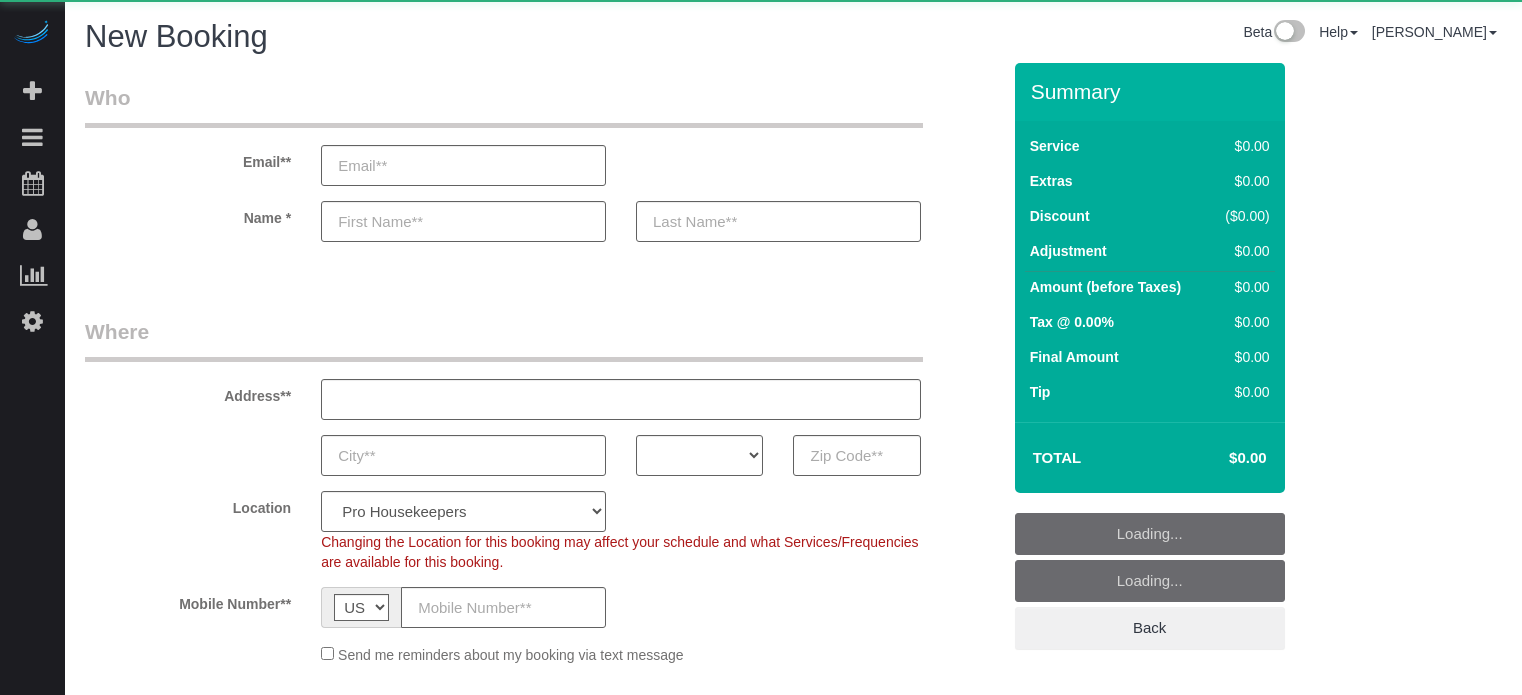 select on "4" 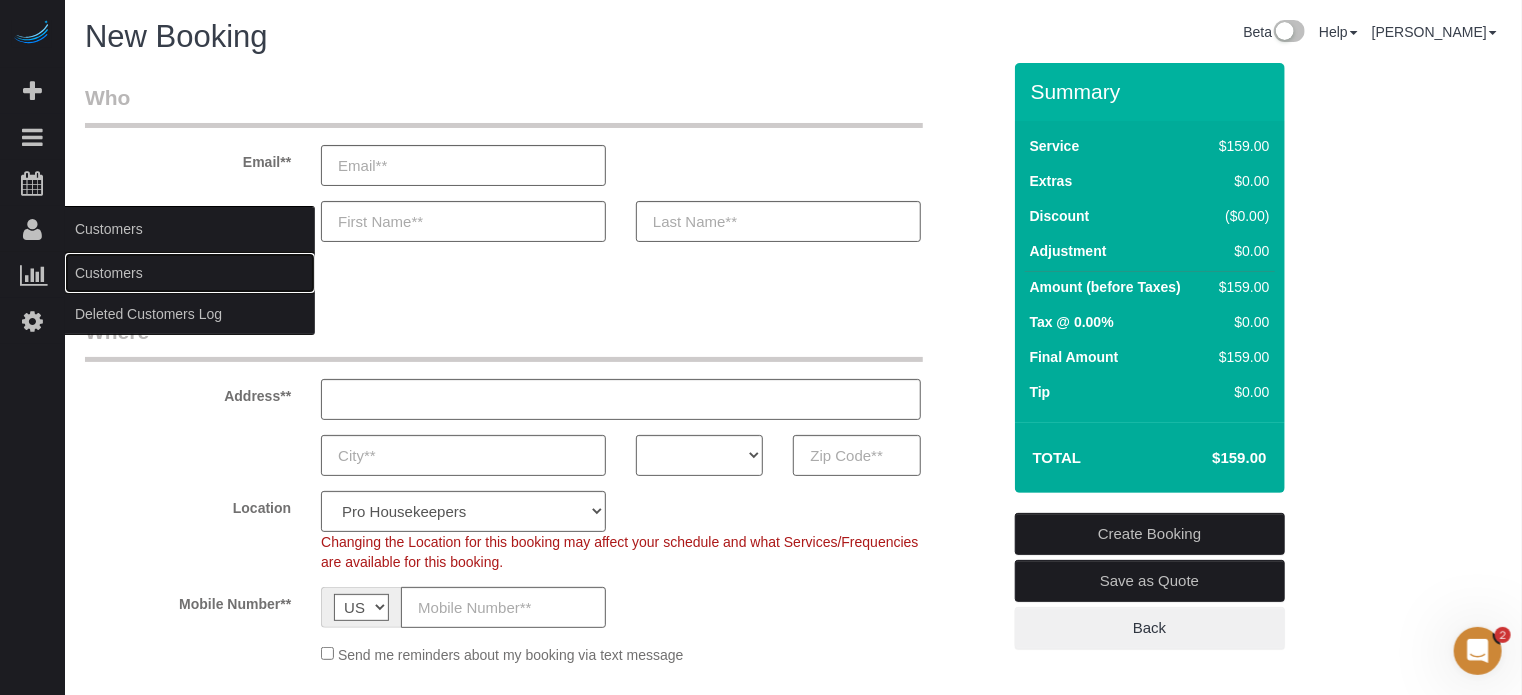scroll, scrollTop: 0, scrollLeft: 0, axis: both 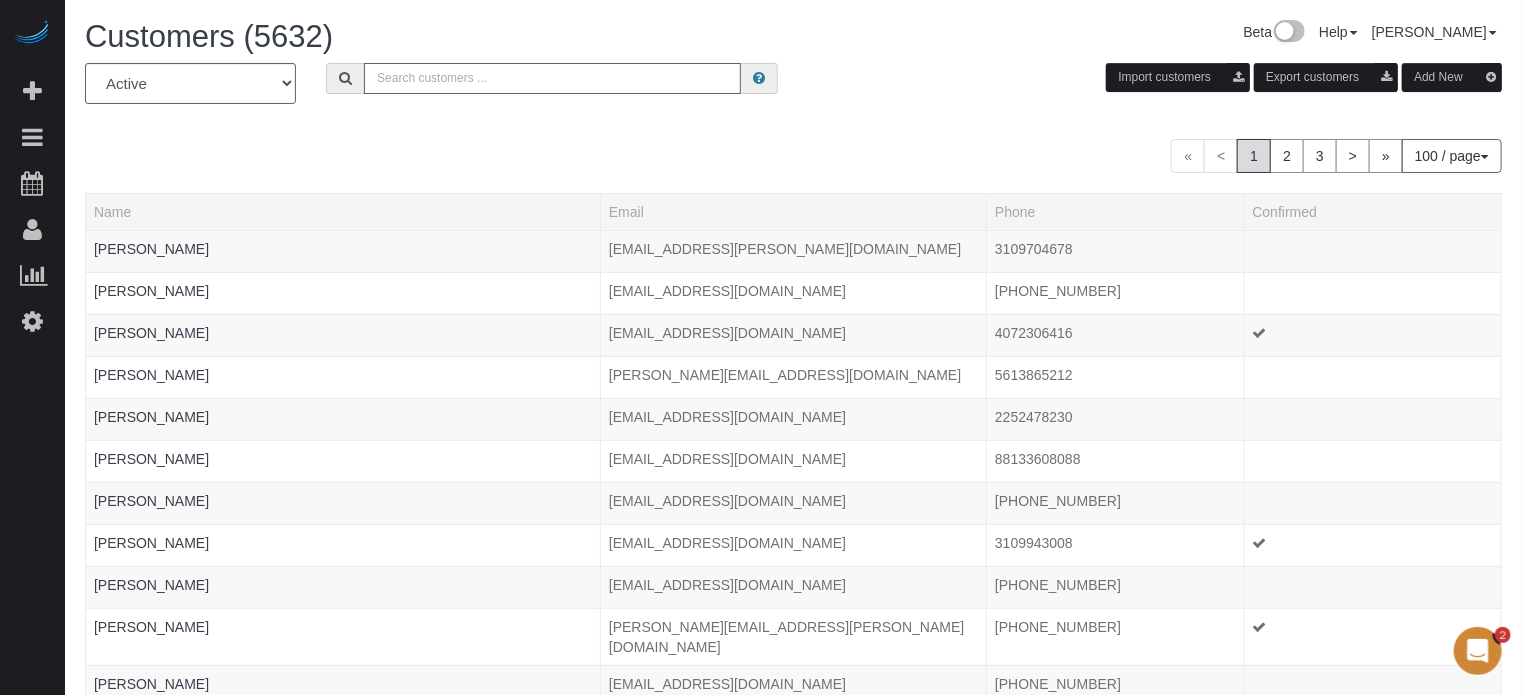 click at bounding box center [552, 78] 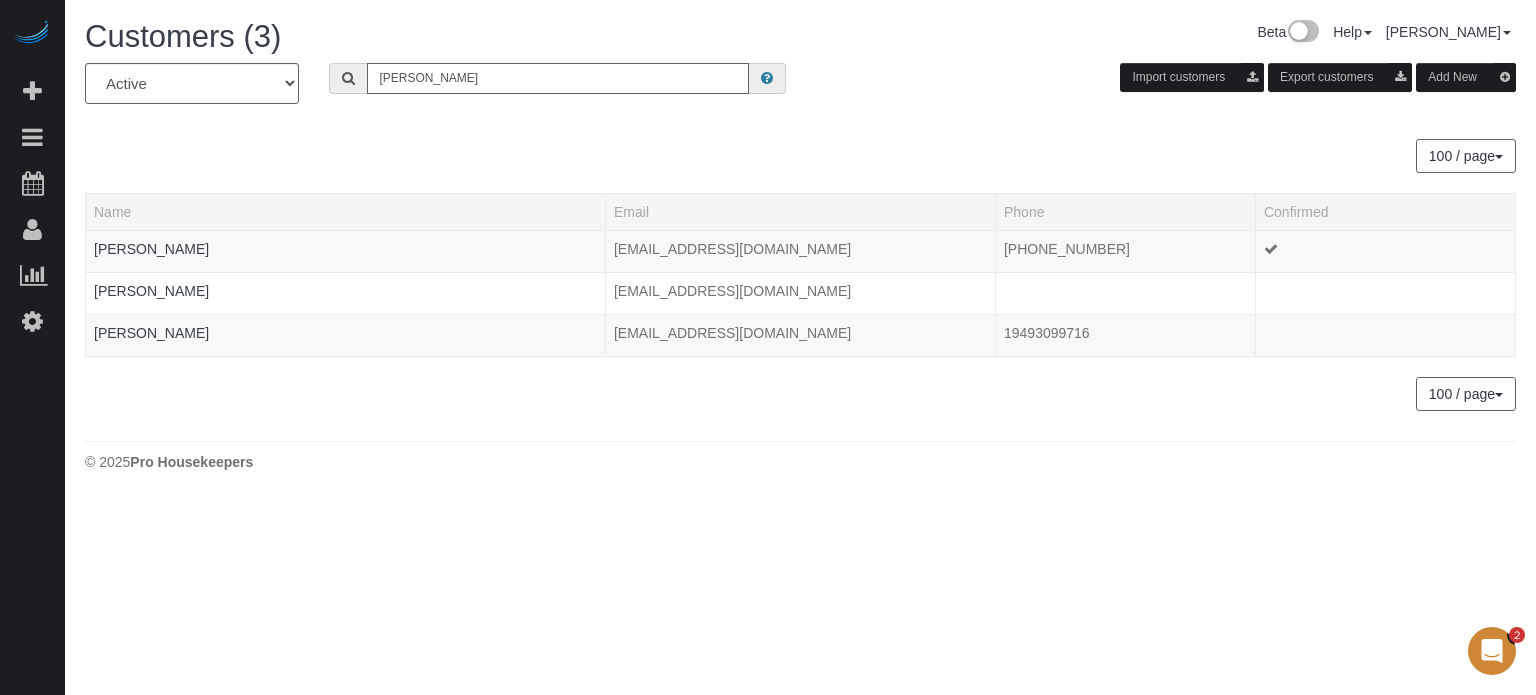 type on "william g" 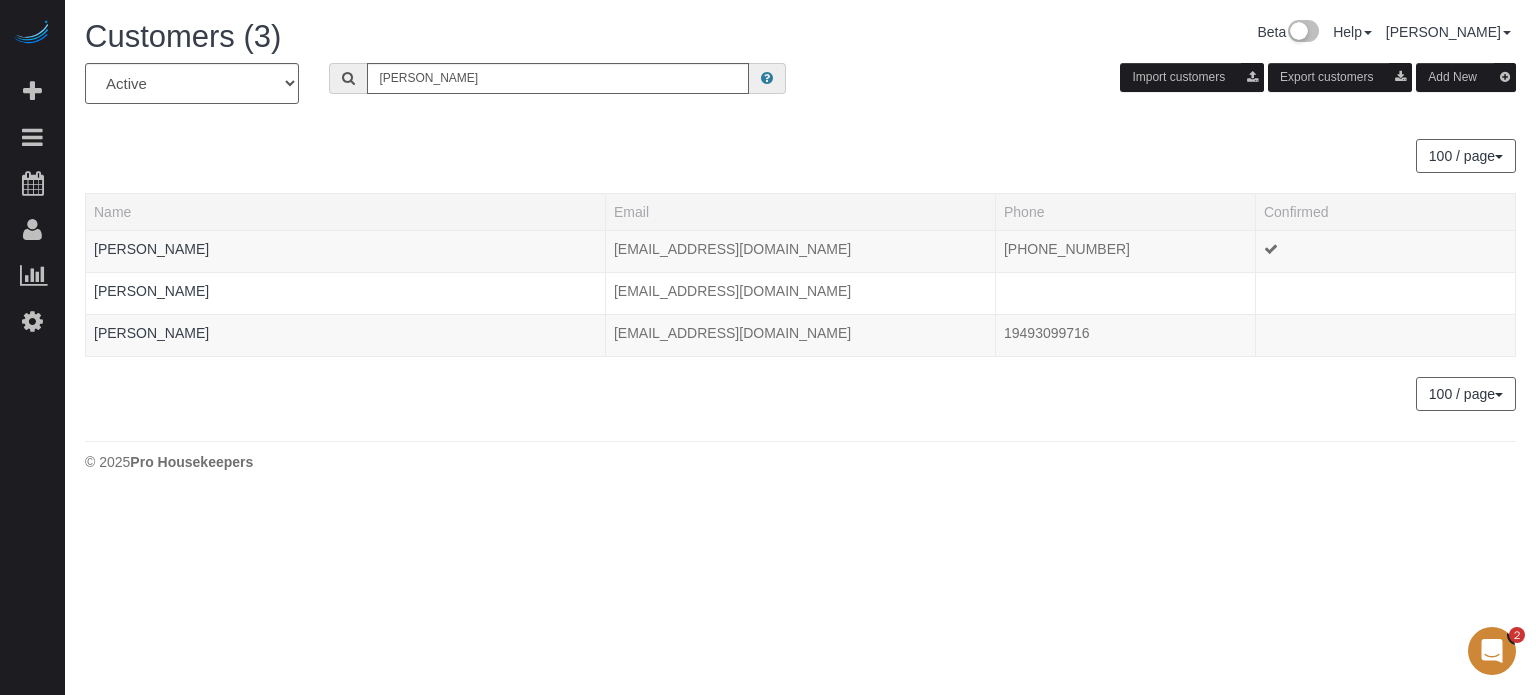 click on "100 / page
10 / page
20 / page
30 / page
40 / page
50 / page
100 / page" at bounding box center (800, 156) 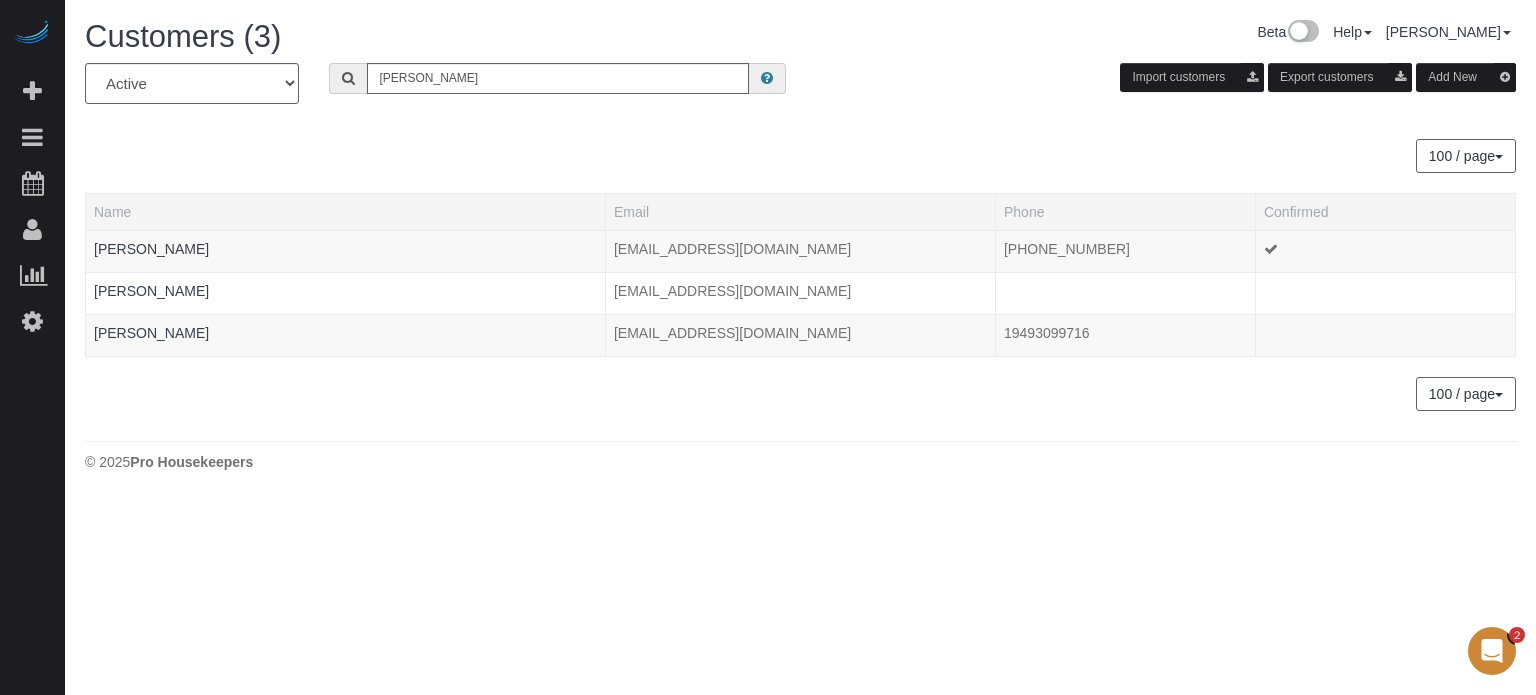 click on "All Active Archived
william g
Import customers
Export customers
Add New" at bounding box center (800, 91) 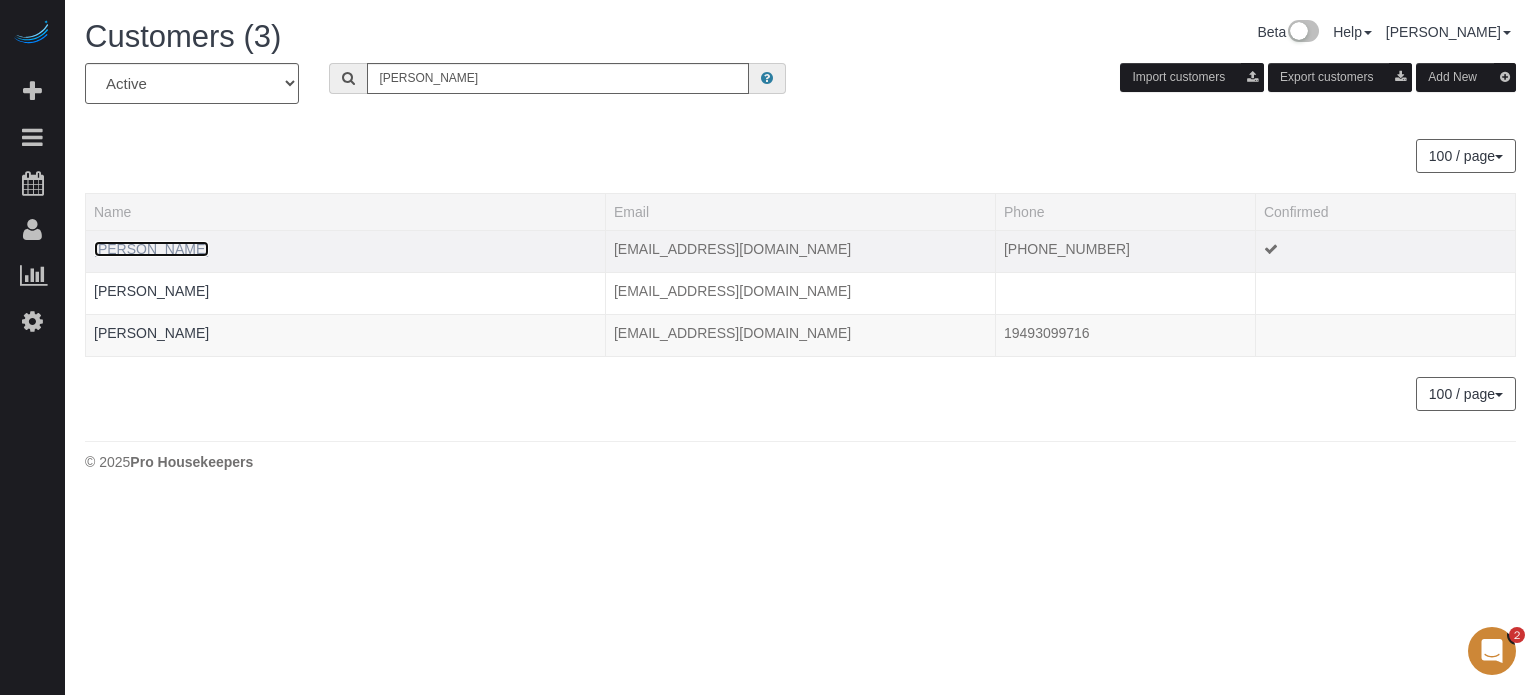 click on "William Giesecke" at bounding box center [151, 249] 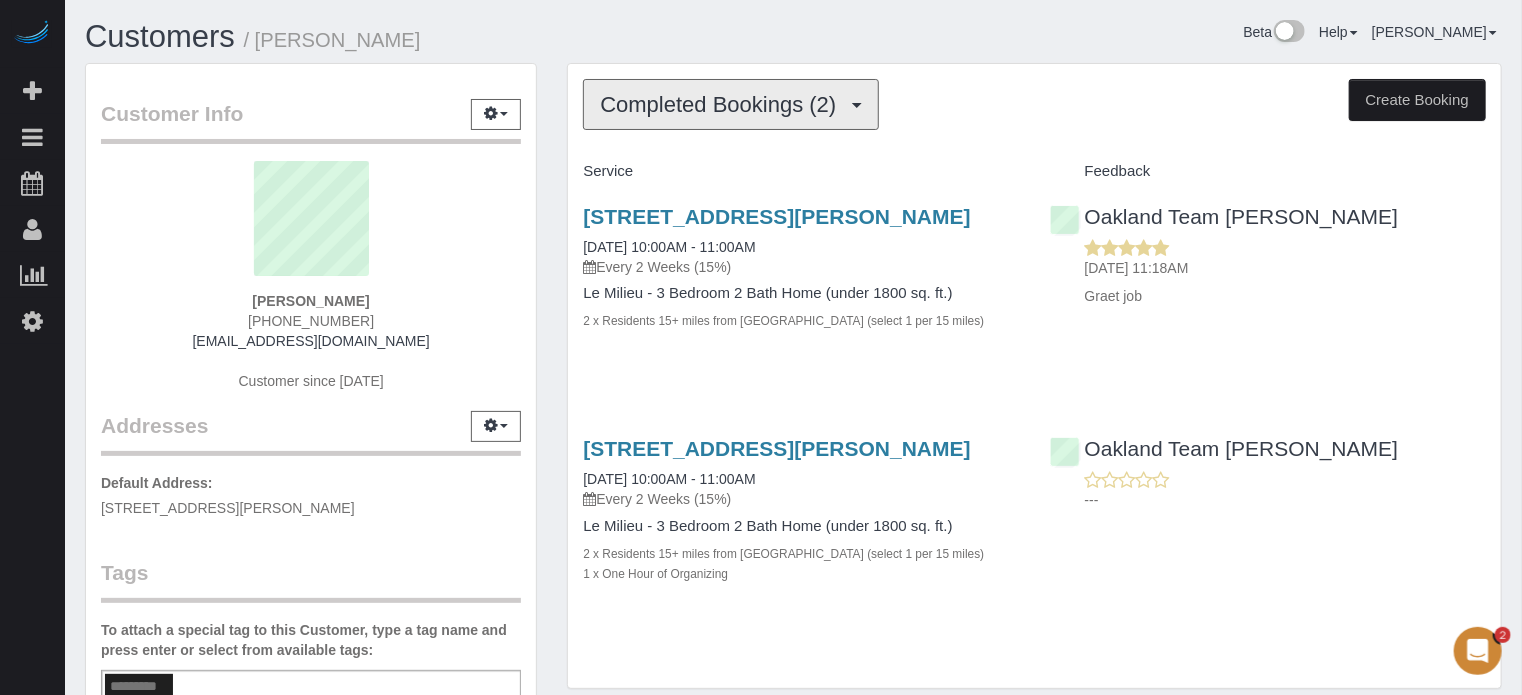 click on "Completed Bookings (2)" at bounding box center (731, 104) 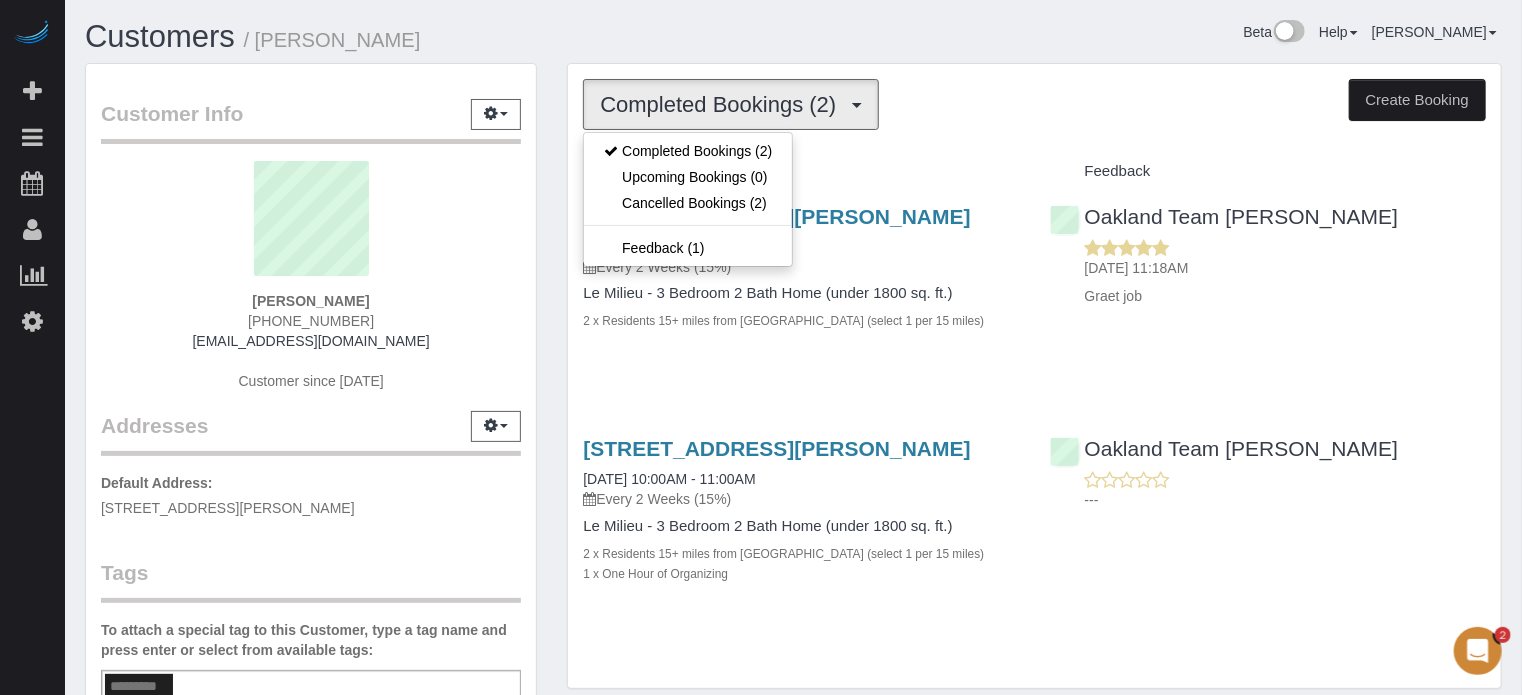 click on "Completed Bookings (2)" at bounding box center (731, 104) 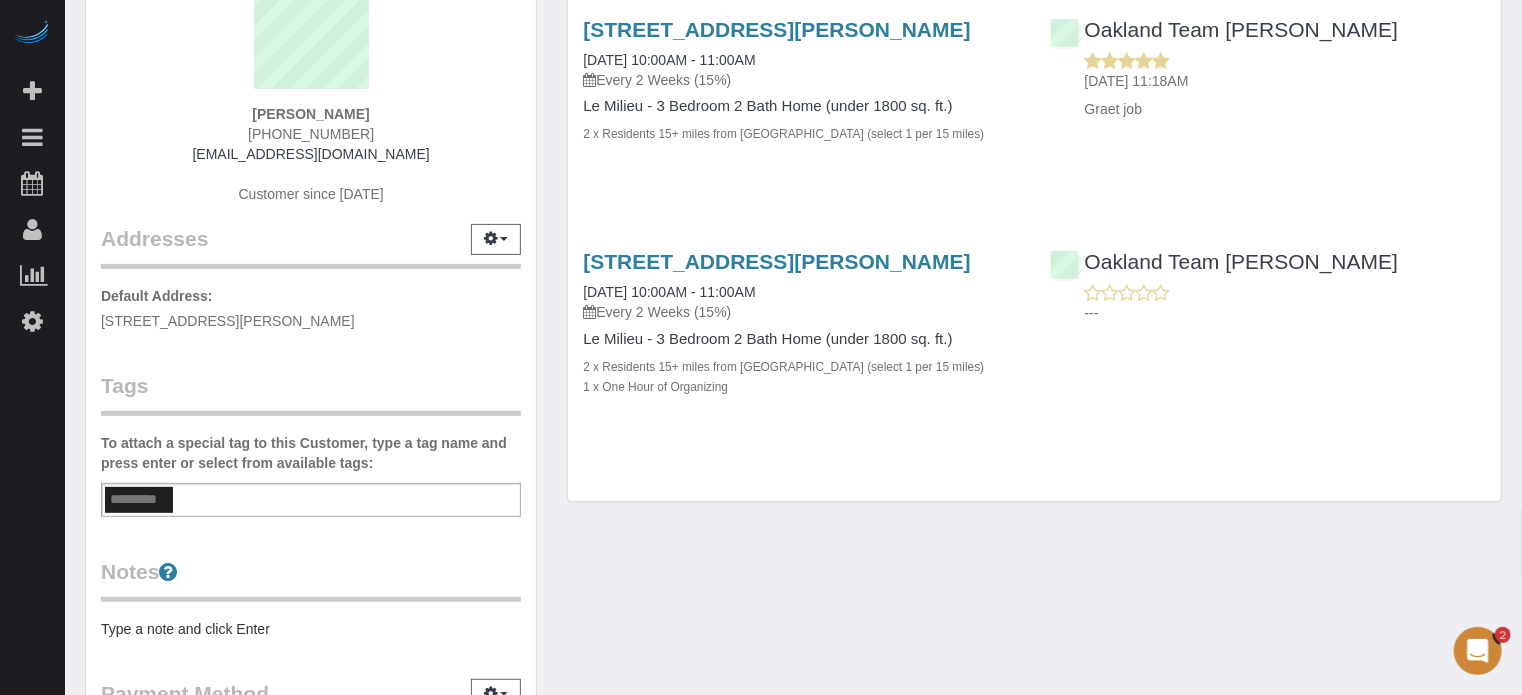 scroll, scrollTop: 200, scrollLeft: 0, axis: vertical 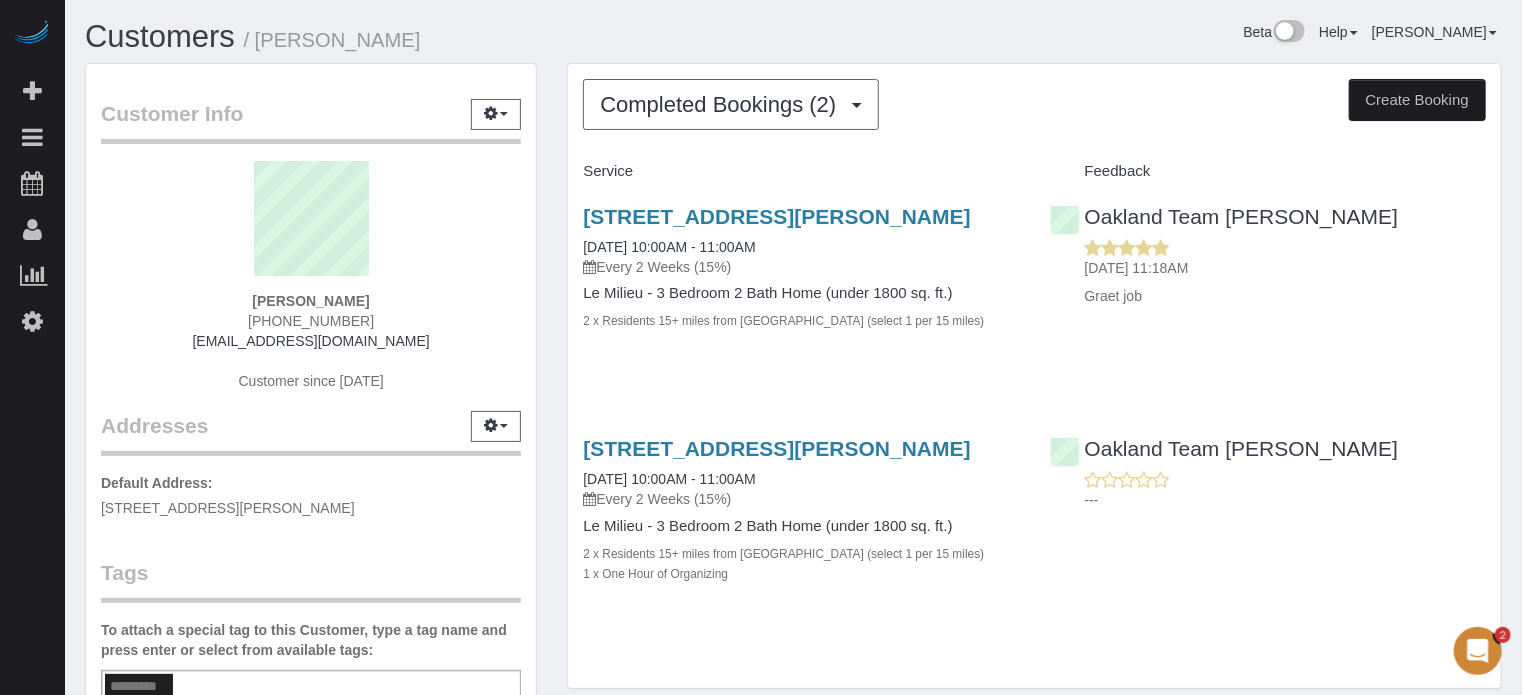 click on "Completed Bookings (2)
Completed Bookings (2)
Upcoming Bookings (0)
Cancelled Bookings (2)
Feedback (1)
Create Booking
Service
Feedback
8103 Portofino Way At Championsgate, Davenport, FL 33896" at bounding box center (1034, 386) 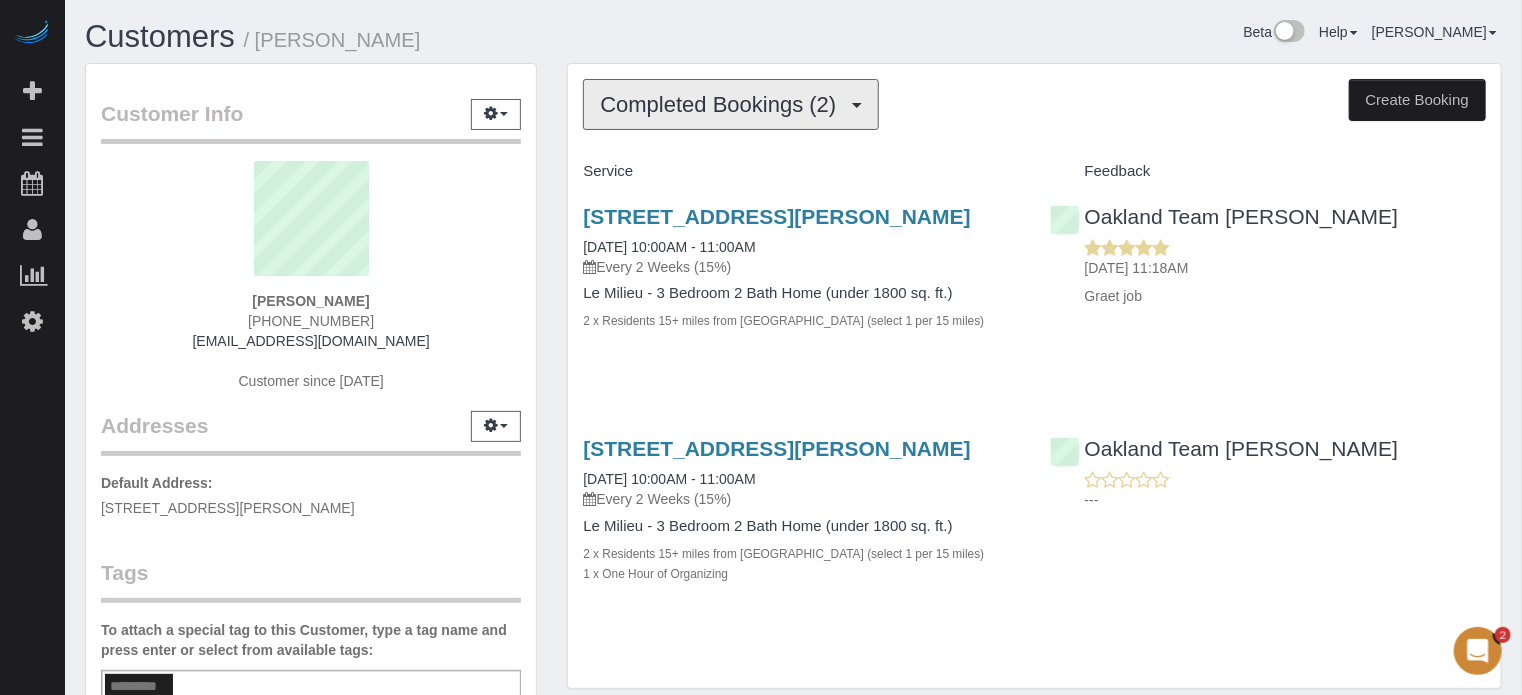 click on "Completed Bookings (2)" at bounding box center [723, 104] 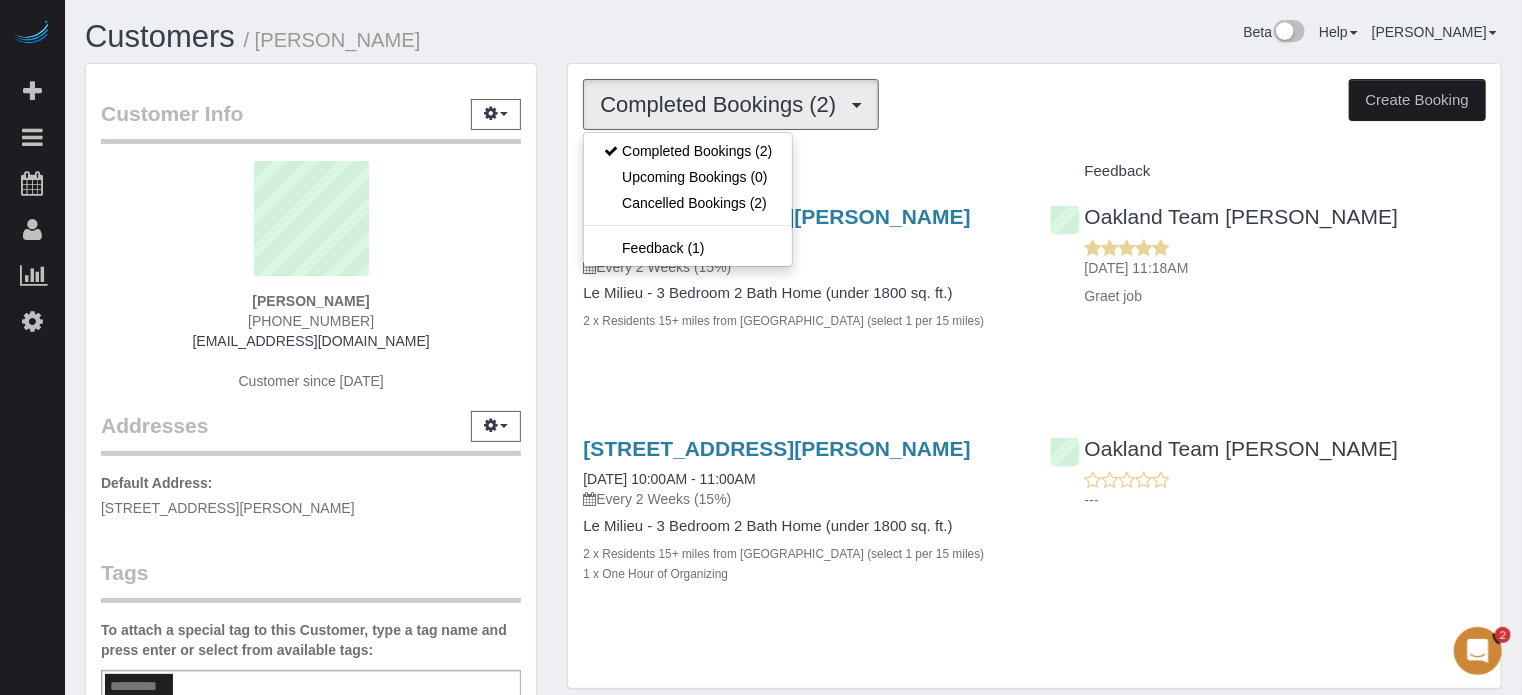 click on "Completed Bookings (2)" at bounding box center (723, 104) 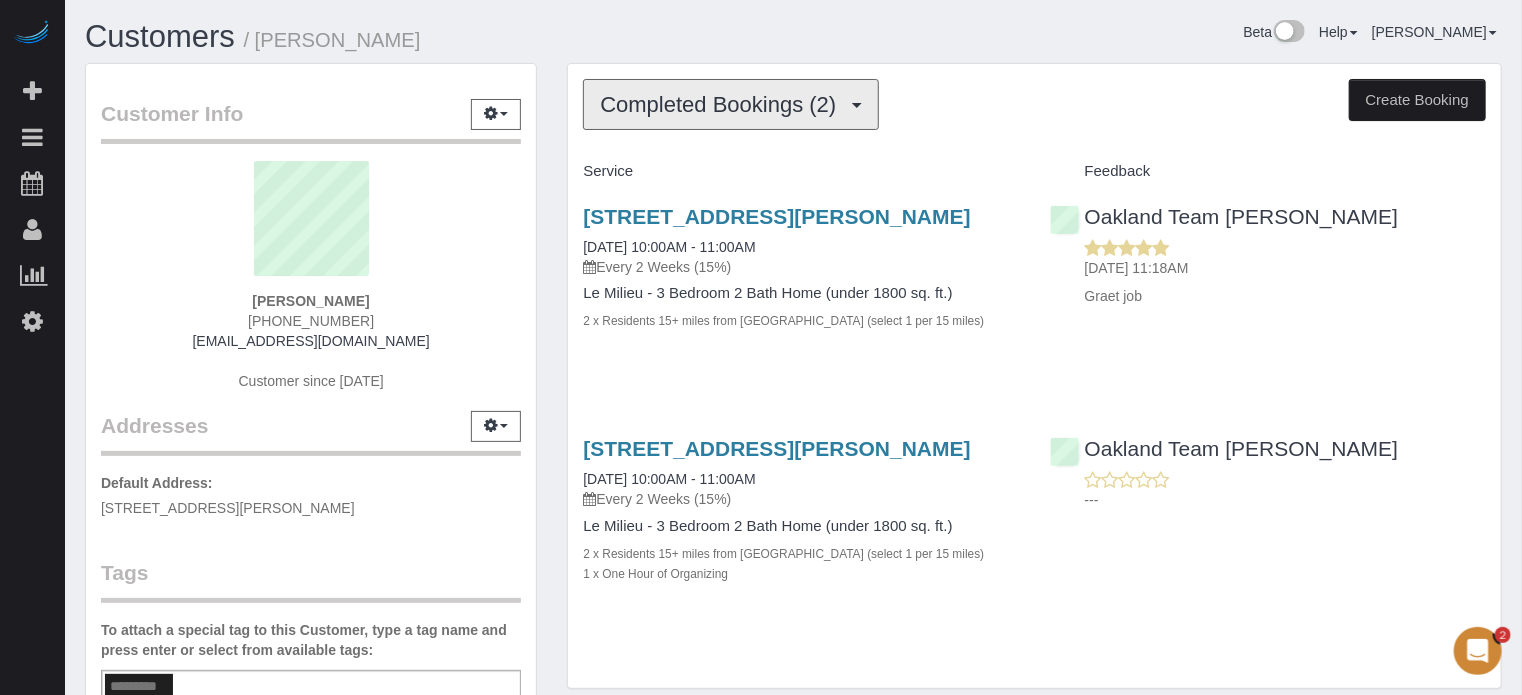 click on "Completed Bookings (2)" at bounding box center [723, 104] 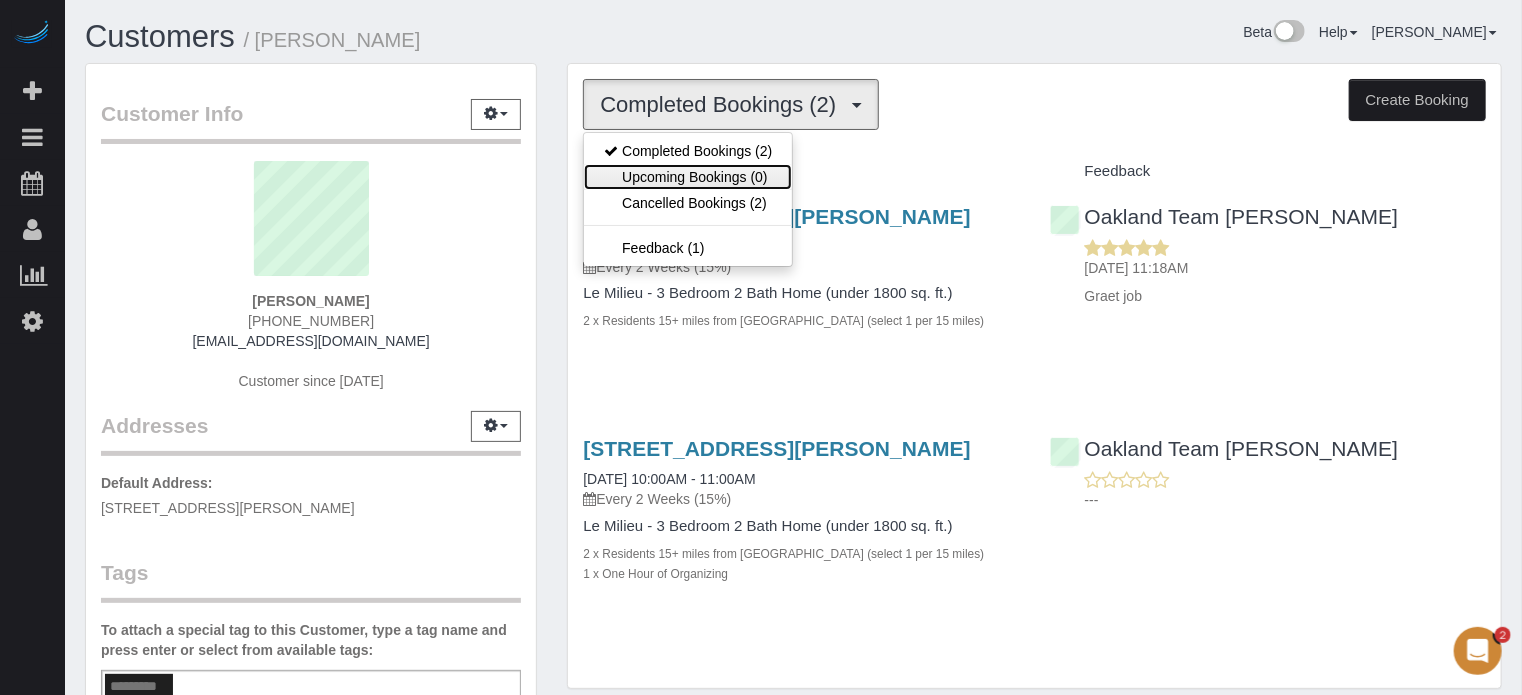 click on "Upcoming Bookings (0)" at bounding box center [688, 177] 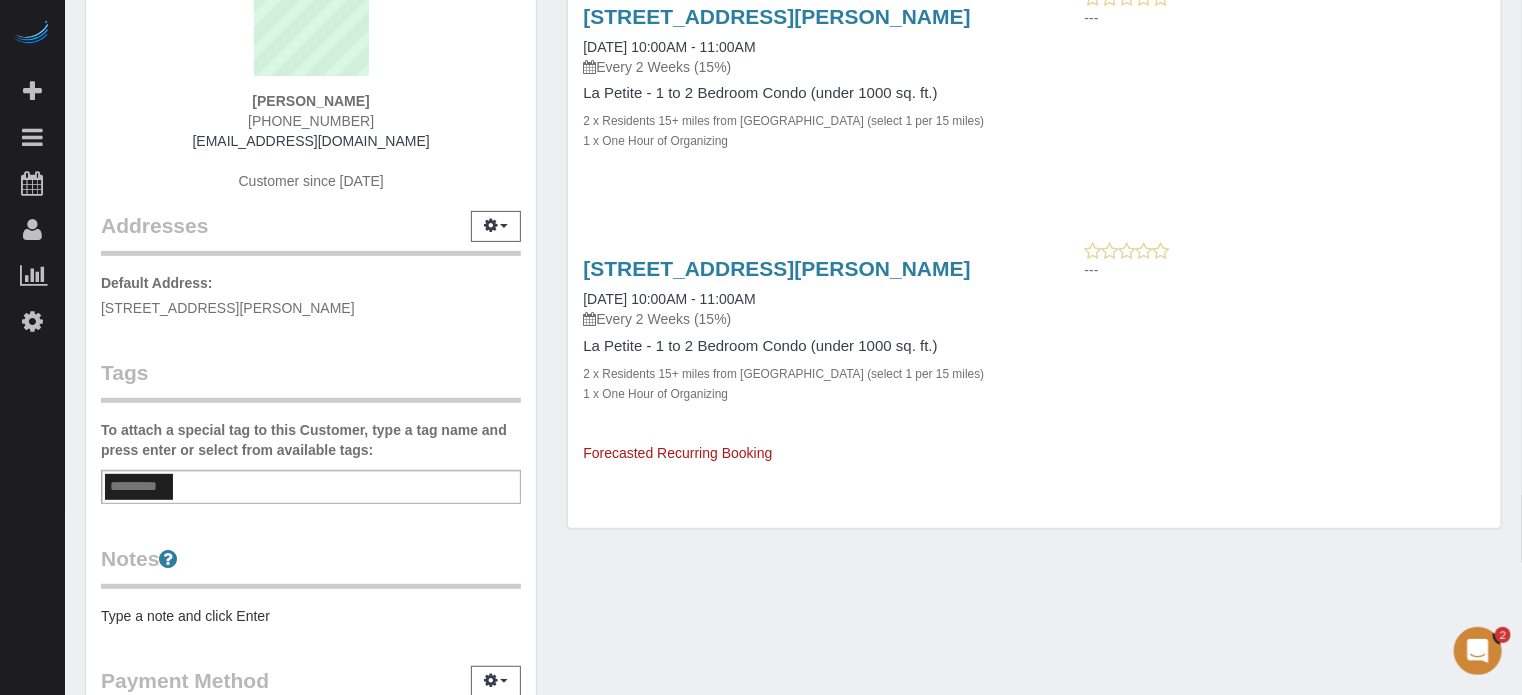 scroll, scrollTop: 0, scrollLeft: 0, axis: both 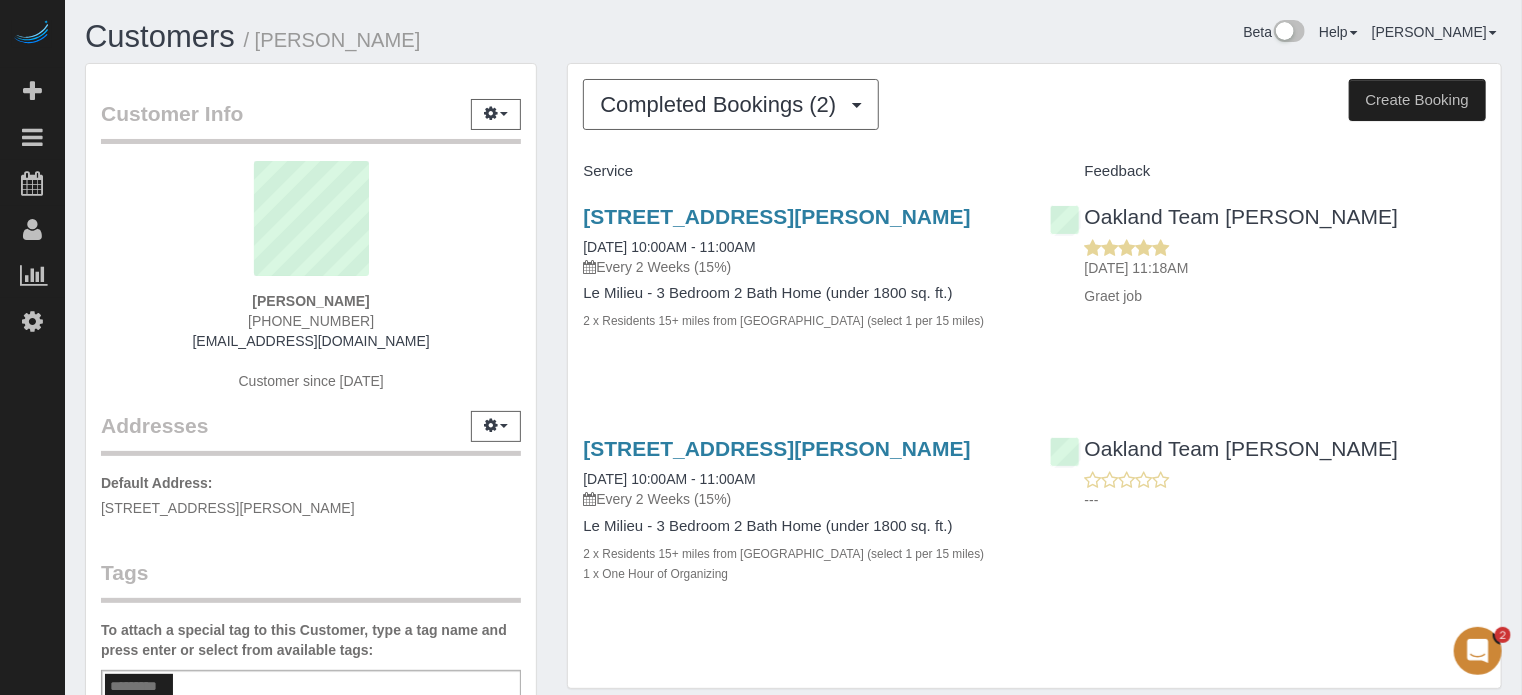 click on "Completed Bookings (2)
Completed Bookings (2)
Upcoming Bookings (0)
Cancelled Bookings (2)
Feedback (1)
Create Booking
Service
Feedback
8103 Portofino Way At Championsgate, Davenport, FL 33896" at bounding box center [1034, 386] 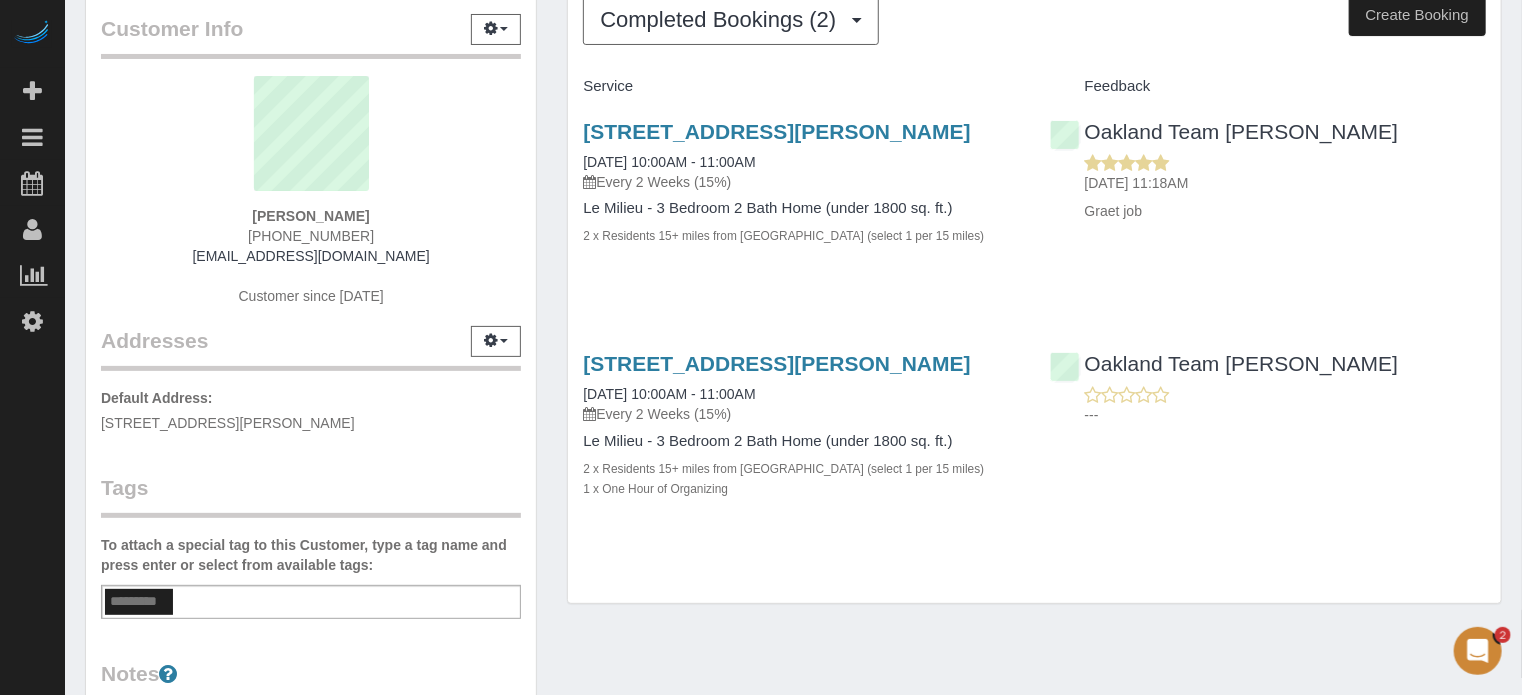 scroll, scrollTop: 0, scrollLeft: 0, axis: both 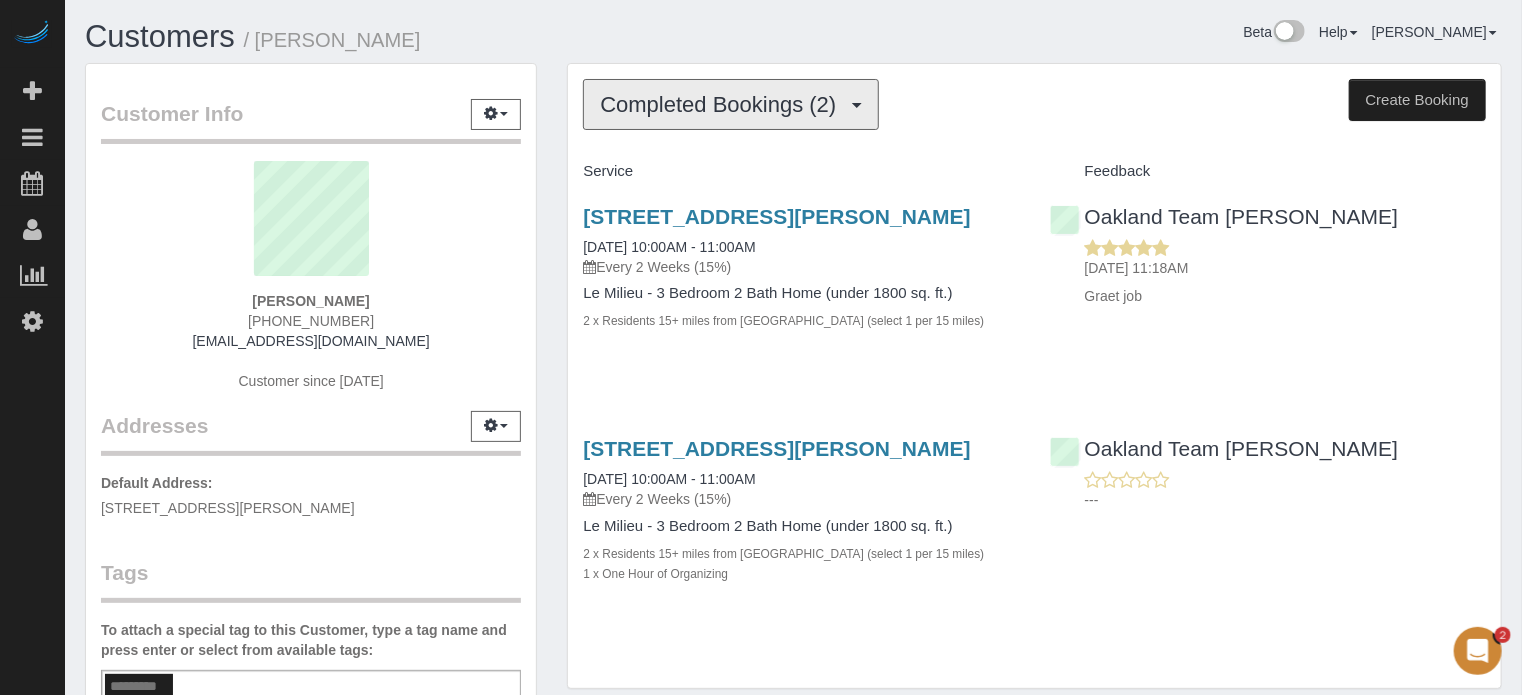 click on "Completed Bookings (2)" at bounding box center [723, 104] 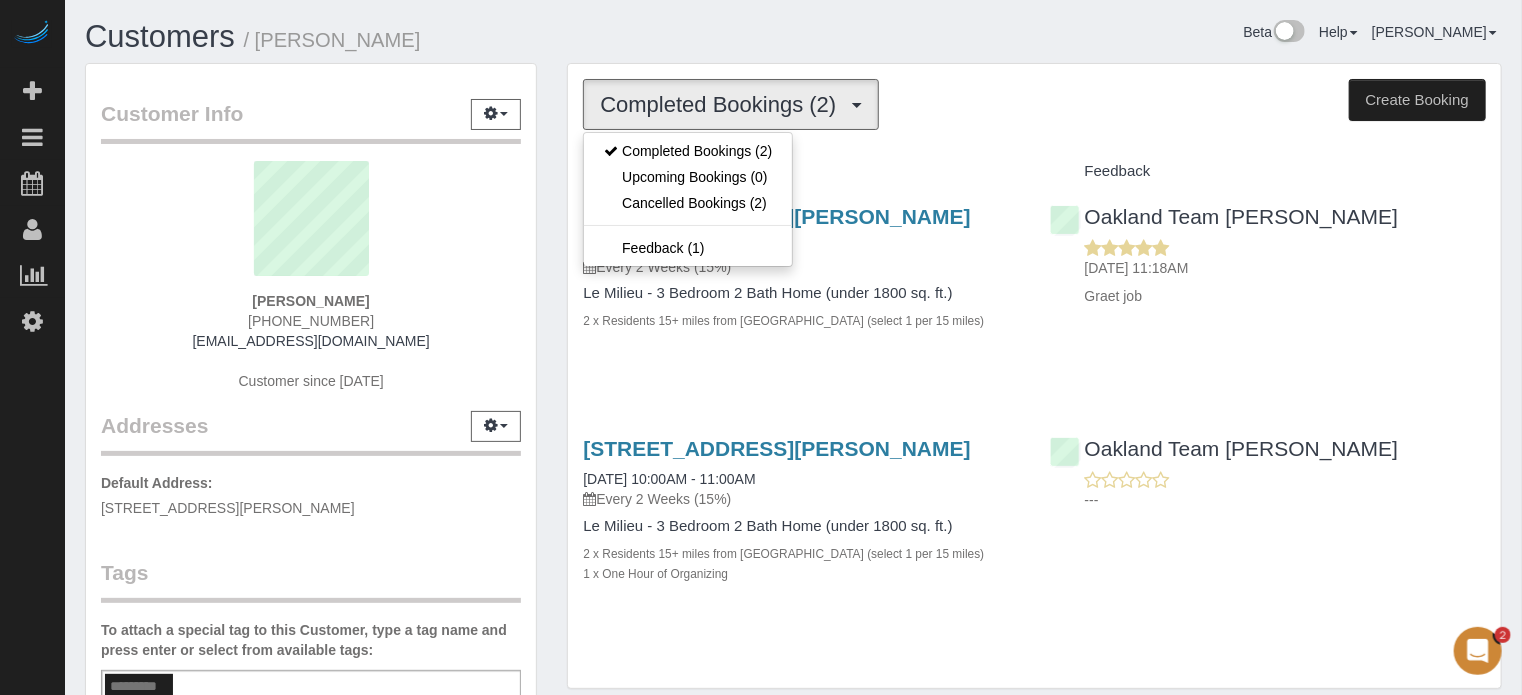 click on "Completed Bookings (2)" at bounding box center [723, 104] 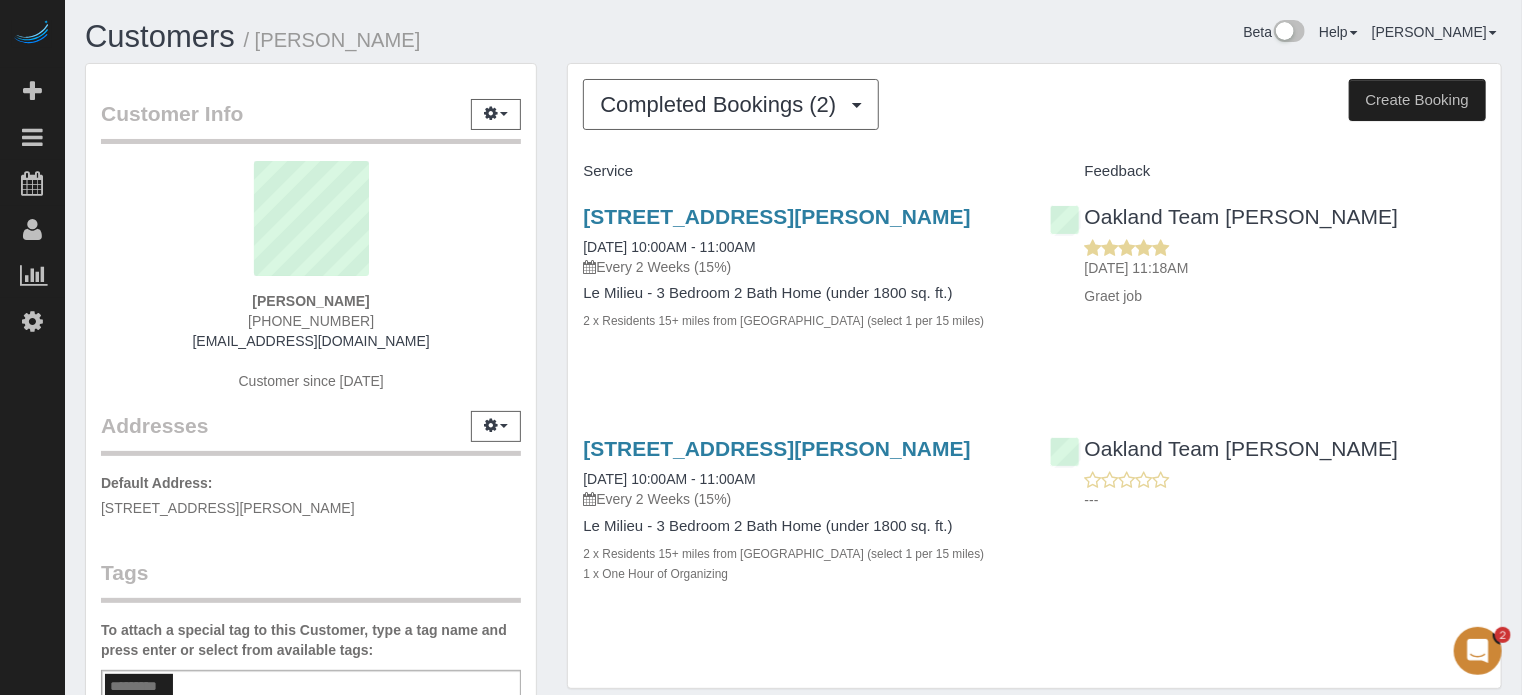 click on "Completed Bookings (2)
Completed Bookings (2)
Upcoming Bookings (0)
Cancelled Bookings (2)
Feedback (1)
Create Booking
Service
Feedback
8103 Portofino Way At Championsgate, Davenport, FL 33896" at bounding box center [1034, 386] 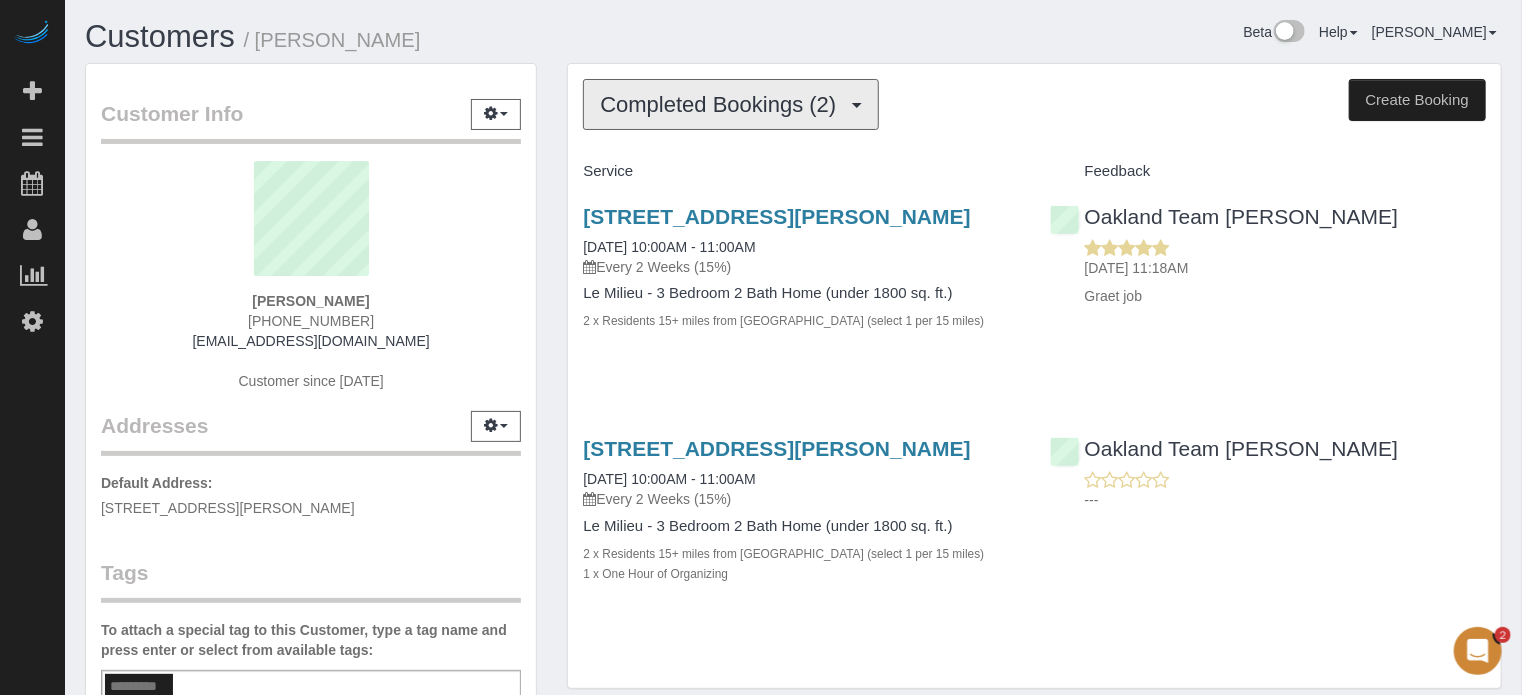 click on "Completed Bookings (2)" at bounding box center [723, 104] 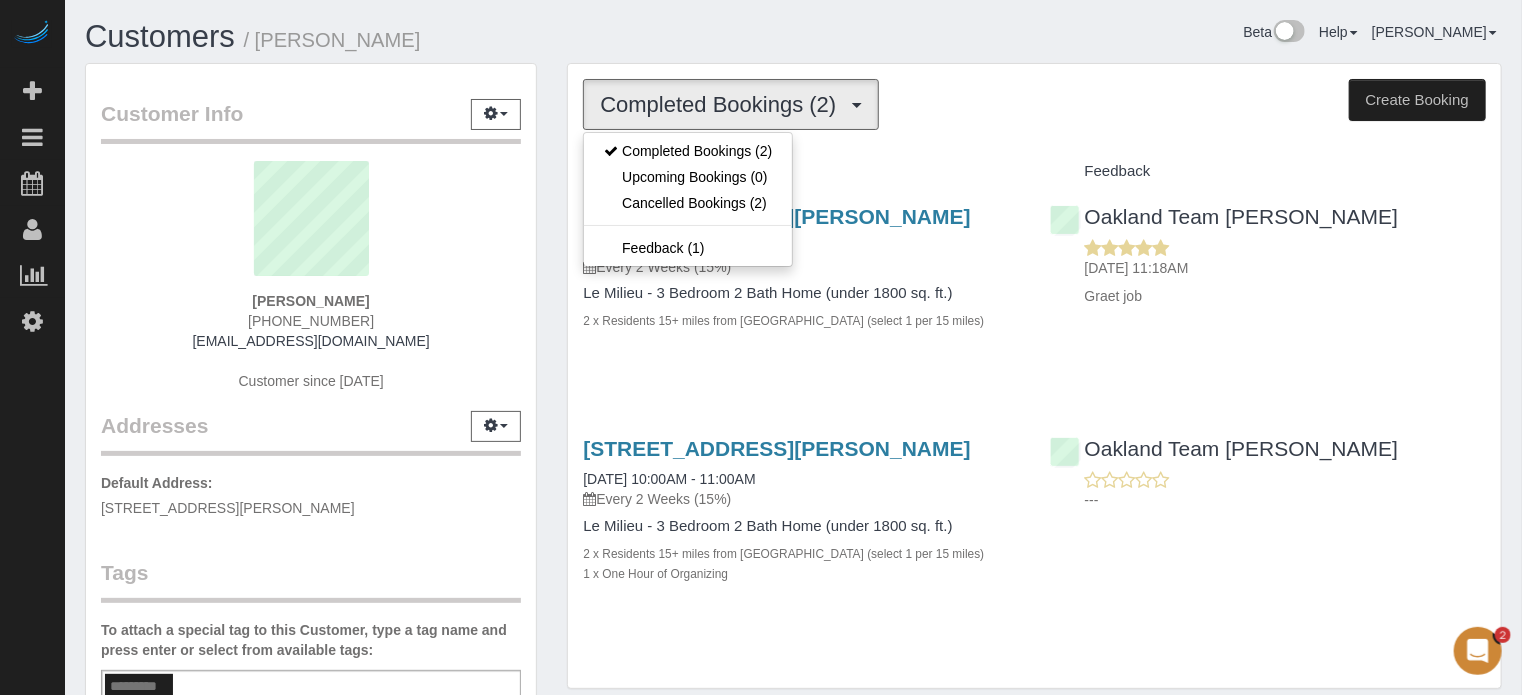 click on "Completed Bookings (2)
Completed Bookings (2)
Upcoming Bookings (0)
Cancelled Bookings (2)
Feedback (1)
Create Booking
Service
Feedback
8103 Portofino Way At Championsgate, Davenport, FL 33896" at bounding box center (1034, 386) 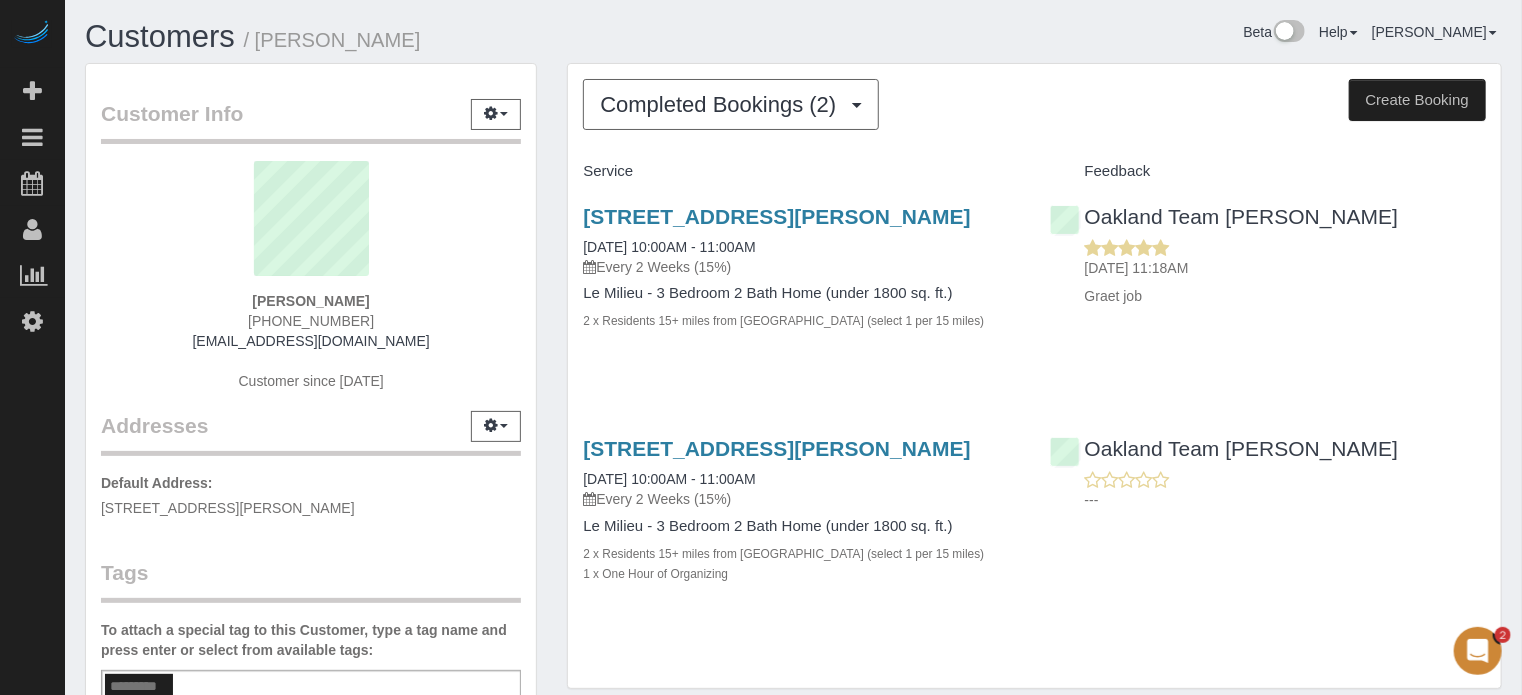click on "Customer Info
Edit Contact Info
Send Message
Email Preferences
Special Sales Tax
View Changes
Link to QuickBooks
Sync to QuickBooks
Mark as Unconfirmed
Block this Customer
Archive Account
William Giesecke" at bounding box center [311, 546] 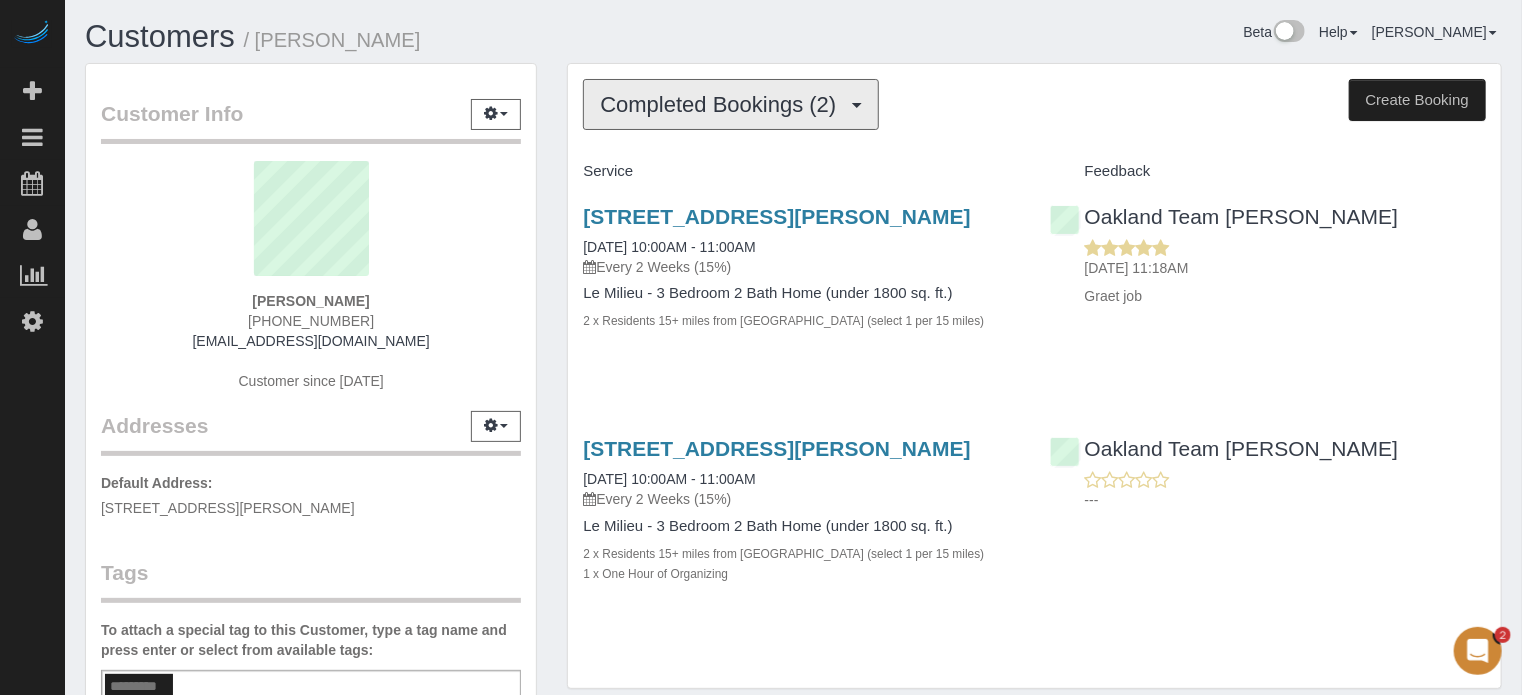 click on "Completed Bookings (2)" at bounding box center (723, 104) 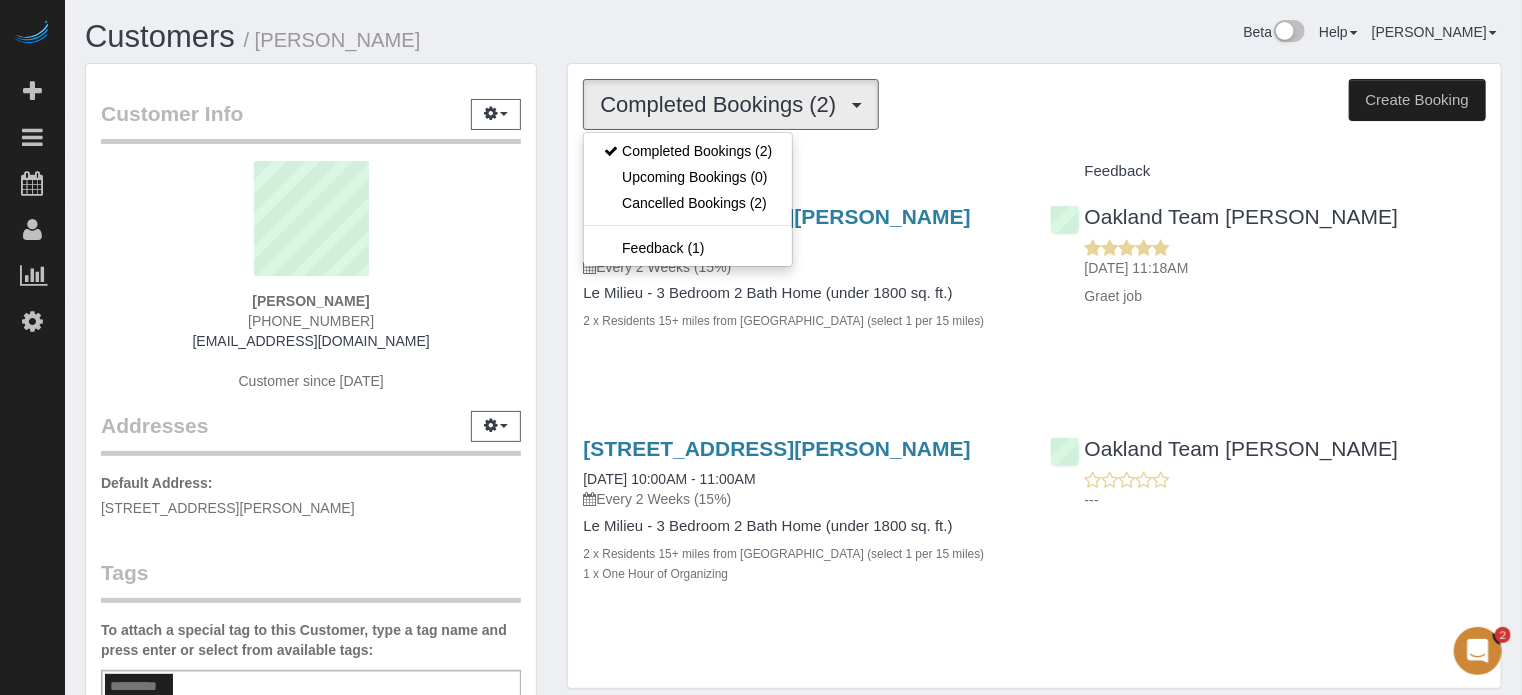 click on "Completed Bookings (2)" at bounding box center [731, 104] 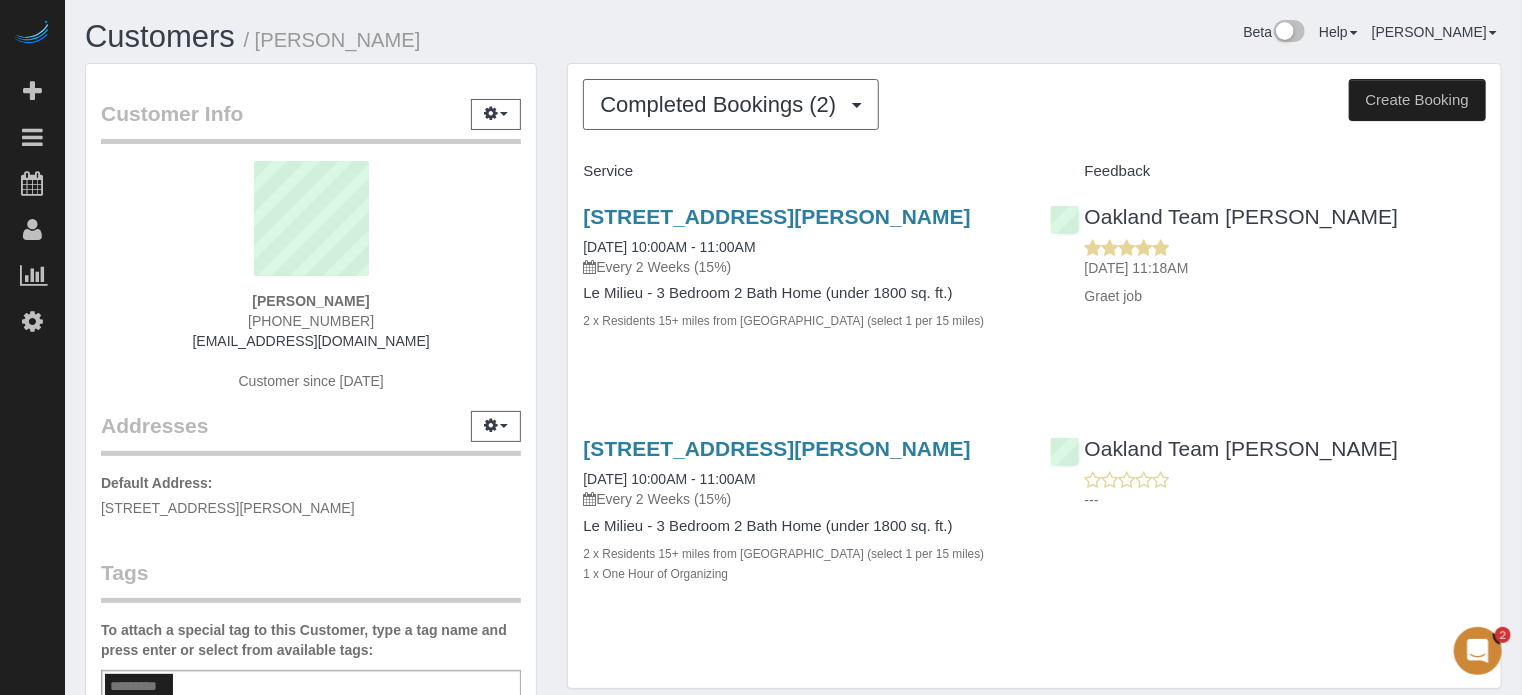 click on "Completed Bookings (2)
Completed Bookings (2)
Upcoming Bookings (0)
Cancelled Bookings (2)
Feedback (1)
Create Booking
Service
Feedback
8103 Portofino Way At Championsgate, Davenport, FL 33896" at bounding box center [1034, 386] 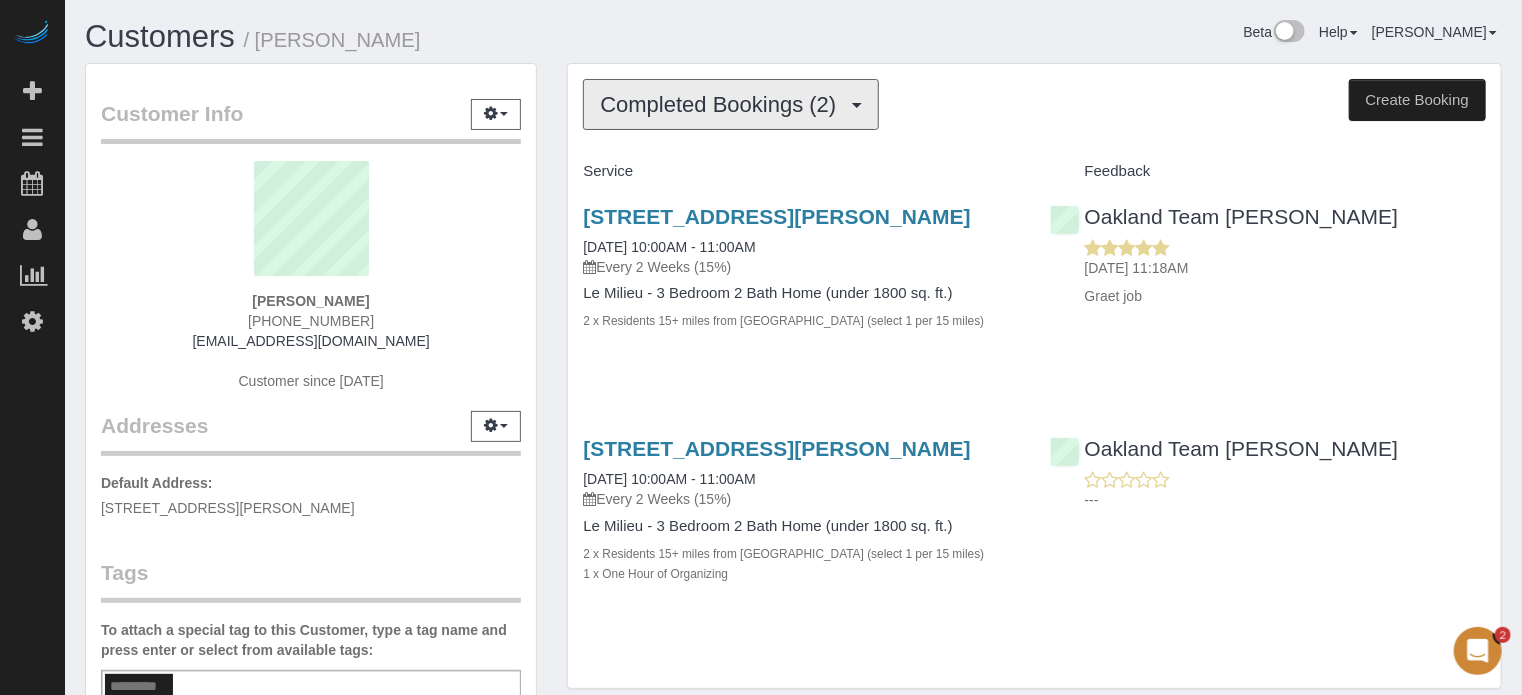 click on "Completed Bookings (2)" at bounding box center [723, 104] 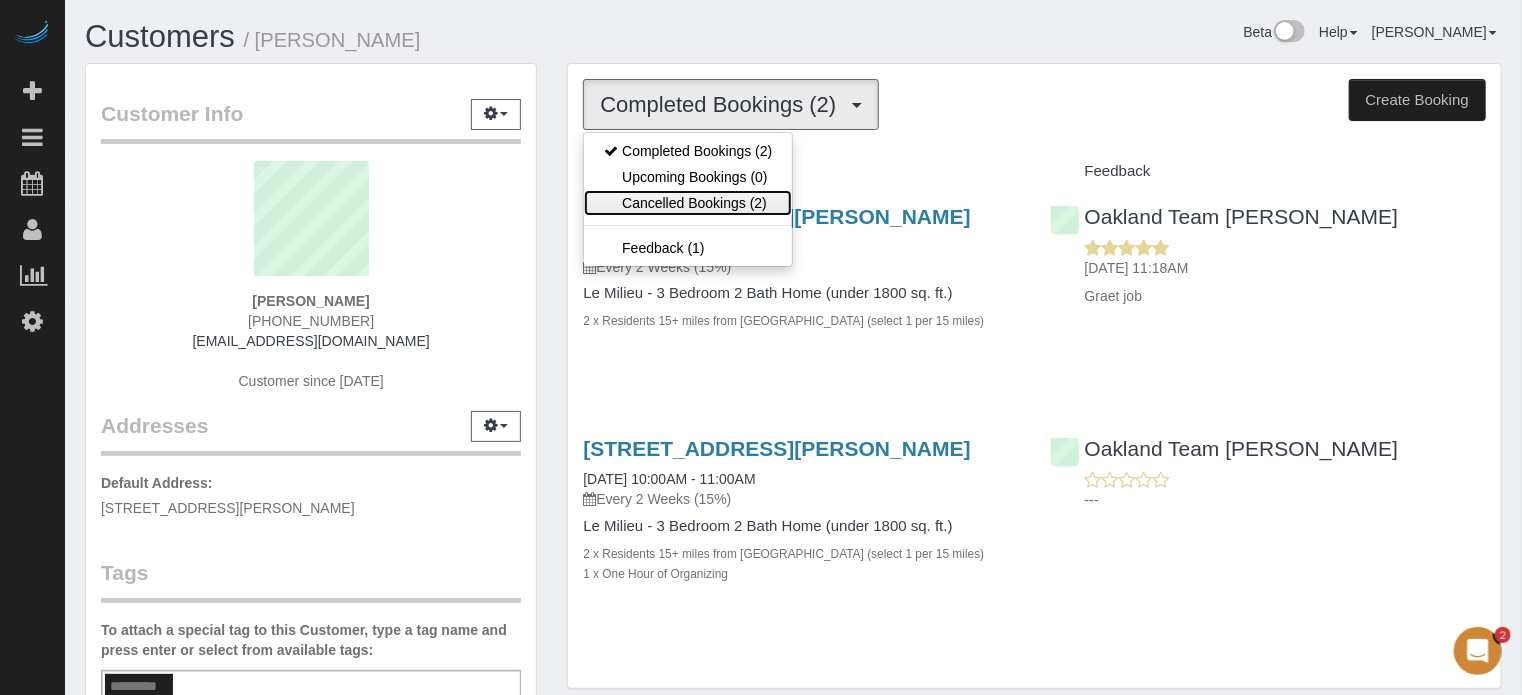 click on "Cancelled Bookings (2)" at bounding box center [688, 203] 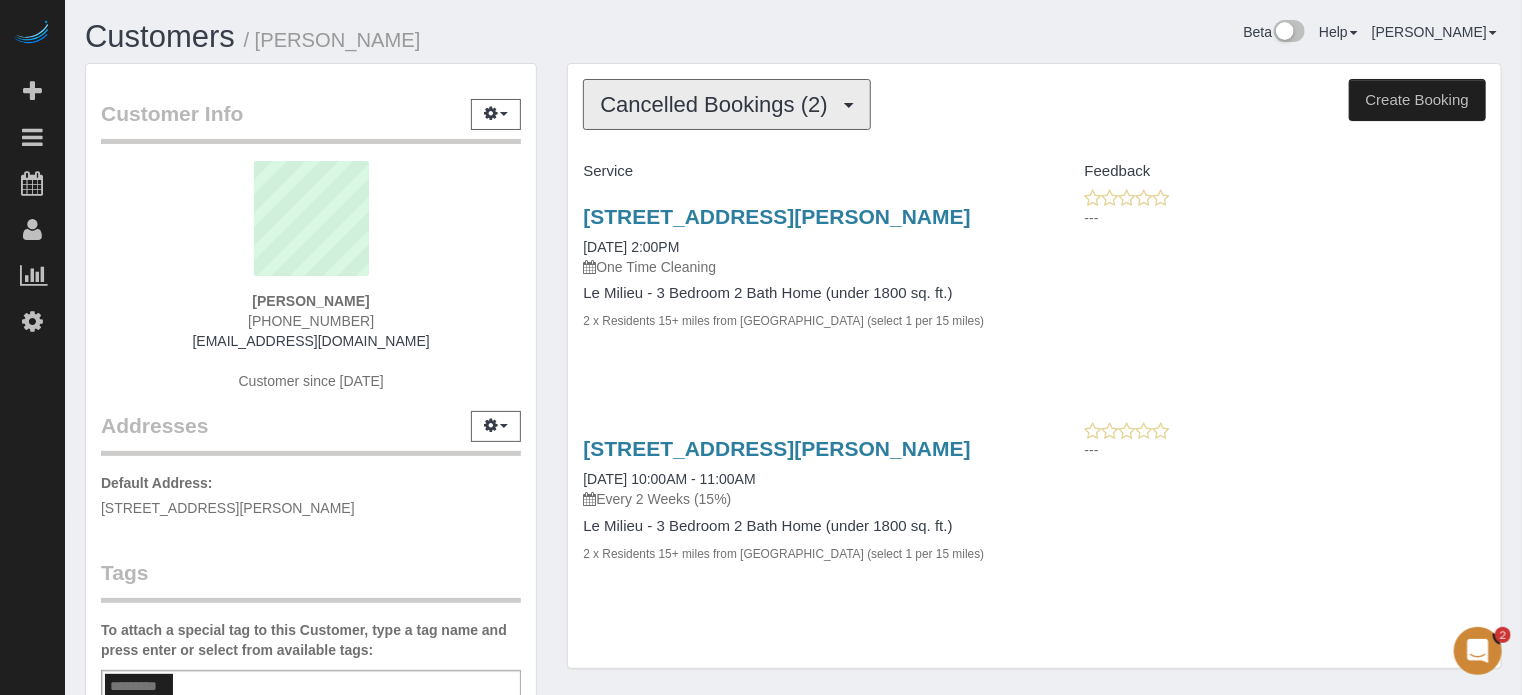 click on "Cancelled Bookings (2)" at bounding box center [718, 104] 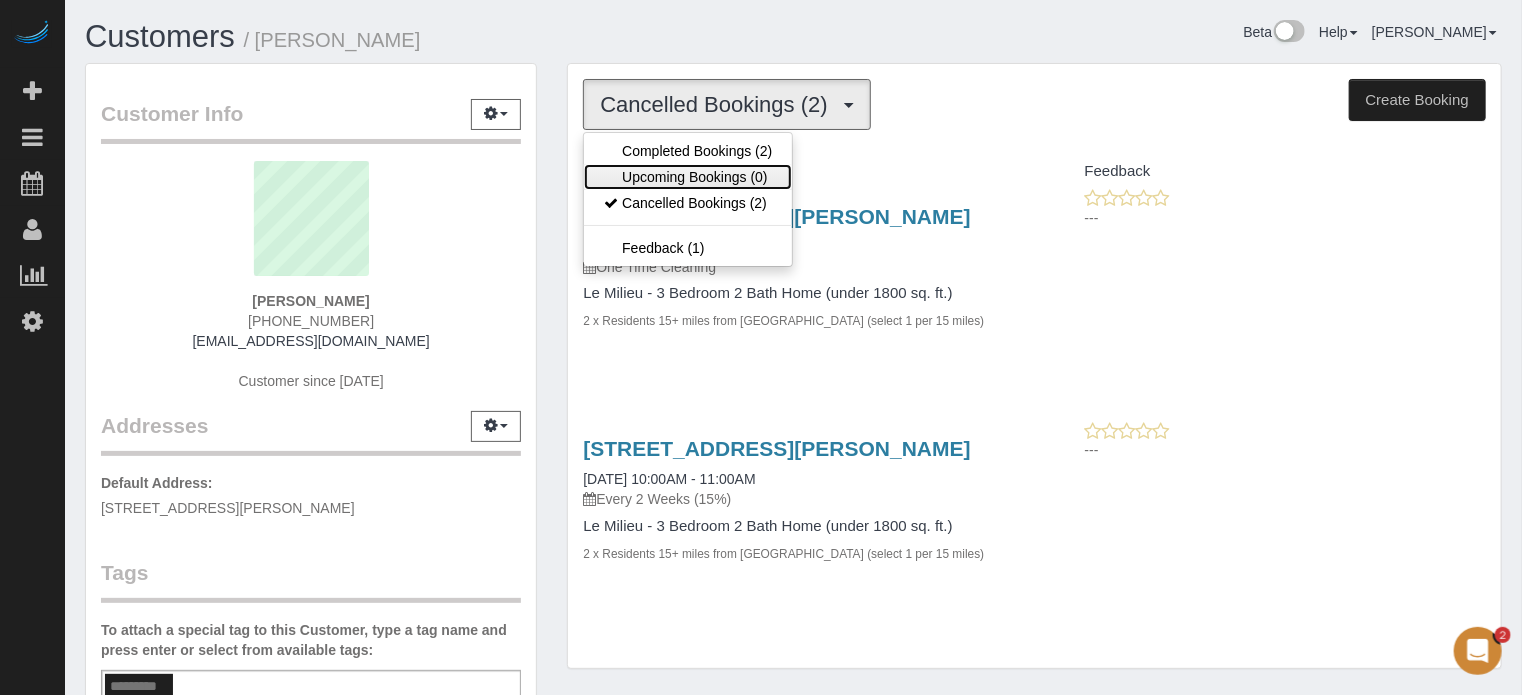 click on "Upcoming Bookings (0)" at bounding box center (688, 177) 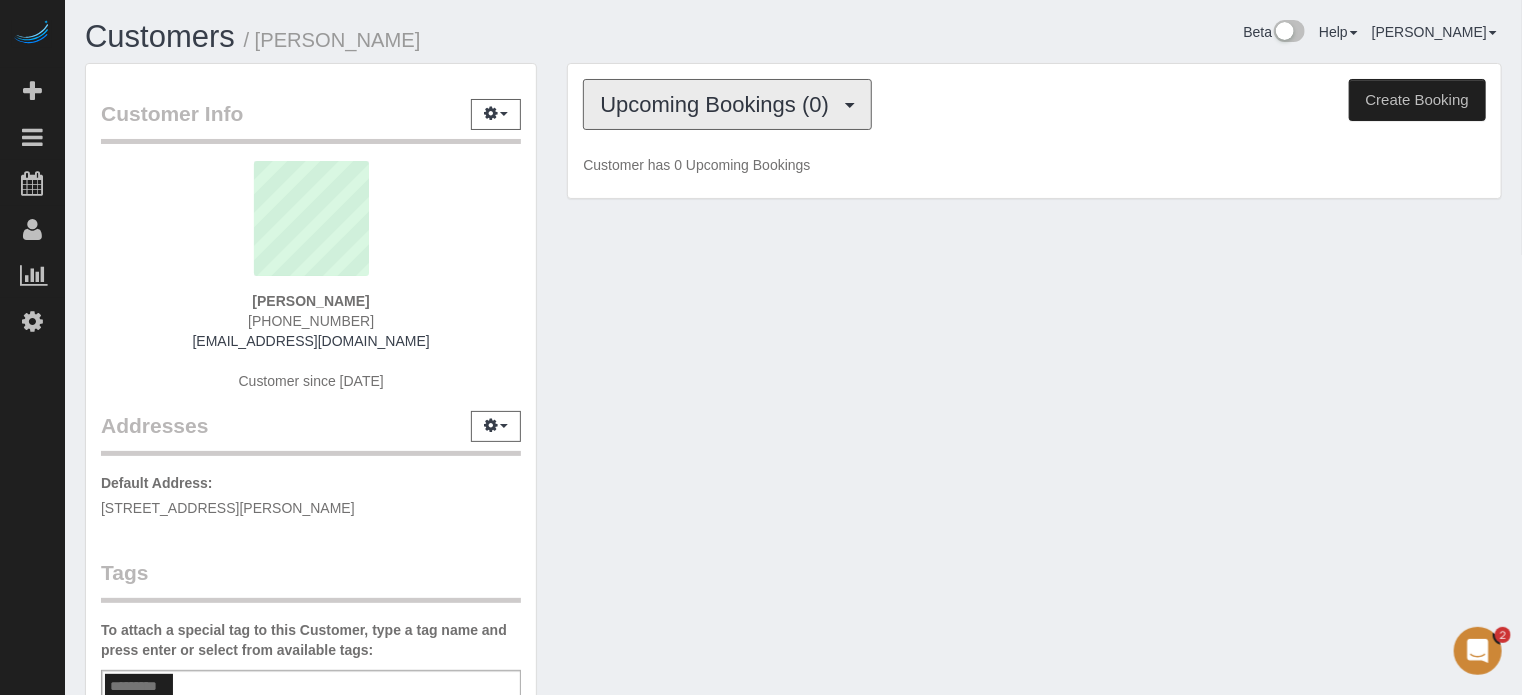 click on "Upcoming Bookings (0)" at bounding box center [727, 104] 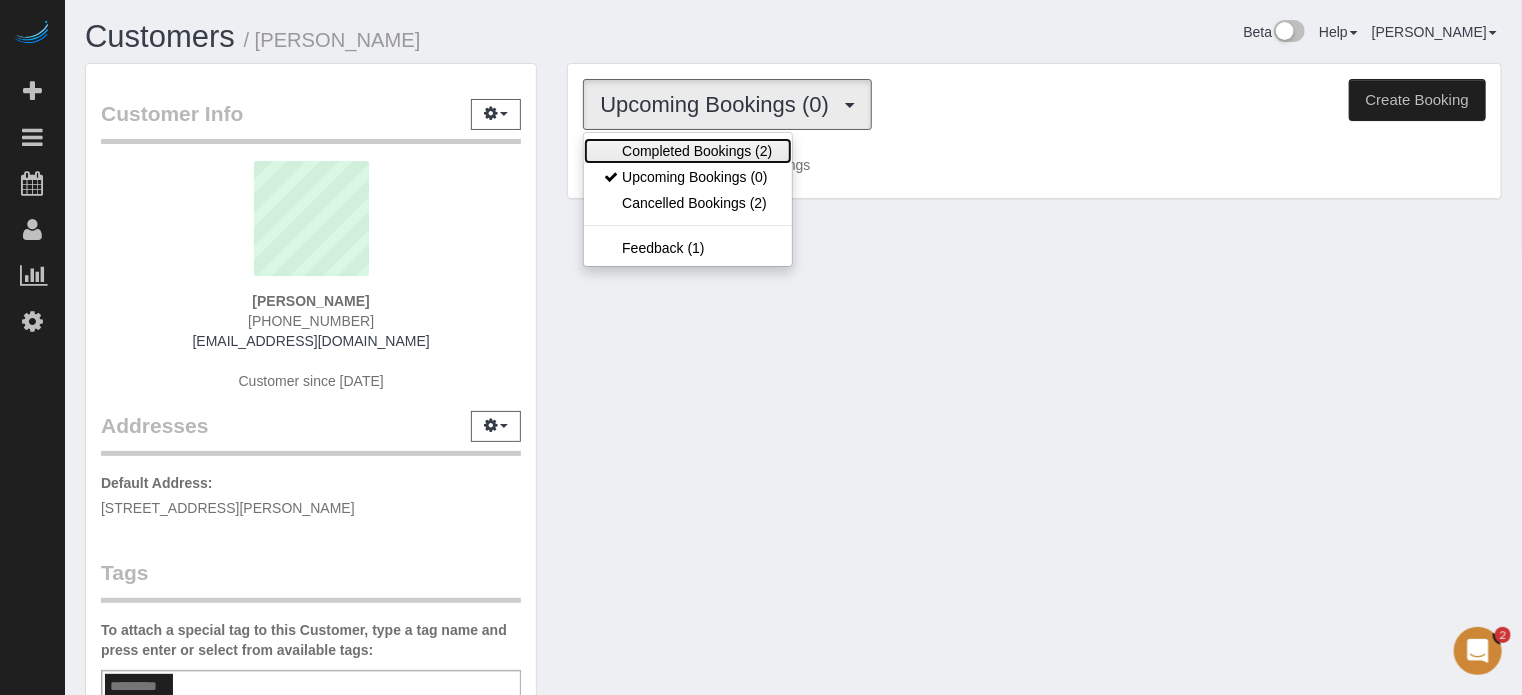 click on "Completed Bookings (2)" at bounding box center (688, 151) 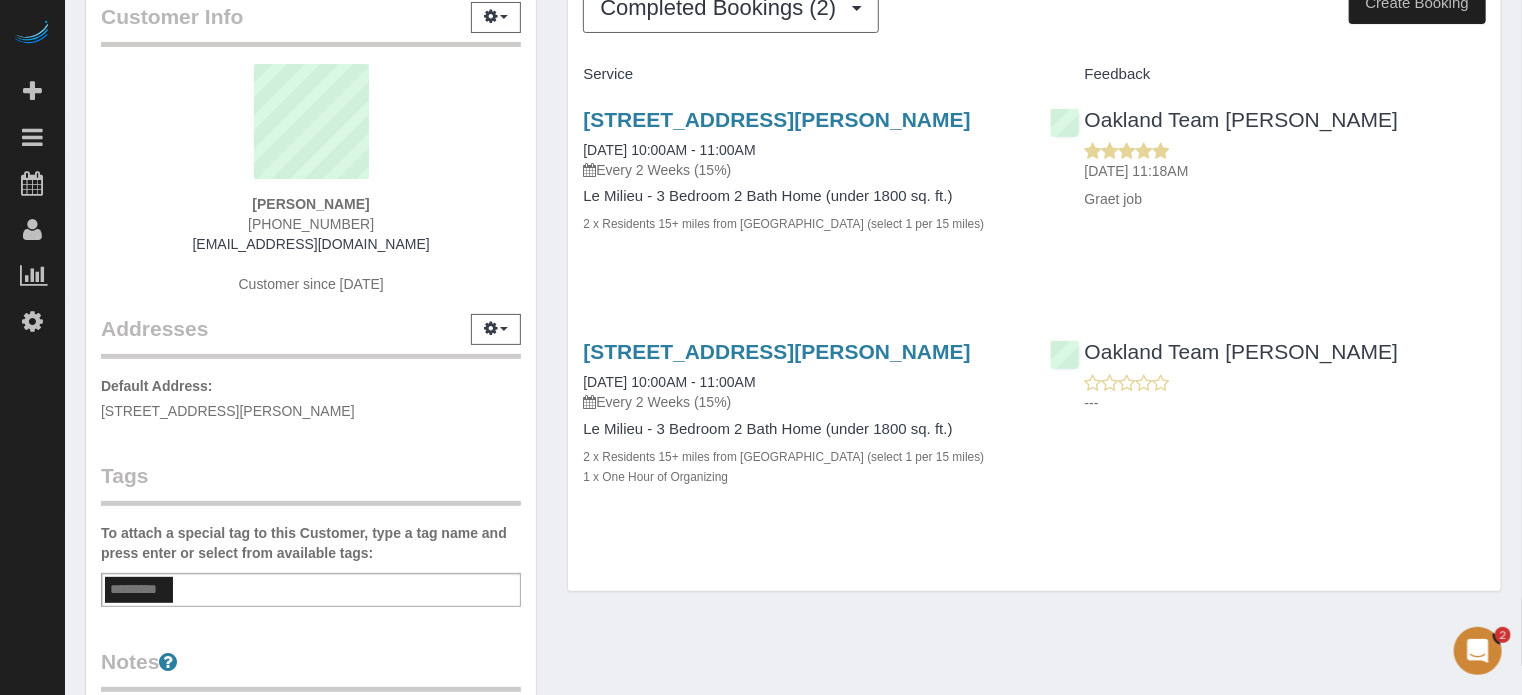 scroll, scrollTop: 0, scrollLeft: 0, axis: both 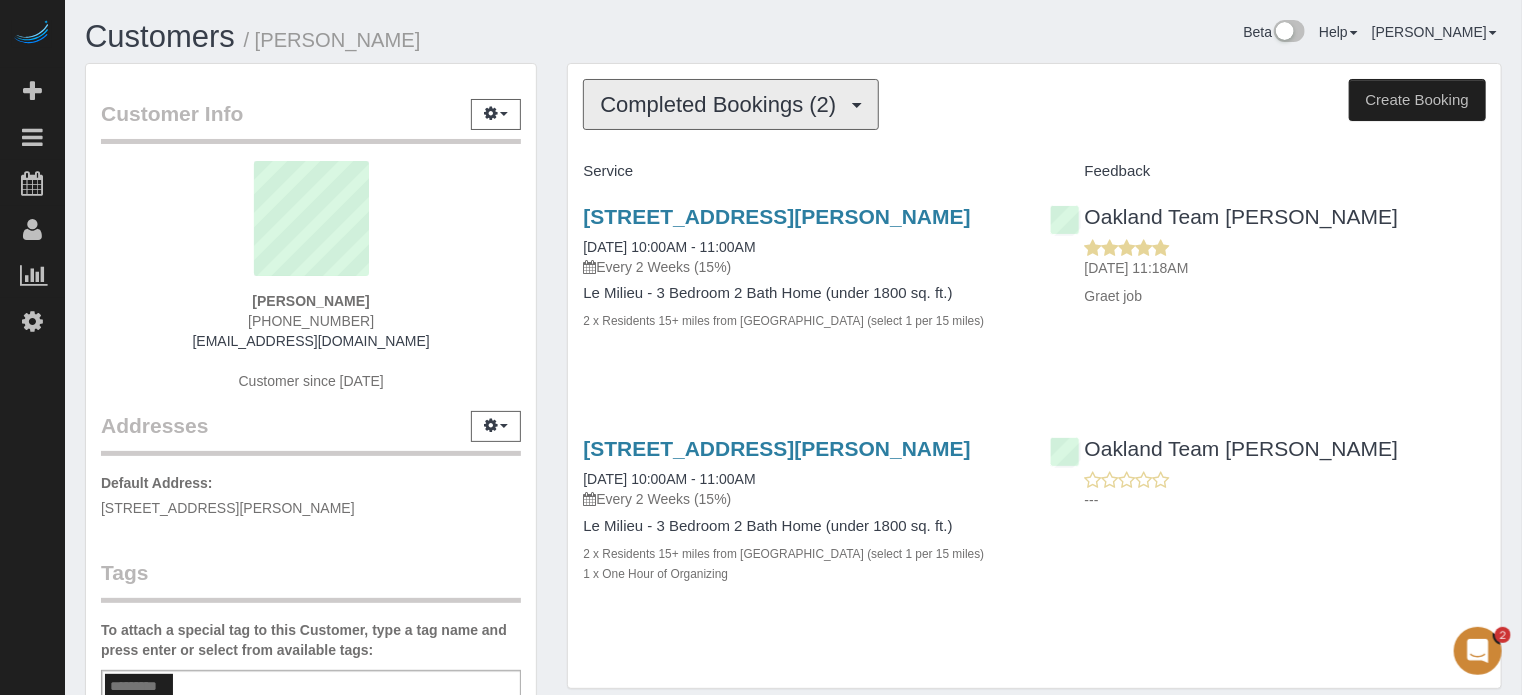 click on "Completed Bookings (2)" at bounding box center [723, 104] 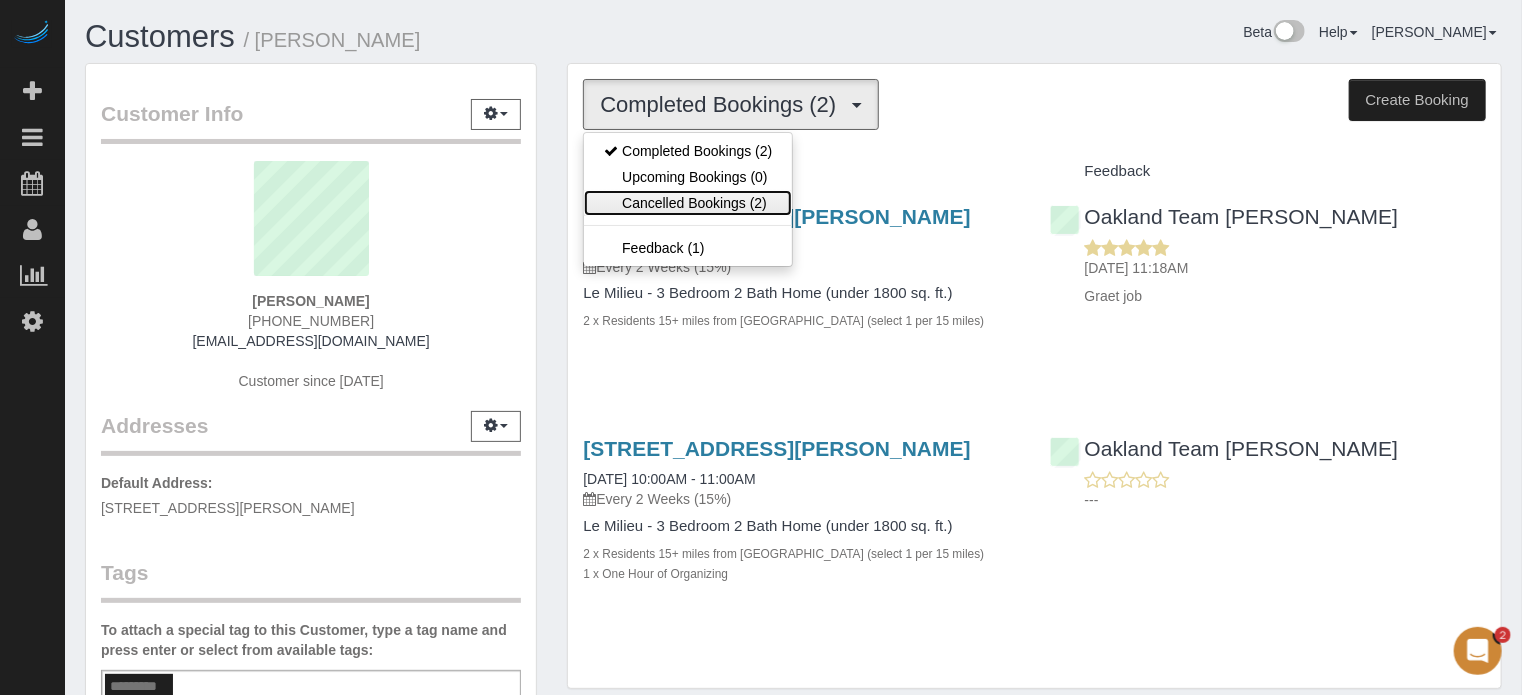click on "Cancelled Bookings (2)" at bounding box center [688, 203] 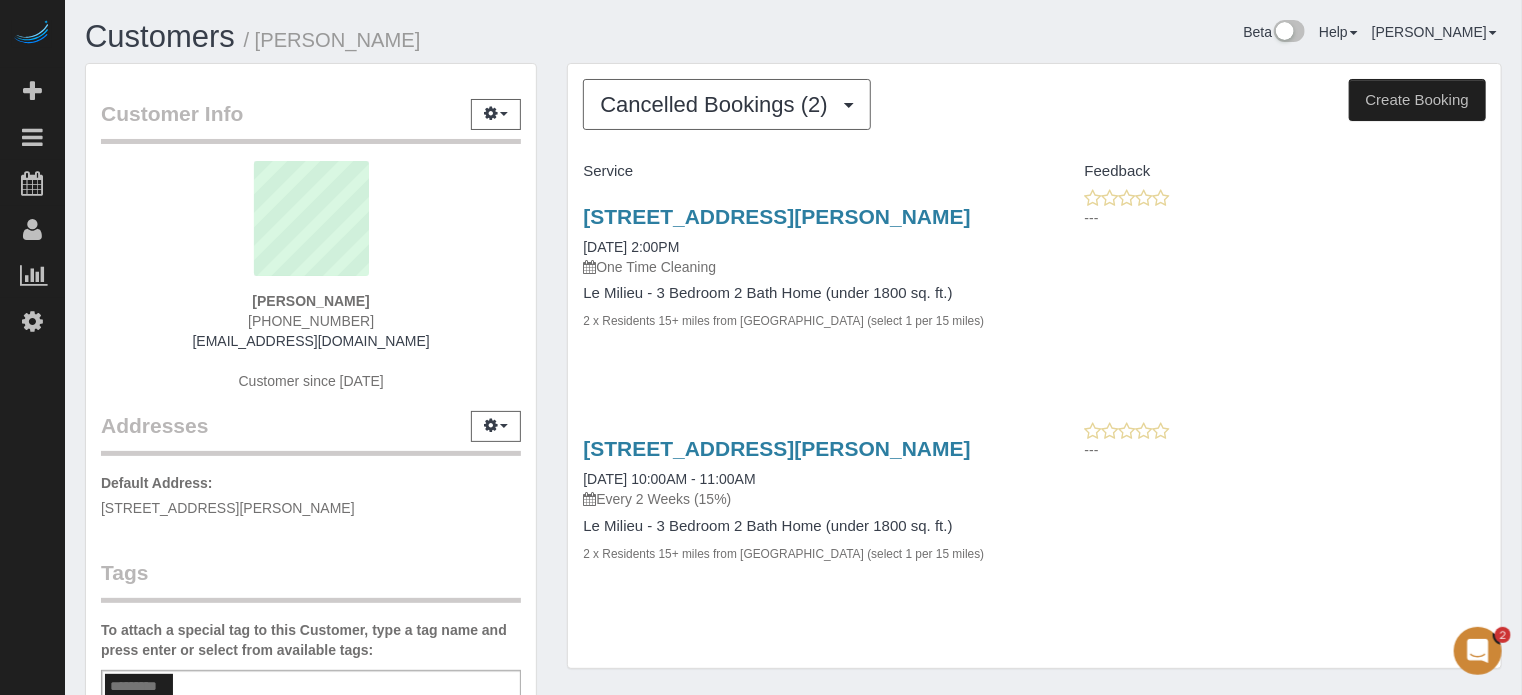 click on "Beta
Help
Help Docs
Take a Tour
Contact Support
Edgar Uro
My Account
Change Password
Email Preferences
Community
Log Out" at bounding box center (1156, 37) 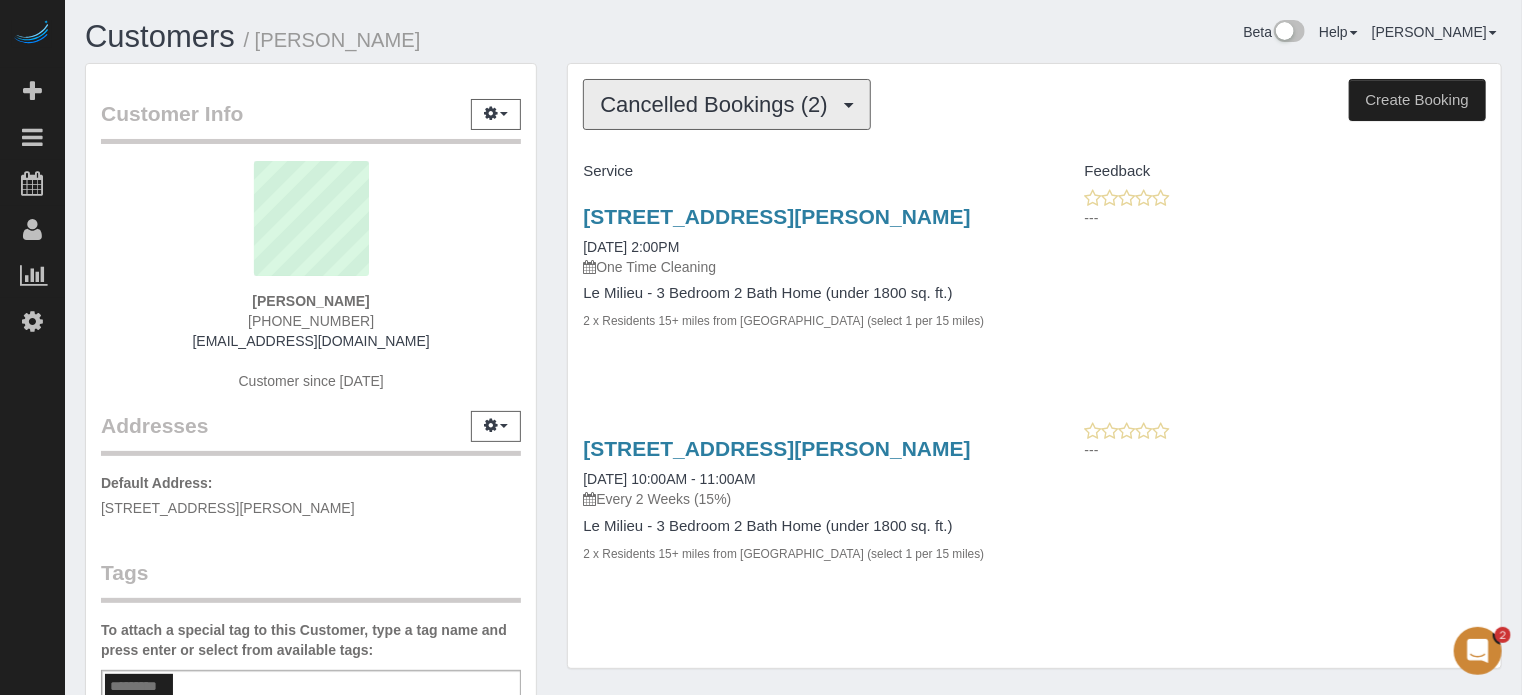 click on "Cancelled Bookings (2)" at bounding box center (718, 104) 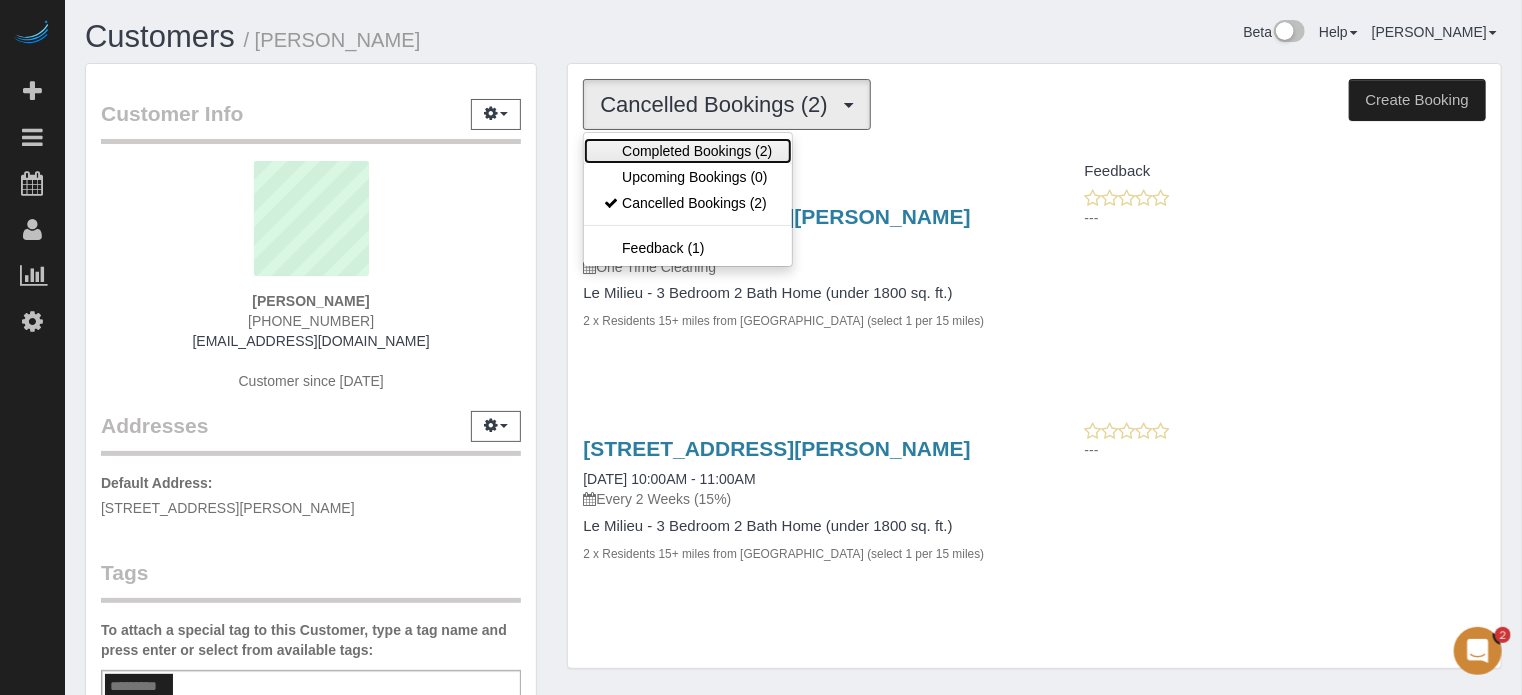 click on "Completed Bookings (2)" at bounding box center [688, 151] 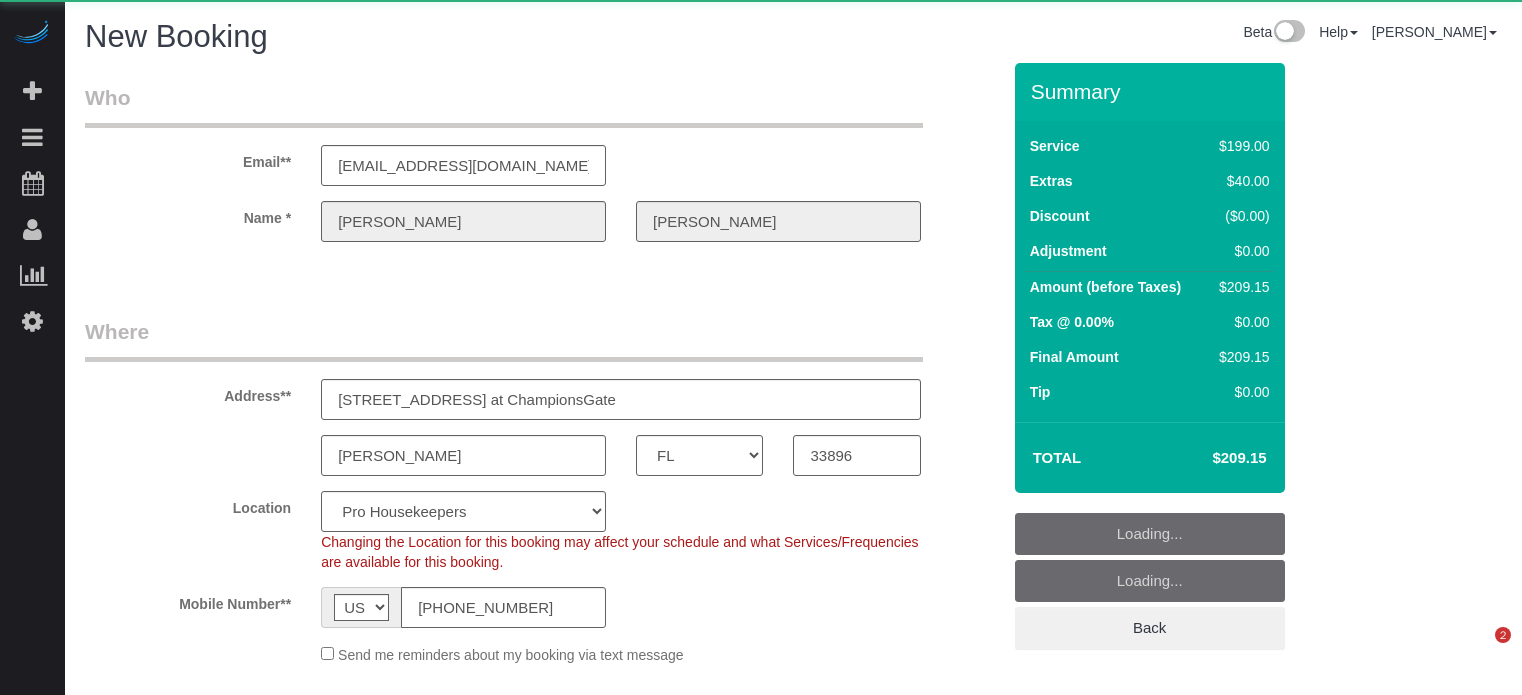select on "FL" 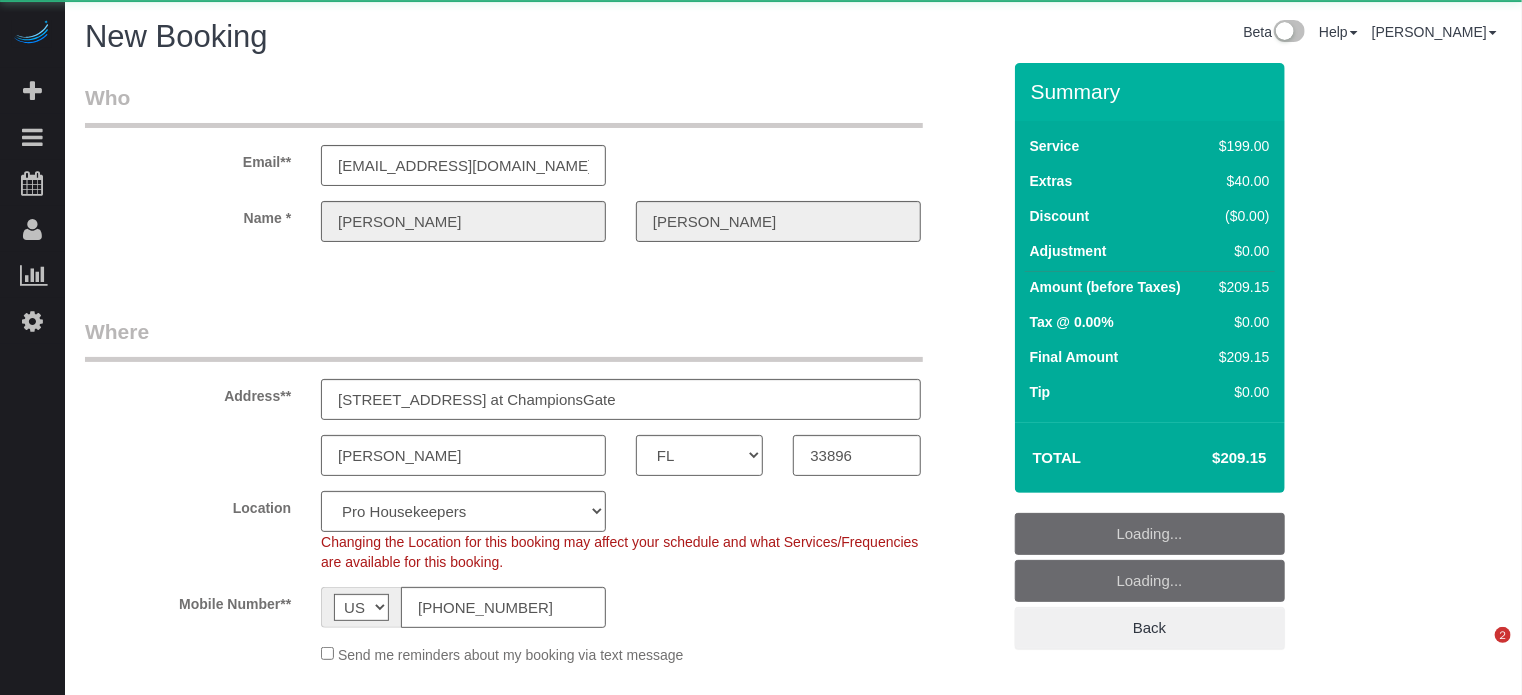 select on "object:1115" 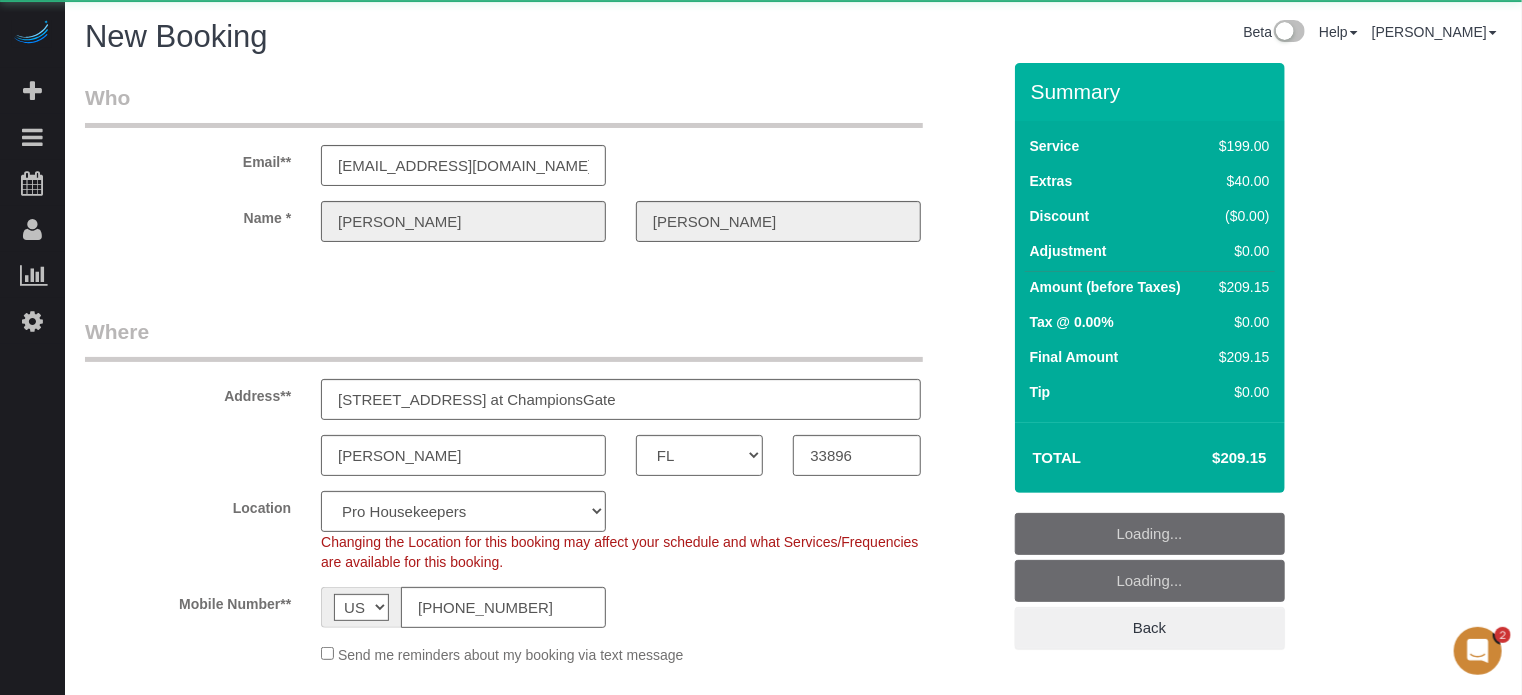 scroll, scrollTop: 0, scrollLeft: 0, axis: both 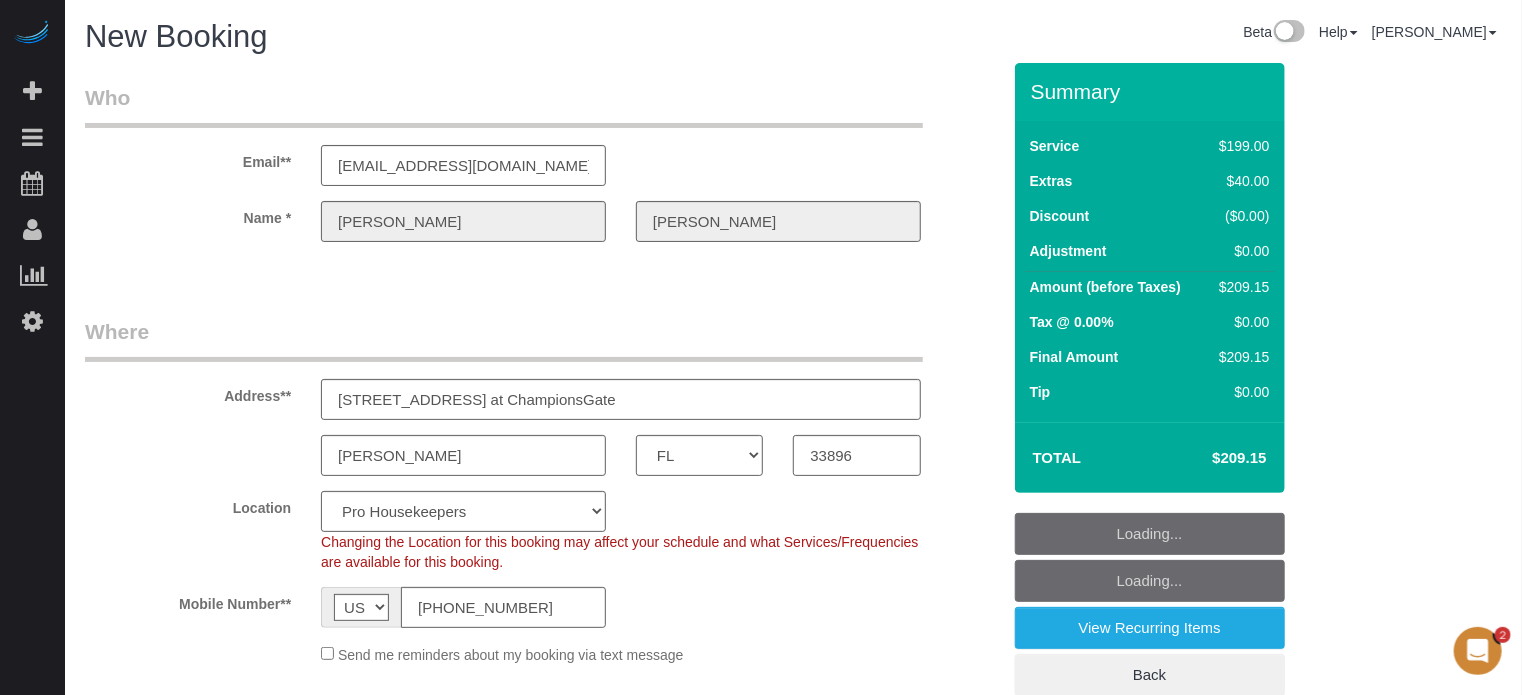 select on "object:1258" 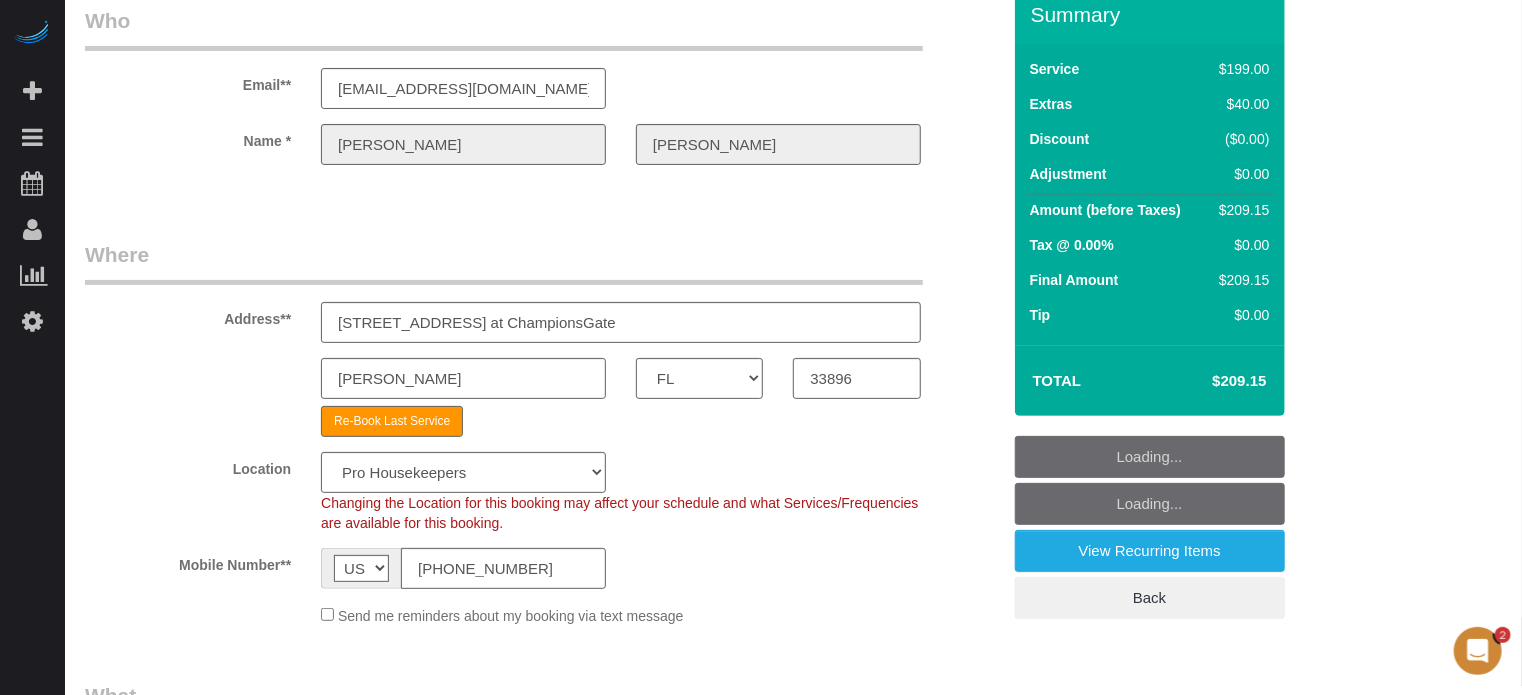 scroll, scrollTop: 100, scrollLeft: 0, axis: vertical 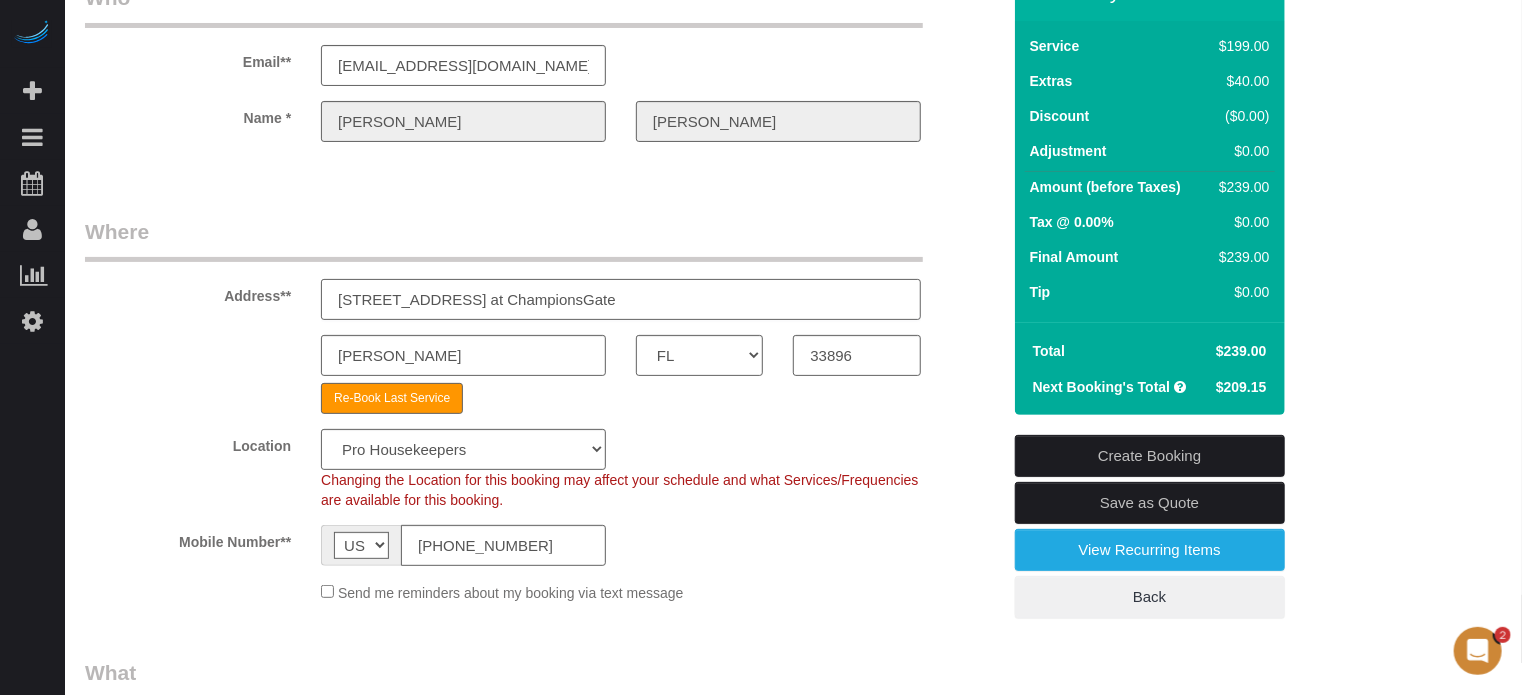 click on "8103 Portofino Way at ChampionsGate" at bounding box center (621, 299) 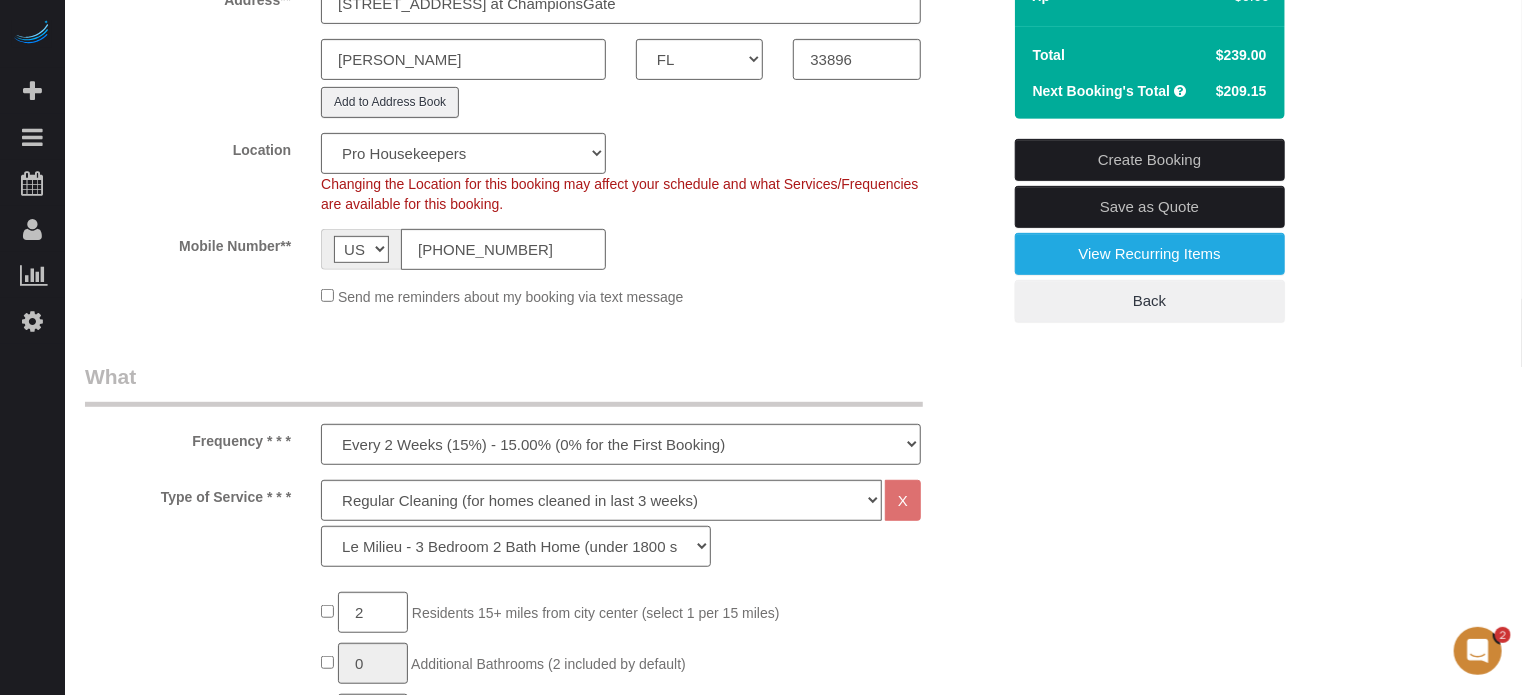 scroll, scrollTop: 300, scrollLeft: 0, axis: vertical 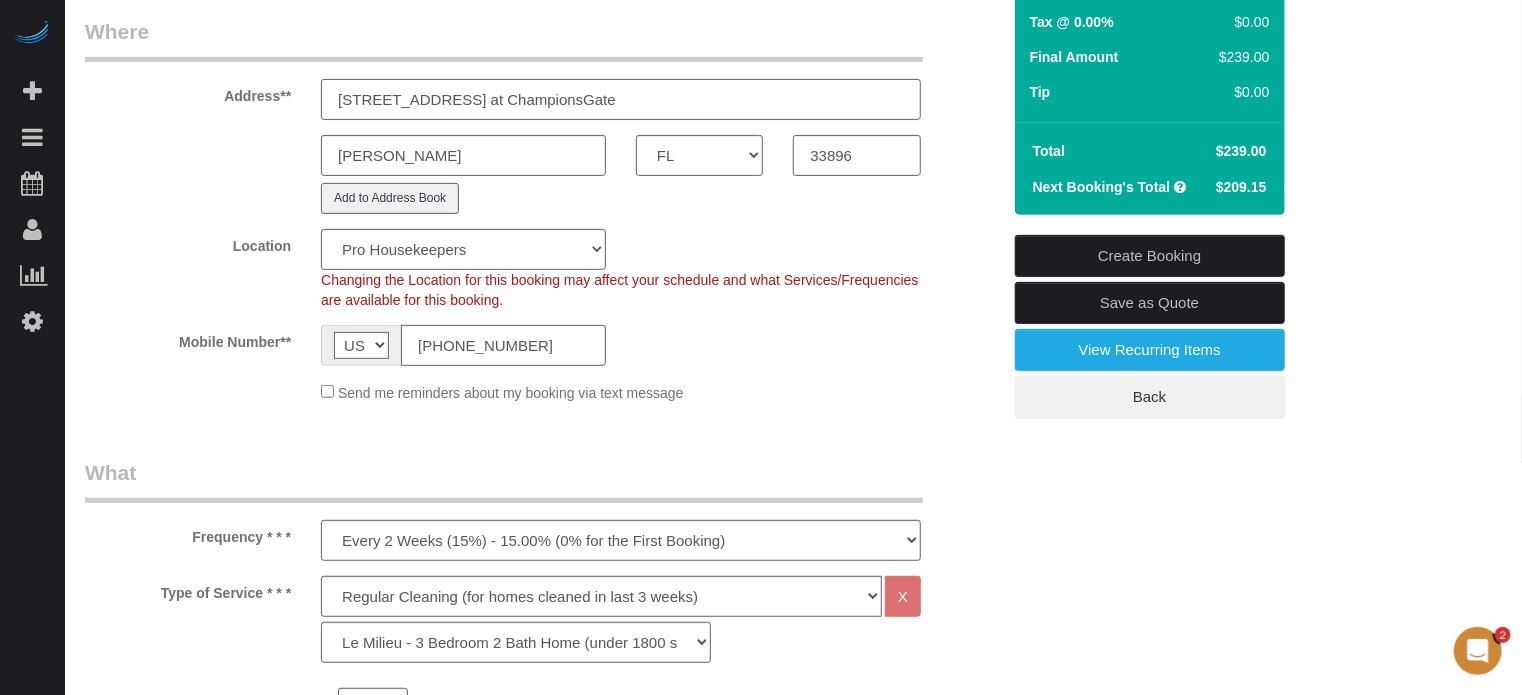 type on "7204 Portofino Way at ChampionsGate" 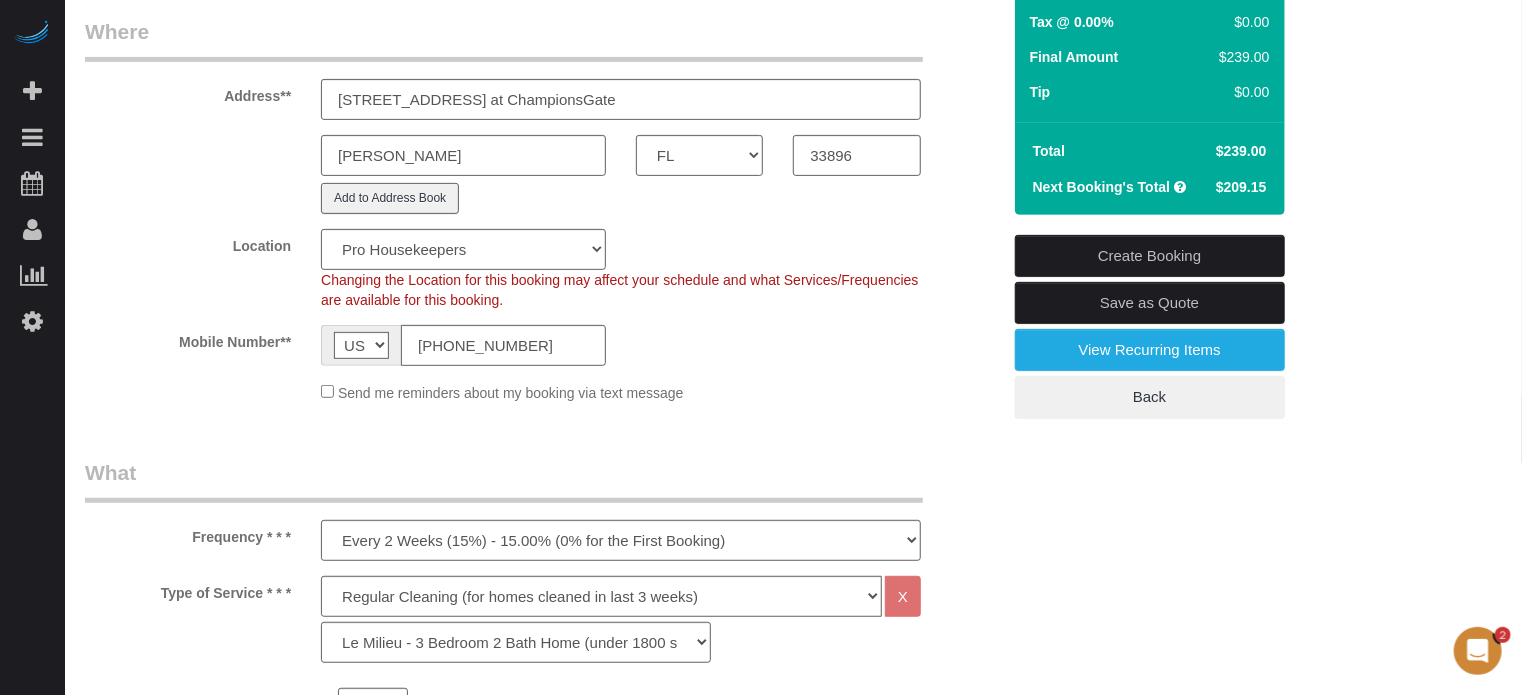 click on "Davenport
AK
AL
AR
AZ
CA
CO
CT
DC
DE
FL
GA
HI
IA
ID
IL
IN
KS
KY
LA
MA
MD
ME
MI
MN
MO
MS
MT
NC
ND
NE
NH
NJ
NM
NV
NY
OH
OK
OR
PA
RI
SC
SD
TN
TX
UT
VA
VT
WA
WI
WV
WY" at bounding box center (542, 155) 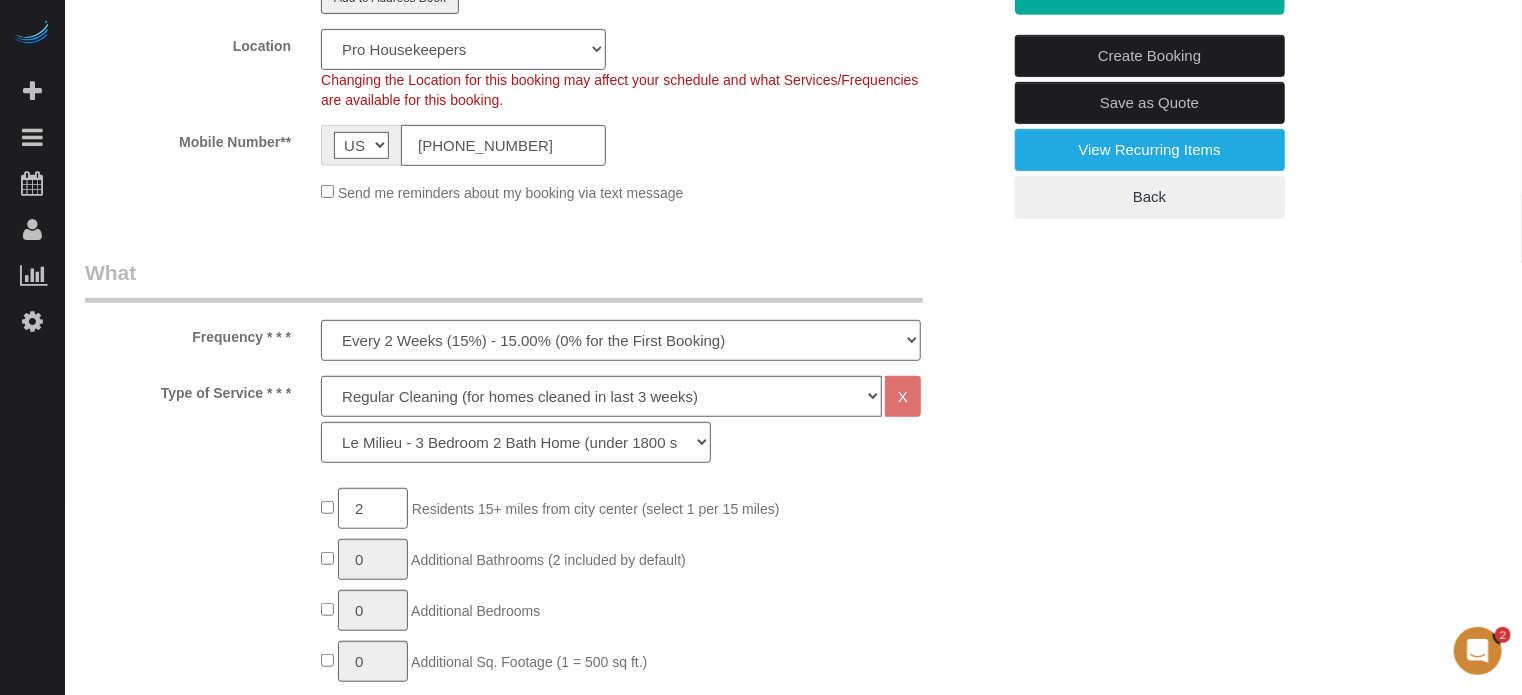 scroll, scrollTop: 600, scrollLeft: 0, axis: vertical 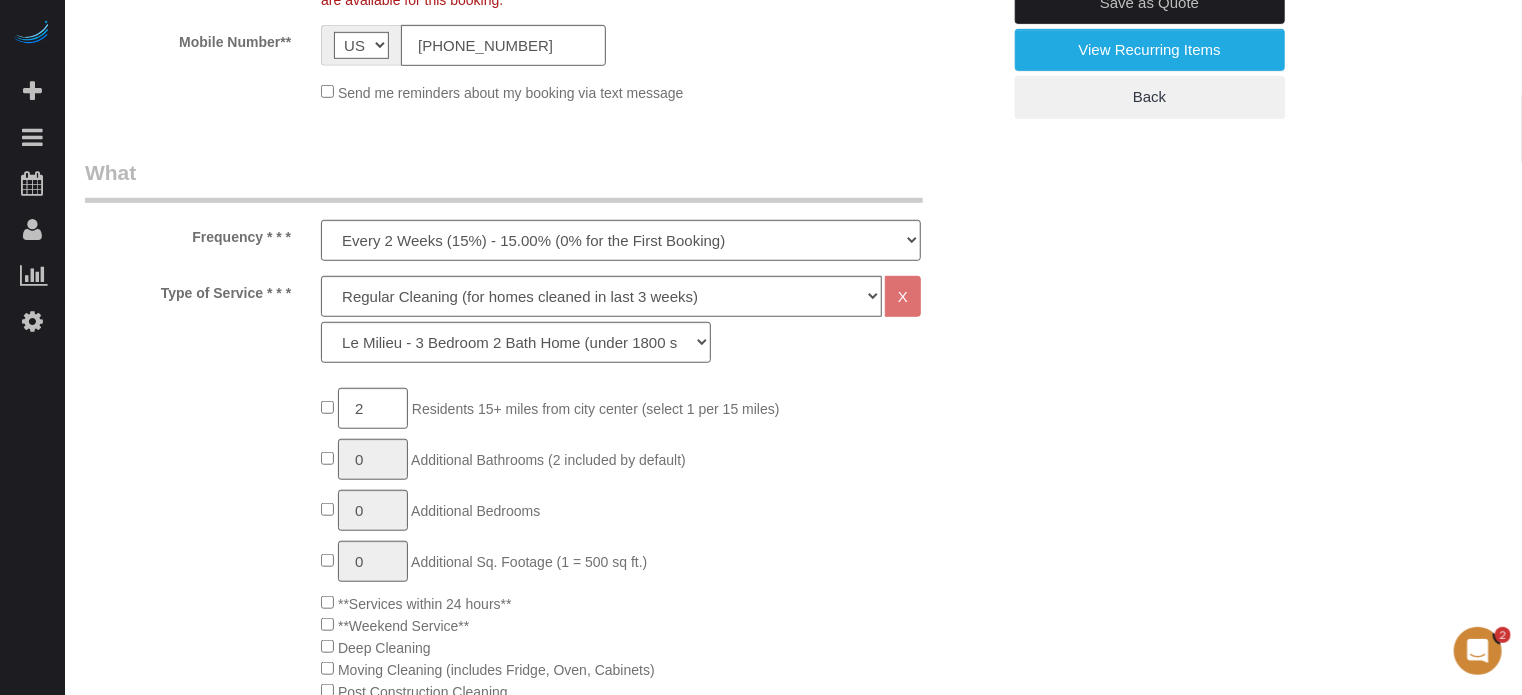 click on "Frequency * * *
One Time Cleaning Weekly Cleaning (20%) - 20.00% (0% for the First Booking) Every 2 Weeks (15%) - 15.00% (0% for the First Booking) Every 3 Weeks (10%) - 10.00% (0% for the First Booking) Every 4 Weeks (5%) - 5.00% (0% for the First Booking) Every 6 Weeks (2.5%) - 2.50% (0% for the First Booking) Every 8 Weeks ($5 off) - $5.00 (0% for the First Booking)" at bounding box center (542, 209) 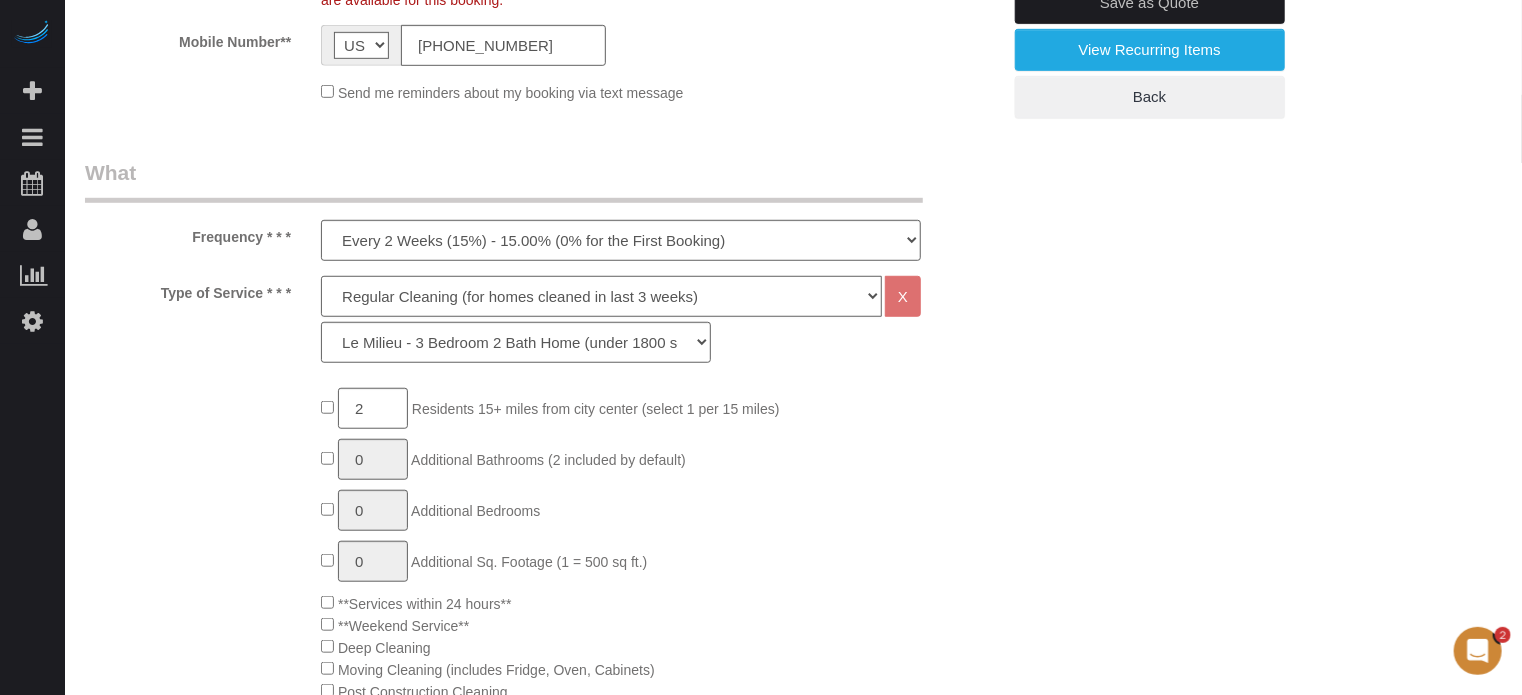 click on "Deep Cleaning (for homes that have not been cleaned in 3+ weeks) Spruce Regular Cleaning (for homes cleaned in last 3 weeks) Moving Cleanup (to clean home for new tenants) Post Construction Cleaning Vacation Rental Cleaning Hourly" 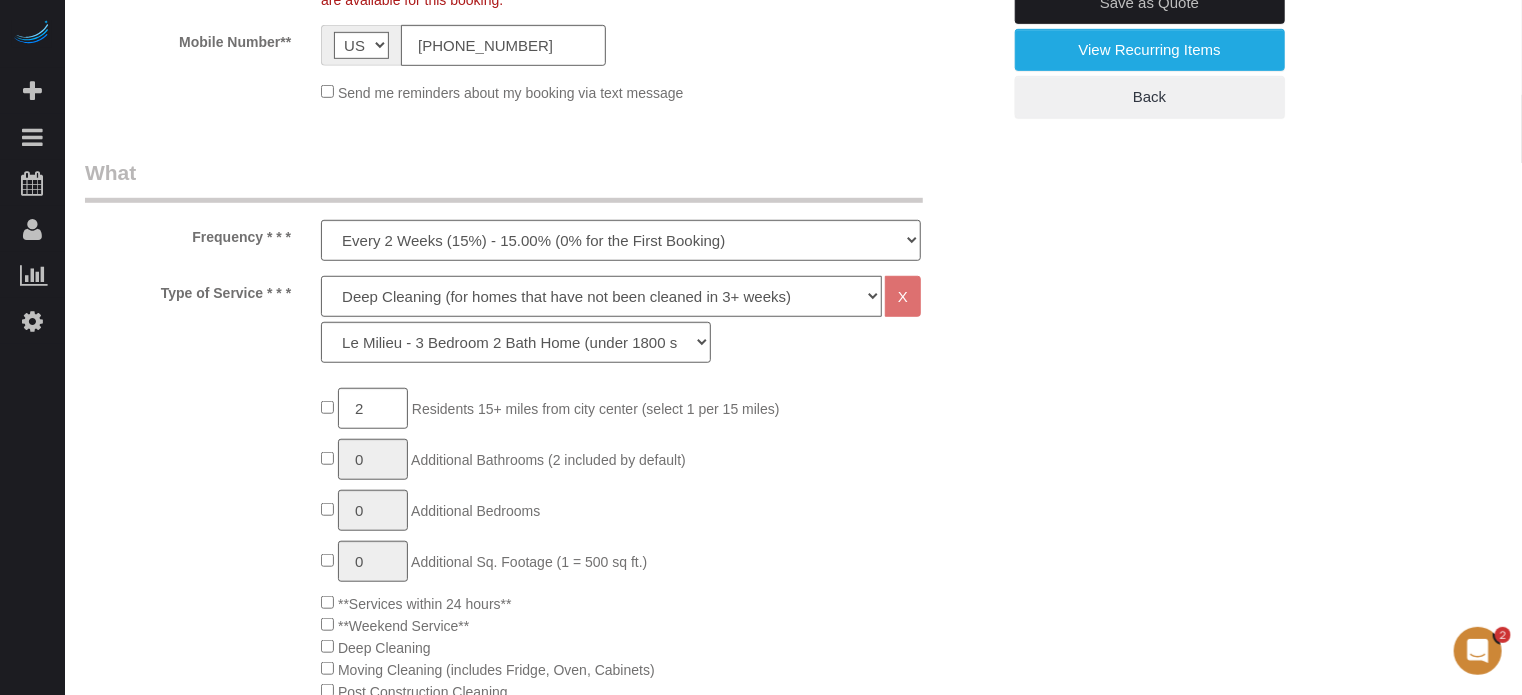 click on "Deep Cleaning (for homes that have not been cleaned in 3+ weeks) Spruce Regular Cleaning (for homes cleaned in last 3 weeks) Moving Cleanup (to clean home for new tenants) Post Construction Cleaning Vacation Rental Cleaning Hourly" 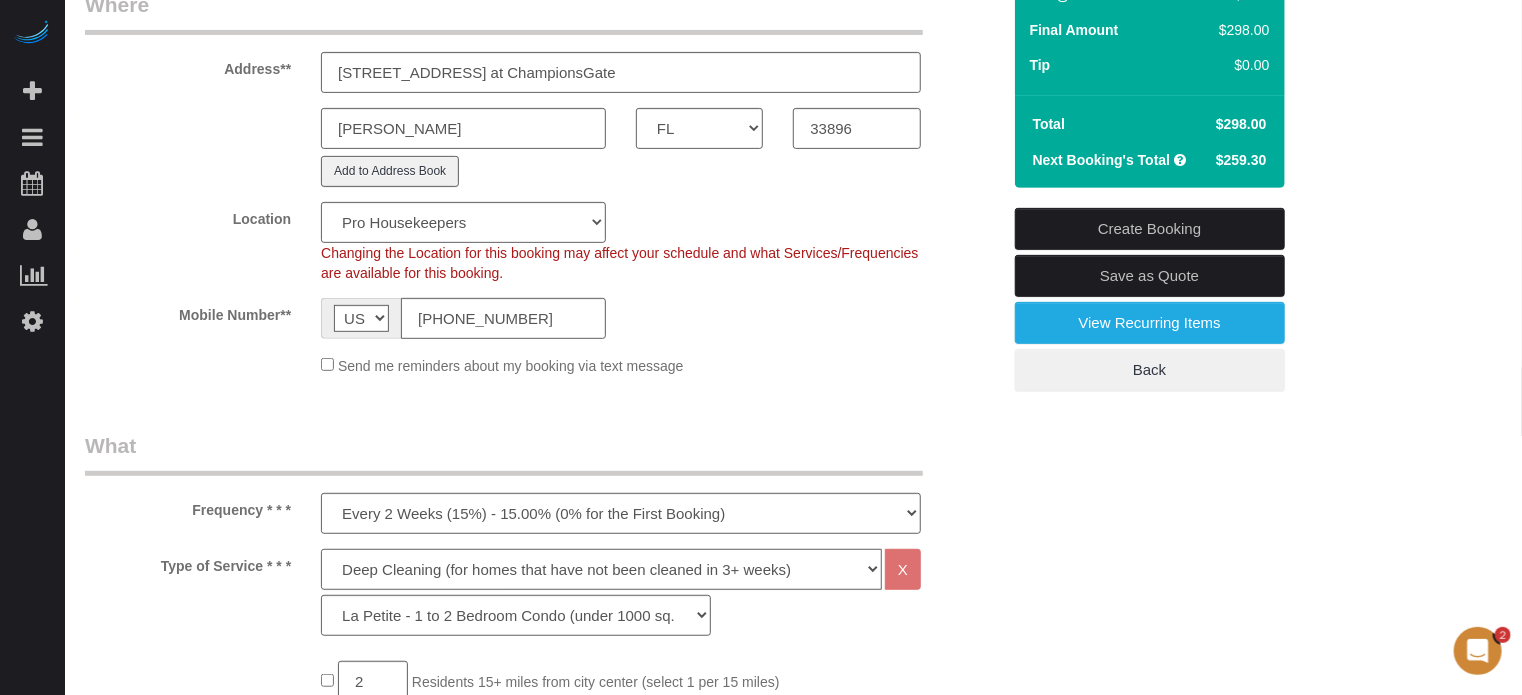 scroll, scrollTop: 200, scrollLeft: 0, axis: vertical 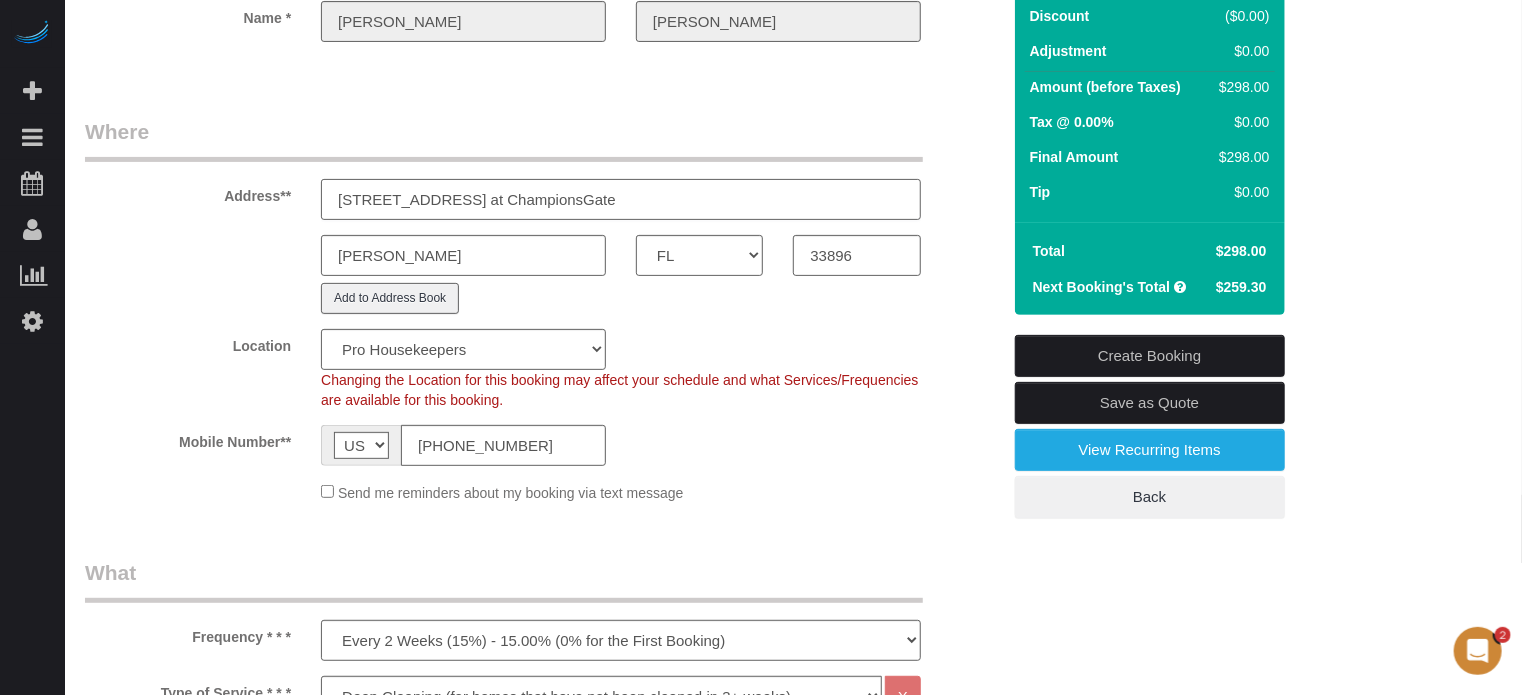 click on "7204 Portofino Way at ChampionsGate" at bounding box center (621, 199) 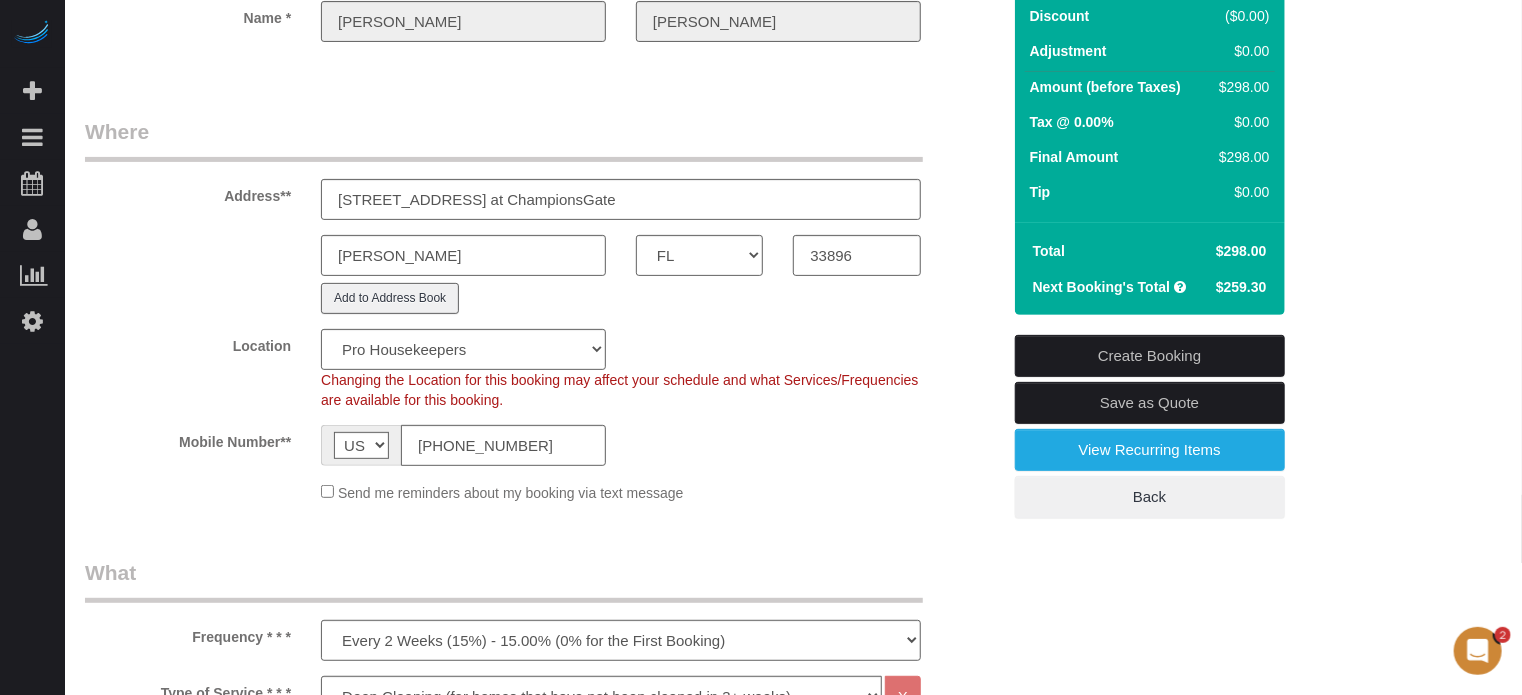 click on "Who
Email**
giesecke28@gmail.com
Name *
William
Giesecke
Where
Address**
7204 Portofino Way at ChampionsGate
Davenport
AK
AL
AR
AZ
CA
CO
CT
DC
DE
FL
GA
HI
IA
ID
IL
IN
KS
KY
LA
MA
MD
ME
MI
MN
MO
MS
MT
NC
ND
NE" at bounding box center [542, 1823] 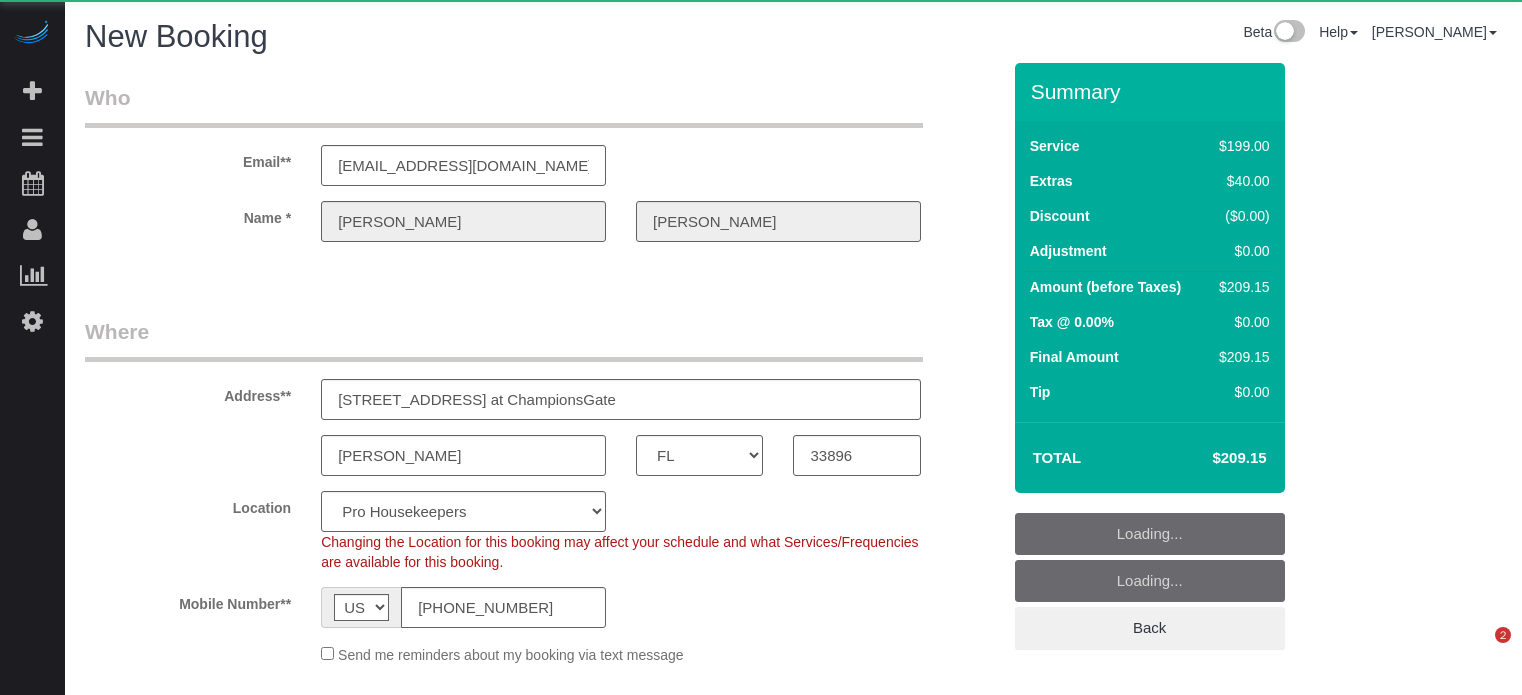 select on "FL" 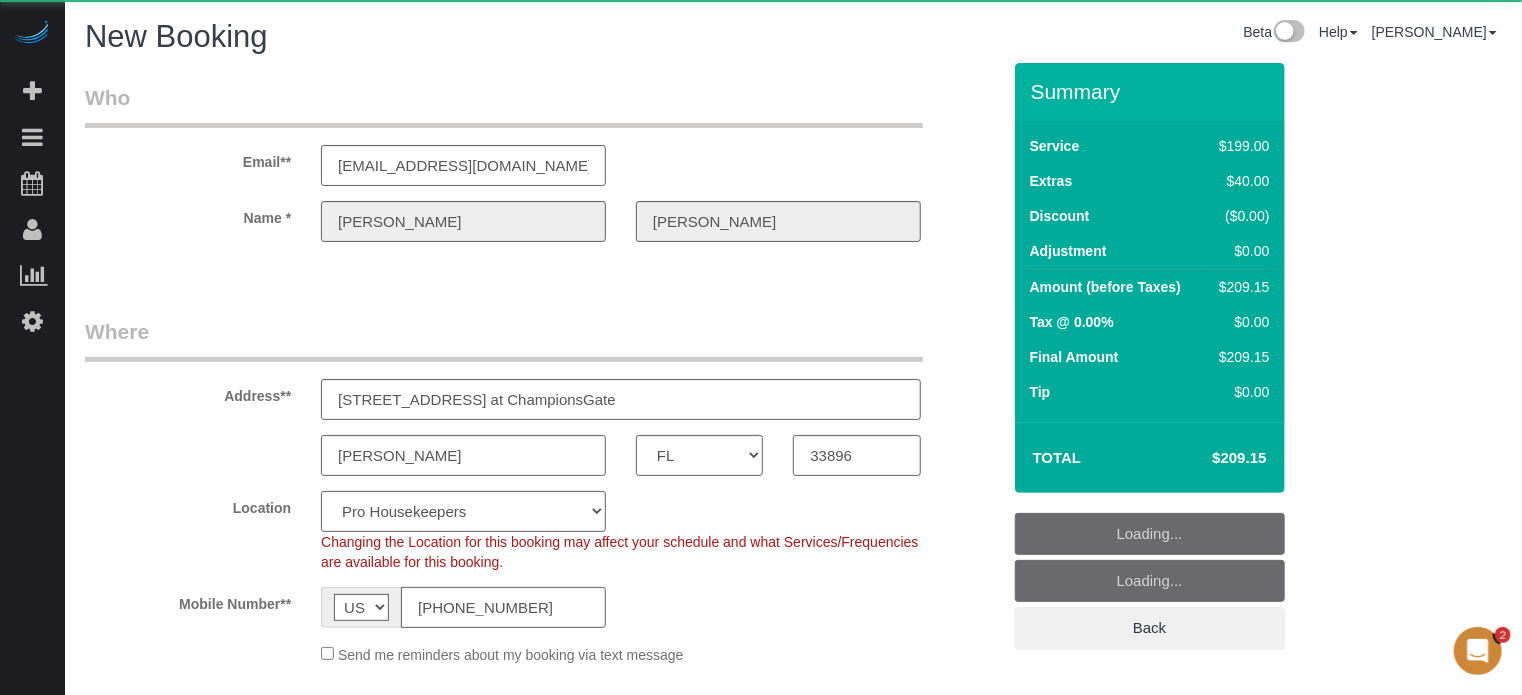 scroll, scrollTop: 0, scrollLeft: 0, axis: both 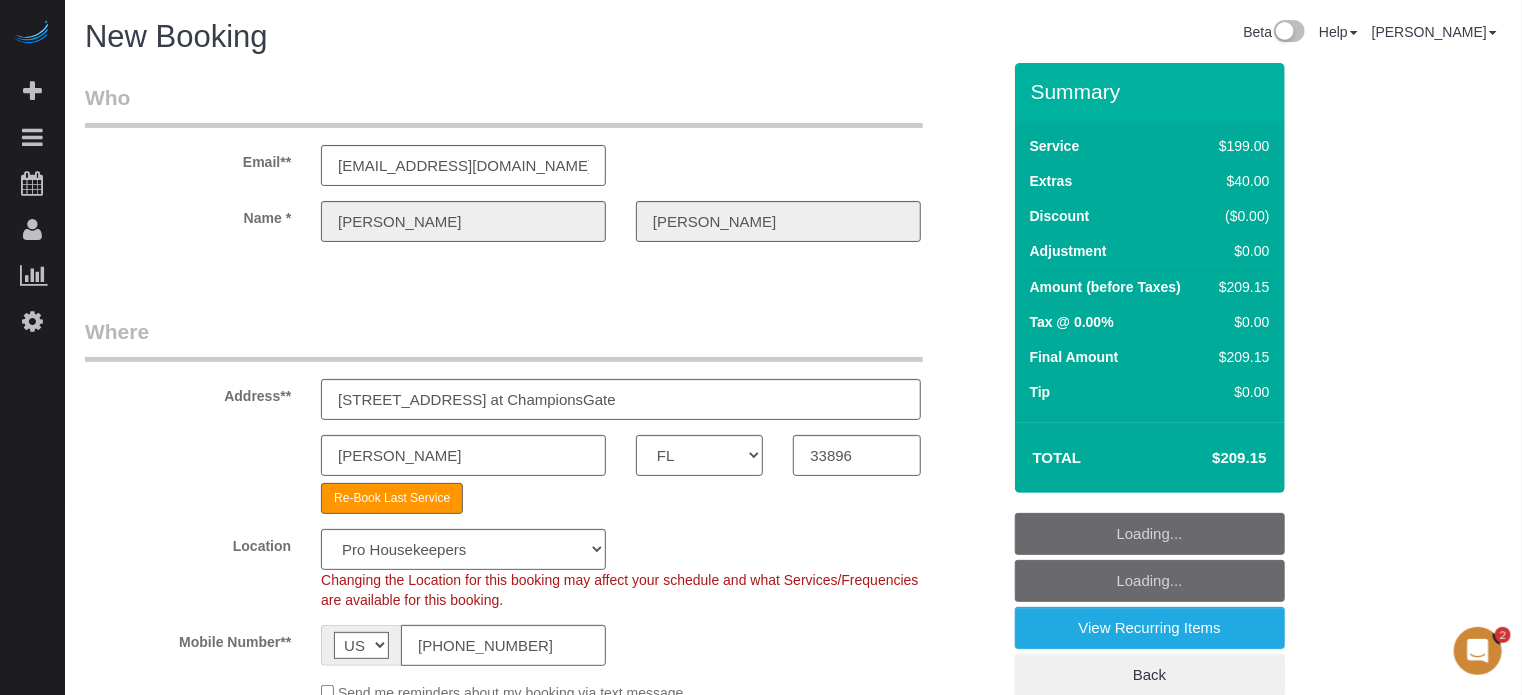 select on "object:1258" 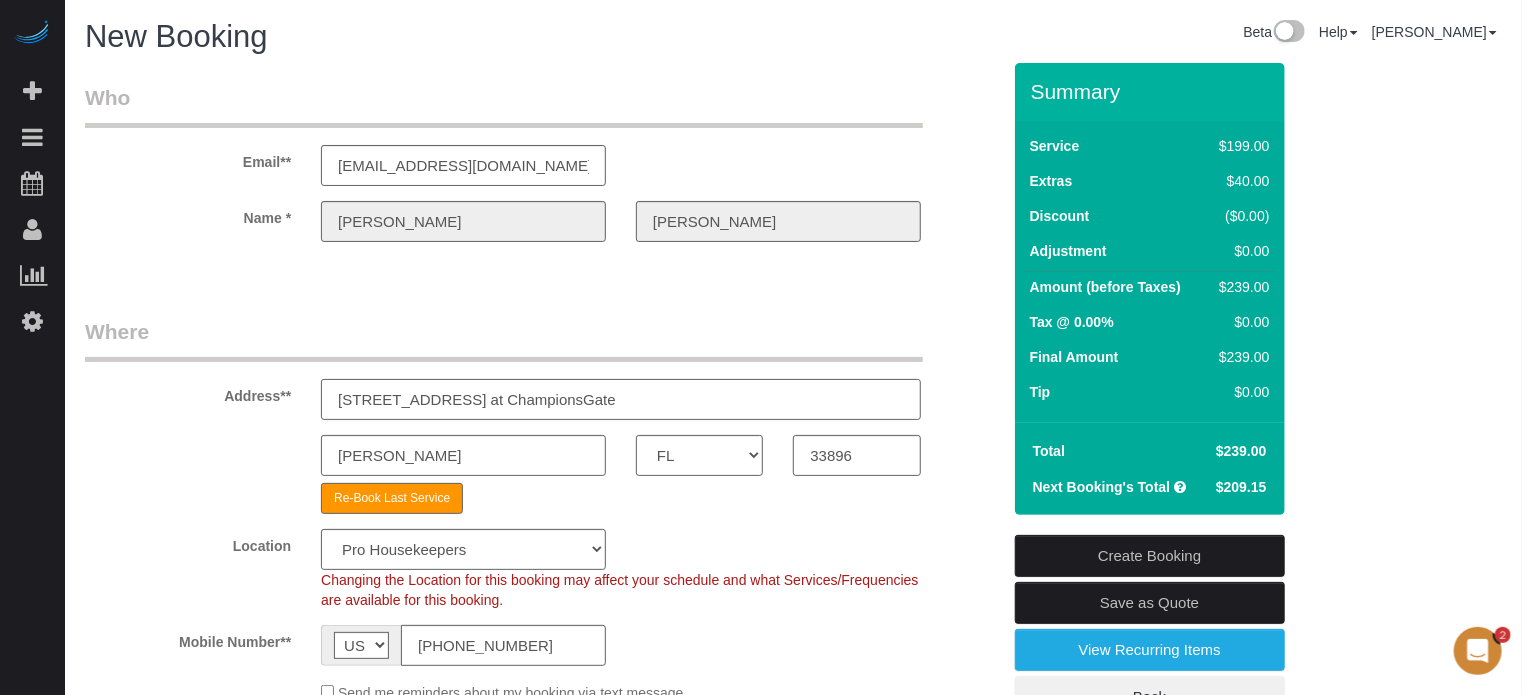 drag, startPoint x: 368, startPoint y: 394, endPoint x: 286, endPoint y: 389, distance: 82.1523 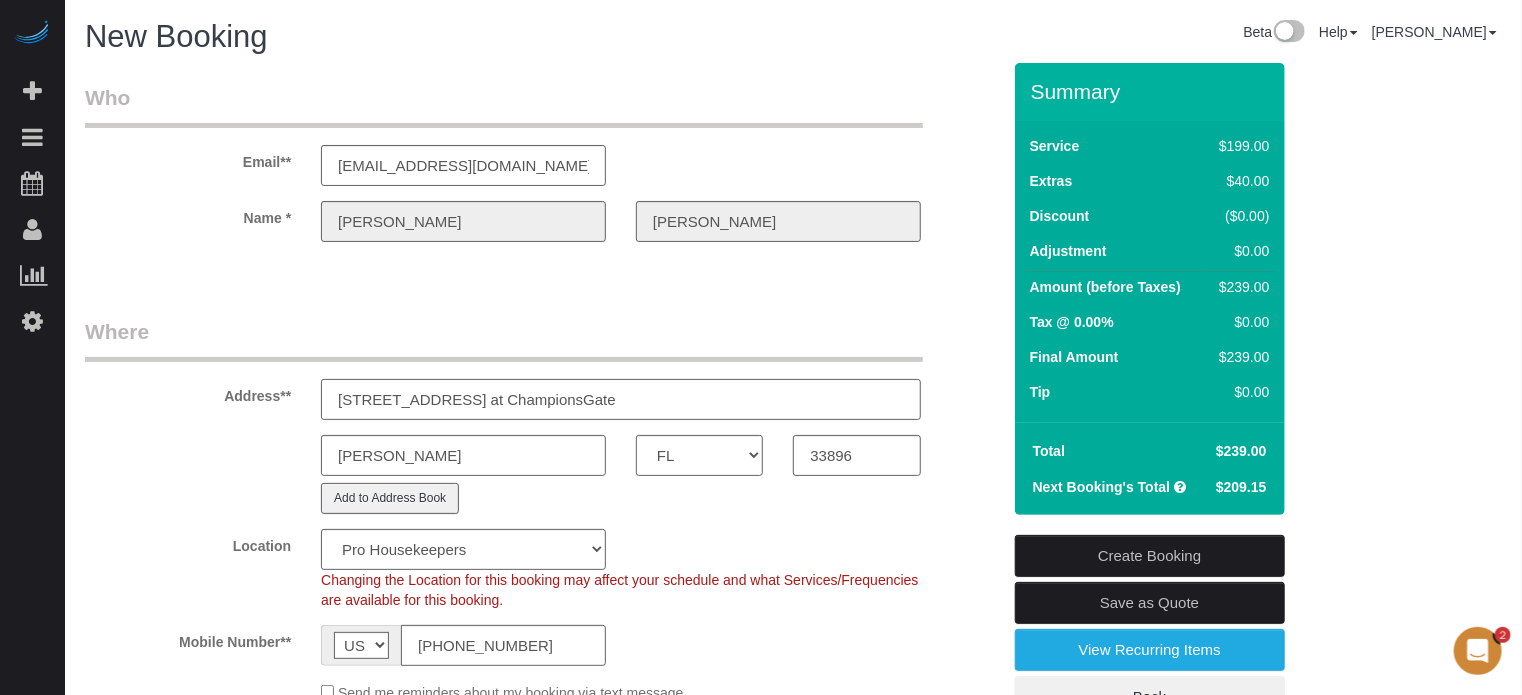 type on "7104 Portofino Way at ChampionsGate" 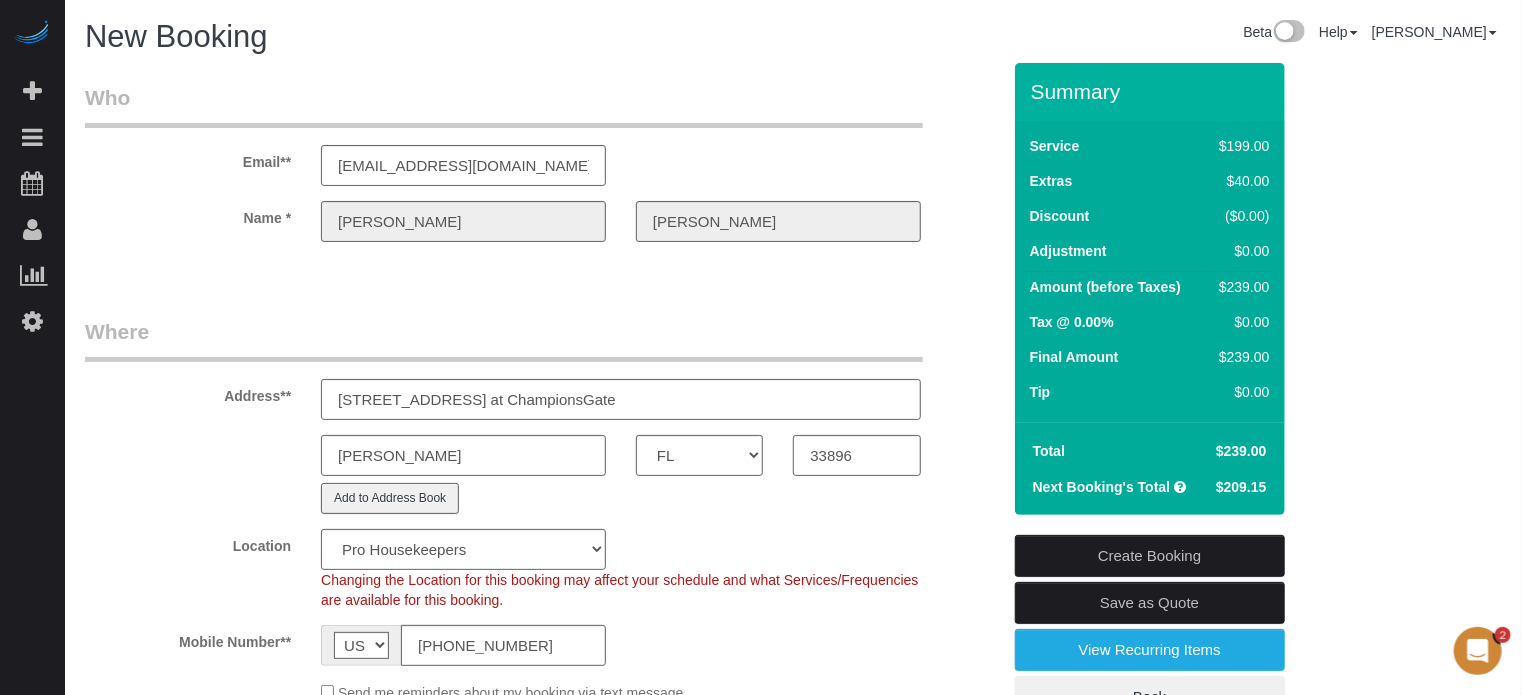 click on "Who
Email**
giesecke28@gmail.com
Name *
William
Giesecke
Where
Address**
7104 Portofino Way at ChampionsGate
Davenport
AK
AL
AR
AZ
CA
CO
CT
DC
DE
FL
GA
HI
IA
ID
IL
IN
KS
KY
LA
MA
MD
ME
MI
MN
MO
MS
MT
NC
ND
NE" at bounding box center (542, 2023) 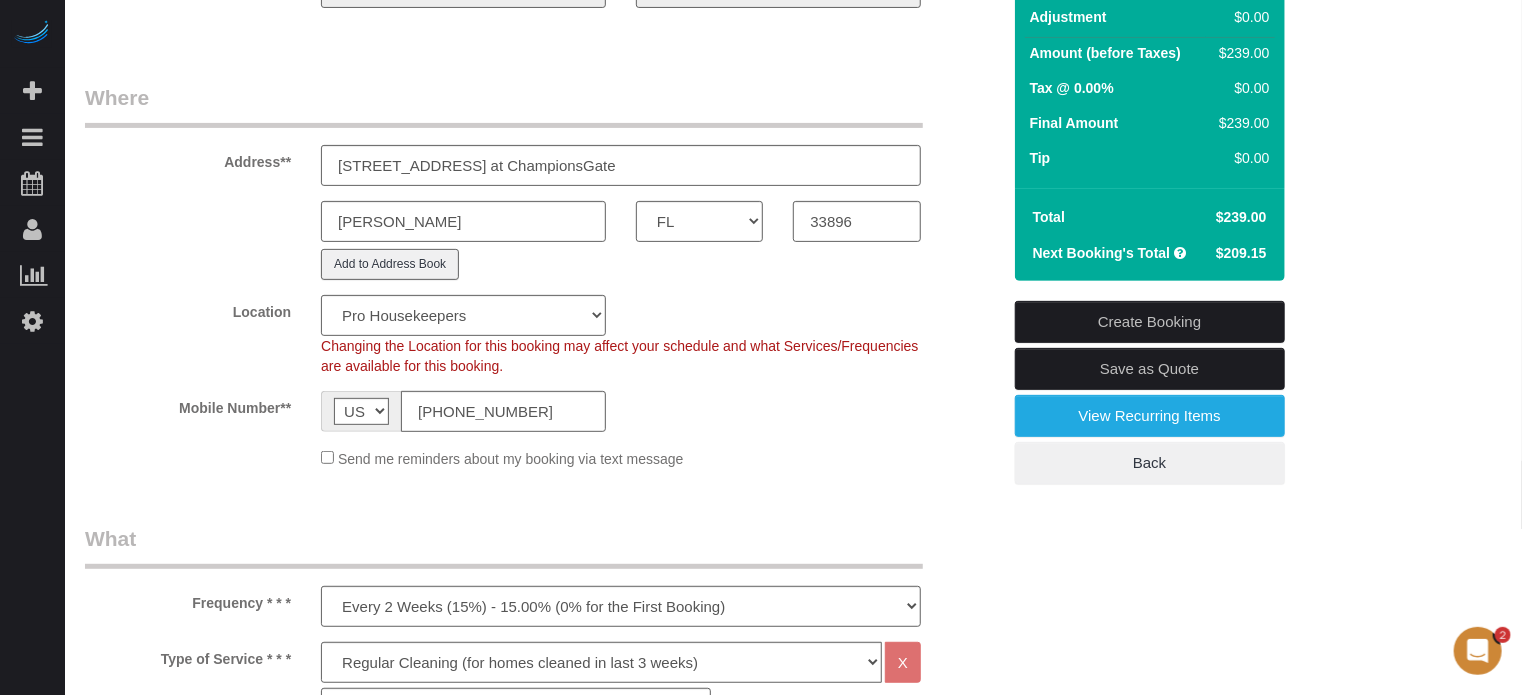 scroll, scrollTop: 200, scrollLeft: 0, axis: vertical 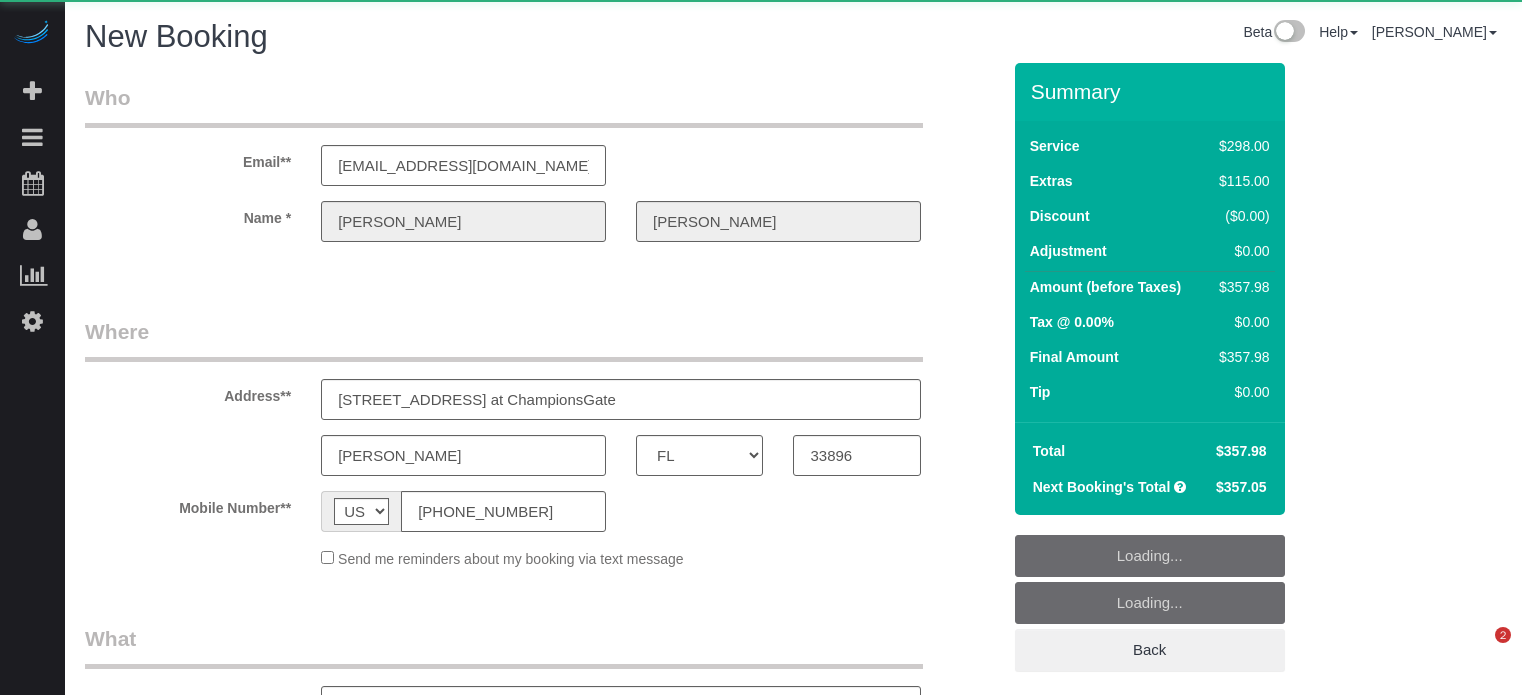 select on "FL" 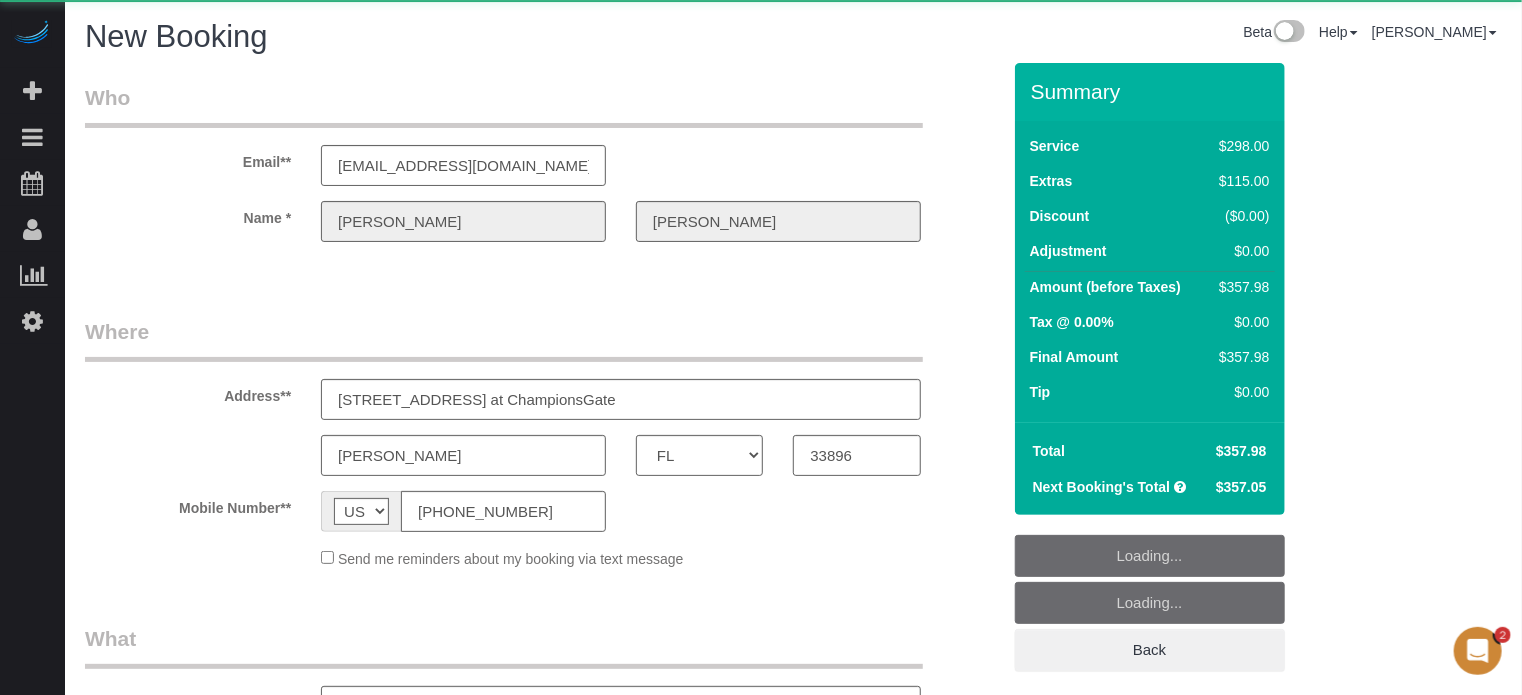 scroll, scrollTop: 0, scrollLeft: 0, axis: both 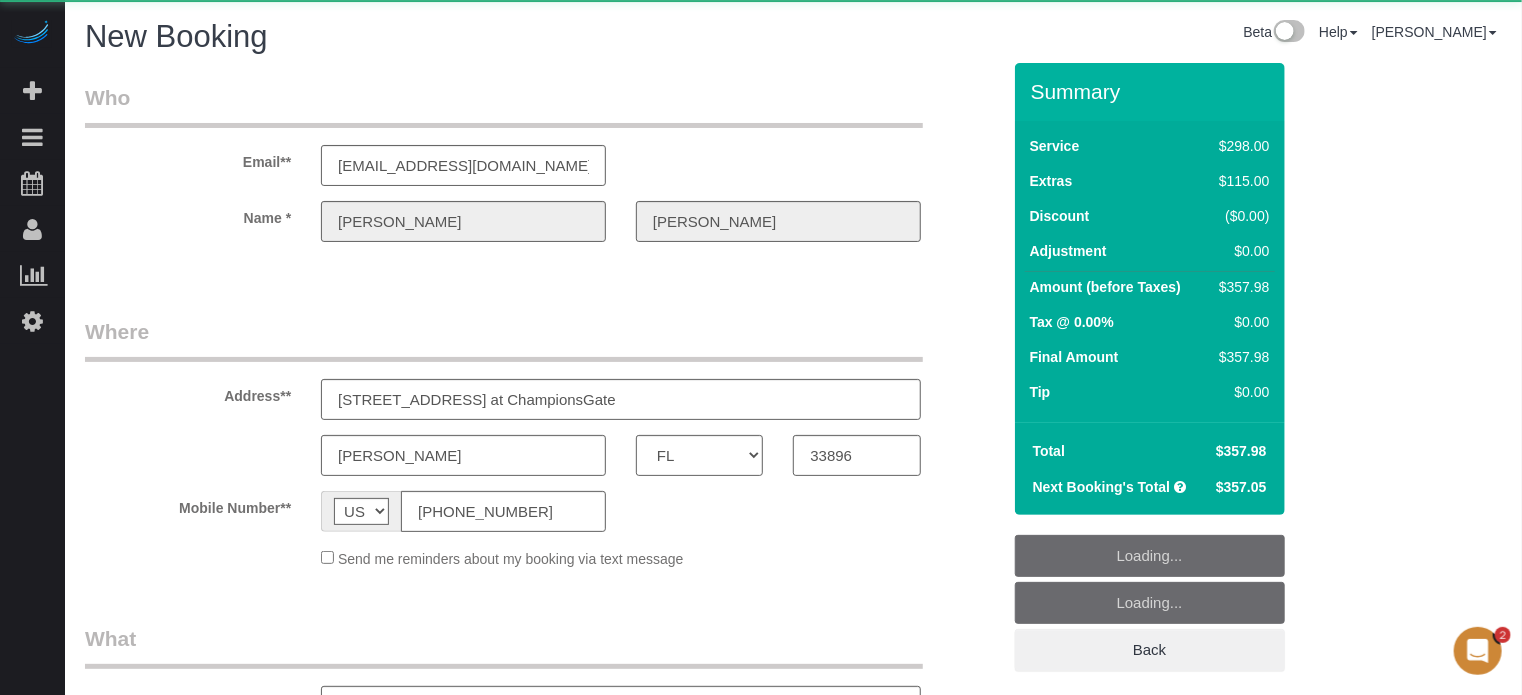 select on "object:1254" 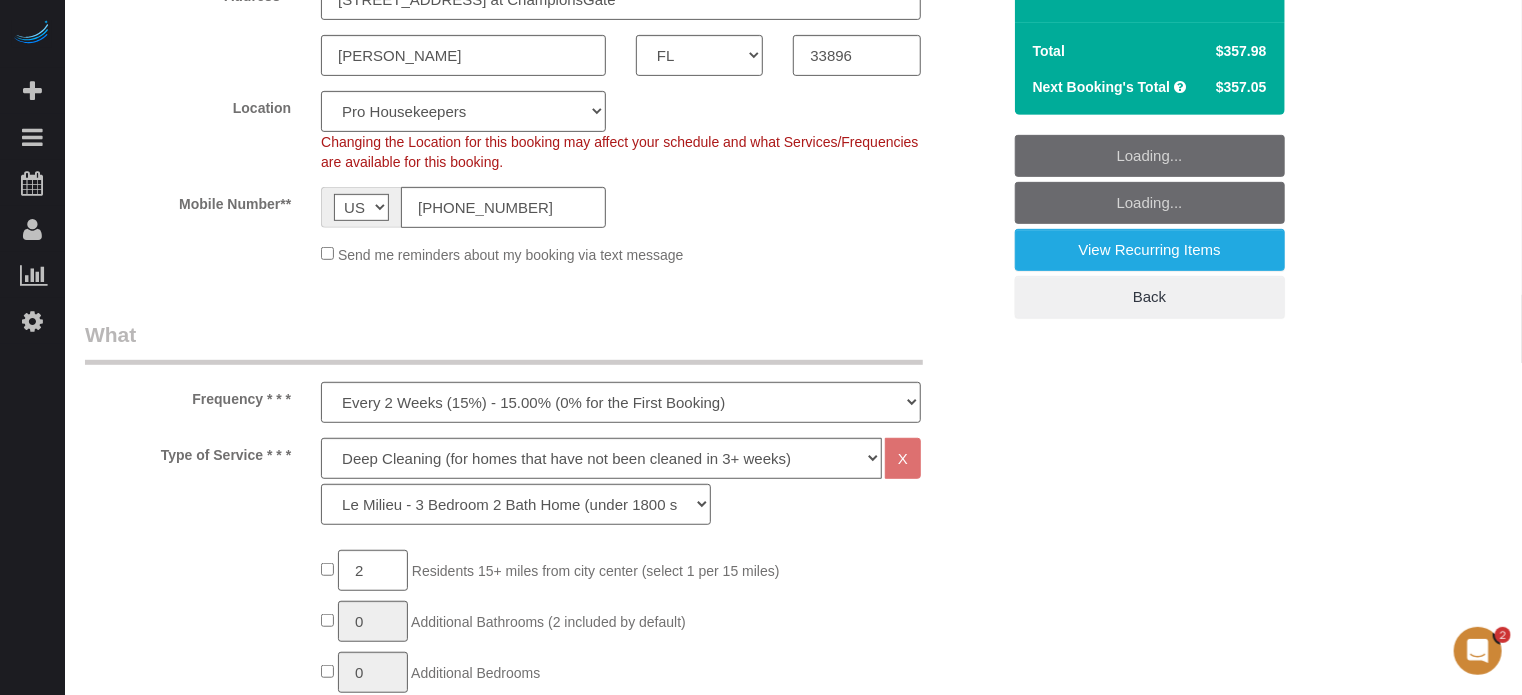 select on "object:1266" 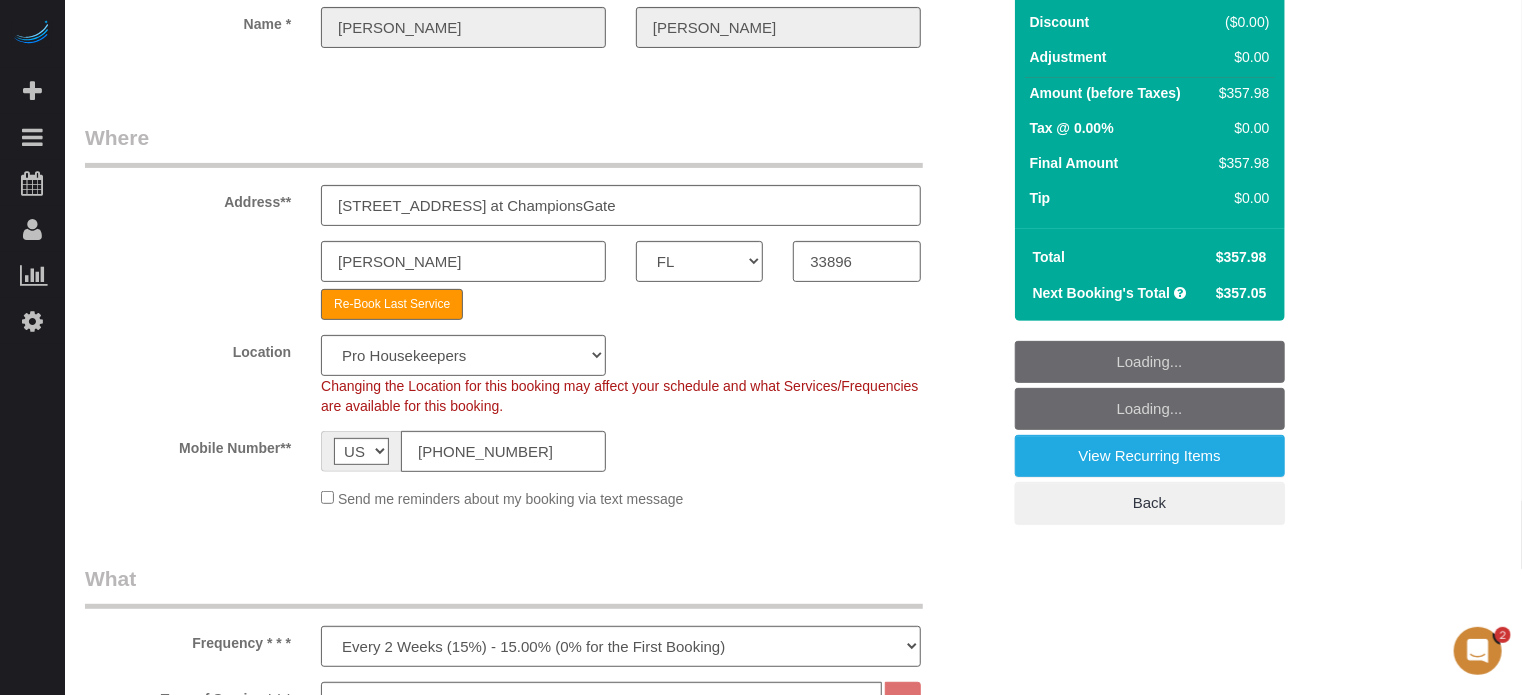 scroll, scrollTop: 100, scrollLeft: 0, axis: vertical 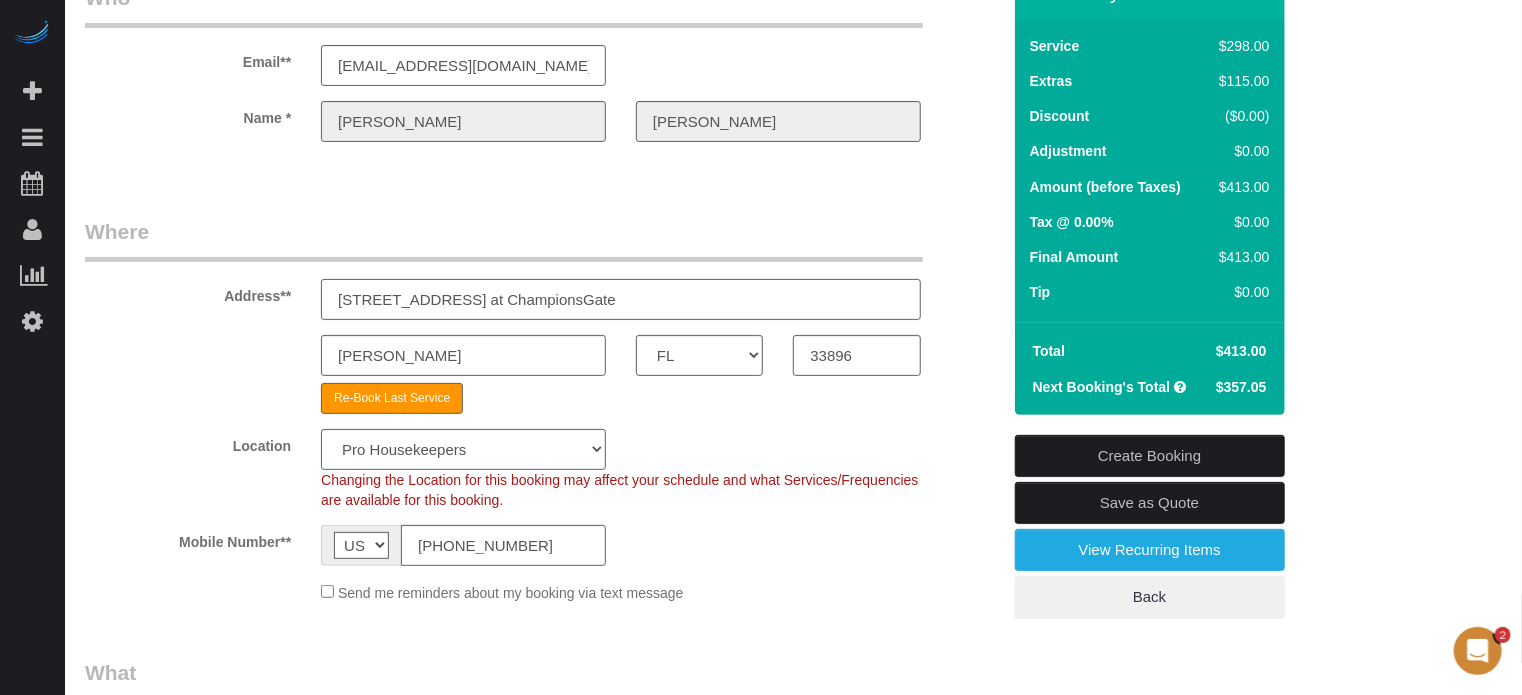 click on "[STREET_ADDRESS] at ChampionsGate" at bounding box center (621, 299) 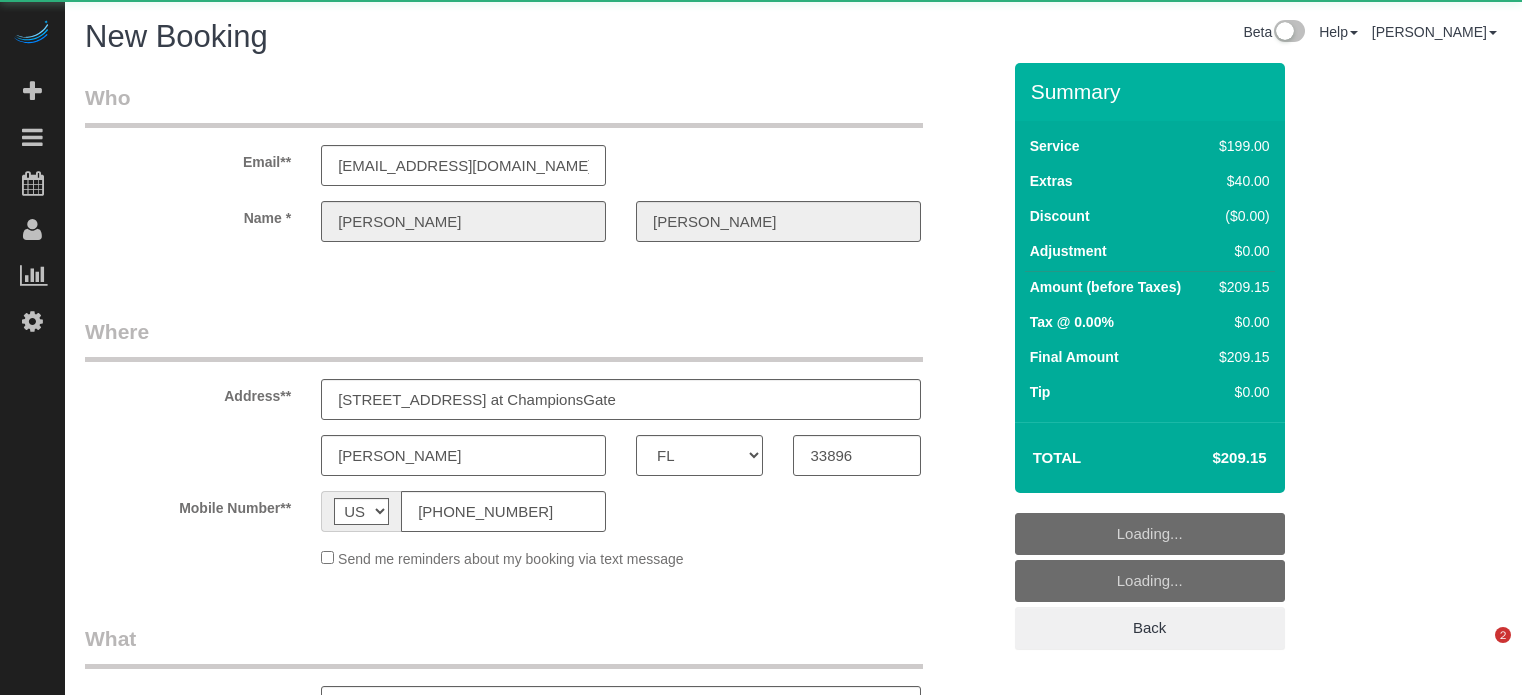 select on "FL" 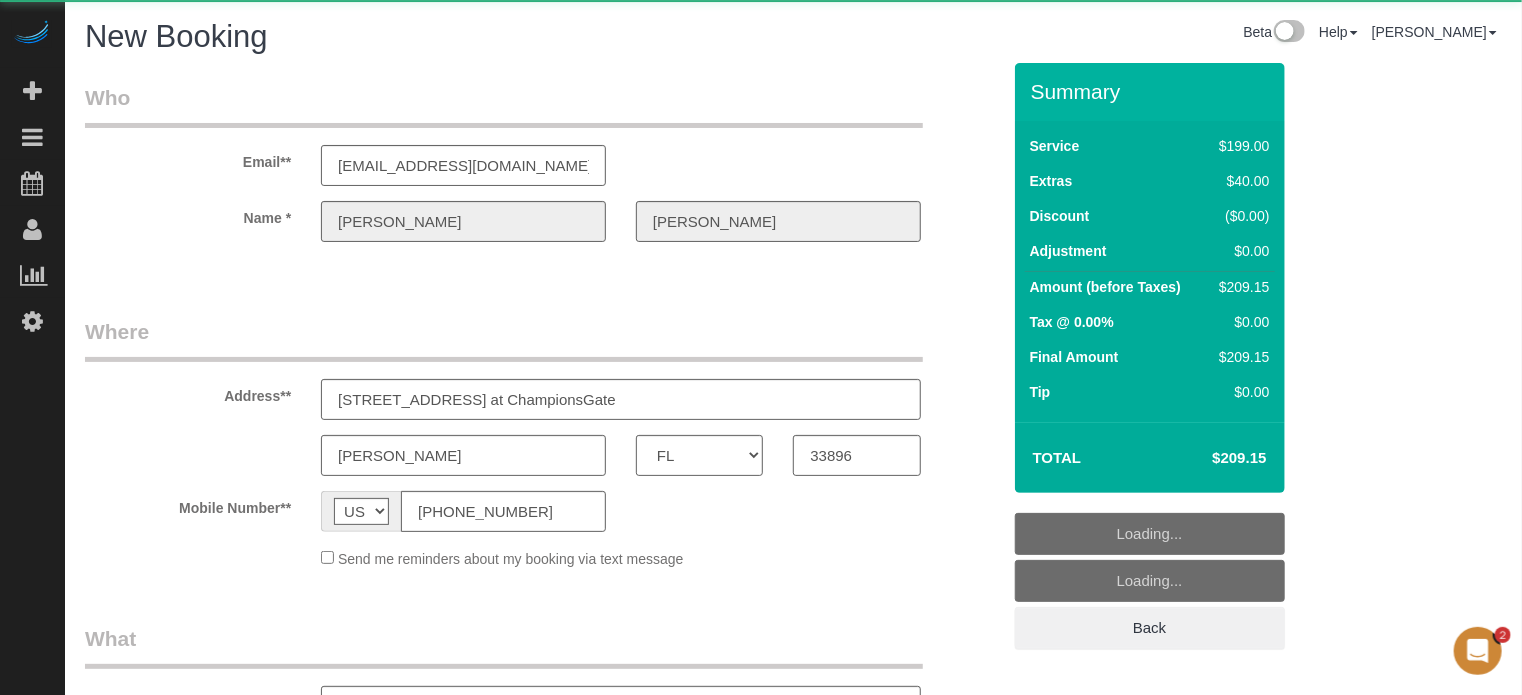 scroll, scrollTop: 0, scrollLeft: 0, axis: both 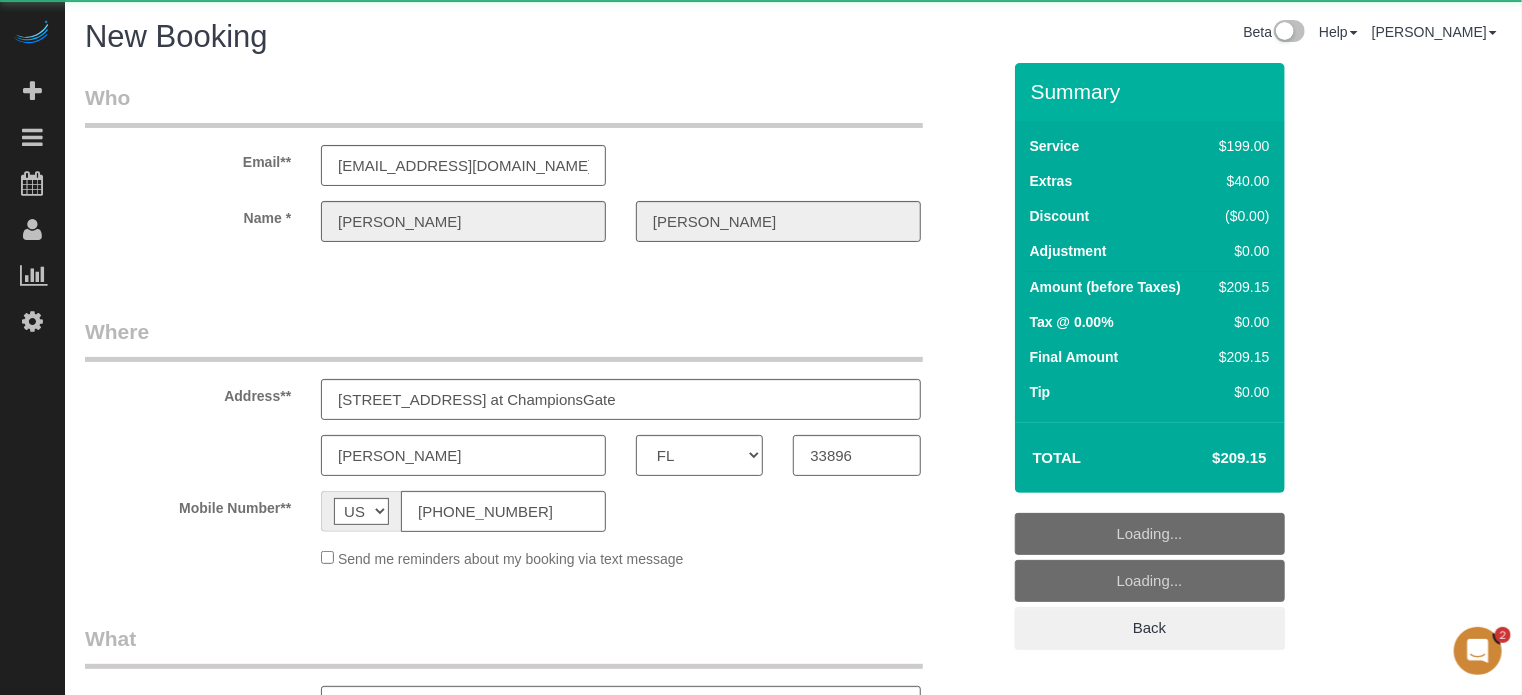 select on "object:1115" 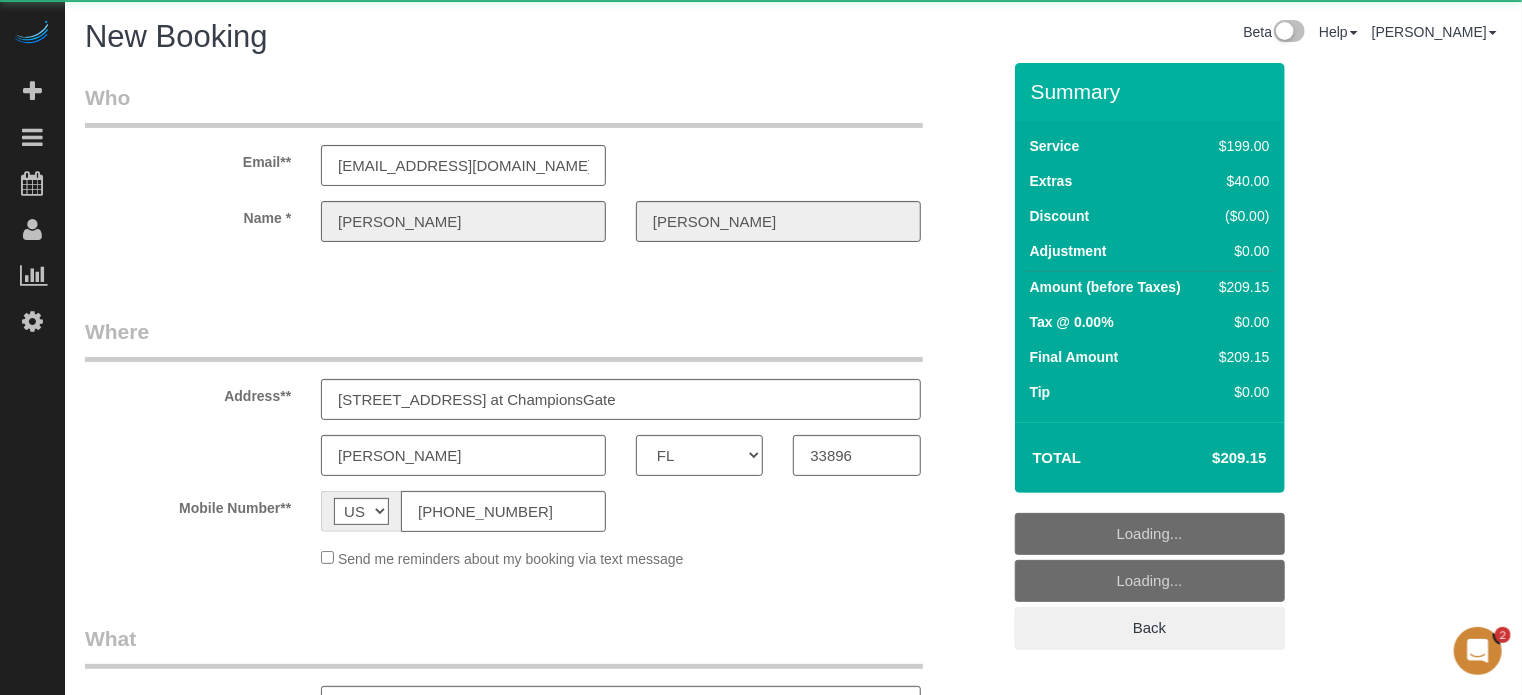 select on "4" 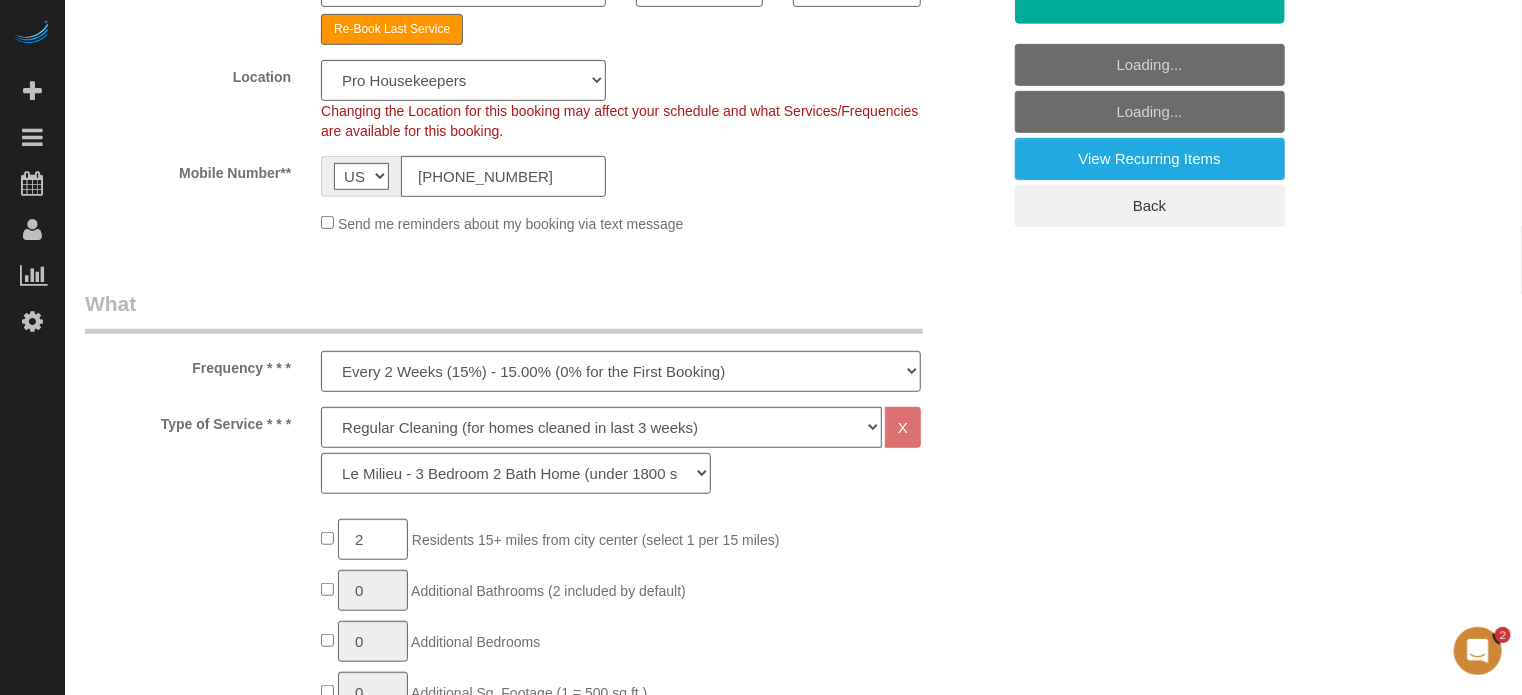 scroll, scrollTop: 500, scrollLeft: 0, axis: vertical 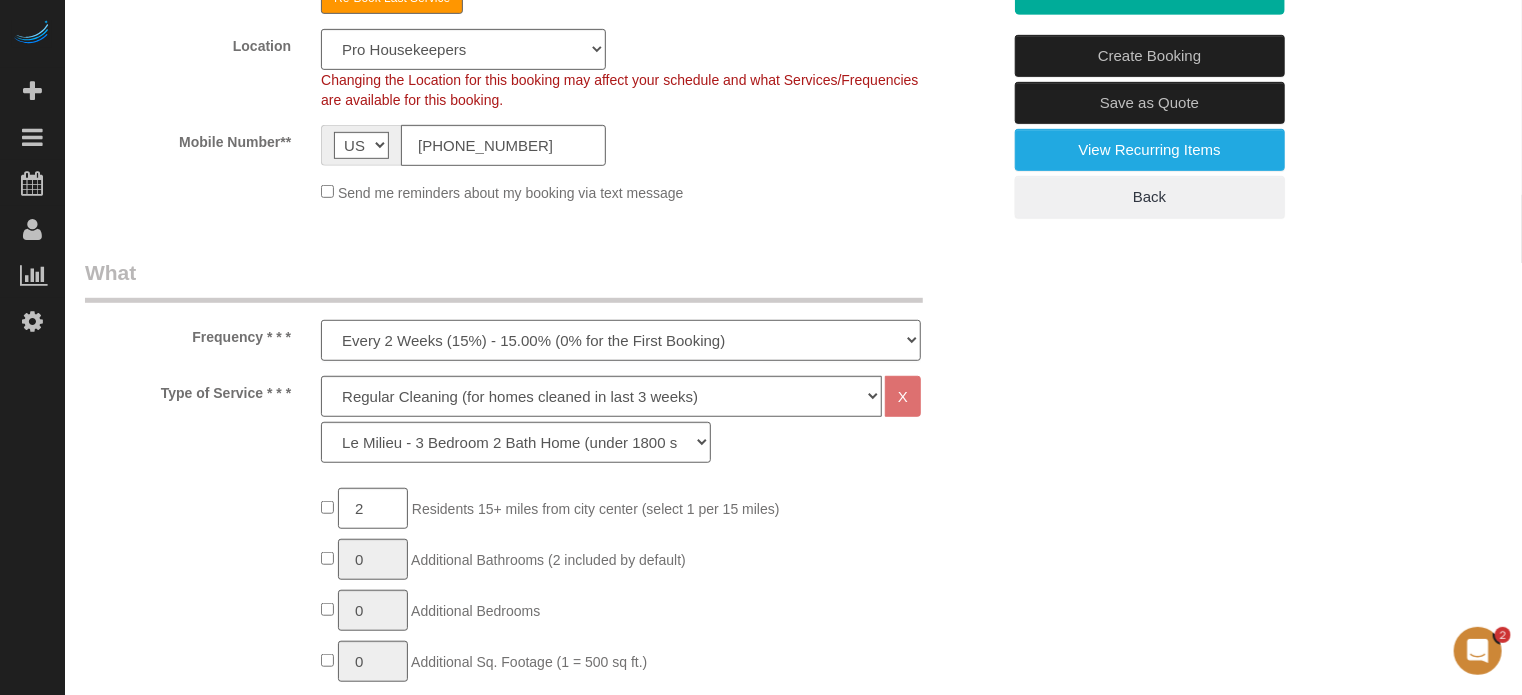 click on "One Time Cleaning Weekly Cleaning (20%) - 20.00% (0% for the First Booking) Every 2 Weeks (15%) - 15.00% (0% for the First Booking) Every 3 Weeks (10%) - 10.00% (0% for the First Booking) Every 4 Weeks (5%) - 5.00% (0% for the First Booking) Every 6 Weeks (2.5%) - 2.50% (0% for the First Booking) Every 8 Weeks ($5 off) - $5.00 (0% for the First Booking)" at bounding box center (621, 340) 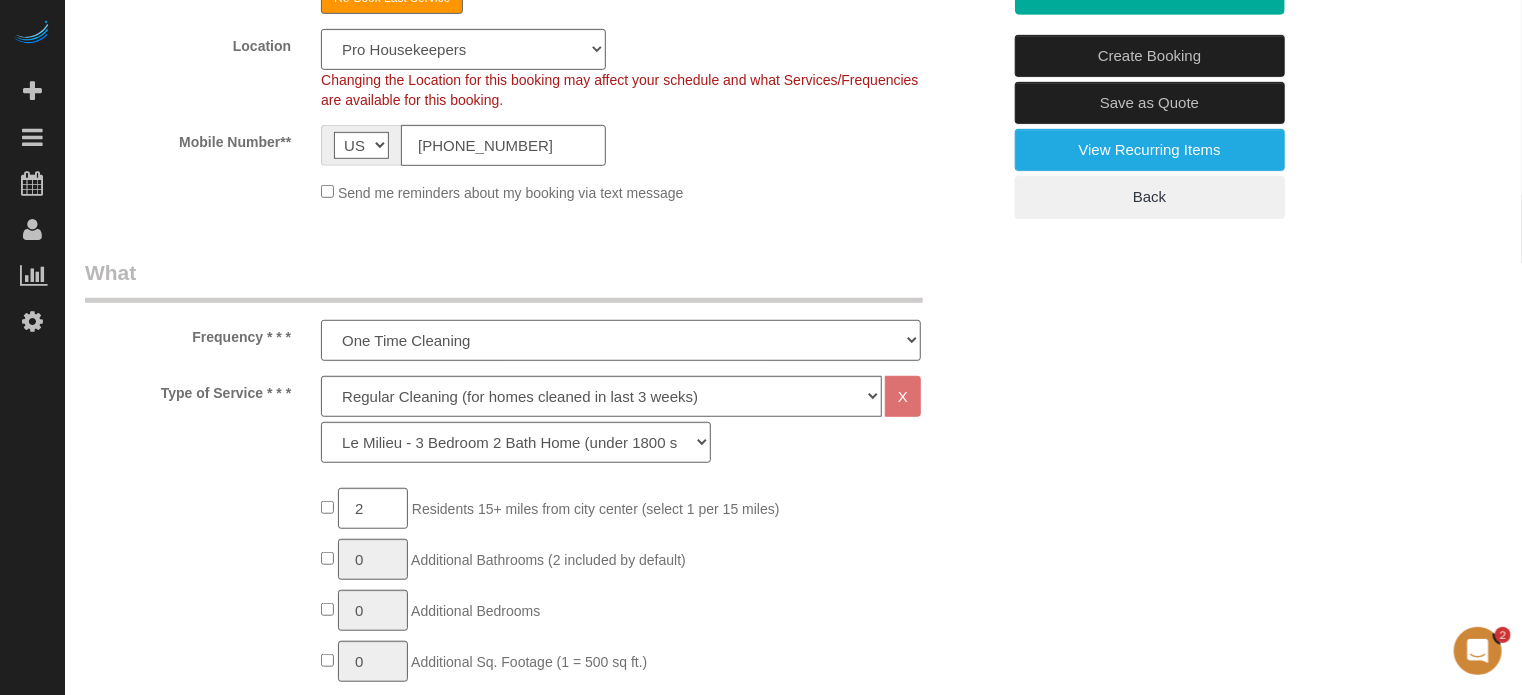 click on "One Time Cleaning Weekly Cleaning (20%) - 20.00% (0% for the First Booking) Every 2 Weeks (15%) - 15.00% (0% for the First Booking) Every 3 Weeks (10%) - 10.00% (0% for the First Booking) Every 4 Weeks (5%) - 5.00% (0% for the First Booking) Every 6 Weeks (2.5%) - 2.50% (0% for the First Booking) Every 8 Weeks ($5 off) - $5.00 (0% for the First Booking)" at bounding box center (621, 340) 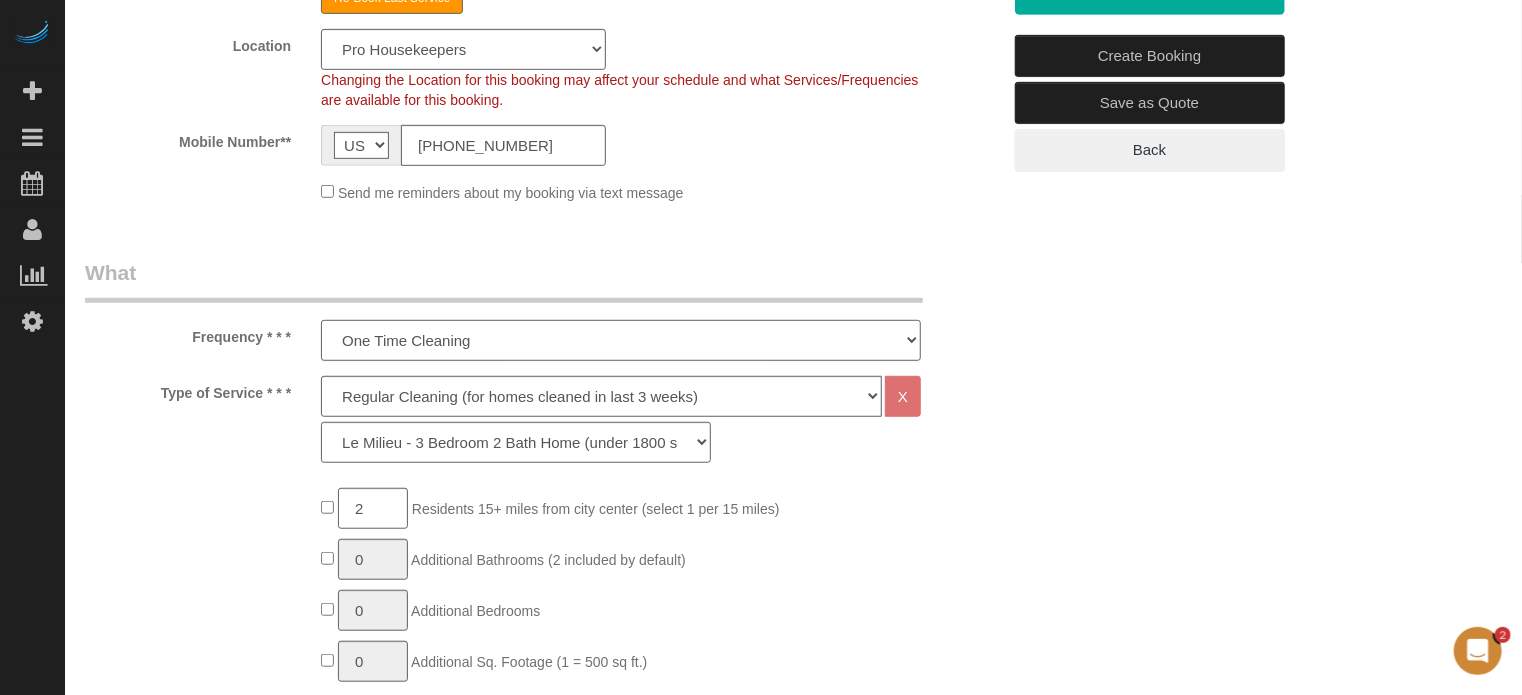 click on "One Time Cleaning Weekly Cleaning (20%) - 20.00% (0% for the First Booking) Every 2 Weeks (15%) - 15.00% (0% for the First Booking) Every 3 Weeks (10%) - 10.00% (0% for the First Booking) Every 4 Weeks (5%) - 5.00% (0% for the First Booking) Every 6 Weeks (2.5%) - 2.50% (0% for the First Booking) Every 8 Weeks ($5 off) - $5.00 (0% for the First Booking)" at bounding box center (621, 340) 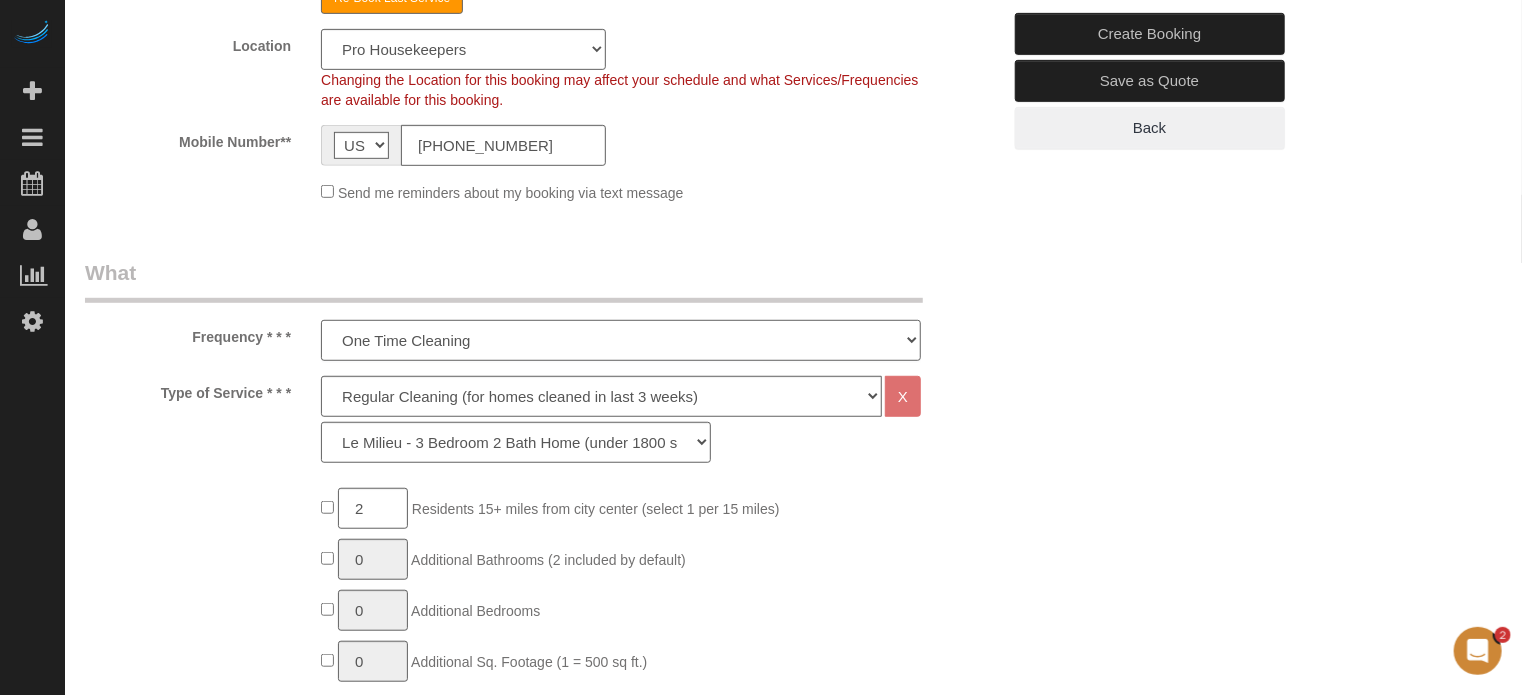 click on "One Time Cleaning Weekly Cleaning (20%) - 20.00% (0% for the First Booking) Every 2 Weeks (15%) - 15.00% (0% for the First Booking) Every 3 Weeks (10%) - 10.00% (0% for the First Booking) Every 4 Weeks (5%) - 5.00% (0% for the First Booking) Every 6 Weeks (2.5%) - 2.50% (0% for the First Booking) Every 8 Weeks ($5 off) - $5.00 (0% for the First Booking)" at bounding box center [621, 340] 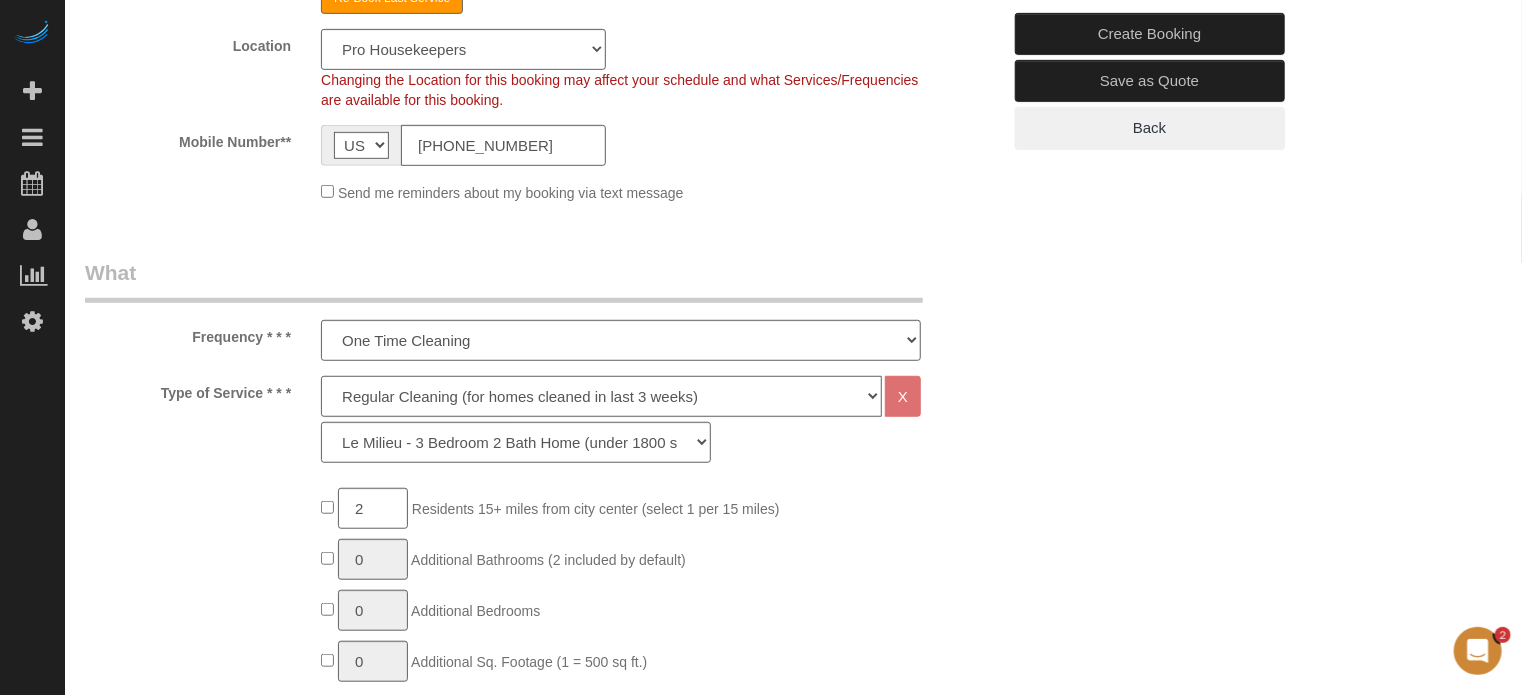 click on "Deep Cleaning (for homes that have not been cleaned in 3+ weeks) Spruce Regular Cleaning (for homes cleaned in last 3 weeks) Moving Cleanup (to clean home for new tenants) Post Construction Cleaning Vacation Rental Cleaning Hourly" 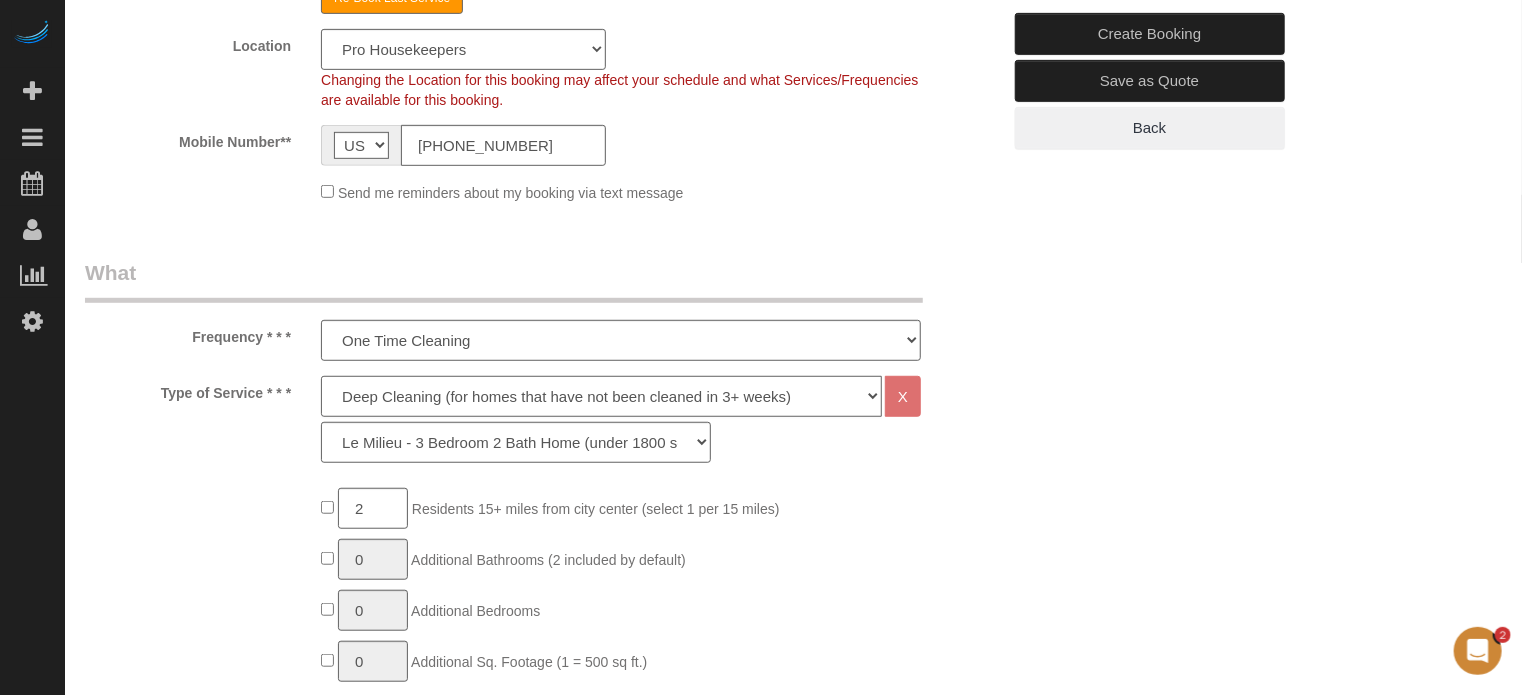 click on "Deep Cleaning (for homes that have not been cleaned in 3+ weeks) Spruce Regular Cleaning (for homes cleaned in last 3 weeks) Moving Cleanup (to clean home for new tenants) Post Construction Cleaning Vacation Rental Cleaning Hourly" 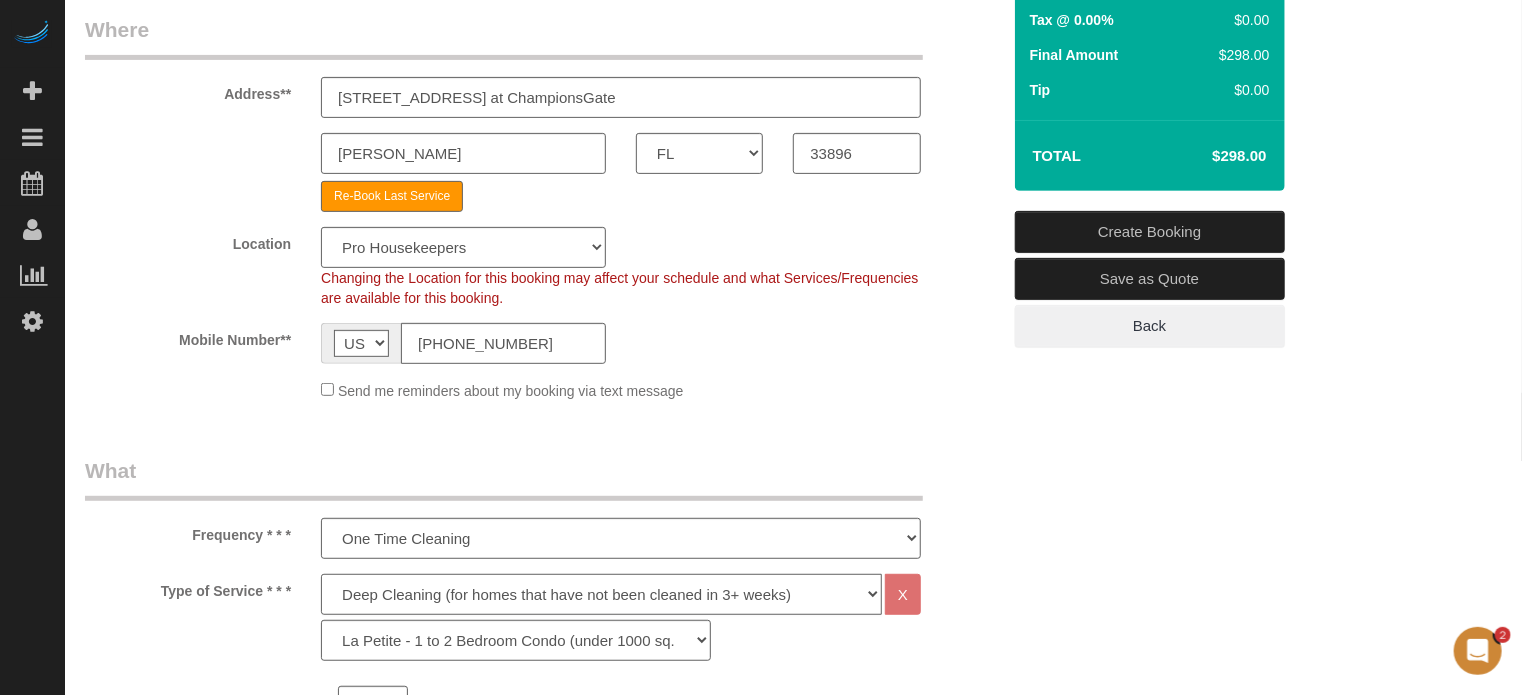 scroll, scrollTop: 300, scrollLeft: 0, axis: vertical 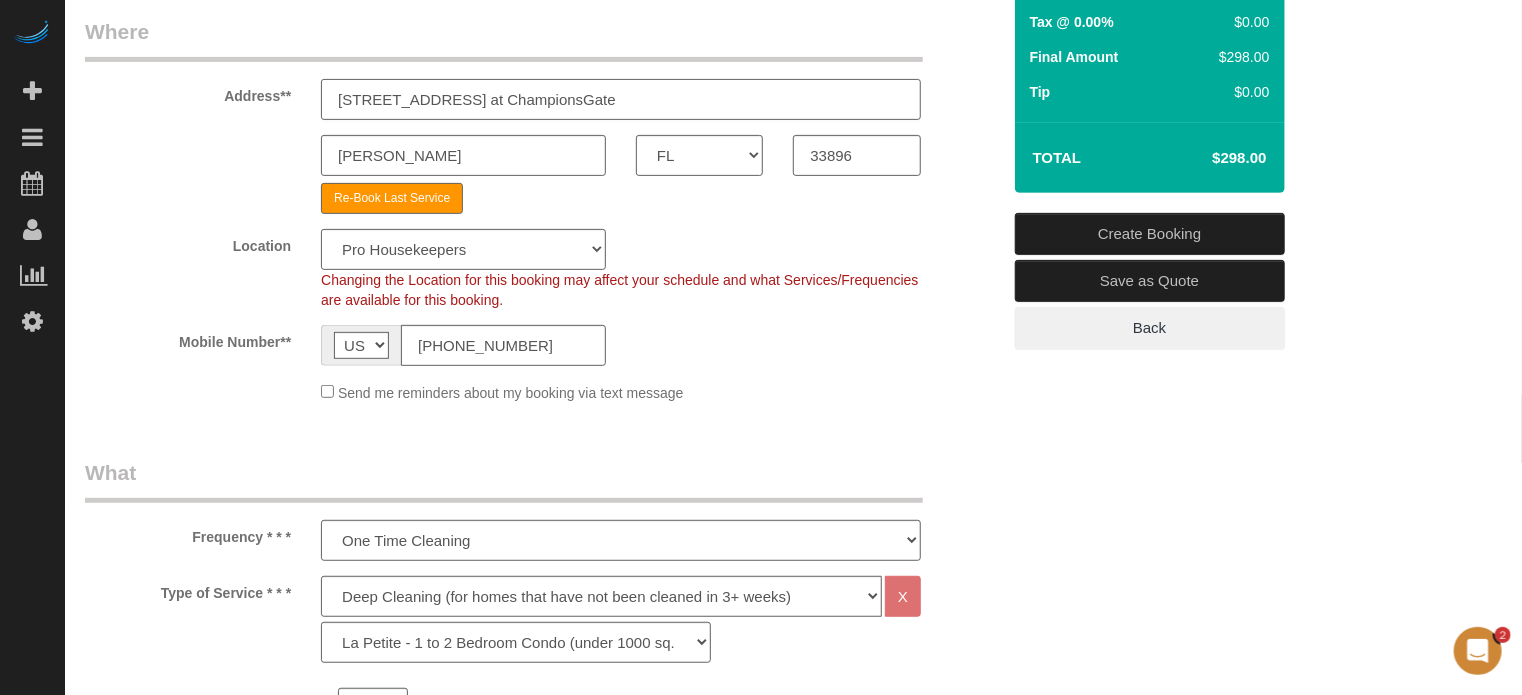click on "8103 Portofino Way at ChampionsGate" at bounding box center [621, 99] 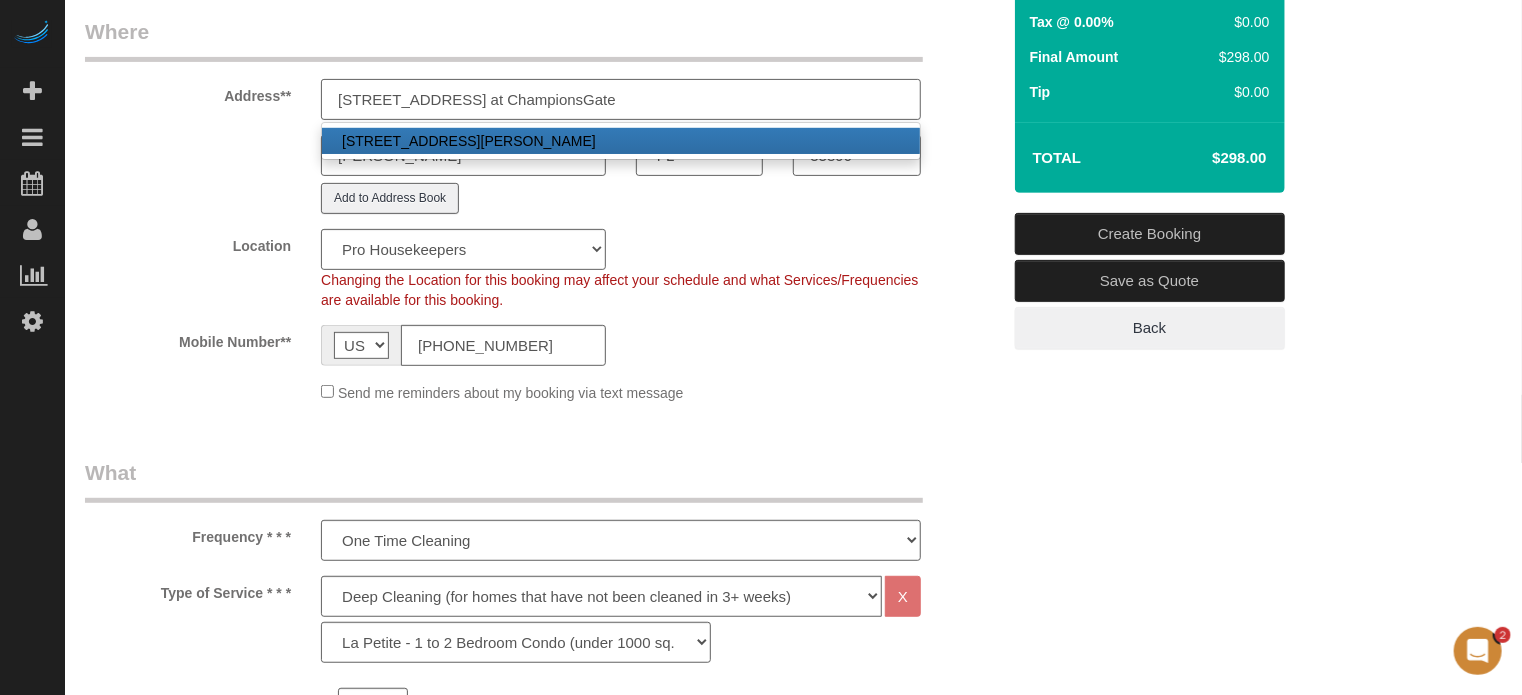 type on "[STREET_ADDRESS] at ChampionsGate" 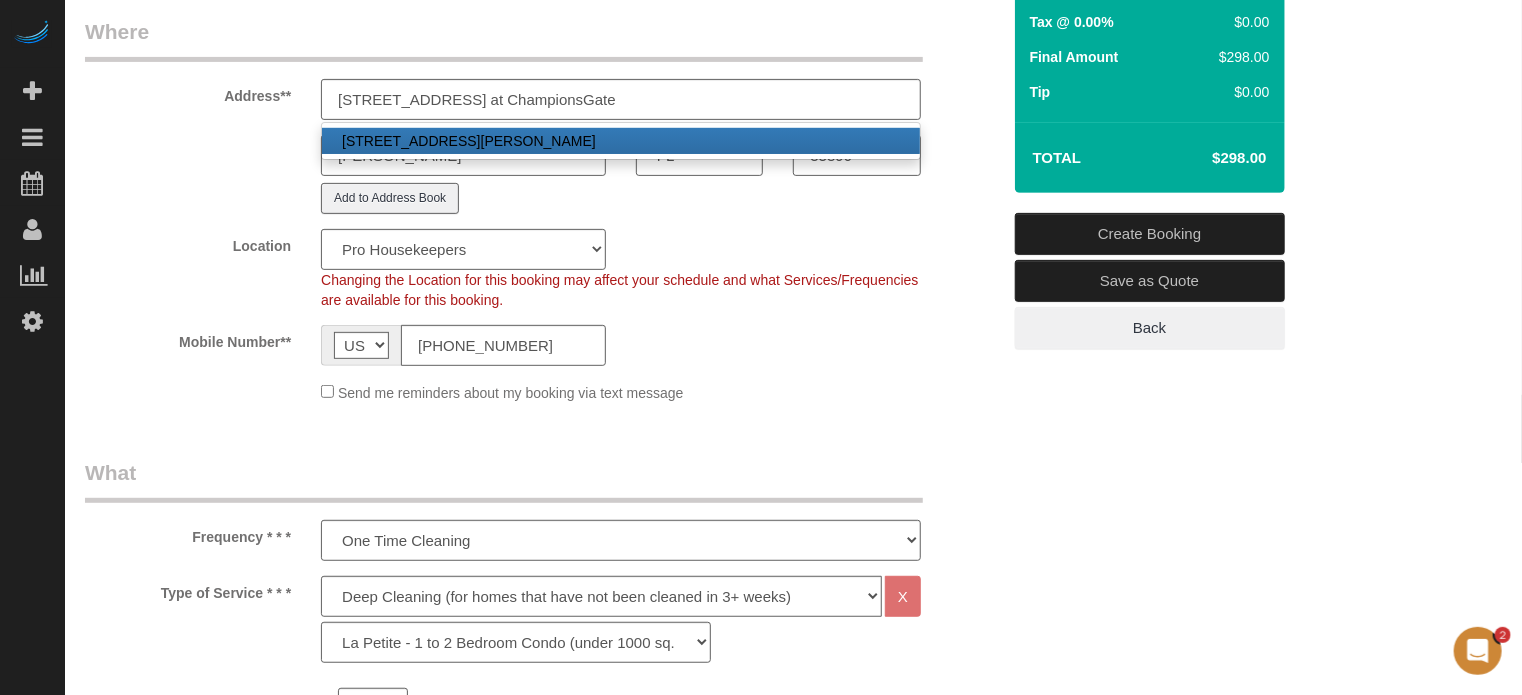 click on "Who
Email**
giesecke28@gmail.com
Name *
William
Giesecke
Where
Address**
7204 Portofino Way at ChampionsGate
8103 Portofino Way at ChampionsGate, Davenport, FL 33896
Davenport
AK
AL
AR
AZ
CA
CO
CT
DC
DE
FL
GA
HI
IA
ID
IL
IN
KS
KY
LA
MA
MD
ME
MI
MN
MO" at bounding box center [793, 1723] 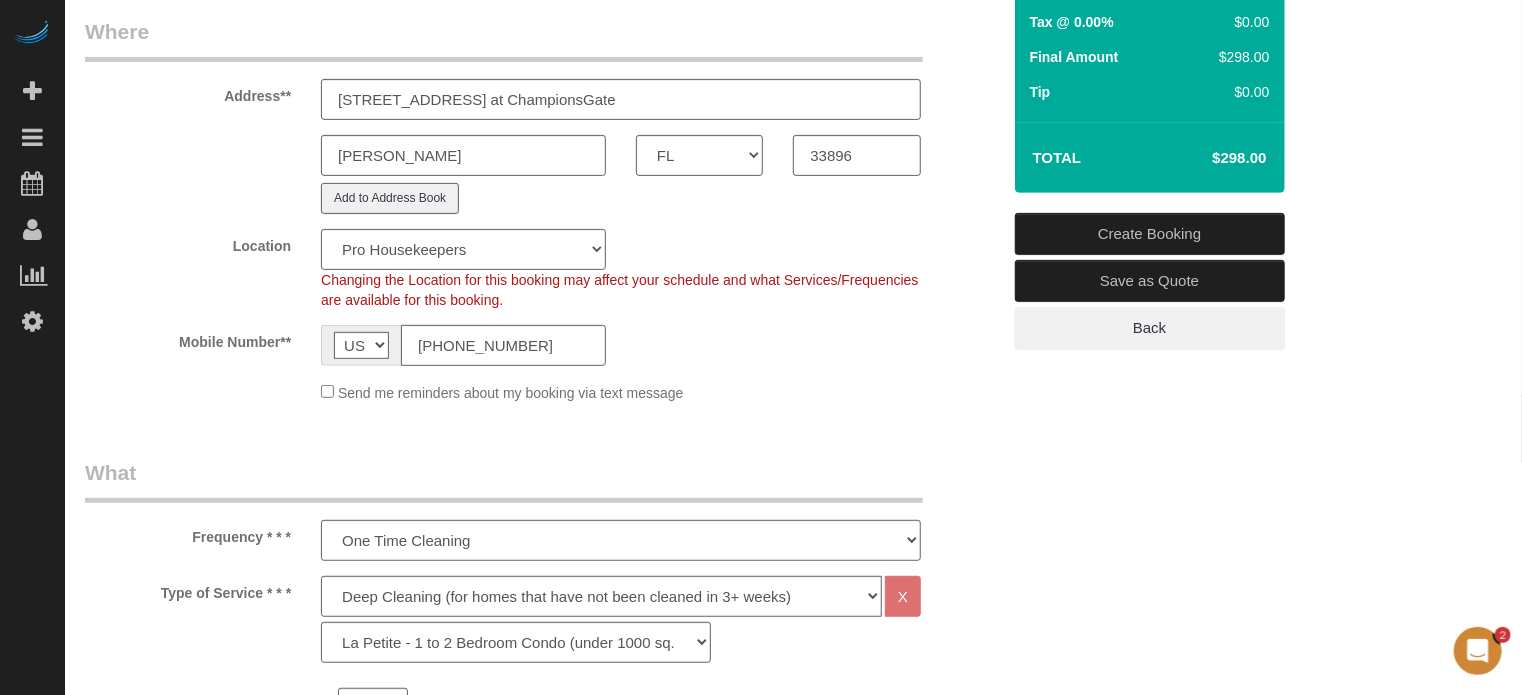 click on "Add to Address Book" at bounding box center (542, 198) 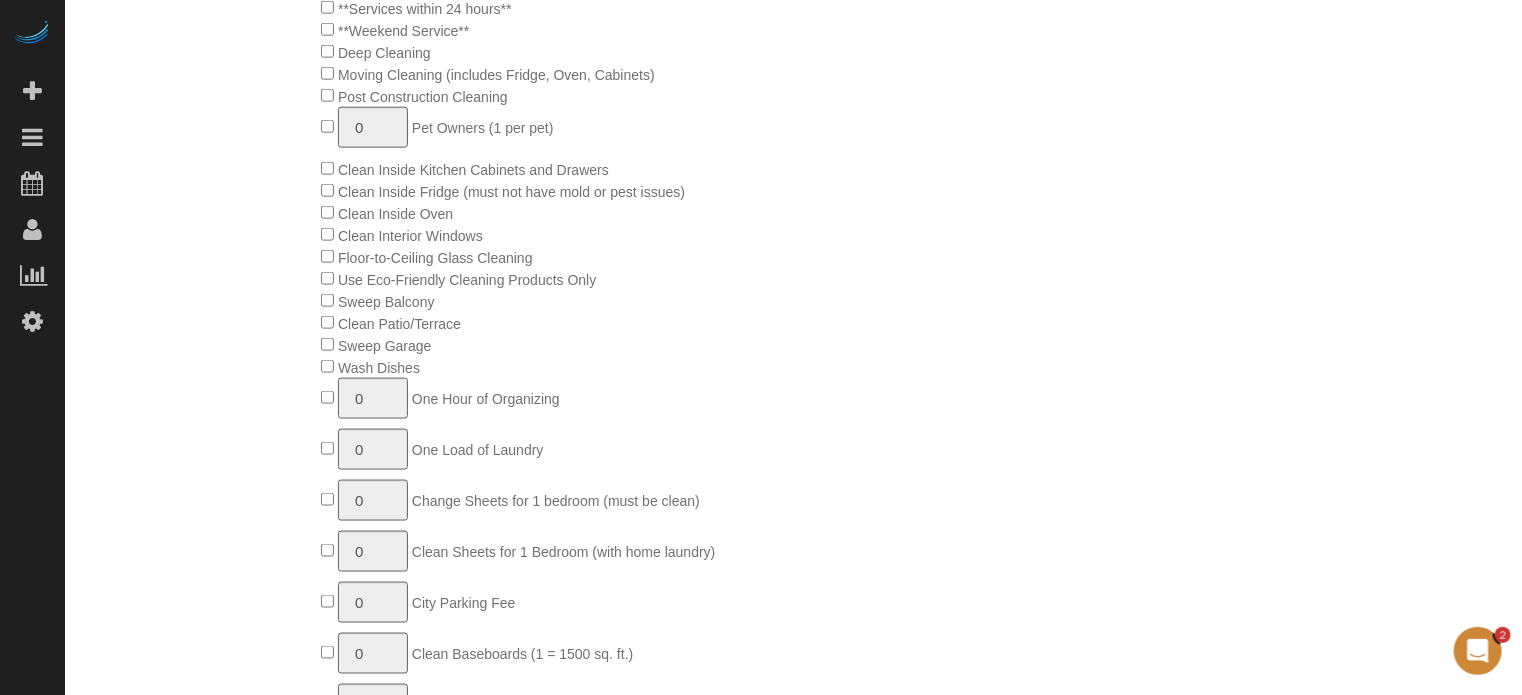 scroll, scrollTop: 1200, scrollLeft: 0, axis: vertical 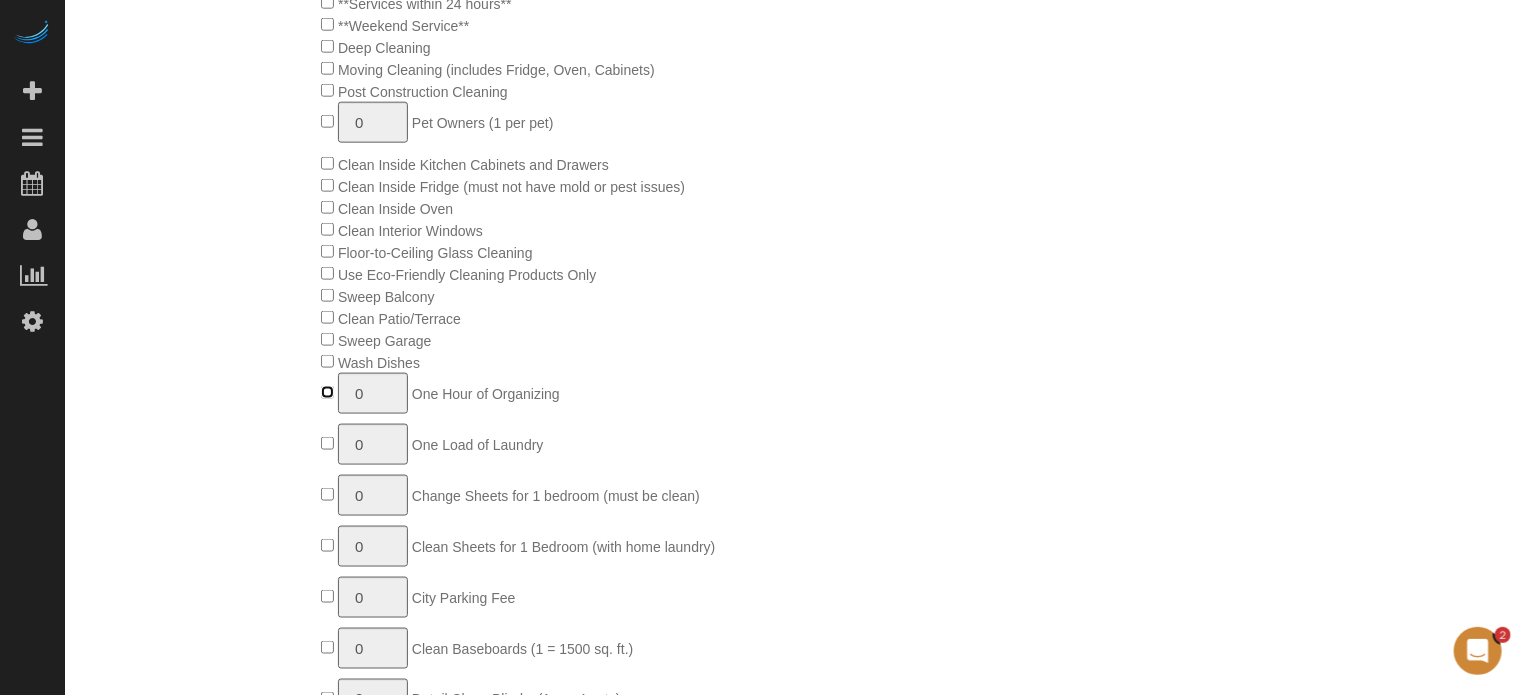 type on "1" 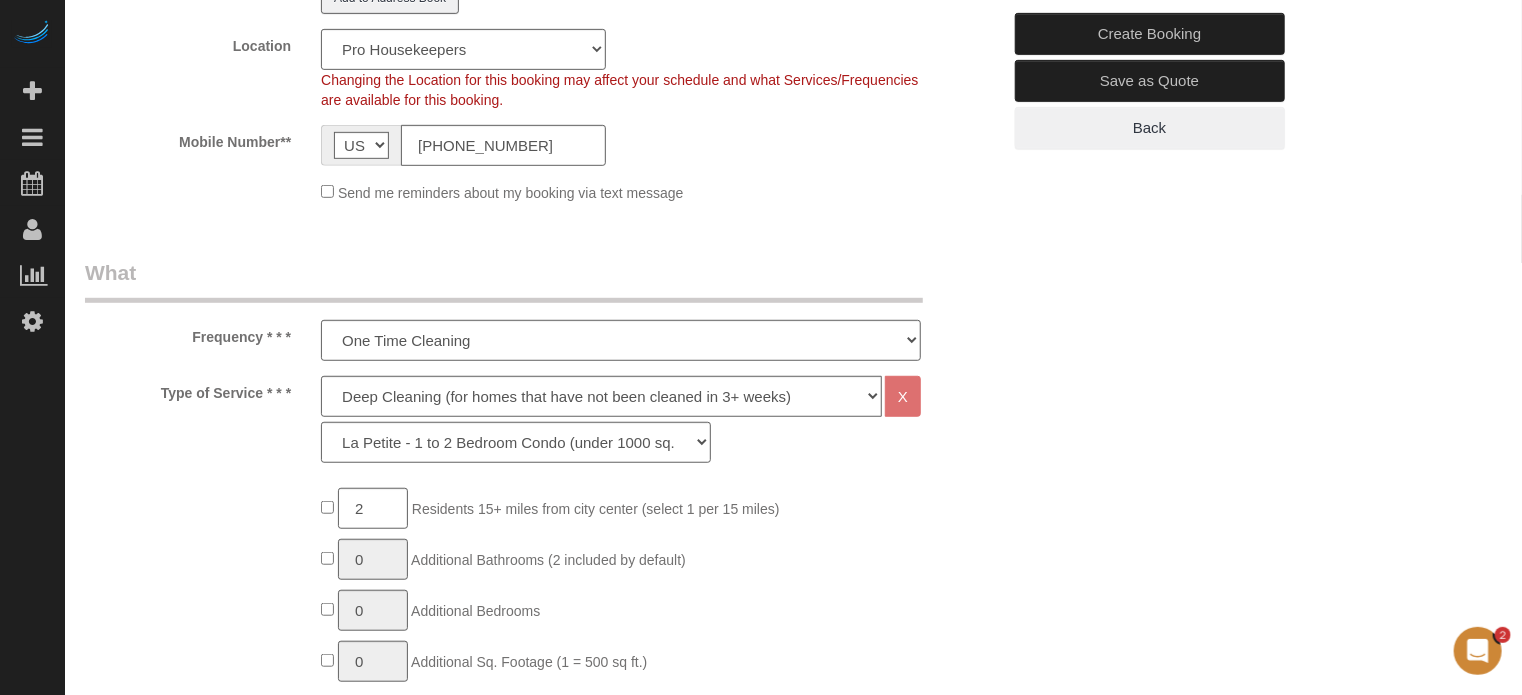 scroll, scrollTop: 200, scrollLeft: 0, axis: vertical 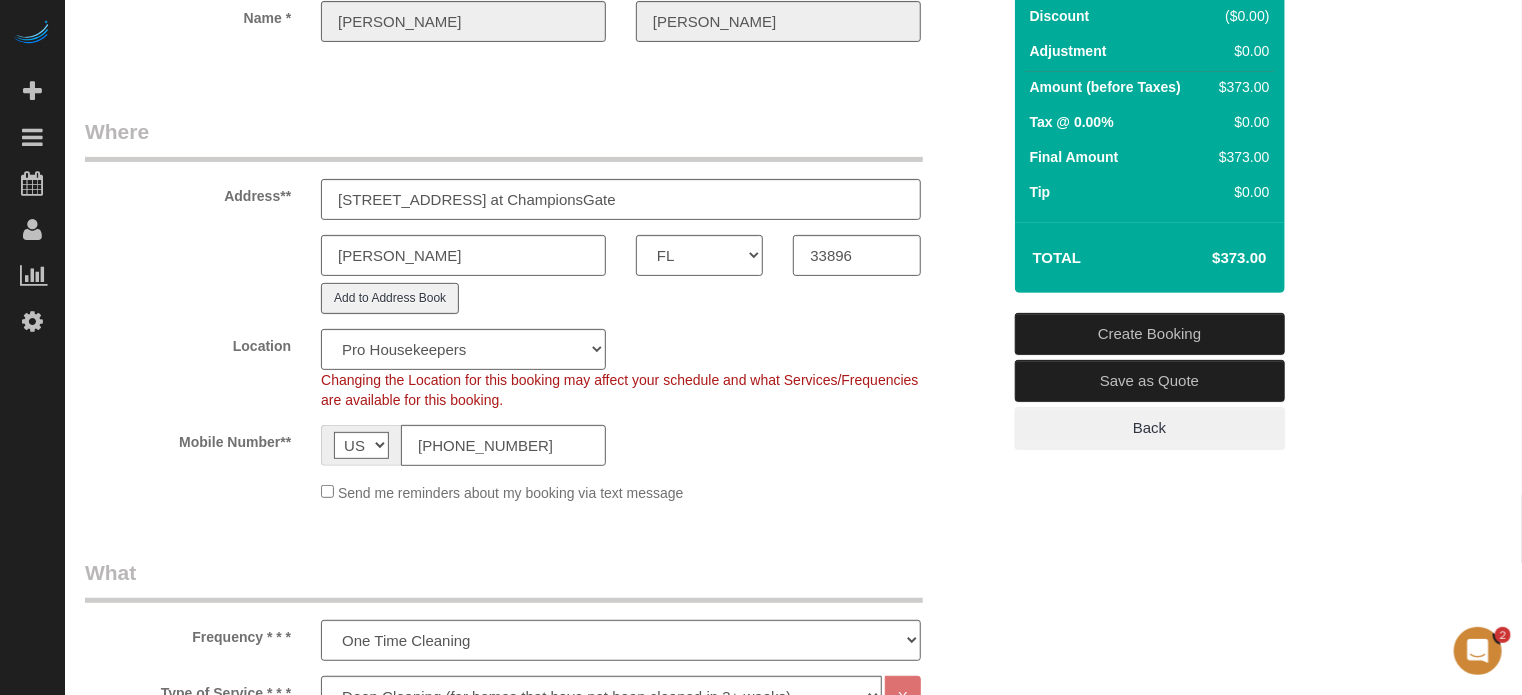 click on "Davenport
AK
AL
AR
AZ
CA
CO
CT
DC
DE
FL
GA
HI
IA
ID
IL
IN
KS
KY
LA
MA
MD
ME
MI
MN
MO
MS
MT
NC
ND
NE
NH
NJ
NM
NV
NY
OH
OK
OR
PA
RI
SC
SD
TN
TX
UT
VA
VT
WA
WI
WV
WY" at bounding box center (542, 255) 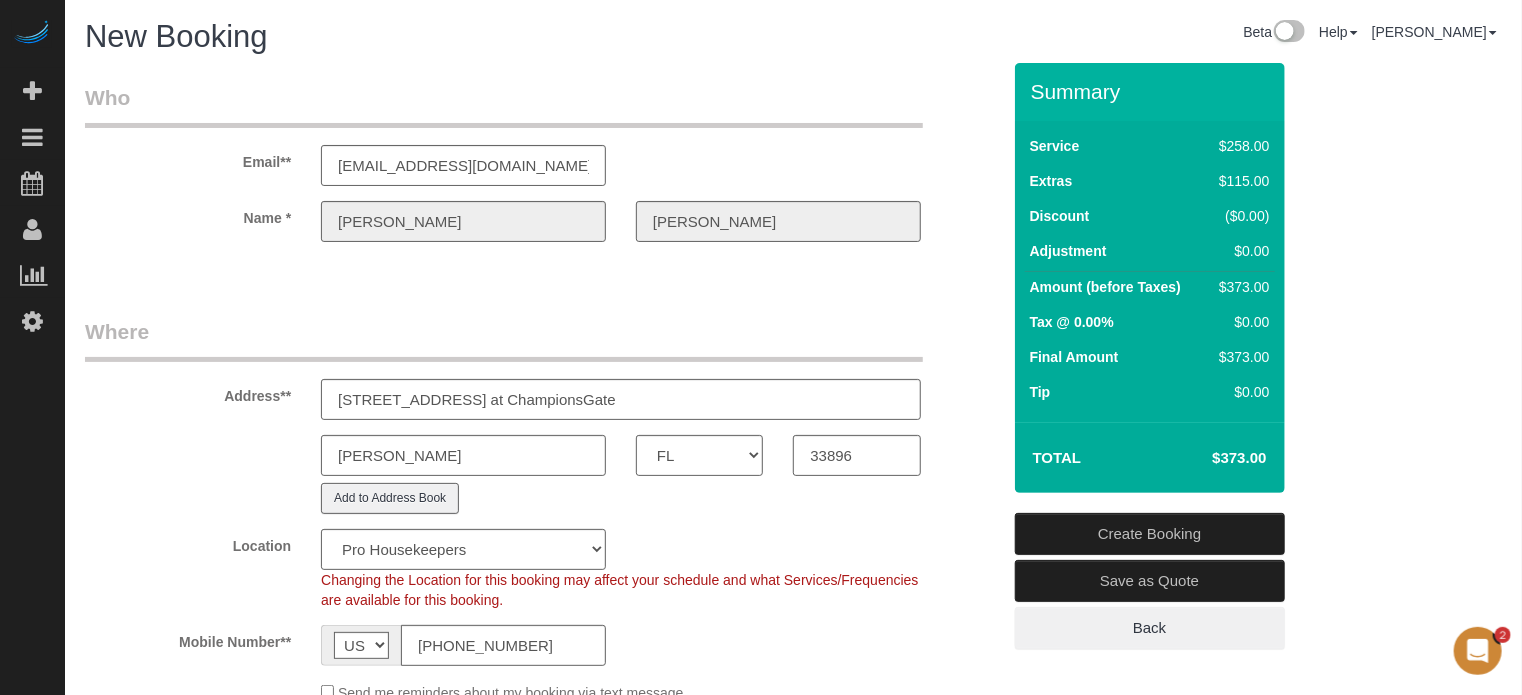 click on "Name *
William
Giesecke" at bounding box center [542, 221] 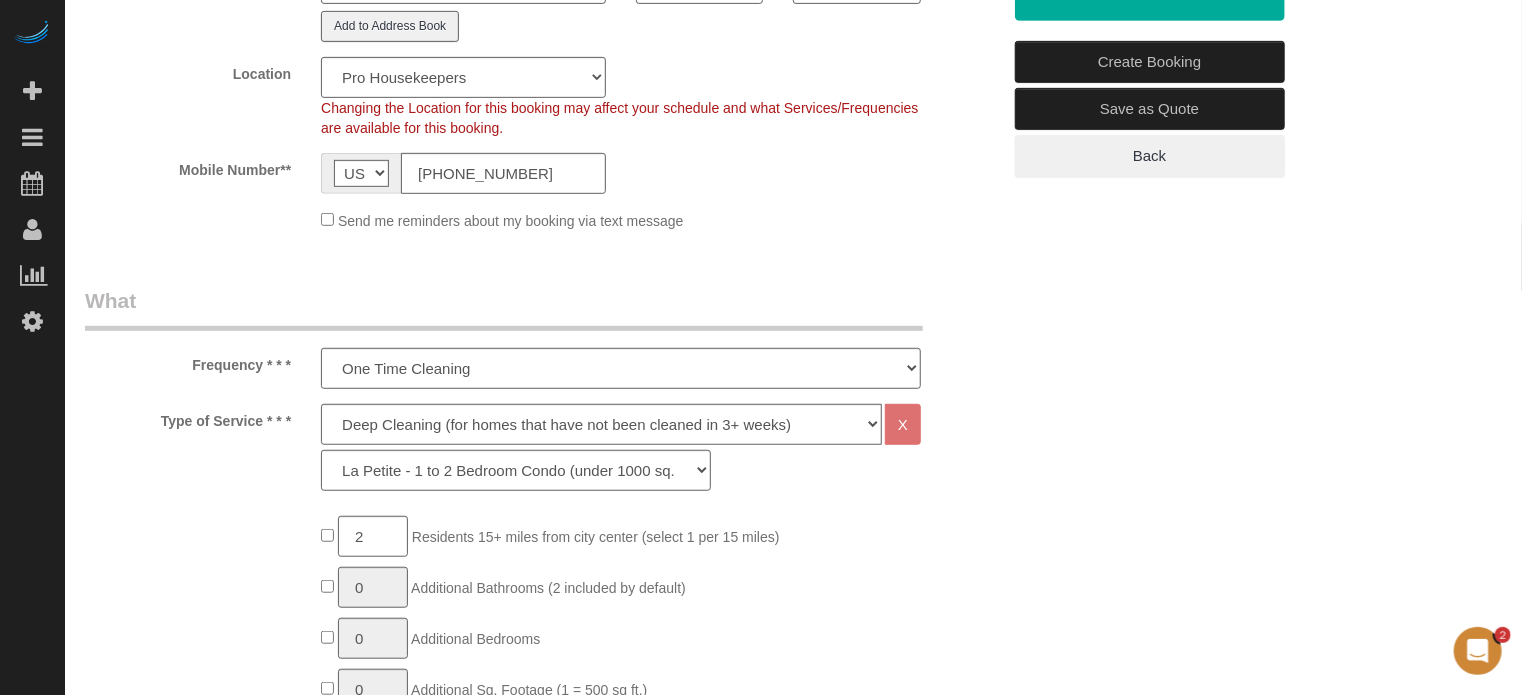 scroll, scrollTop: 400, scrollLeft: 0, axis: vertical 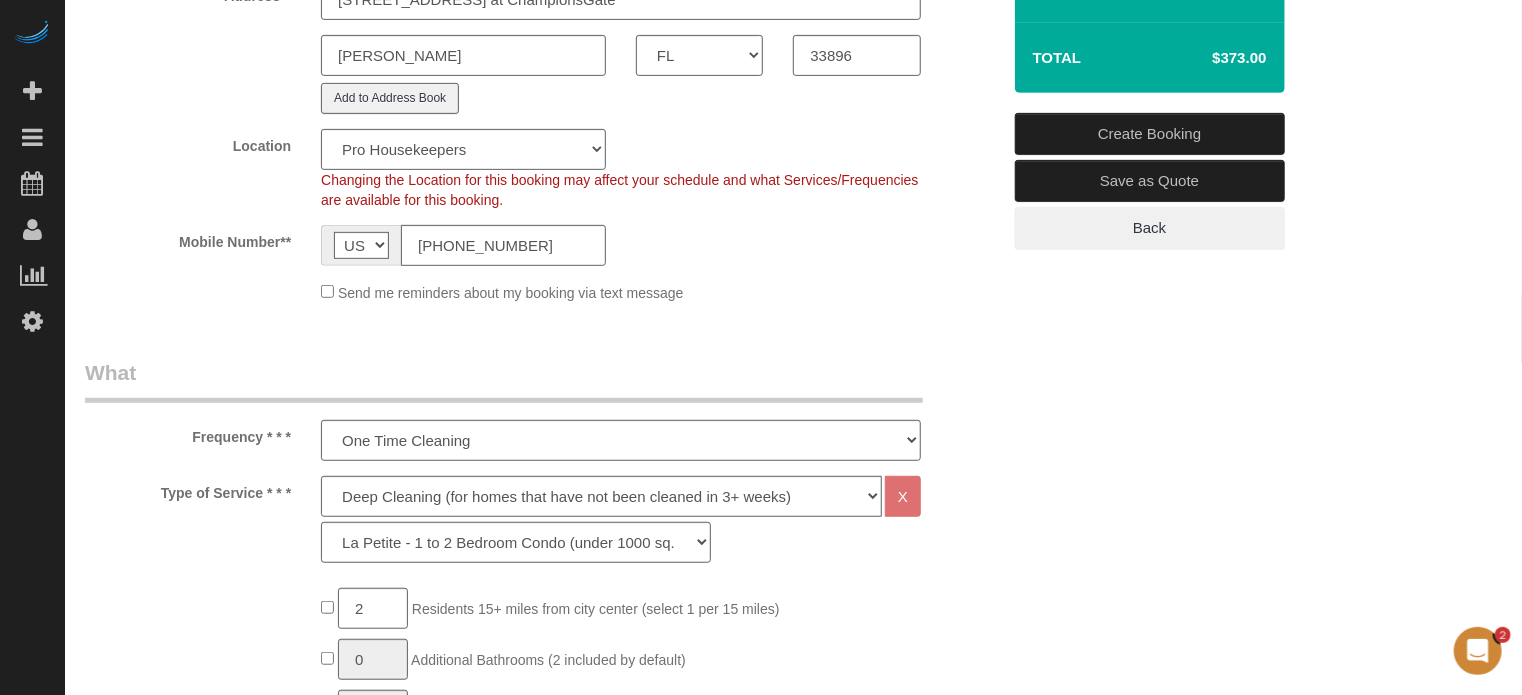 click on "Where
Address**
7204 Portofino Way at ChampionsGate
Davenport
AK
AL
AR
AZ
CA
CO
CT
DC
DE
FL
GA
HI
IA
ID
IL
IN
KS
KY
LA
MA
MD
ME
MI
MN
MO
MS
MT
NC
ND
NE
NH
NJ
NM
NV
NY
OH
OK
OR
PA
RI
SC
SD
TN
TX" at bounding box center (542, 117) 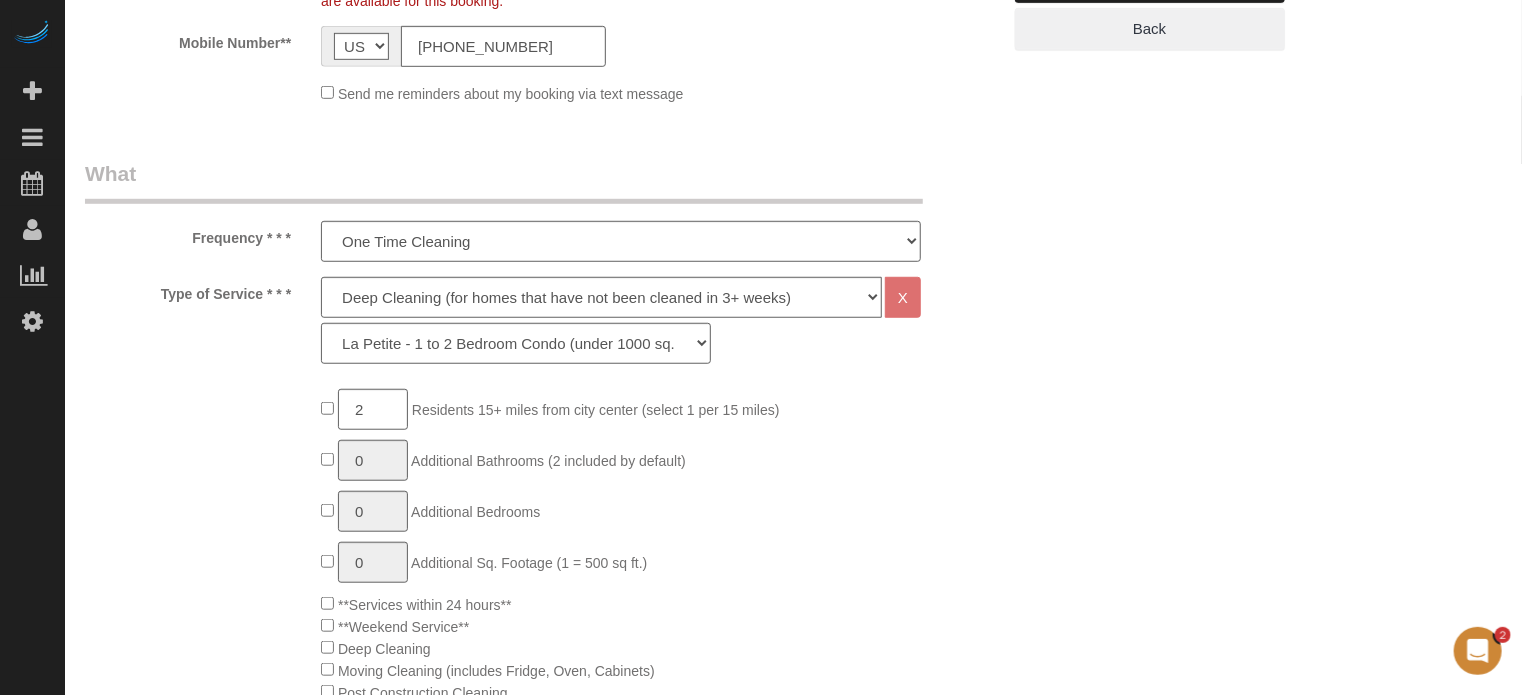 scroll, scrollTop: 600, scrollLeft: 0, axis: vertical 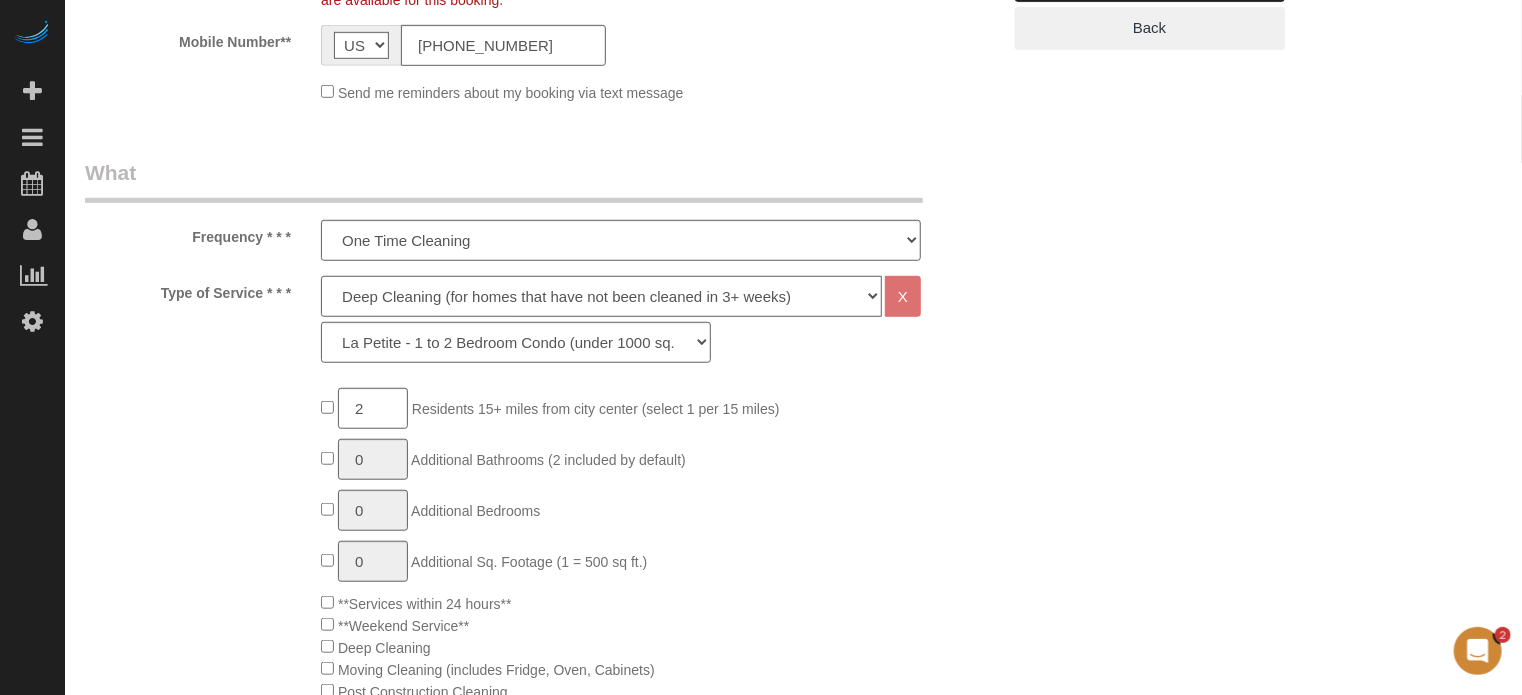click on "Deep Cleaning (for homes that have not been cleaned in 3+ weeks) Spruce Regular Cleaning (for homes cleaned in last 3 weeks) Moving Cleanup (to clean home for new tenants) Post Construction Cleaning Vacation Rental Cleaning Hourly" 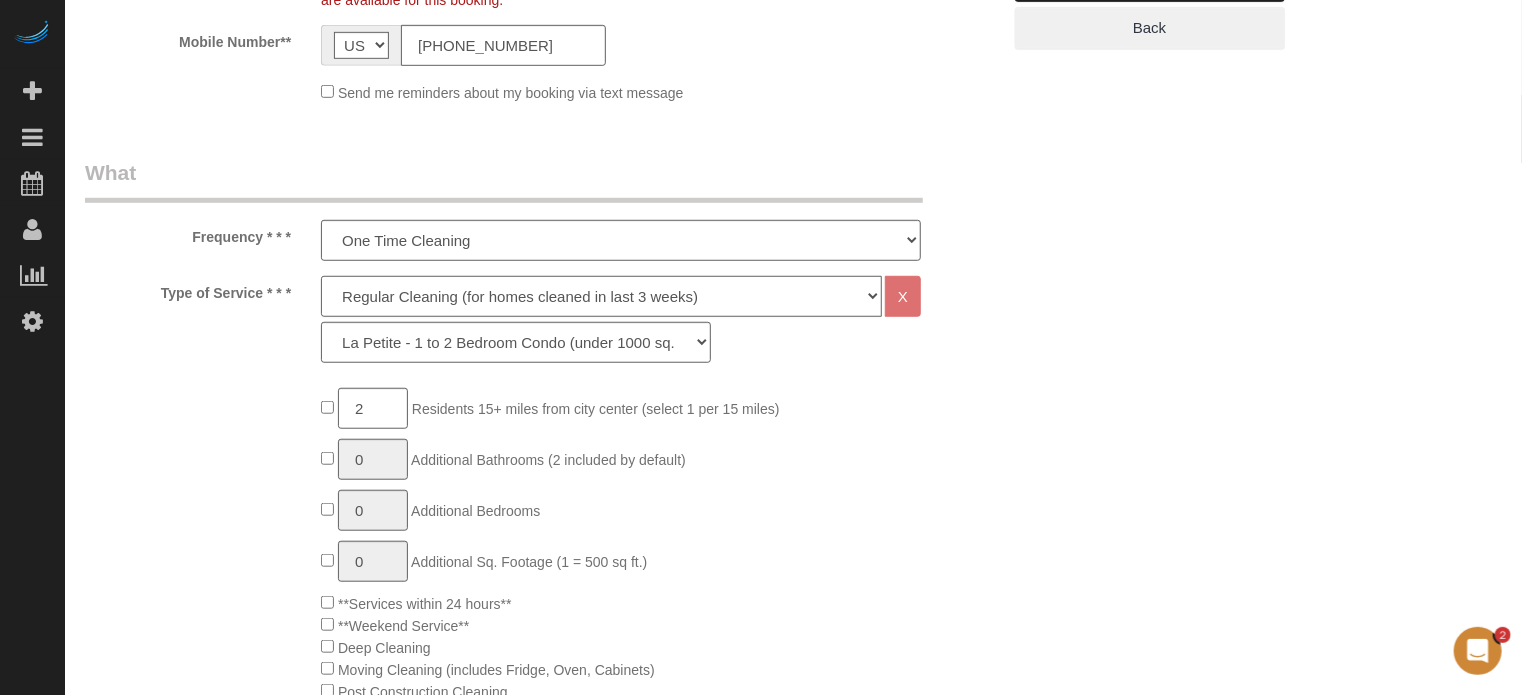 click on "Deep Cleaning (for homes that have not been cleaned in 3+ weeks) Spruce Regular Cleaning (for homes cleaned in last 3 weeks) Moving Cleanup (to clean home for new tenants) Post Construction Cleaning Vacation Rental Cleaning Hourly" 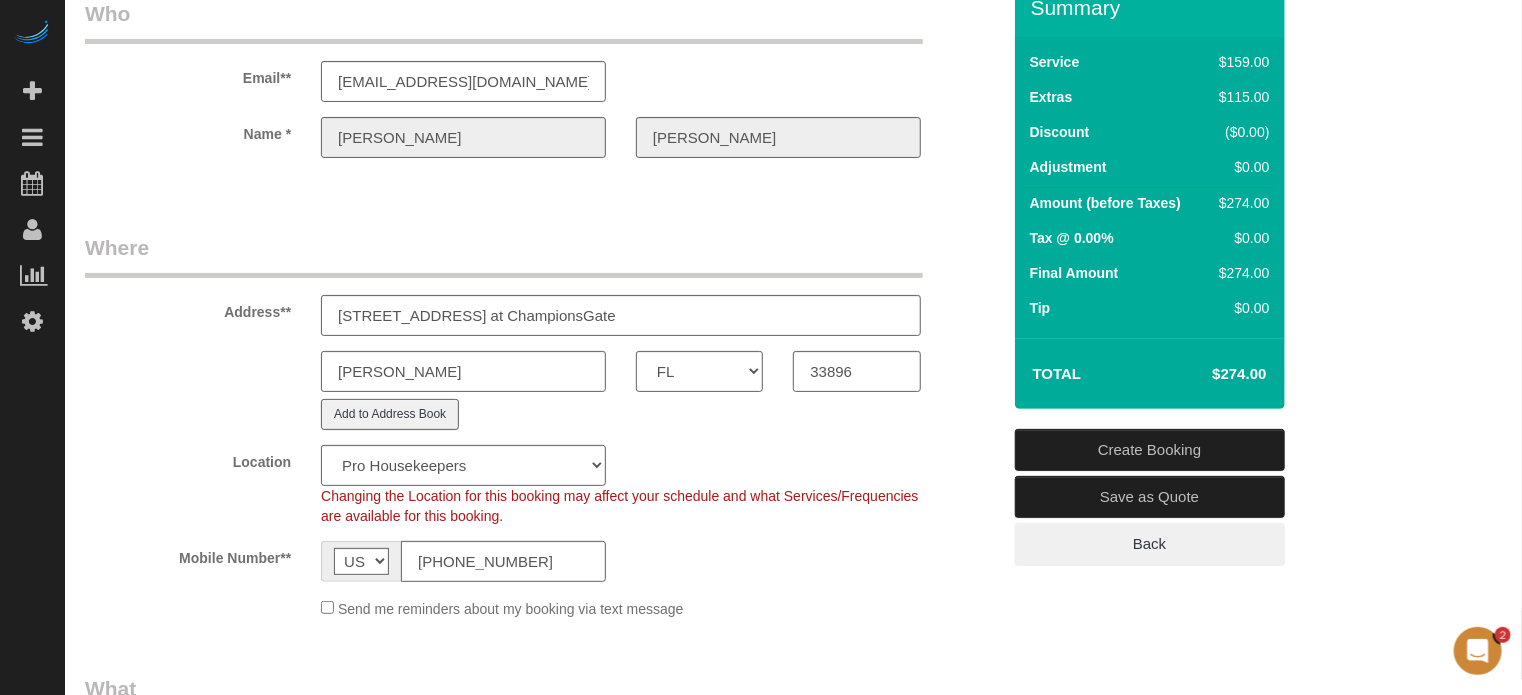 scroll, scrollTop: 0, scrollLeft: 0, axis: both 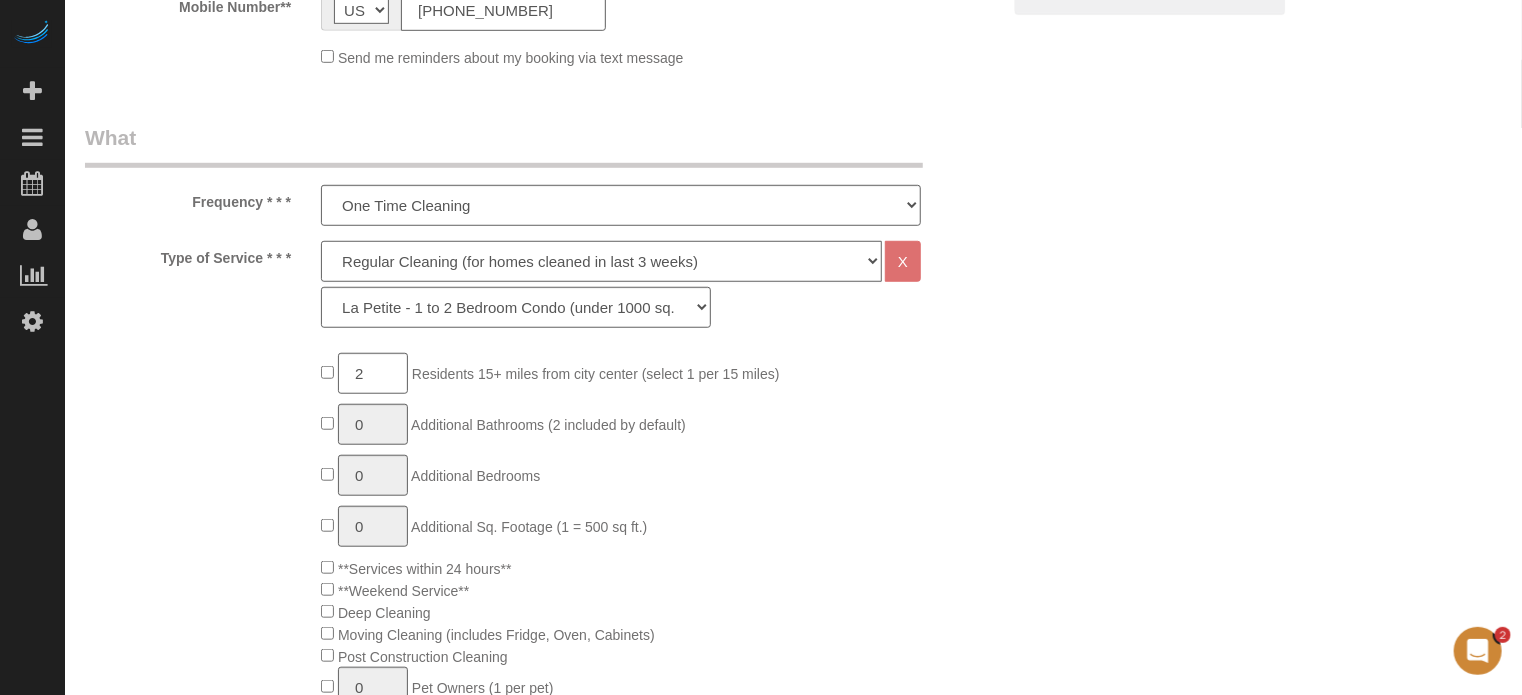 click on "Deep Cleaning (for homes that have not been cleaned in 3+ weeks) Spruce Regular Cleaning (for homes cleaned in last 3 weeks) Moving Cleanup (to clean home for new tenants) Post Construction Cleaning Vacation Rental Cleaning Hourly" 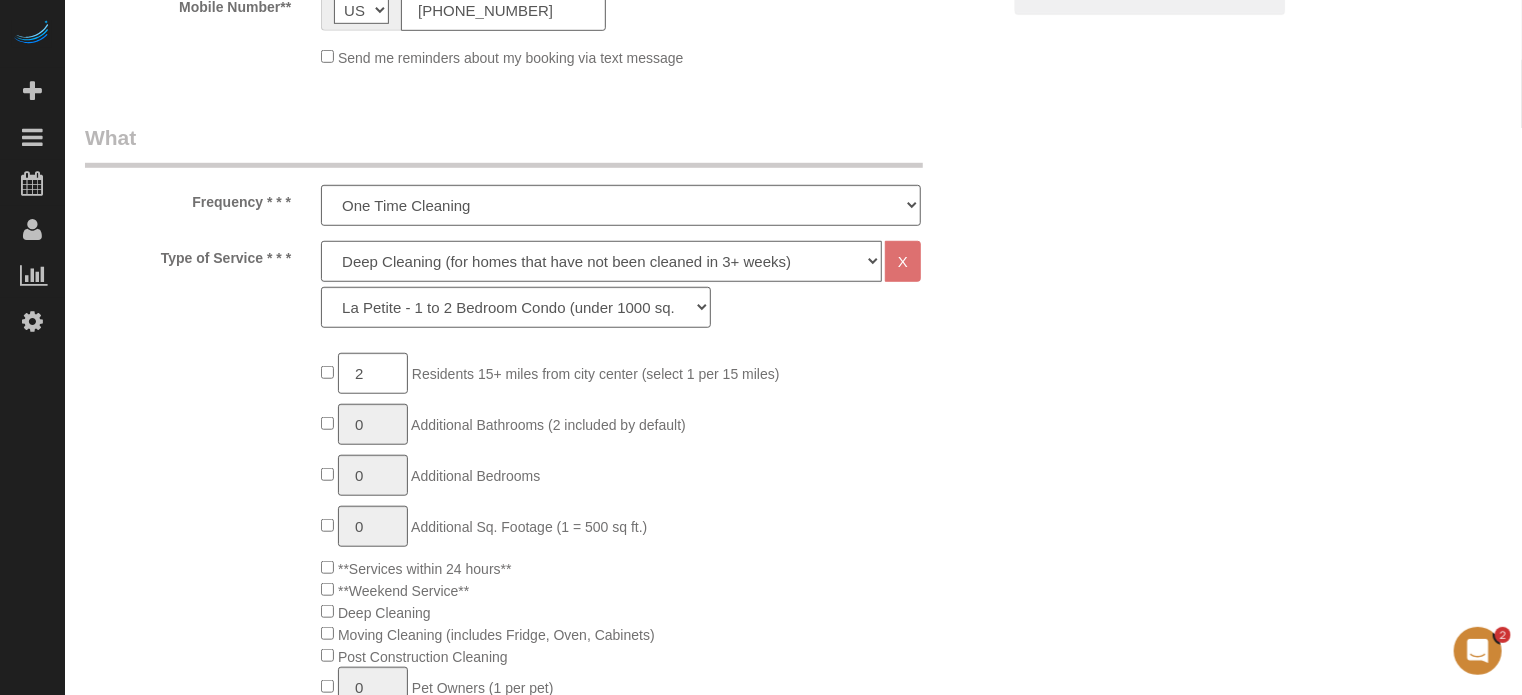 click on "Deep Cleaning (for homes that have not been cleaned in 3+ weeks) Spruce Regular Cleaning (for homes cleaned in last 3 weeks) Moving Cleanup (to clean home for new tenants) Post Construction Cleaning Vacation Rental Cleaning Hourly" 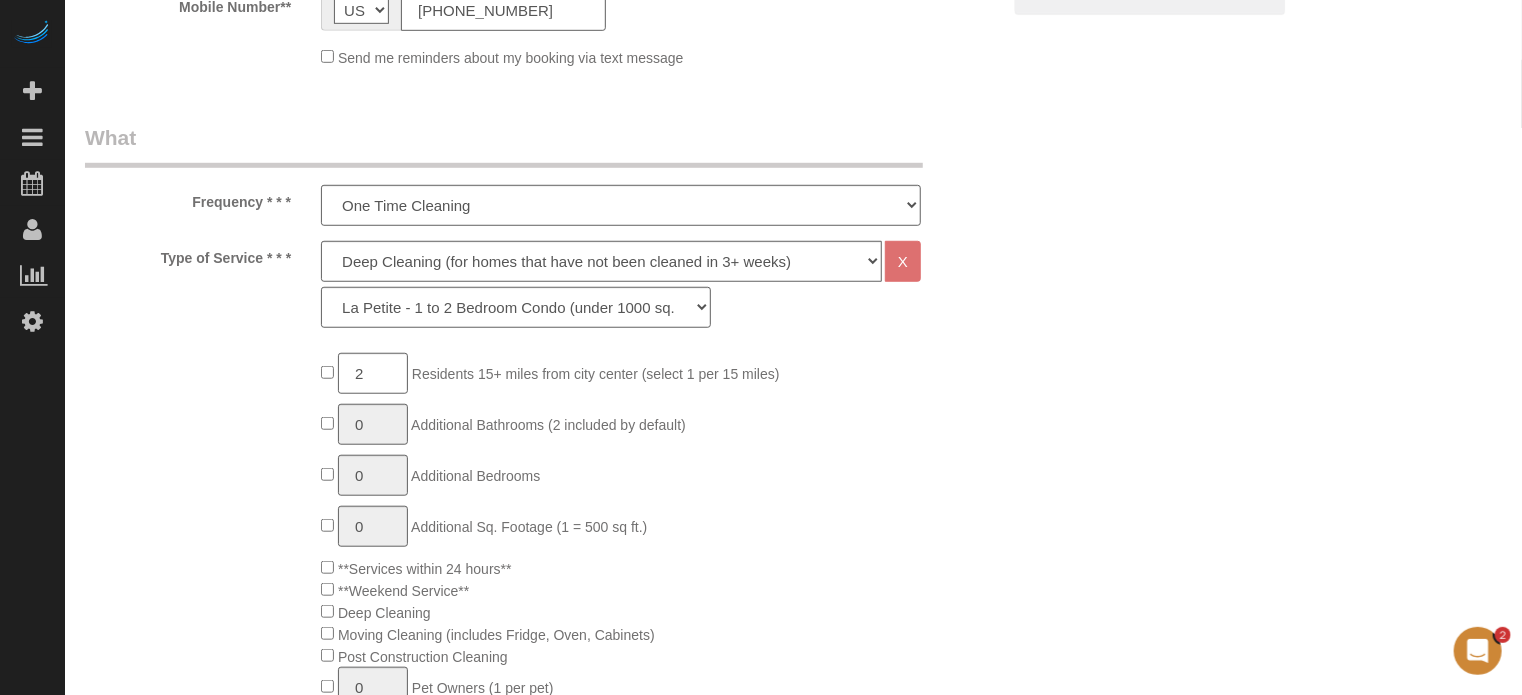 click on "What
Frequency * * *
One Time Cleaning Weekly Cleaning (20%) - 20.00% (0% for the First Booking) Every 2 Weeks (15%) - 15.00% (0% for the First Booking) Every 3 Weeks (10%) - 10.00% (0% for the First Booking) Every 4 Weeks (5%) - 5.00% (0% for the First Booking) Every 6 Weeks (2.5%) - 2.50% (0% for the First Booking) Every 8 Weeks ($5 off) - $5.00 (0% for the First Booking)
Type of Service * * *
Deep Cleaning (for homes that have not been cleaned in 3+ weeks) Spruce Regular Cleaning (for homes cleaned in last 3 weeks) Moving Cleanup (to clean home for new tenants) Post Construction Cleaning Vacation Rental Cleaning Hourly
X
La Petite - 1 to 2 Bedroom Condo (under 1000 sq. ft.)" at bounding box center (542, 1034) 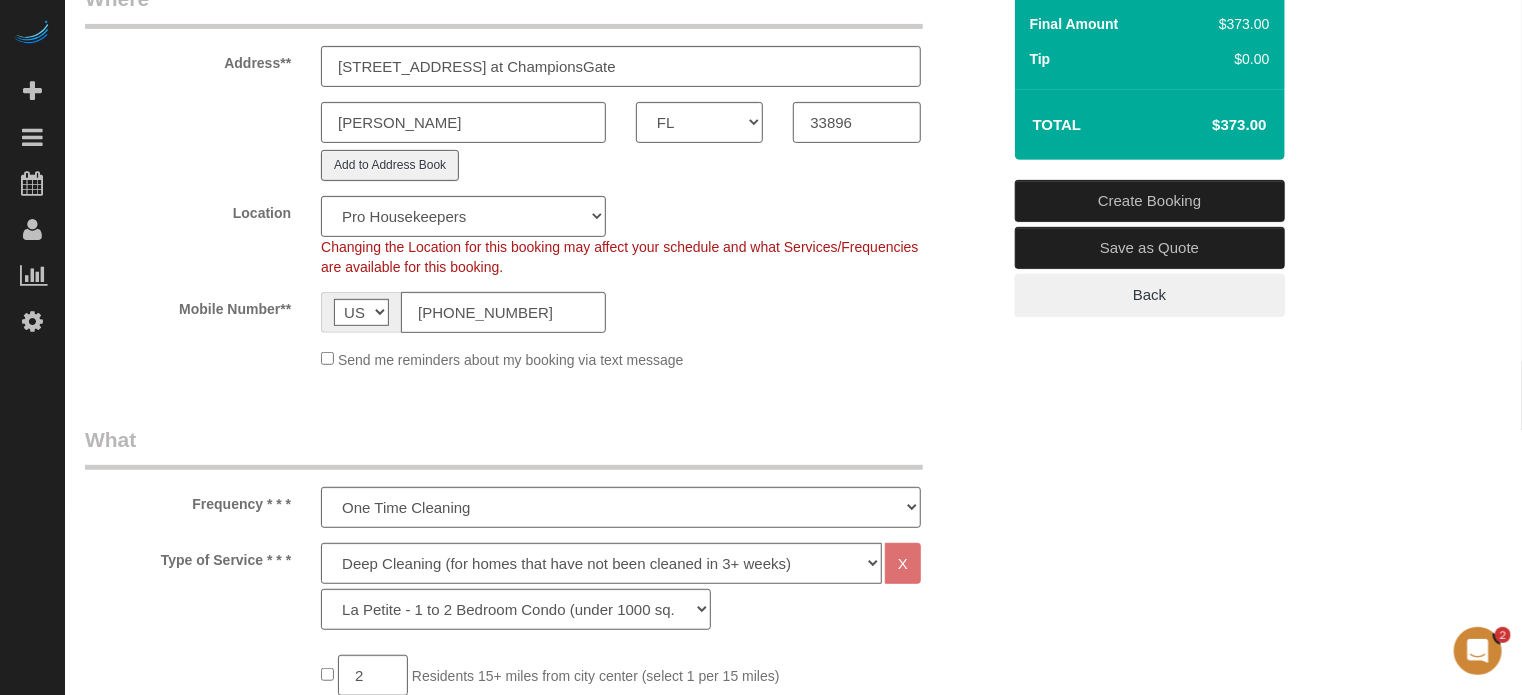 scroll, scrollTop: 35, scrollLeft: 0, axis: vertical 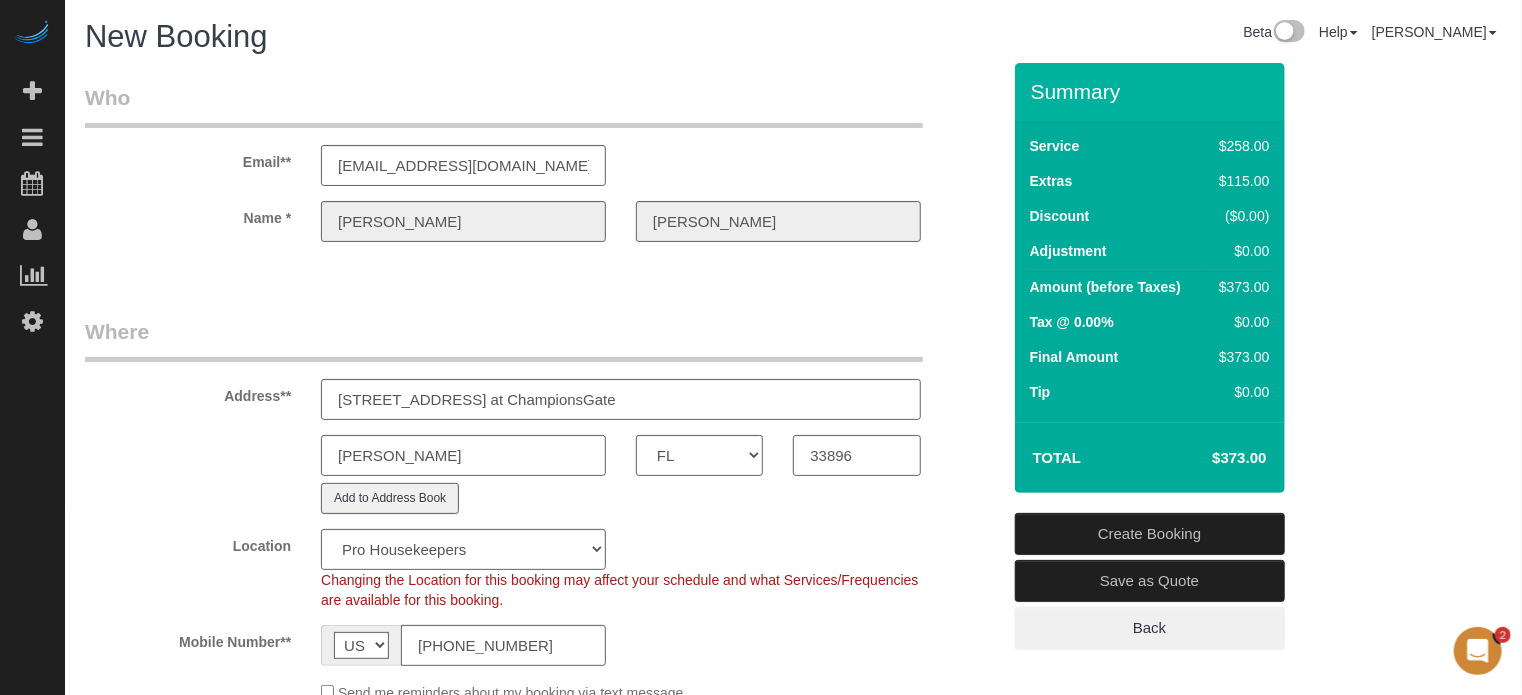 click on "Email**
giesecke28@gmail.com" at bounding box center [542, 134] 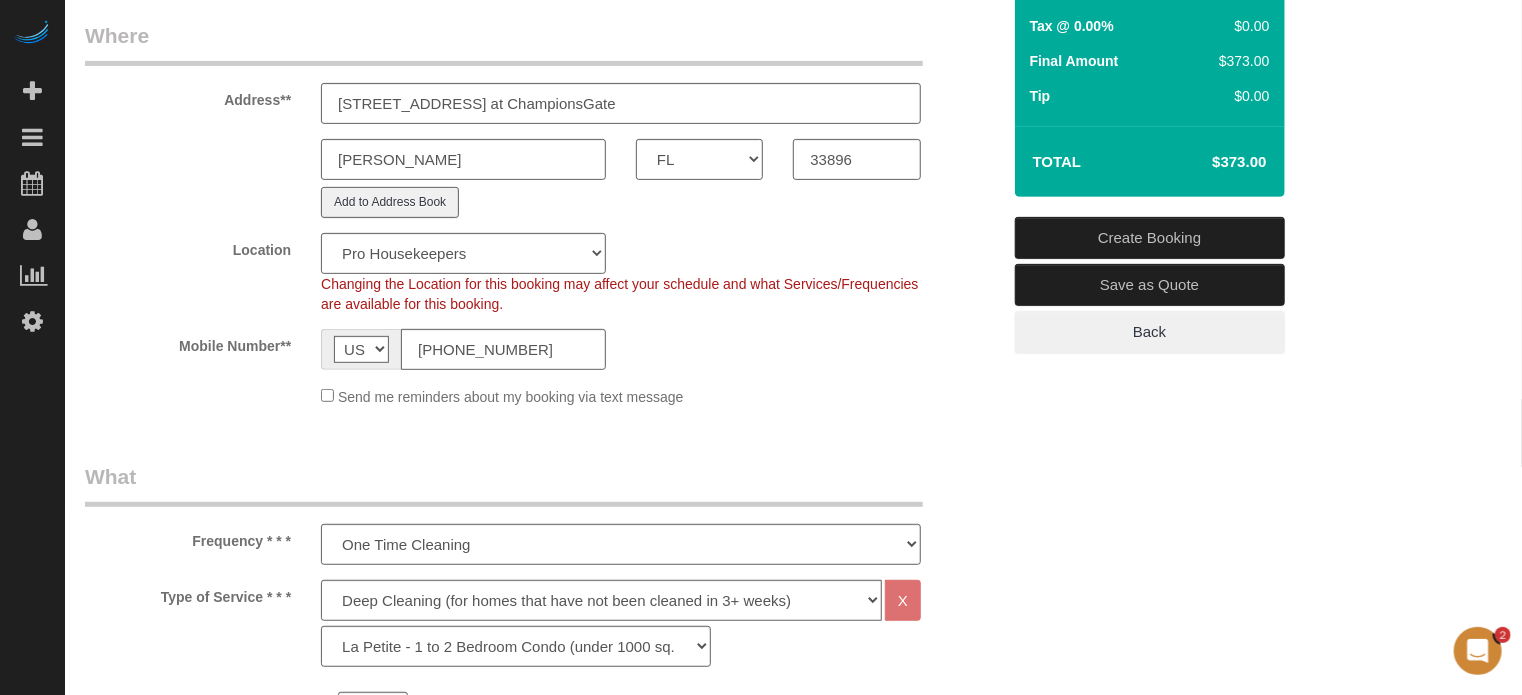 scroll, scrollTop: 500, scrollLeft: 0, axis: vertical 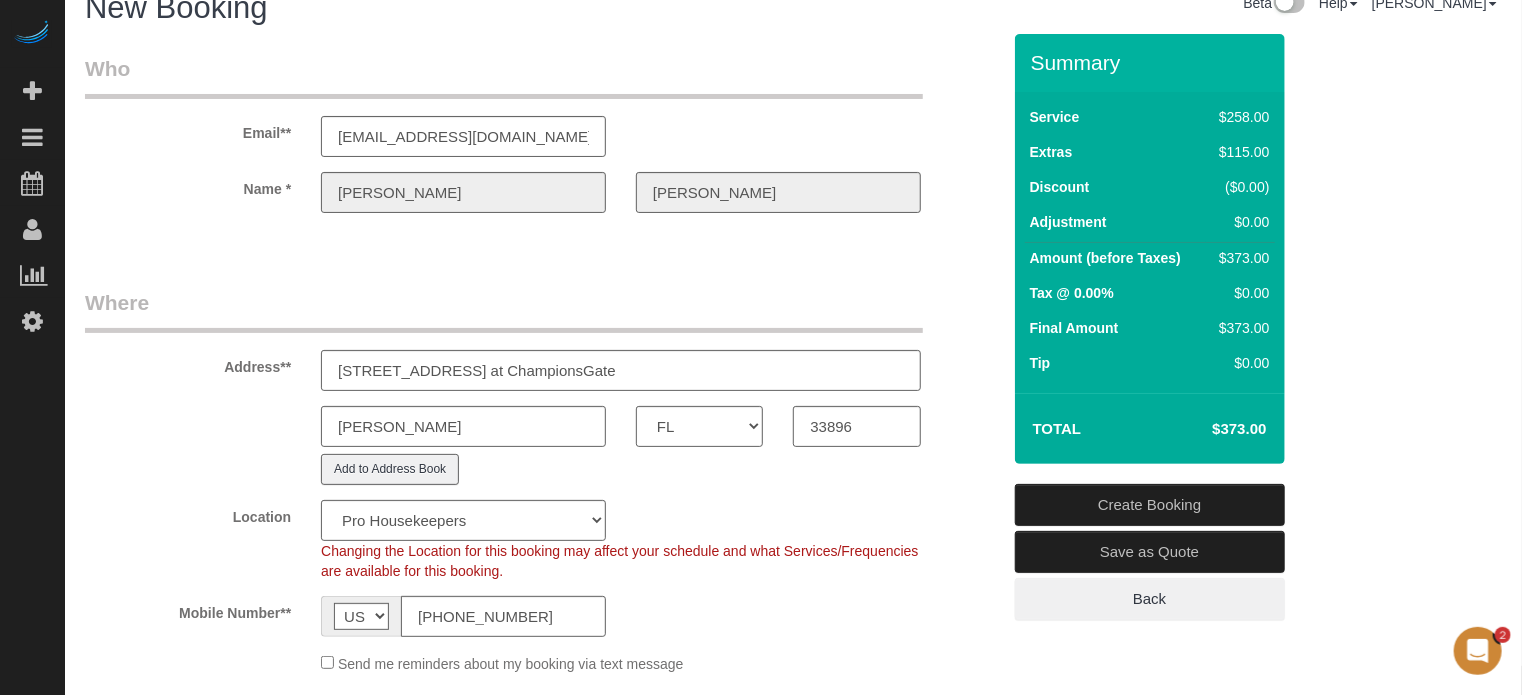 click on "Who
Email**
giesecke28@gmail.com
Name *
William
Giesecke
Where
Address**
7204 Portofino Way at ChampionsGate
Davenport
AK
AL
AR
AZ
CA
CO
CT
DC
DE
FL
GA
HI
IA
ID
IL
IN
KS
KY
LA
MA
MD
ME
MI
MN
MO
MS" at bounding box center [793, 1994] 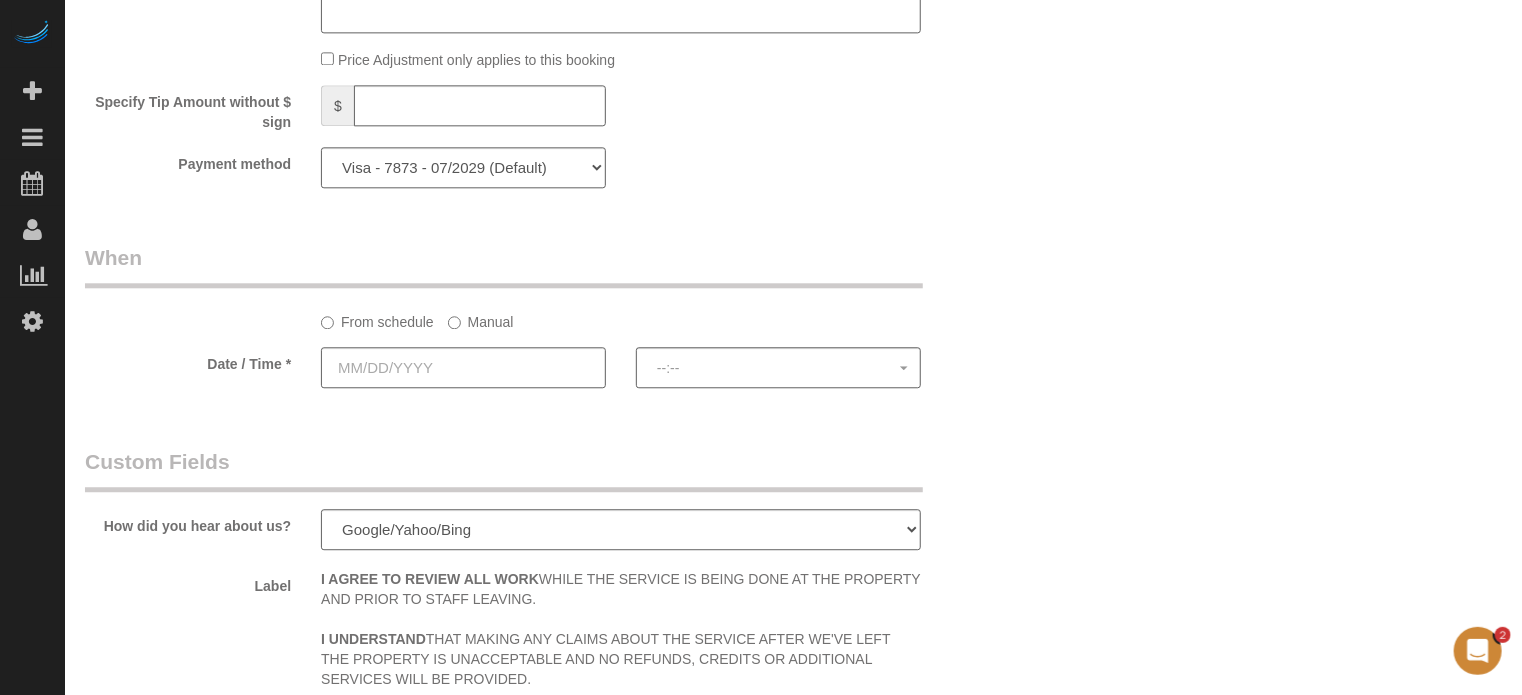 scroll, scrollTop: 2393, scrollLeft: 0, axis: vertical 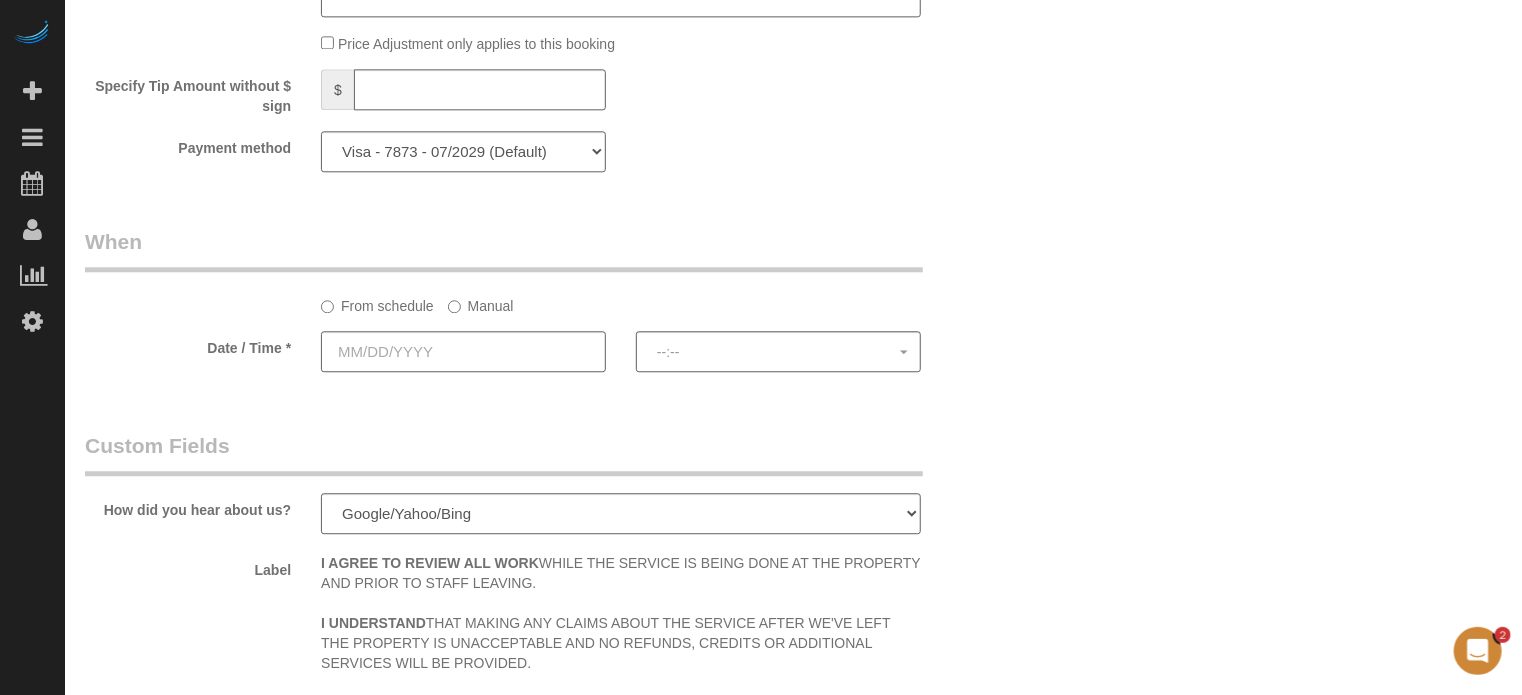 click on "Who
Email**
[EMAIL_ADDRESS][DOMAIN_NAME]
Name *
[PERSON_NAME]
Where
Address**
[STREET_ADDRESS] at [GEOGRAPHIC_DATA]
[GEOGRAPHIC_DATA]
AK
AL
AR
AZ
CA
CO
CT
DC
DE
[GEOGRAPHIC_DATA]
[GEOGRAPHIC_DATA]
HI
IA
ID
IL
IN
KS
[GEOGRAPHIC_DATA]
LA
MA
MD
ME
MI
[GEOGRAPHIC_DATA]
[GEOGRAPHIC_DATA]
MS
MT
[GEOGRAPHIC_DATA]
ND" at bounding box center [793, -370] 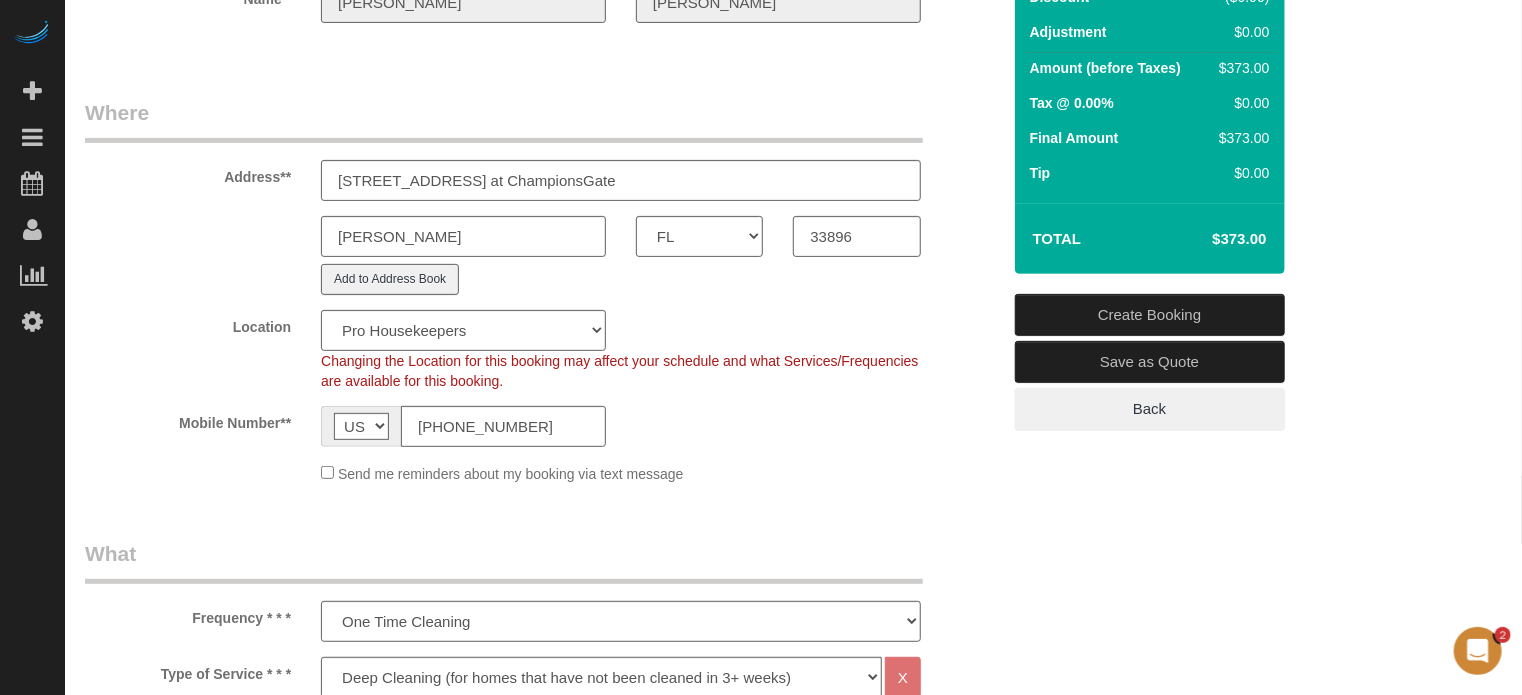 scroll, scrollTop: 493, scrollLeft: 0, axis: vertical 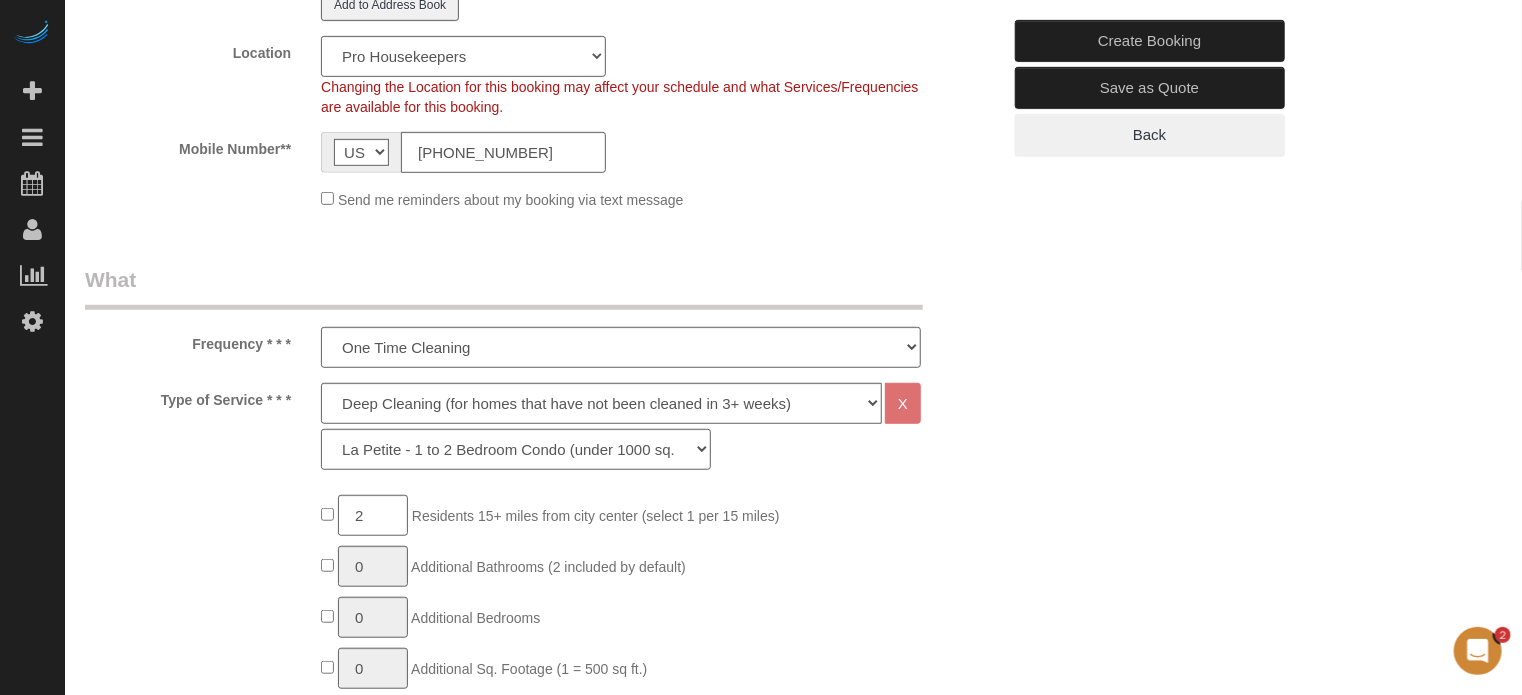 click on "What
Frequency * * *
One Time Cleaning Weekly Cleaning (20%) - 20.00% (0% for the First Booking) Every 2 Weeks (15%) - 15.00% (0% for the First Booking) Every 3 Weeks (10%) - 10.00% (0% for the First Booking) Every 4 Weeks (5%) - 5.00% (0% for the First Booking) Every 6 Weeks (2.5%) - 2.50% (0% for the First Booking) Every 8 Weeks ($5 off) - $5.00 (0% for the First Booking)
Type of Service * * *
Deep Cleaning (for homes that have not been cleaned in 3+ weeks) Spruce Regular Cleaning (for homes cleaned in last 3 weeks) Moving Cleanup (to clean home for new tenants) Post Construction Cleaning Vacation Rental Cleaning Hourly
X
La Petite - 1 to 2 Bedroom Condo (under 1000 sq. ft.)" at bounding box center (542, 1176) 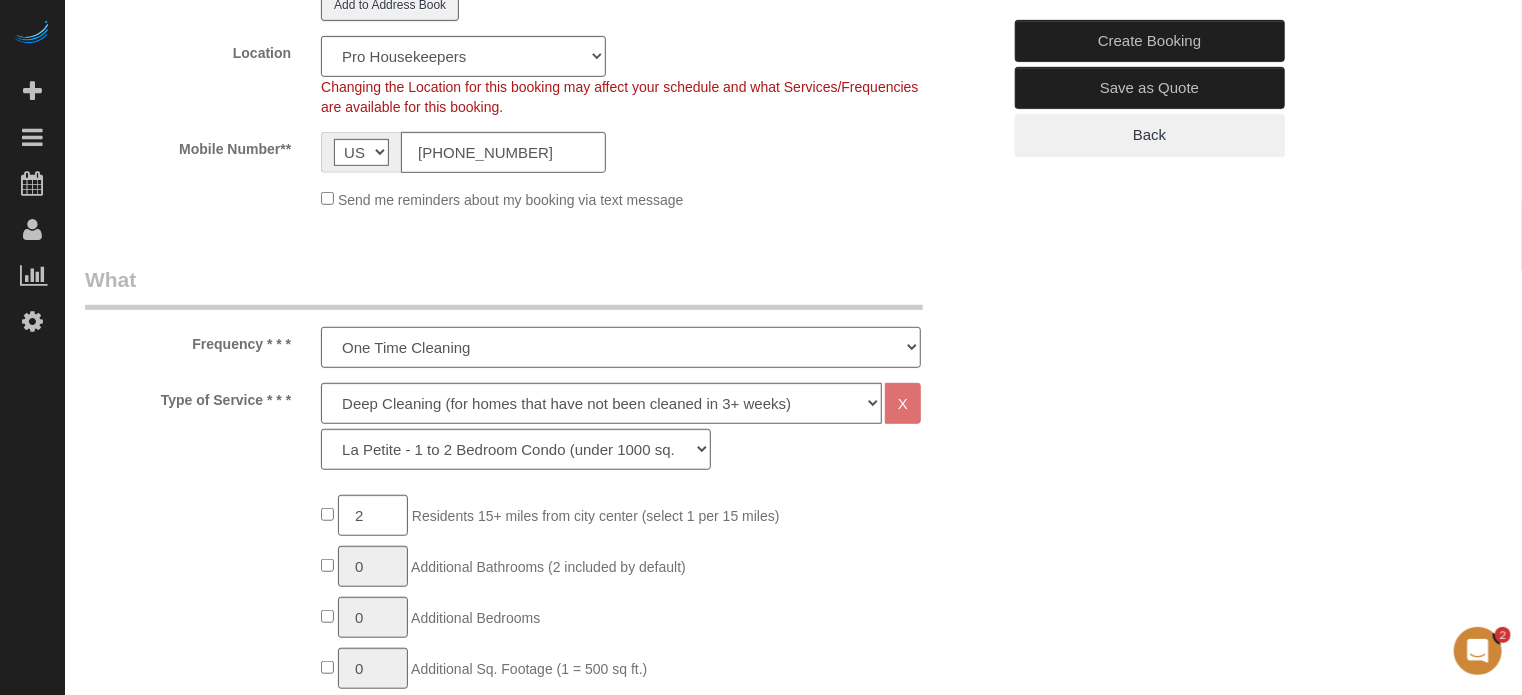 click on "One Time Cleaning Weekly Cleaning (20%) - 20.00% (0% for the First Booking) Every 2 Weeks (15%) - 15.00% (0% for the First Booking) Every 3 Weeks (10%) - 10.00% (0% for the First Booking) Every 4 Weeks (5%) - 5.00% (0% for the First Booking) Every 6 Weeks (2.5%) - 2.50% (0% for the First Booking) Every 8 Weeks ($5 off) - $5.00 (0% for the First Booking)" at bounding box center [621, 347] 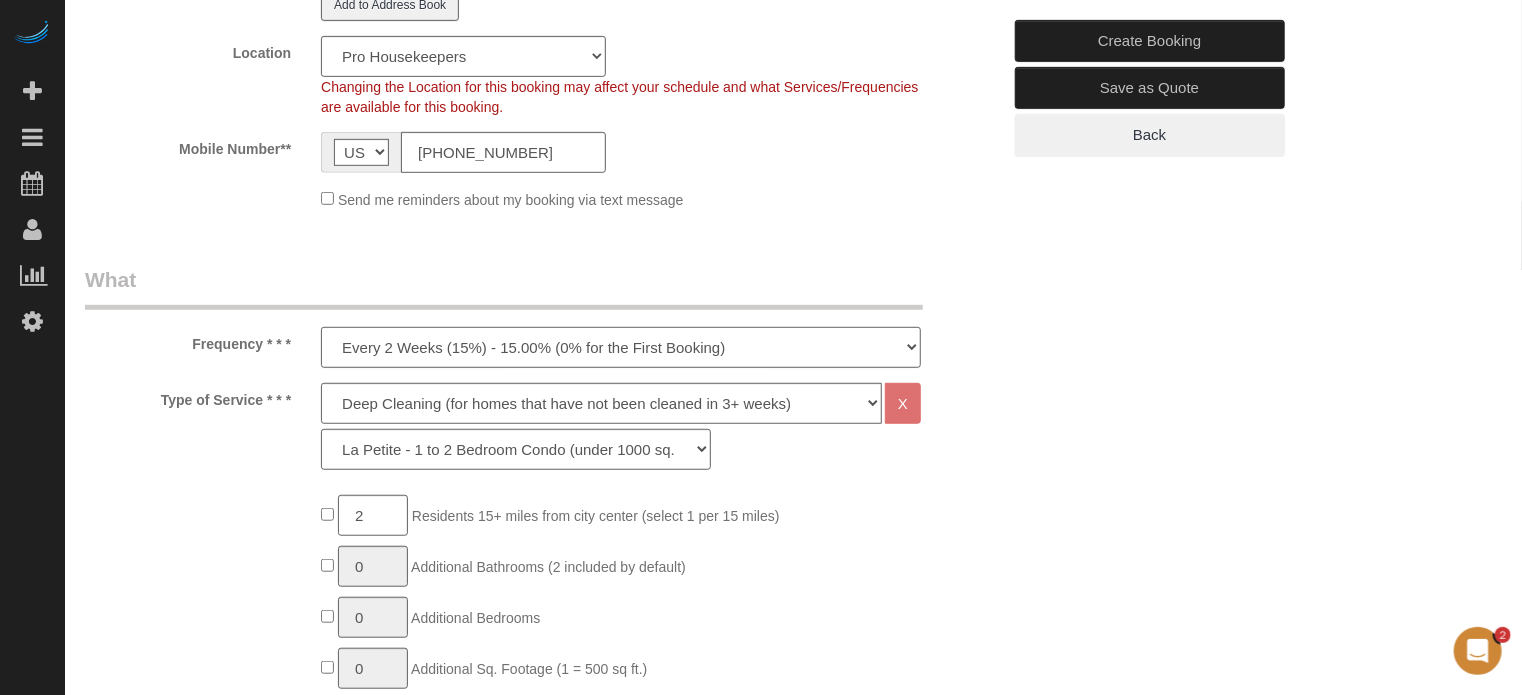 click on "One Time Cleaning Weekly Cleaning (20%) - 20.00% (0% for the First Booking) Every 2 Weeks (15%) - 15.00% (0% for the First Booking) Every 3 Weeks (10%) - 10.00% (0% for the First Booking) Every 4 Weeks (5%) - 5.00% (0% for the First Booking) Every 6 Weeks (2.5%) - 2.50% (0% for the First Booking) Every 8 Weeks ($5 off) - $5.00 (0% for the First Booking)" at bounding box center [621, 347] 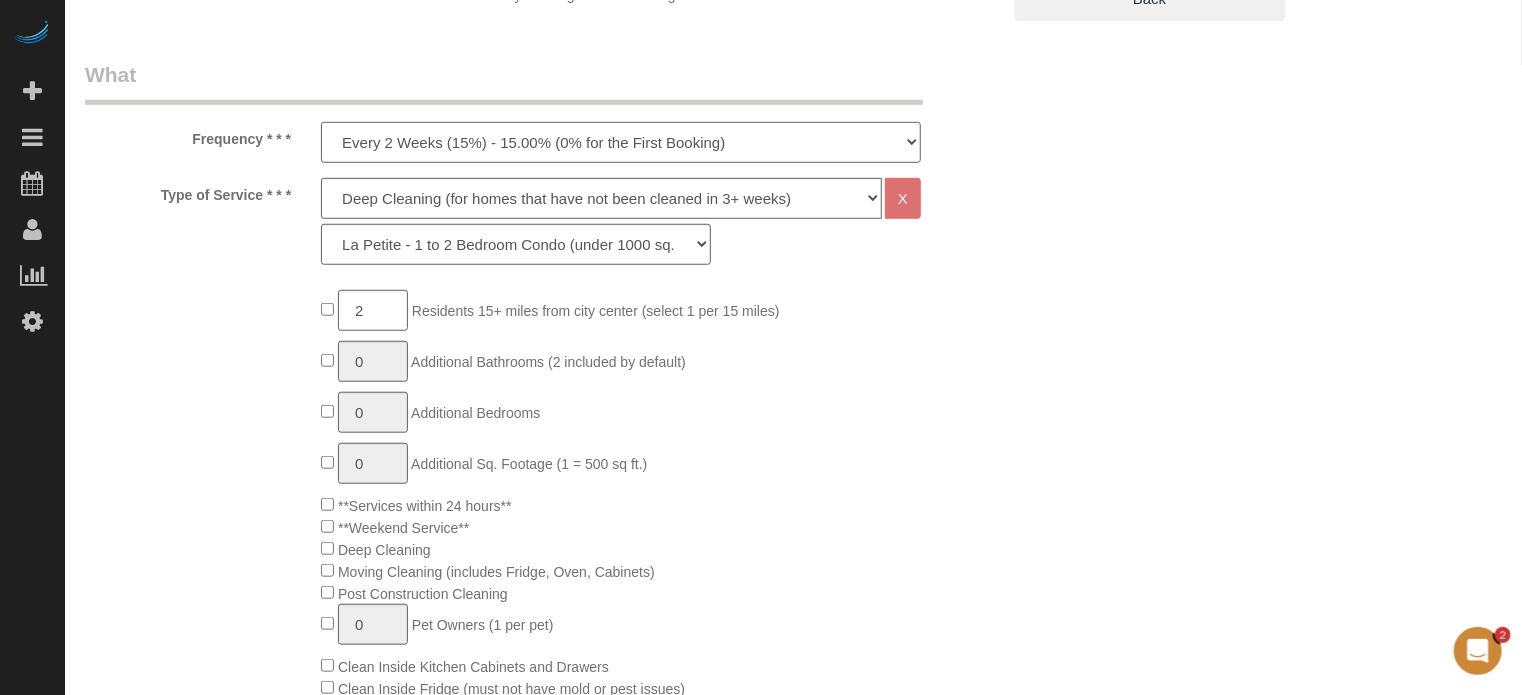 scroll, scrollTop: 693, scrollLeft: 0, axis: vertical 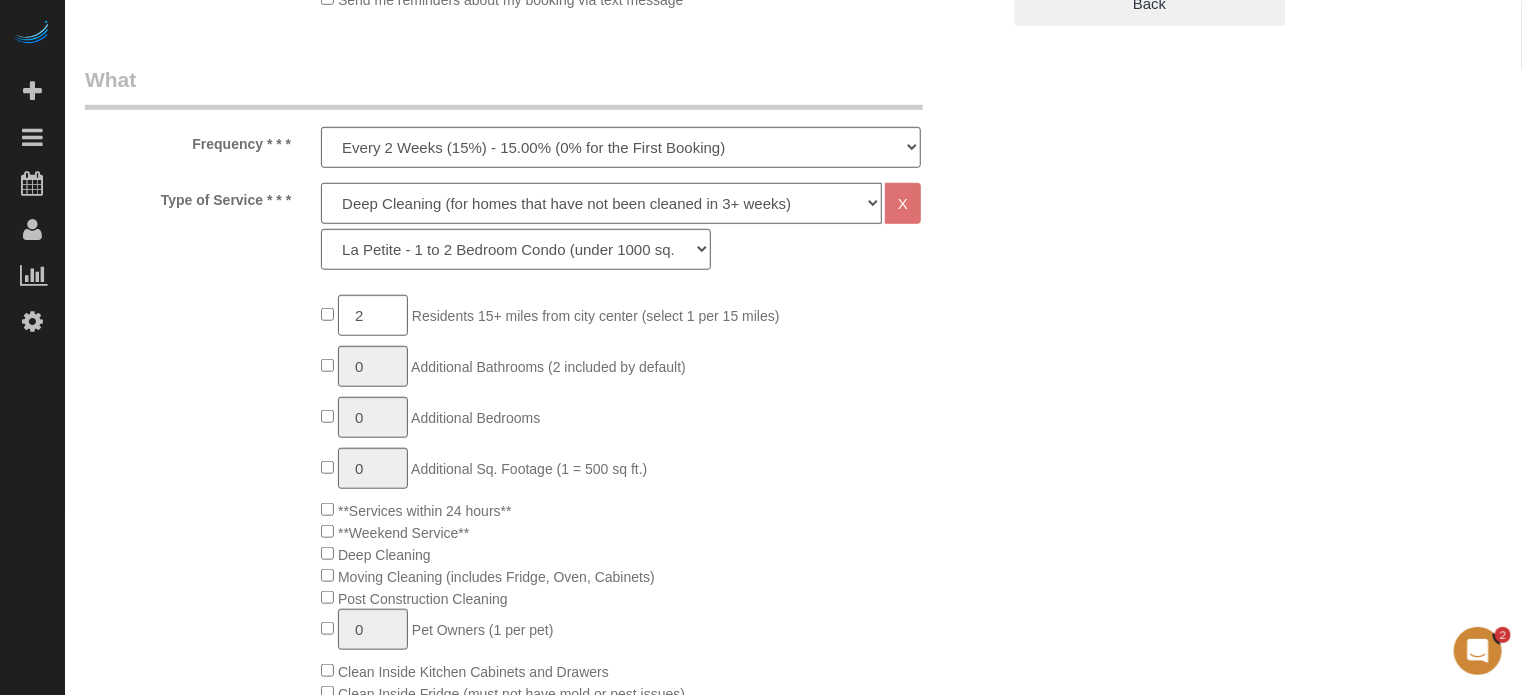 click on "Deep Cleaning (for homes that have not been cleaned in 3+ weeks) Spruce Regular Cleaning (for homes cleaned in last 3 weeks) Moving Cleanup (to clean home for new tenants) Post Construction Cleaning Vacation Rental Cleaning Hourly" 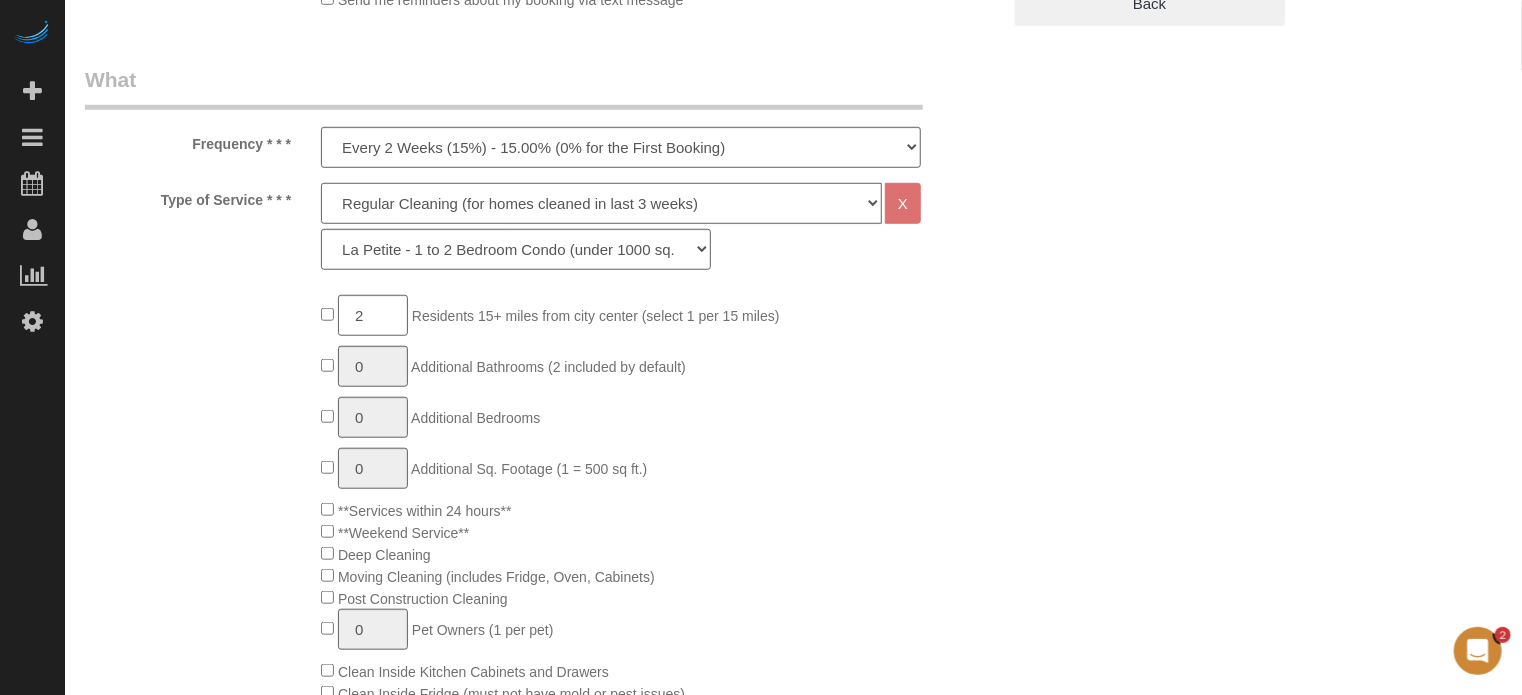 click on "Deep Cleaning (for homes that have not been cleaned in 3+ weeks) Spruce Regular Cleaning (for homes cleaned in last 3 weeks) Moving Cleanup (to clean home for new tenants) Post Construction Cleaning Vacation Rental Cleaning Hourly" 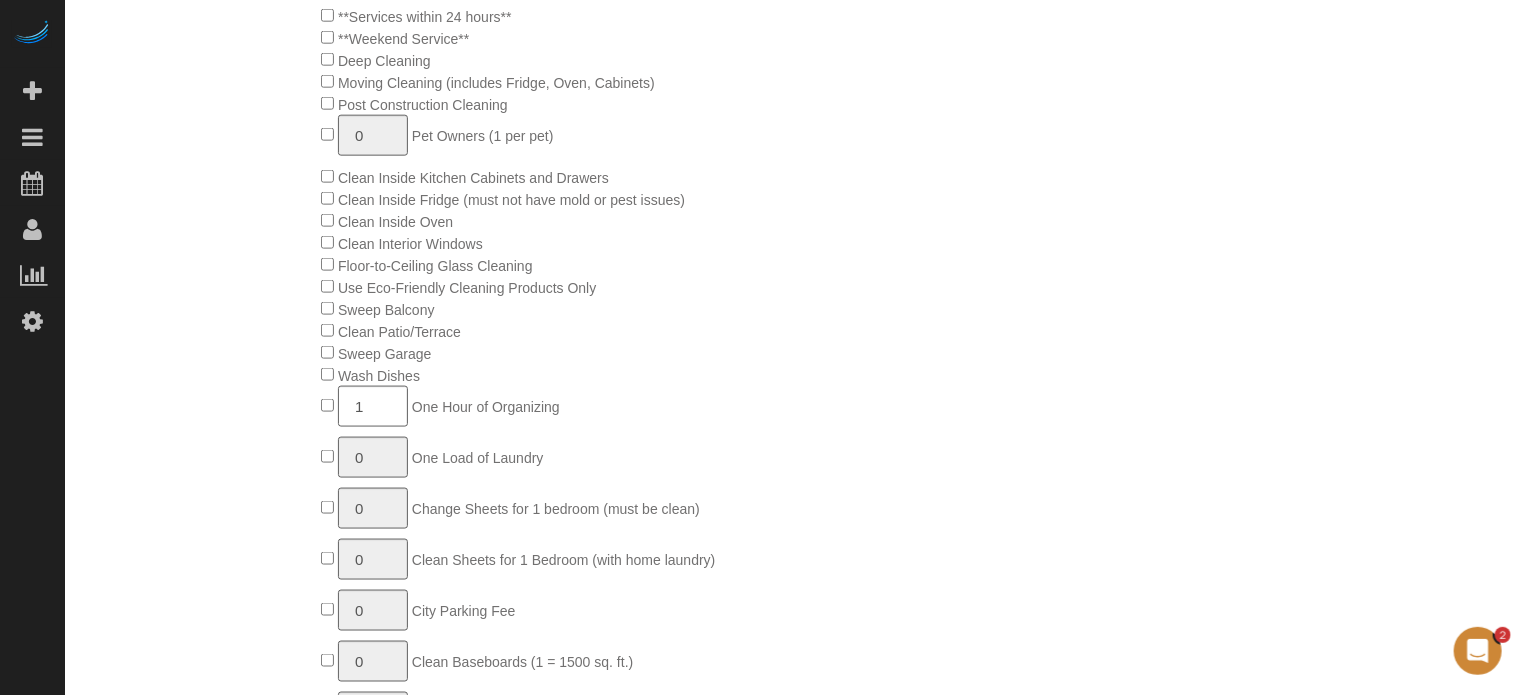 scroll, scrollTop: 1193, scrollLeft: 0, axis: vertical 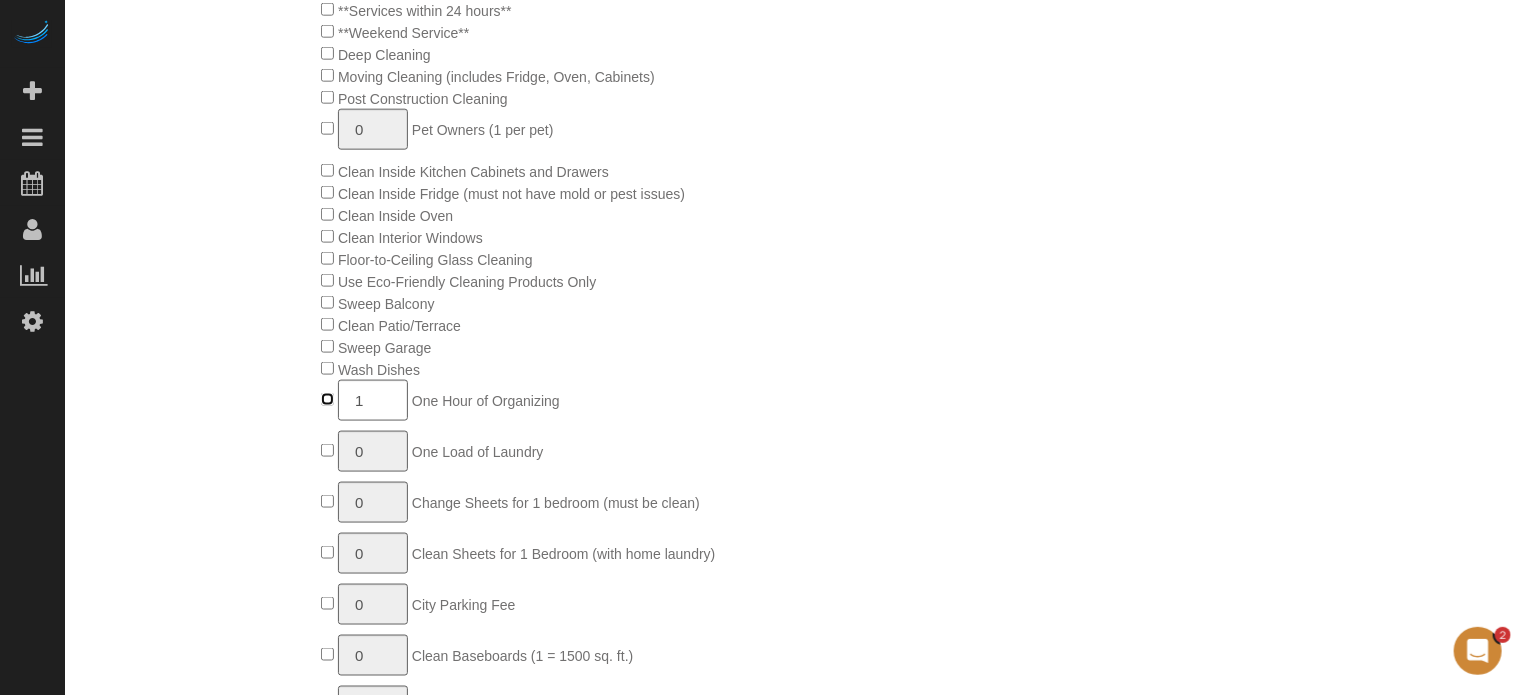 type on "0" 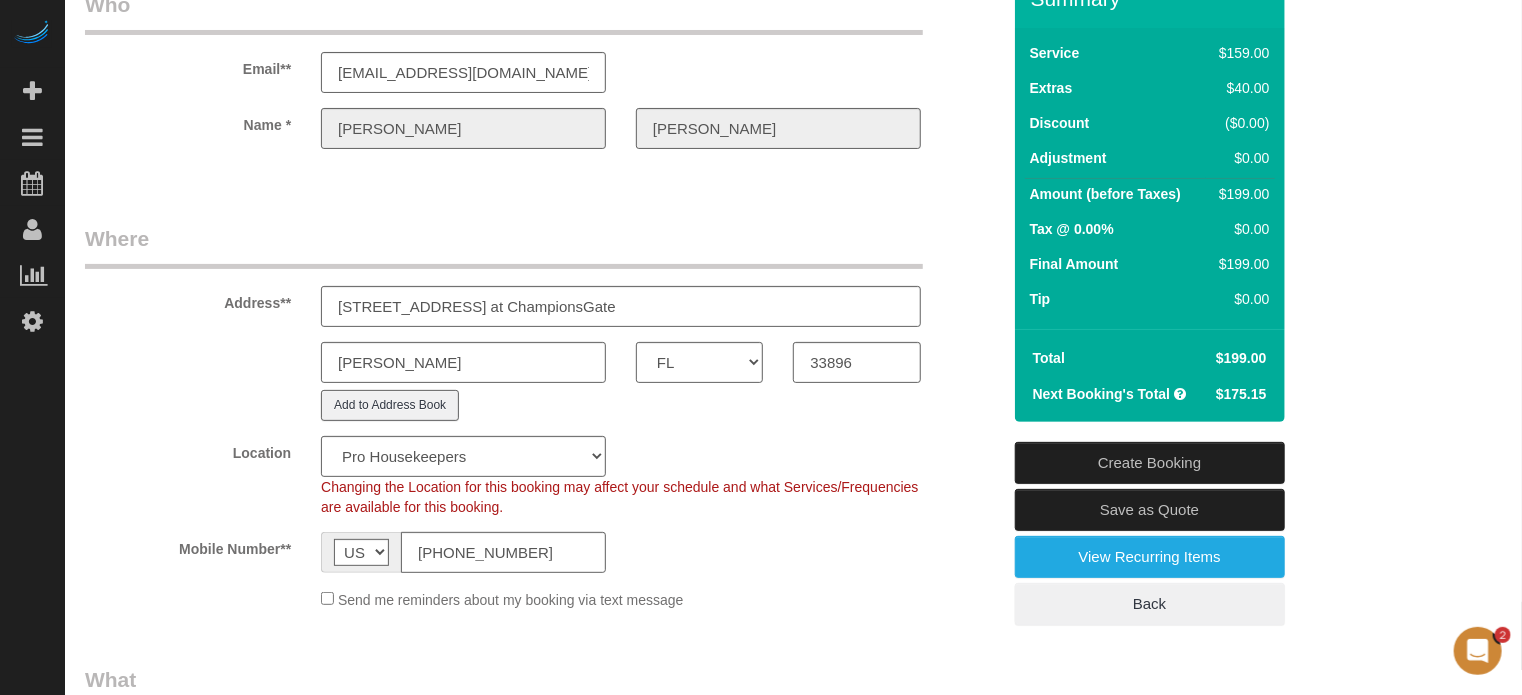 scroll, scrollTop: 0, scrollLeft: 0, axis: both 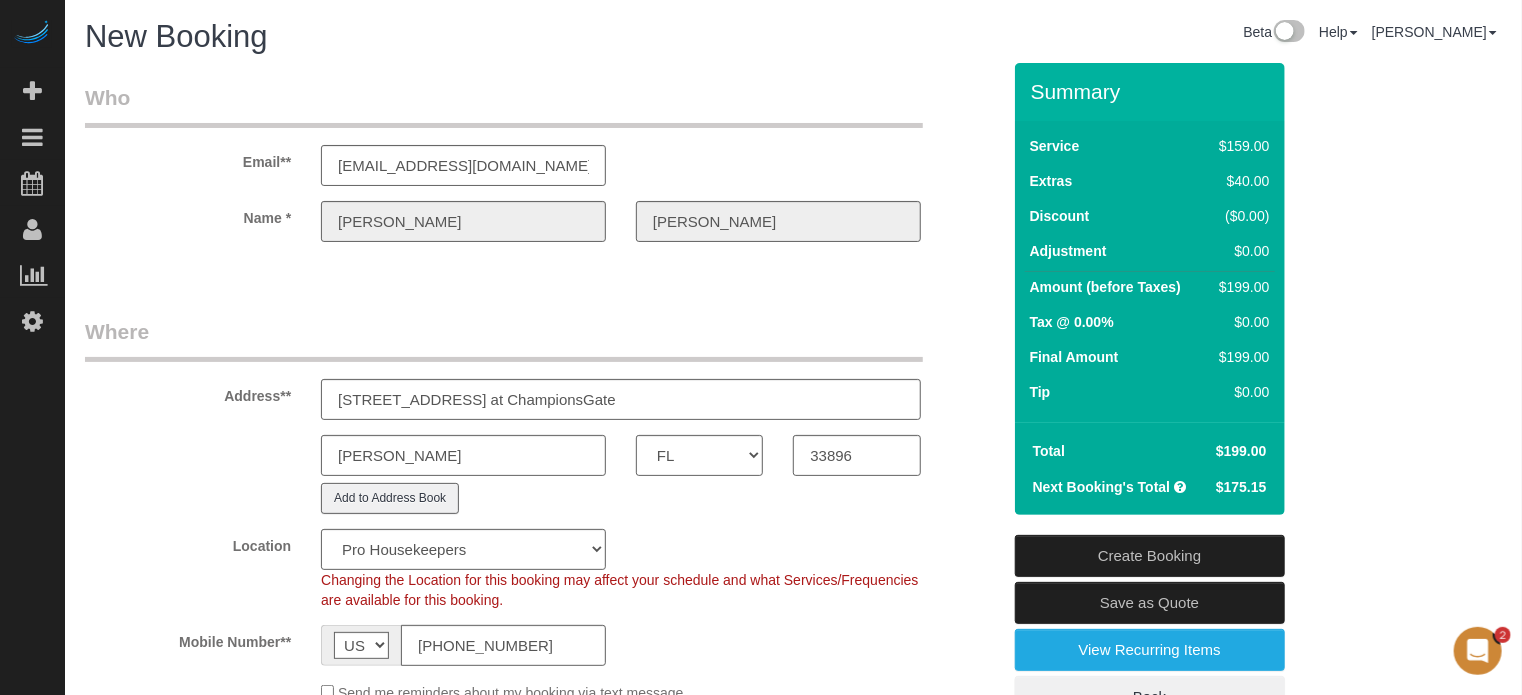 click on "Email**
giesecke28@gmail.com
Name *
William
Giesecke" at bounding box center (542, 172) 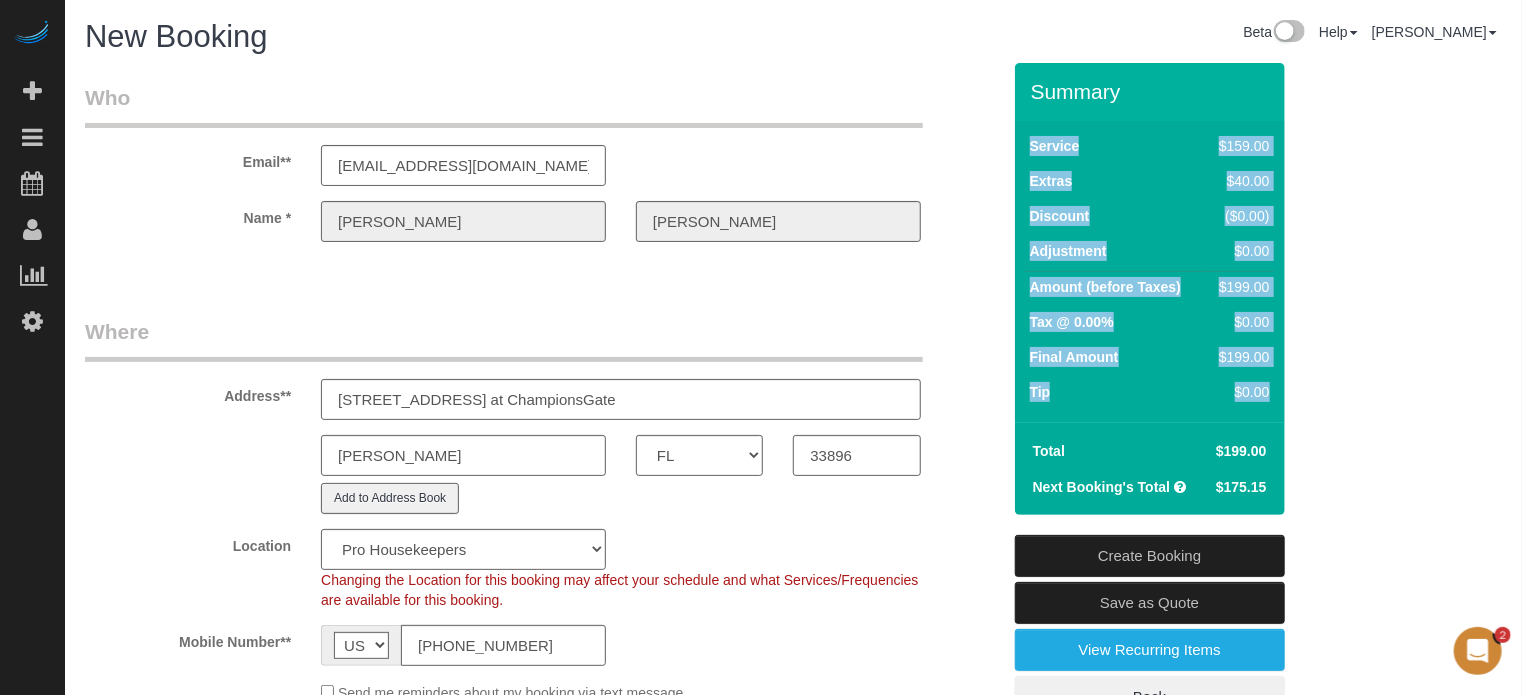 drag, startPoint x: 1032, startPoint y: 96, endPoint x: 1276, endPoint y: 499, distance: 471.11038 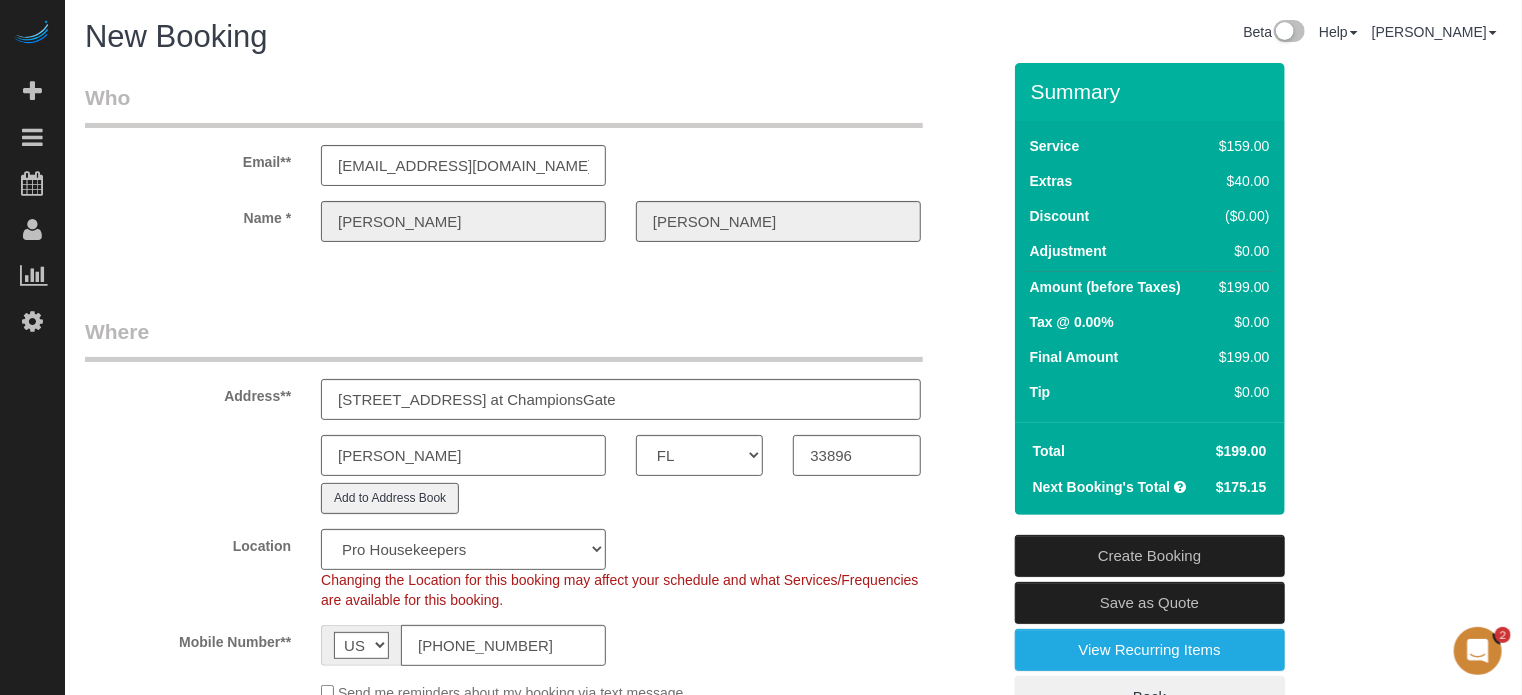 drag, startPoint x: 1033, startPoint y: 95, endPoint x: 1272, endPoint y: 484, distance: 456.55447 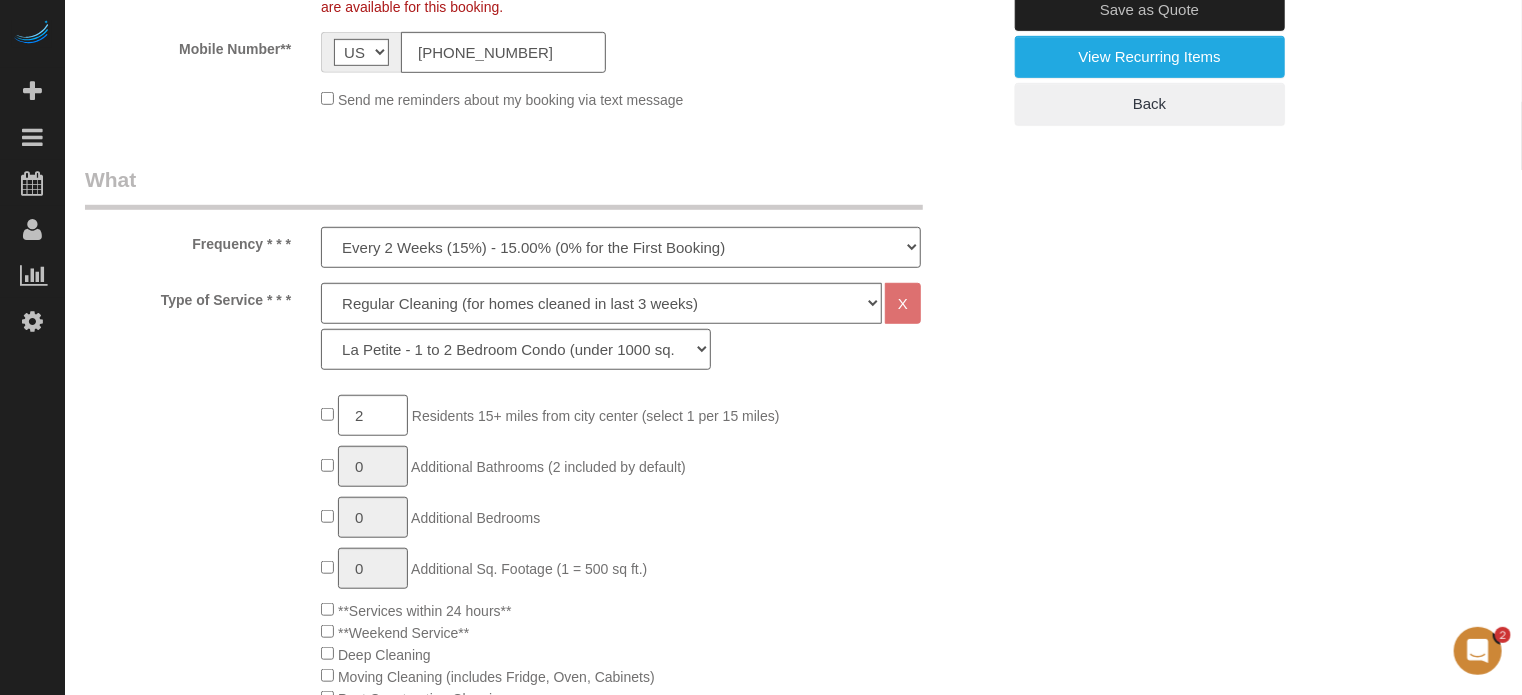 scroll, scrollTop: 600, scrollLeft: 0, axis: vertical 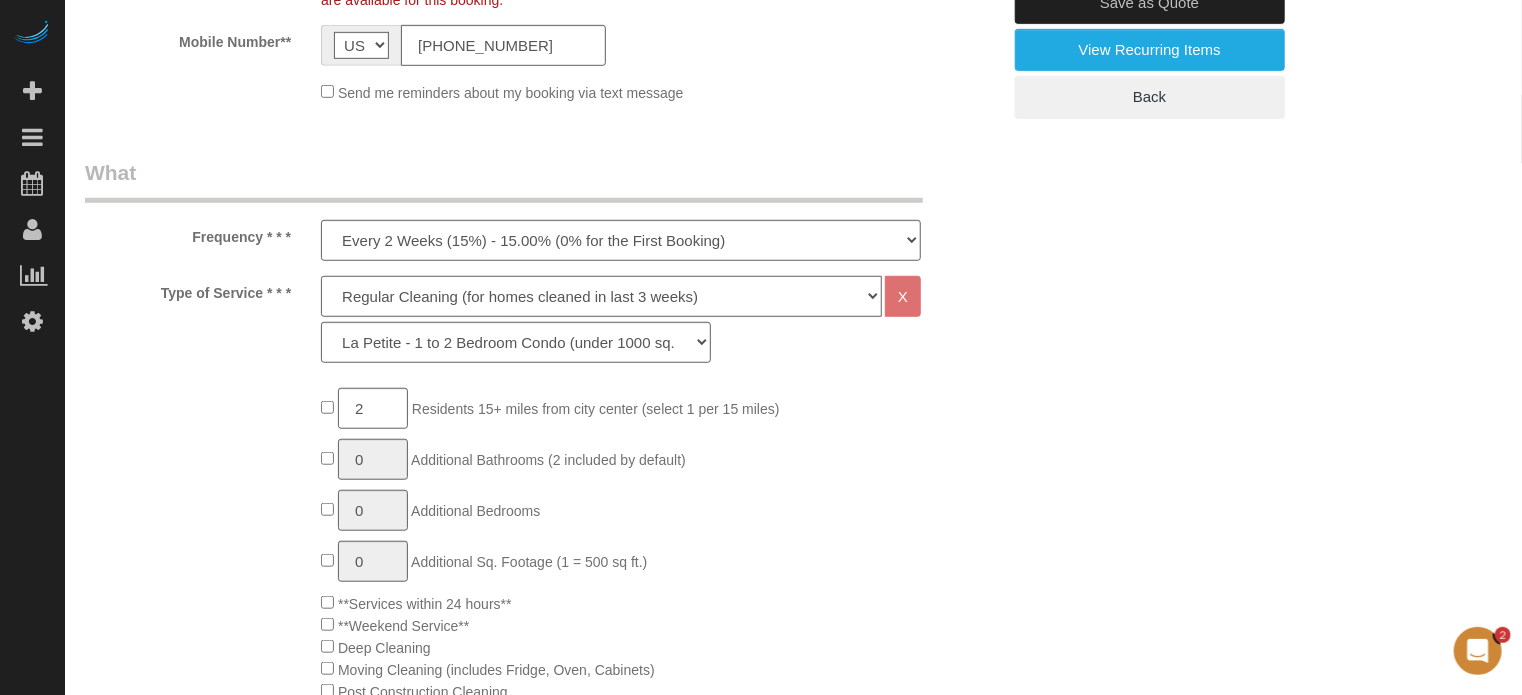 click on "Deep Cleaning (for homes that have not been cleaned in 3+ weeks) Spruce Regular Cleaning (for homes cleaned in last 3 weeks) Moving Cleanup (to clean home for new tenants) Post Construction Cleaning Vacation Rental Cleaning Hourly" 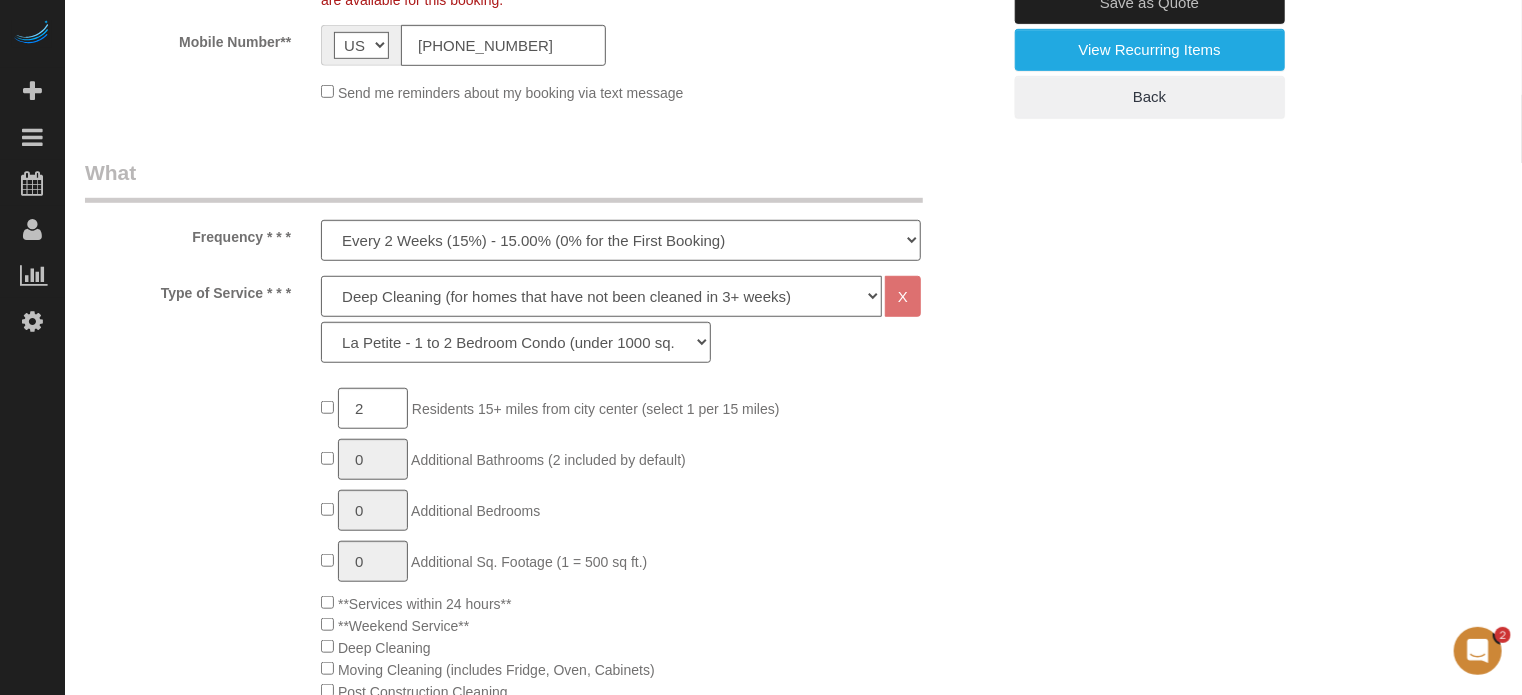 click on "Deep Cleaning (for homes that have not been cleaned in 3+ weeks) Spruce Regular Cleaning (for homes cleaned in last 3 weeks) Moving Cleanup (to clean home for new tenants) Post Construction Cleaning Vacation Rental Cleaning Hourly" 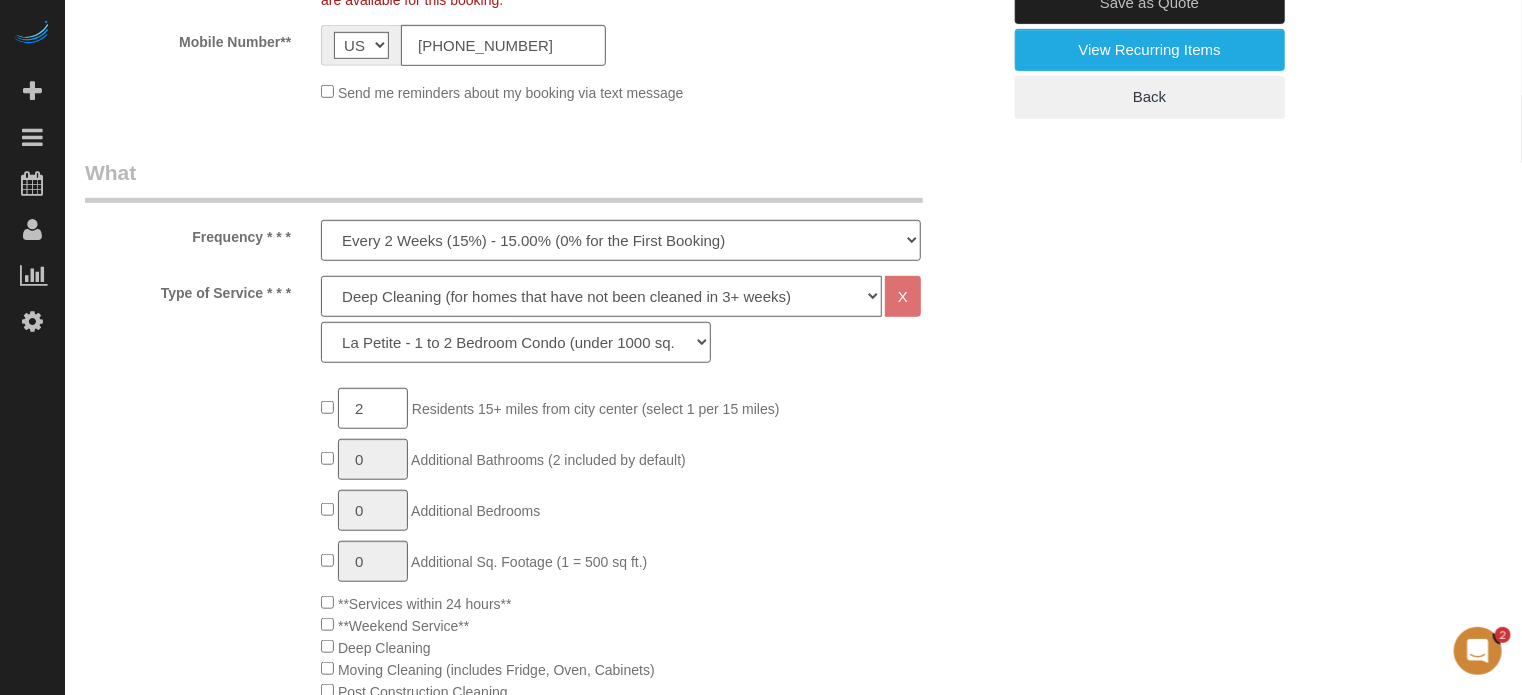 select on "93" 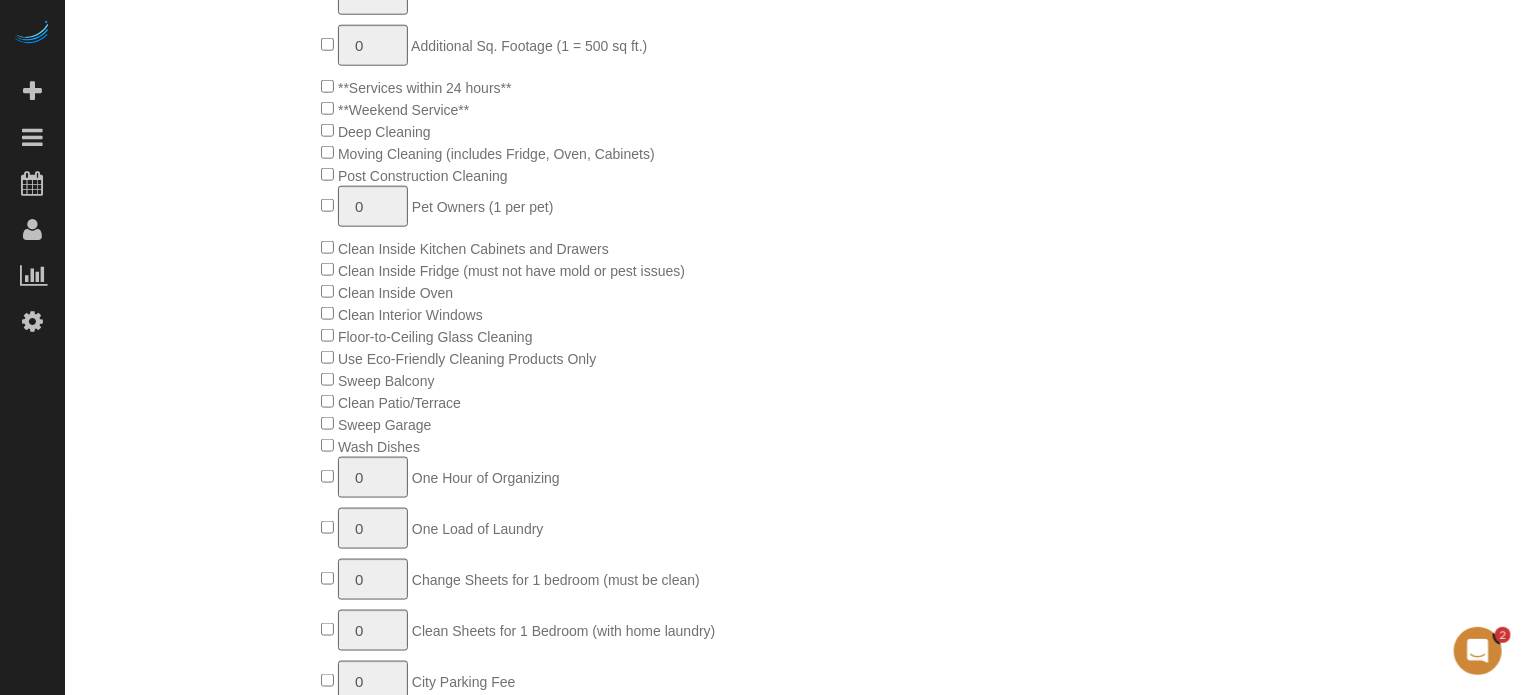 scroll, scrollTop: 1200, scrollLeft: 0, axis: vertical 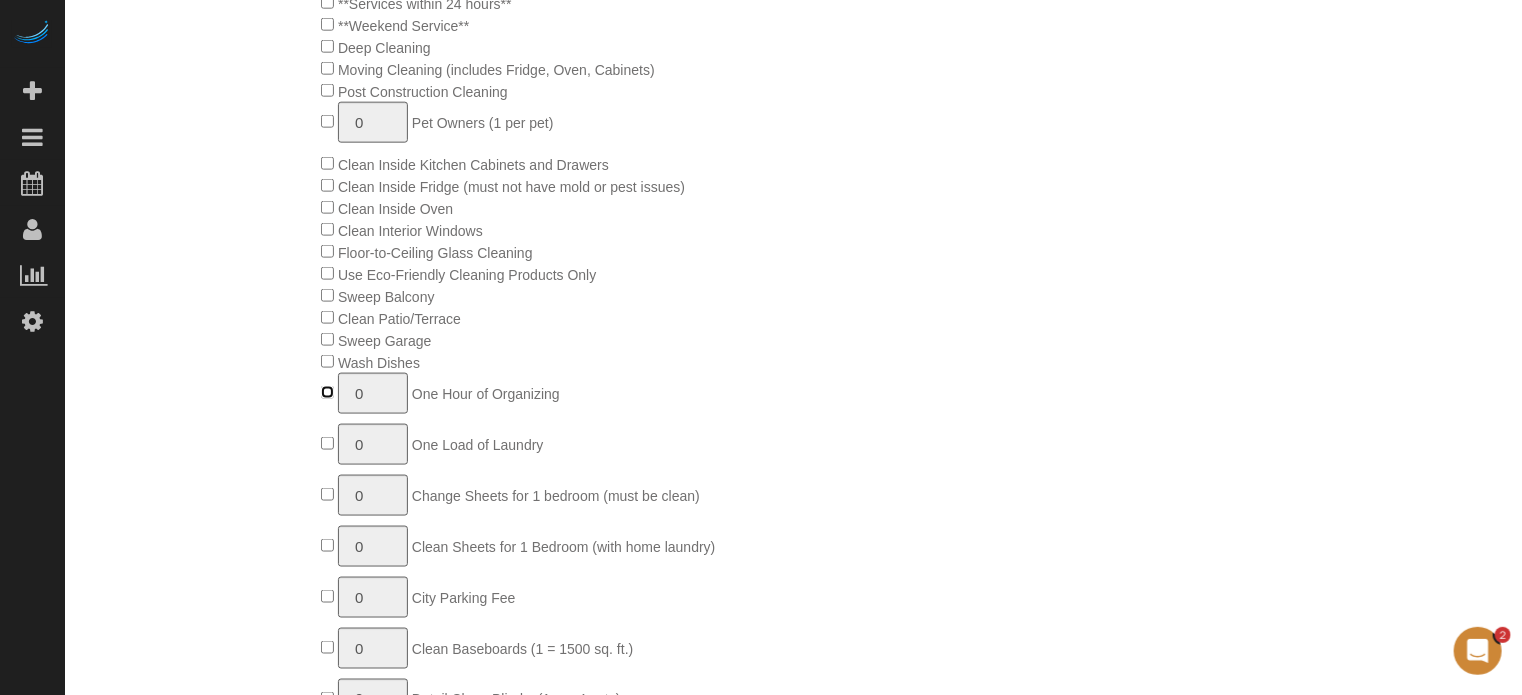 type on "1" 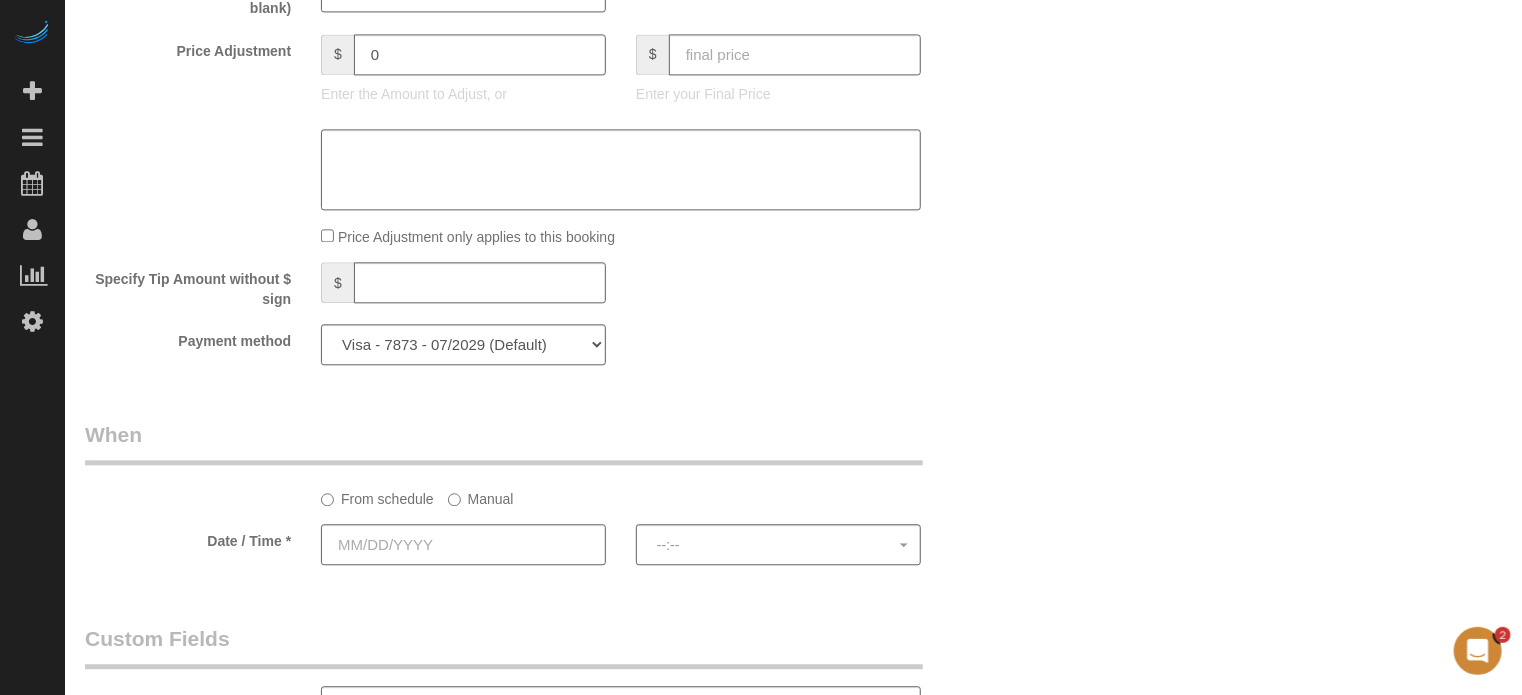 scroll, scrollTop: 2400, scrollLeft: 0, axis: vertical 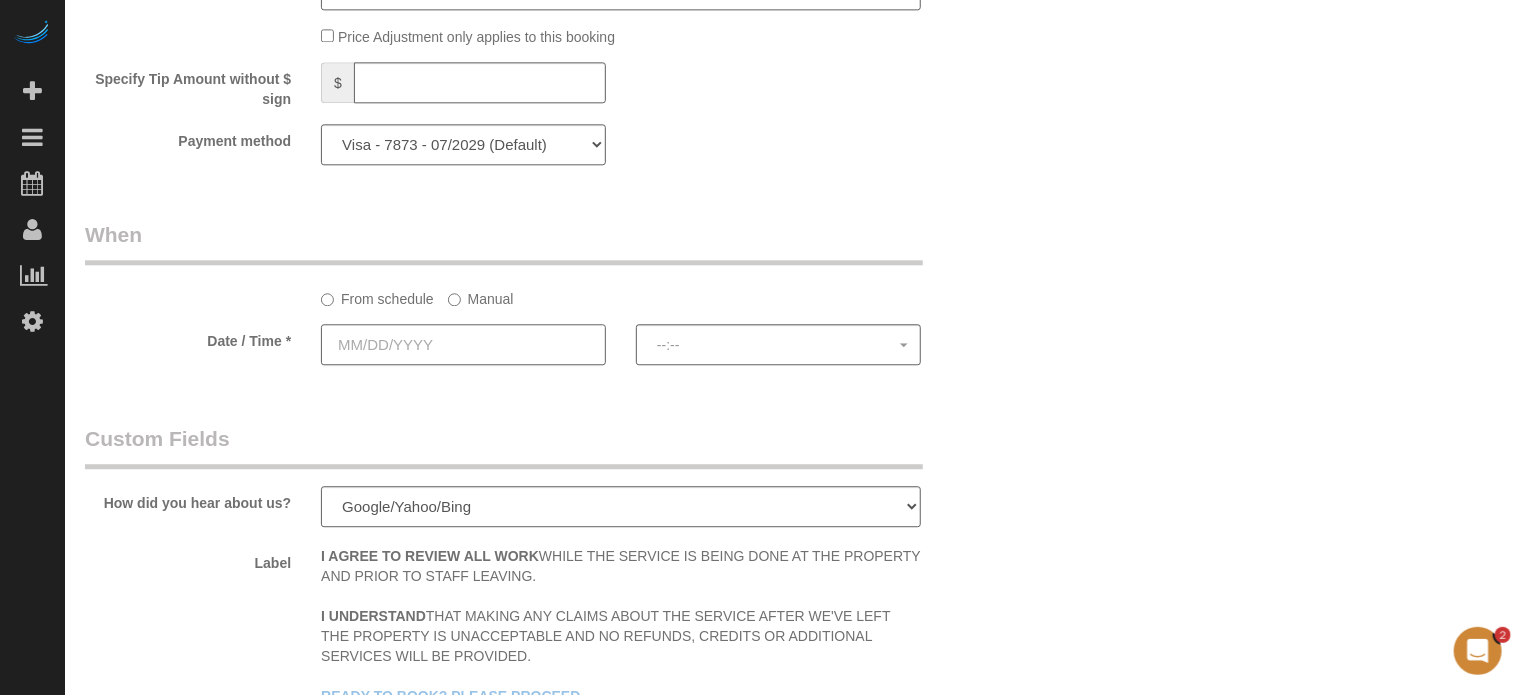 click at bounding box center [463, 344] 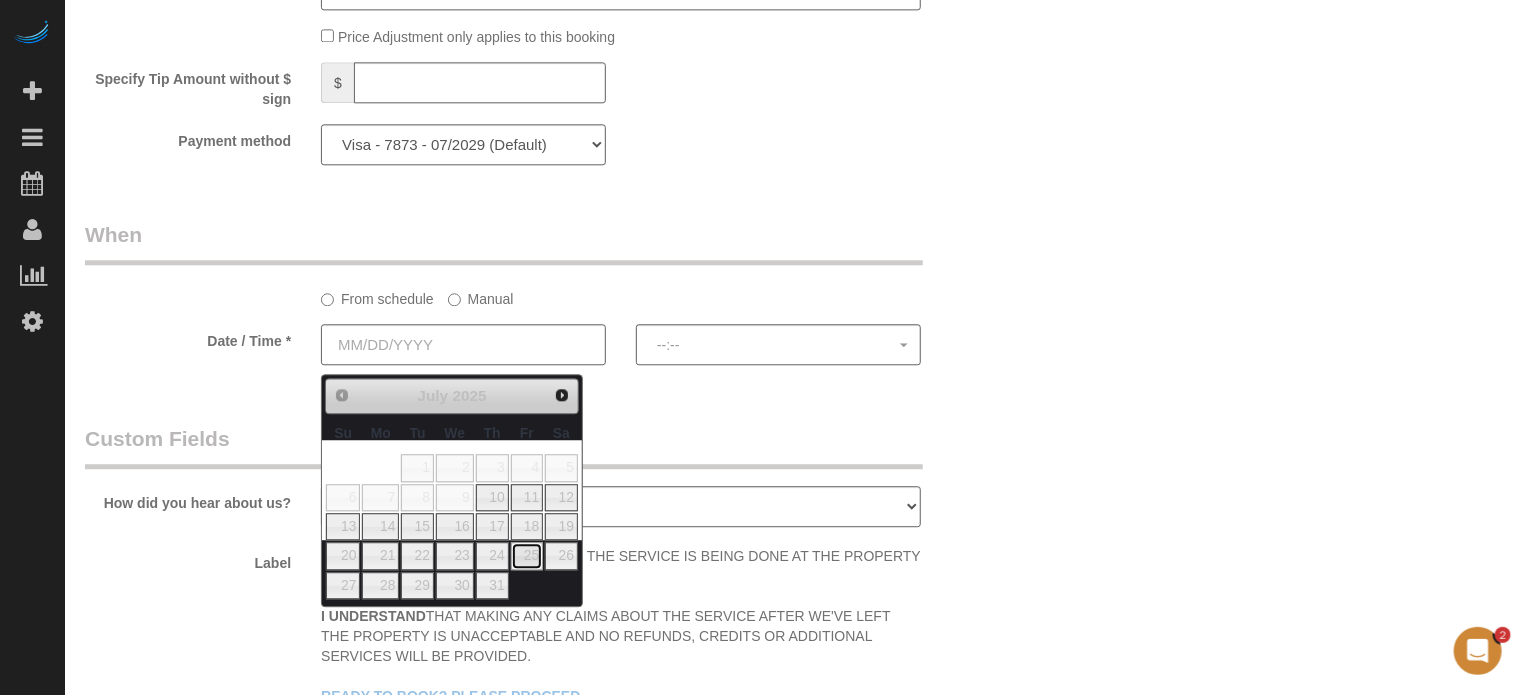 click on "25" at bounding box center [527, 555] 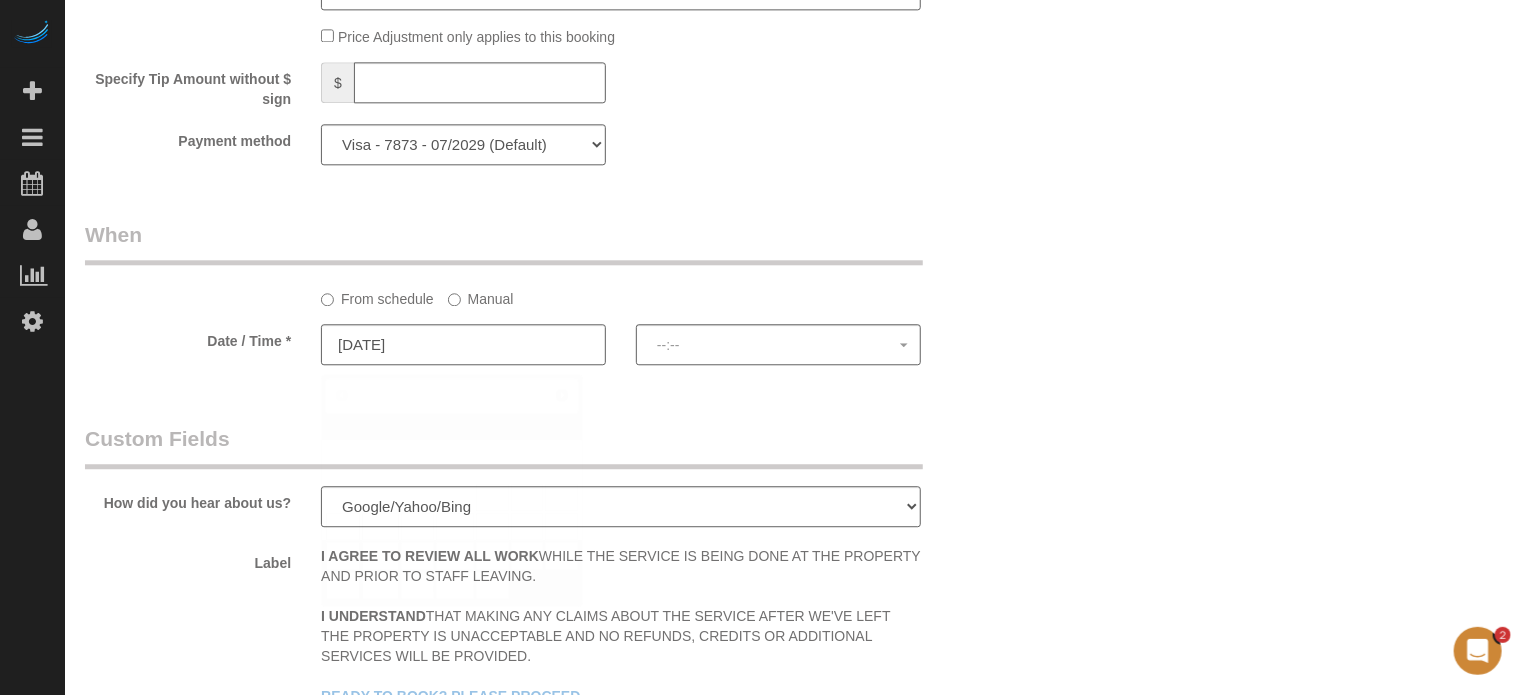 select on "spot1" 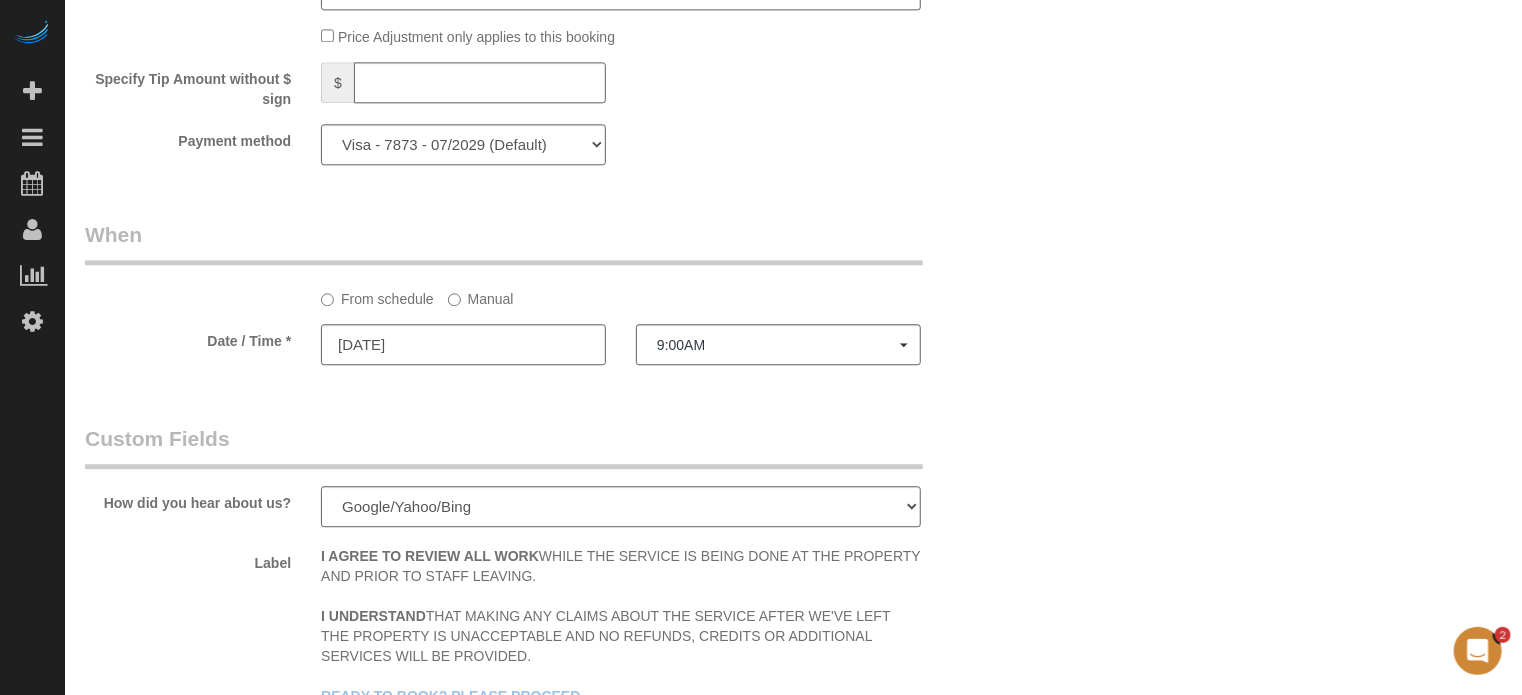 click on "Manual" 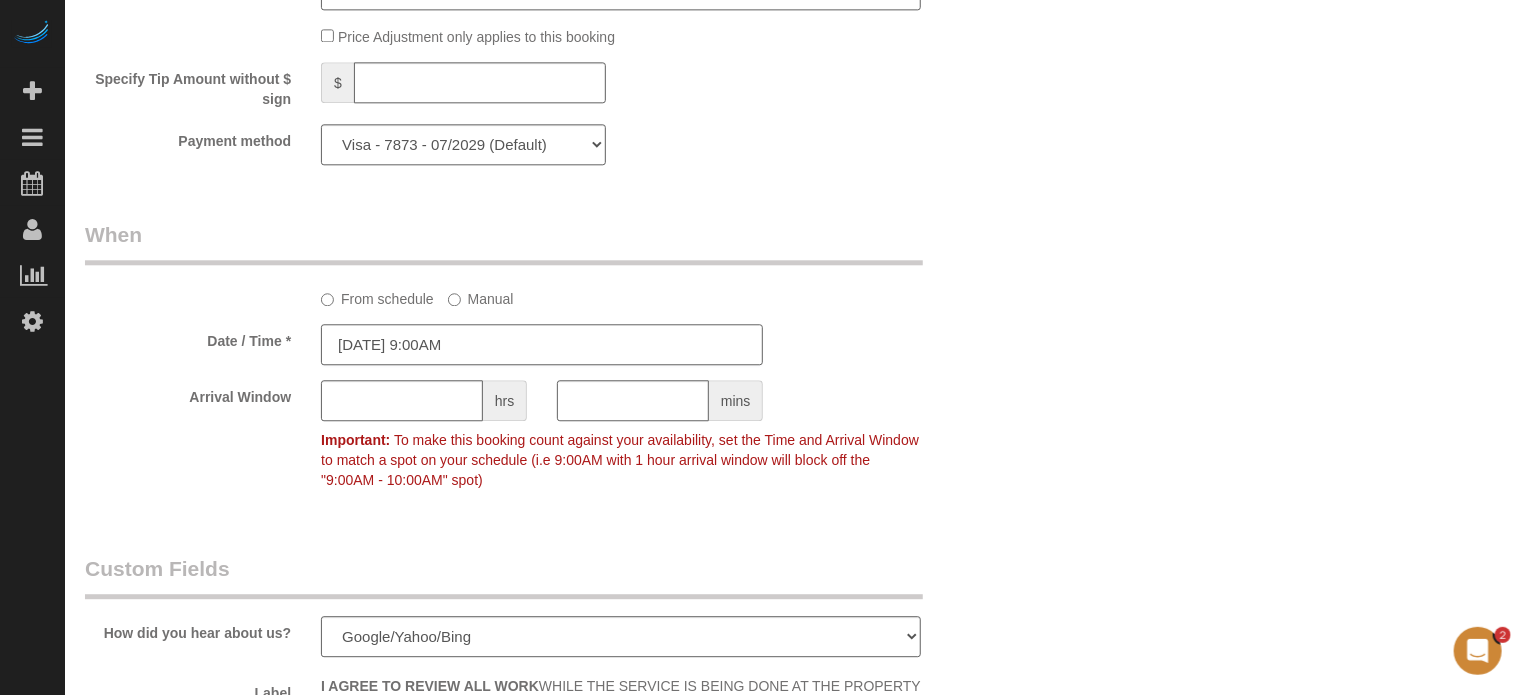 click on "07/25/2025 9:00AM" at bounding box center [542, 344] 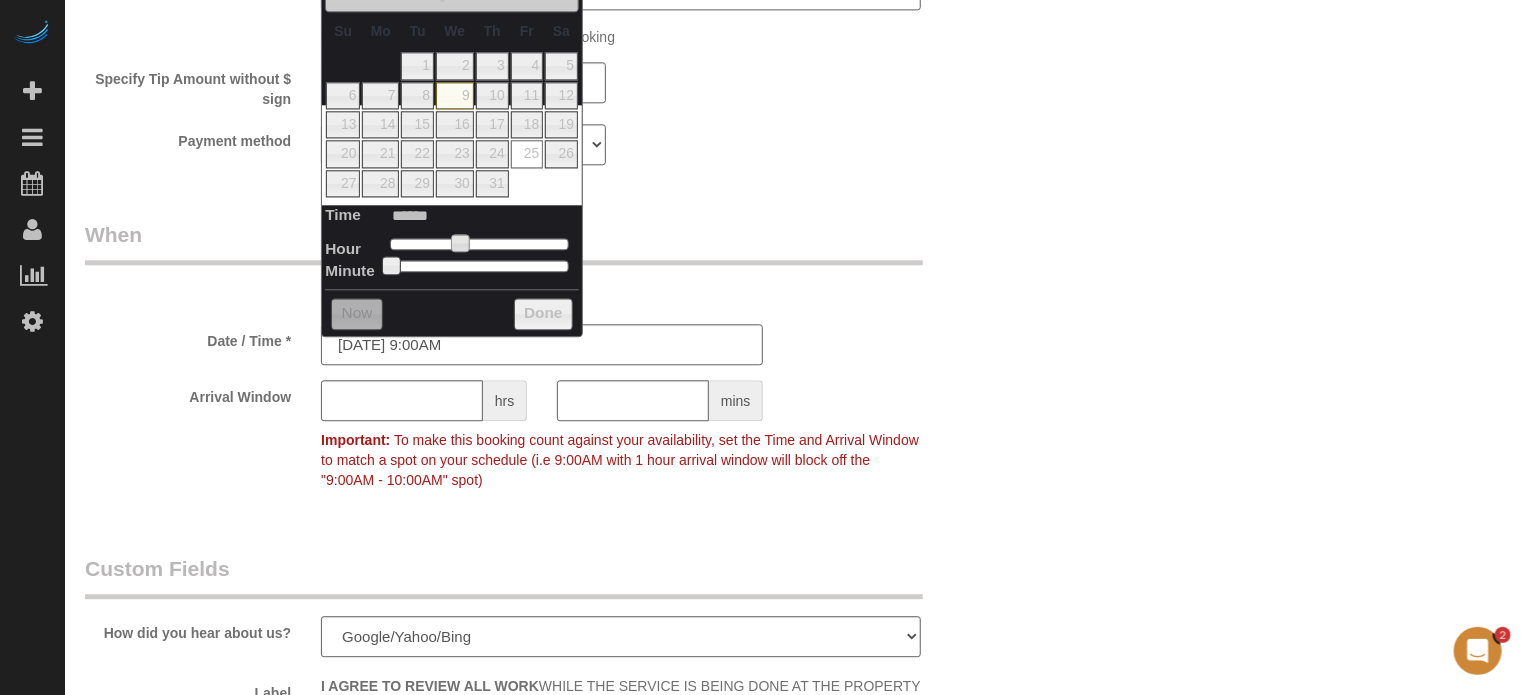 type on "[DATE] 10:00AM" 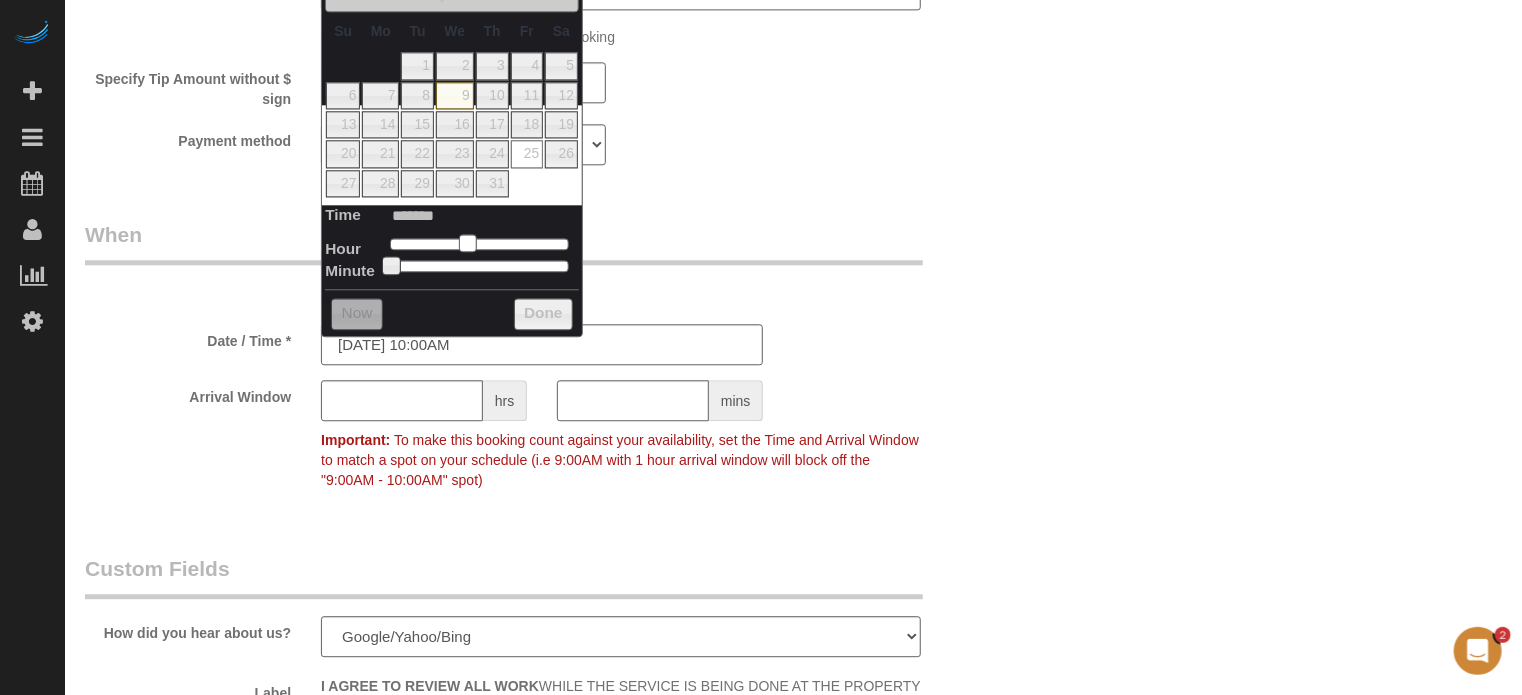 click at bounding box center [468, 243] 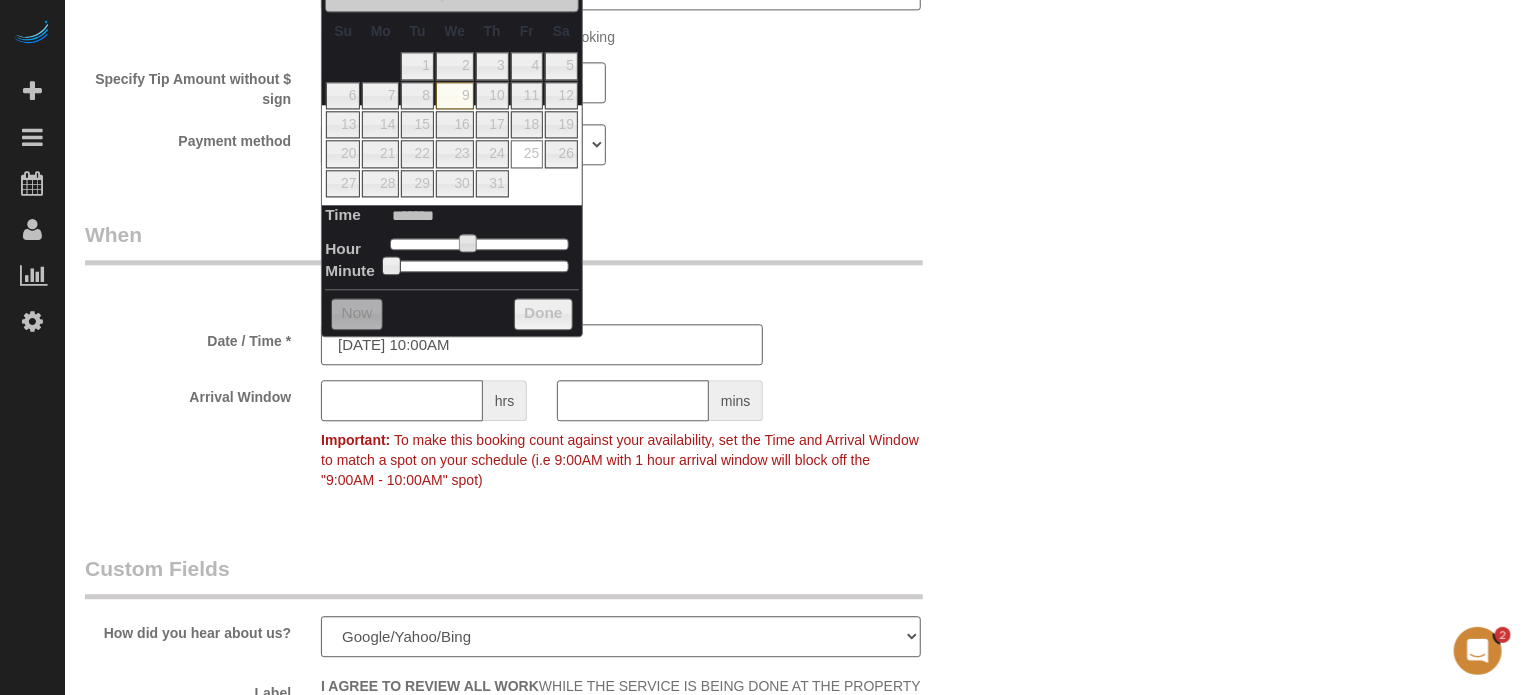 click 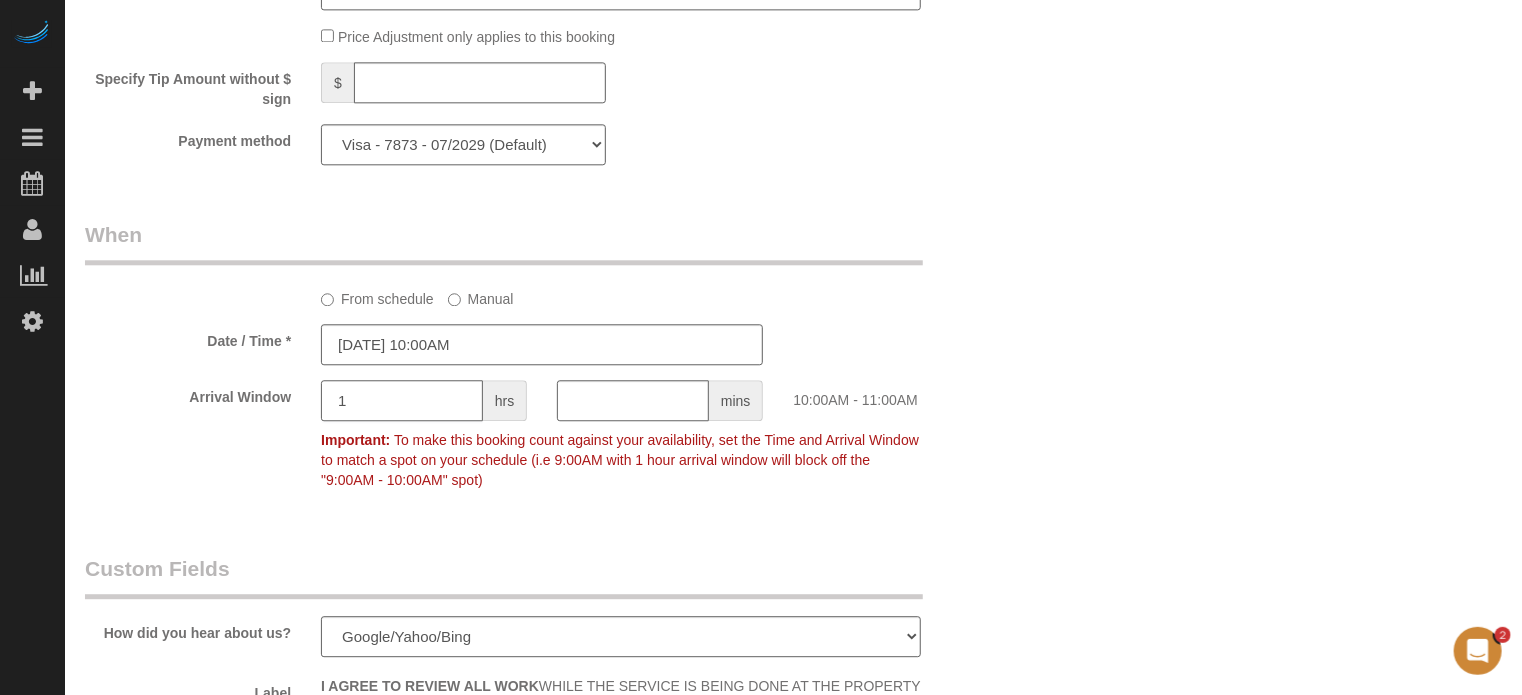 type on "1" 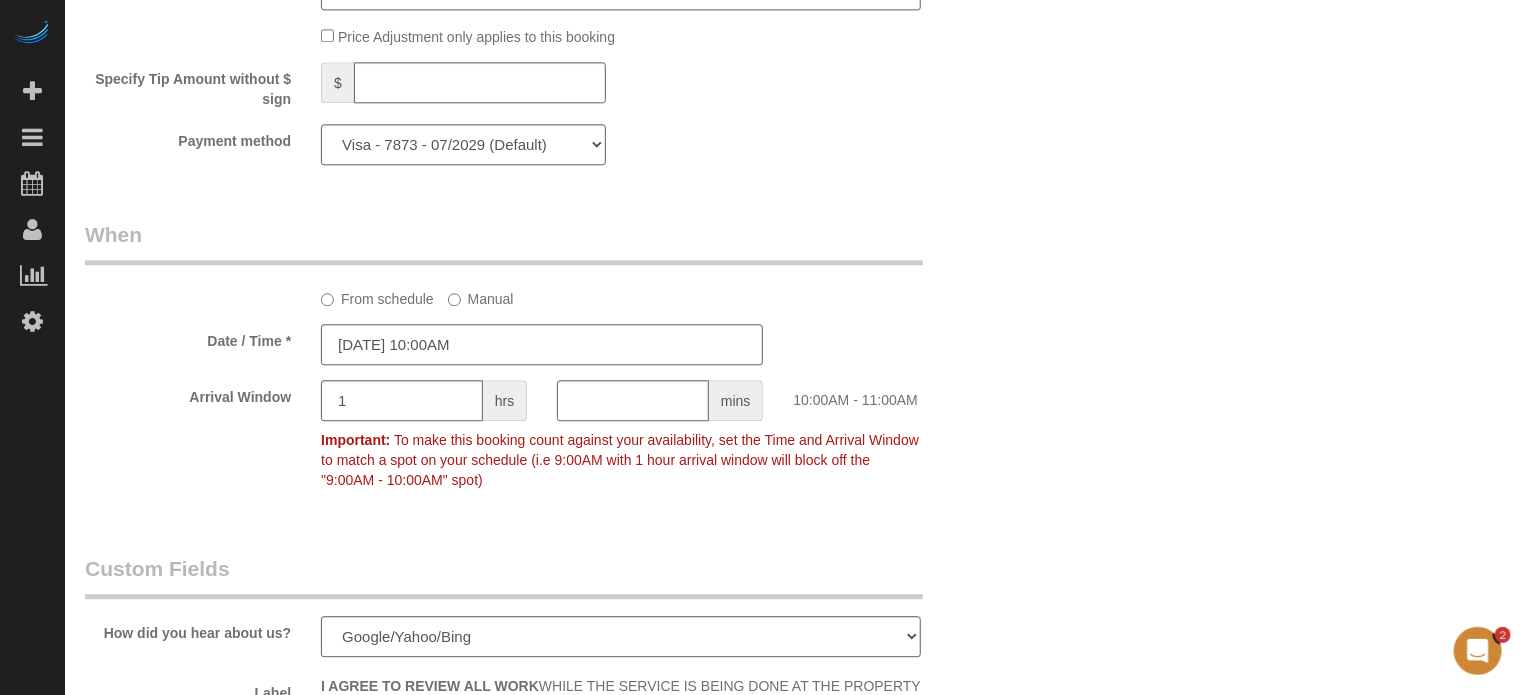 click on "Who
Email**
giesecke28@gmail.com
Name *
William
Giesecke
Where
Address**
7204 Portofino Way at ChampionsGate
Davenport
AK
AL
AR
AZ
CA
CO
CT
DC
DE
FL
GA
HI
IA
ID
IL
IN
KS
KY
LA
MA
MD
ME
MI
MN
MO
MS
MT
NC
ND" at bounding box center (793, -312) 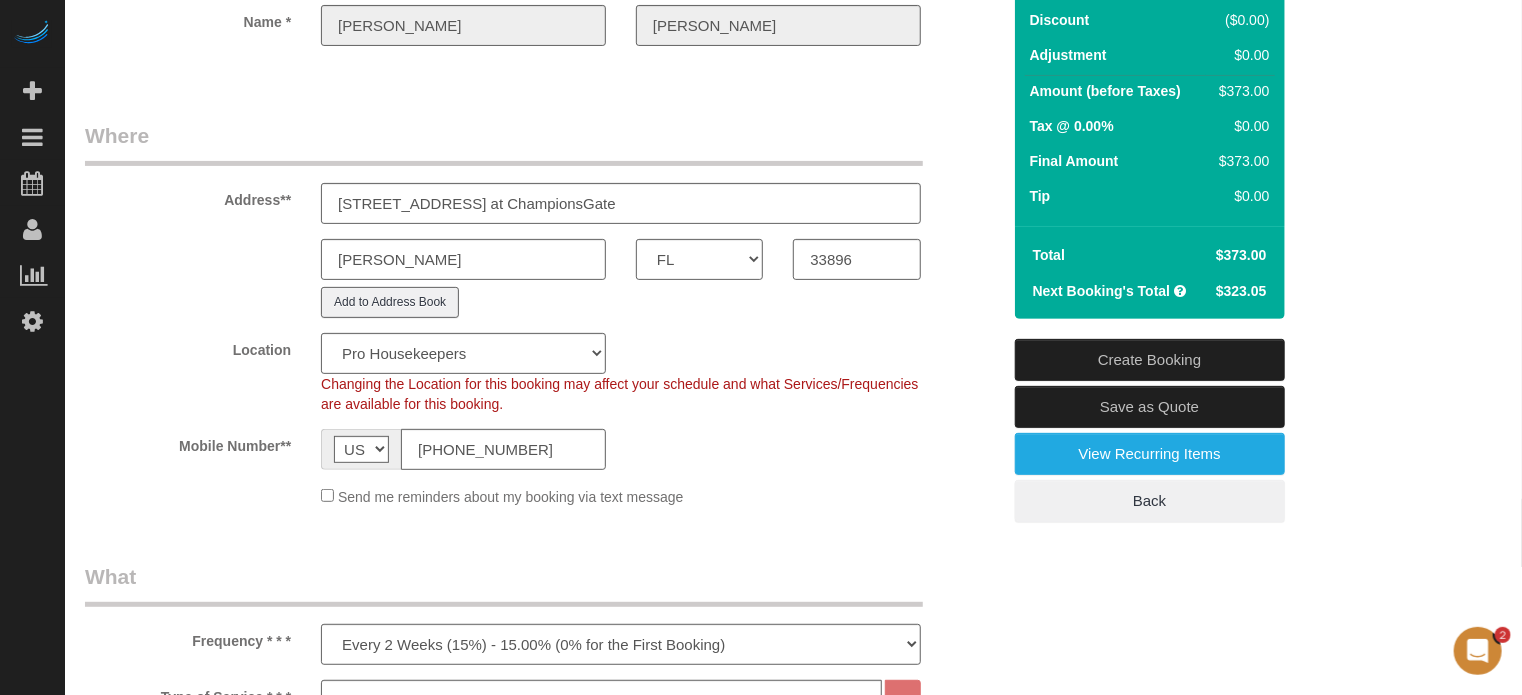 scroll, scrollTop: 200, scrollLeft: 0, axis: vertical 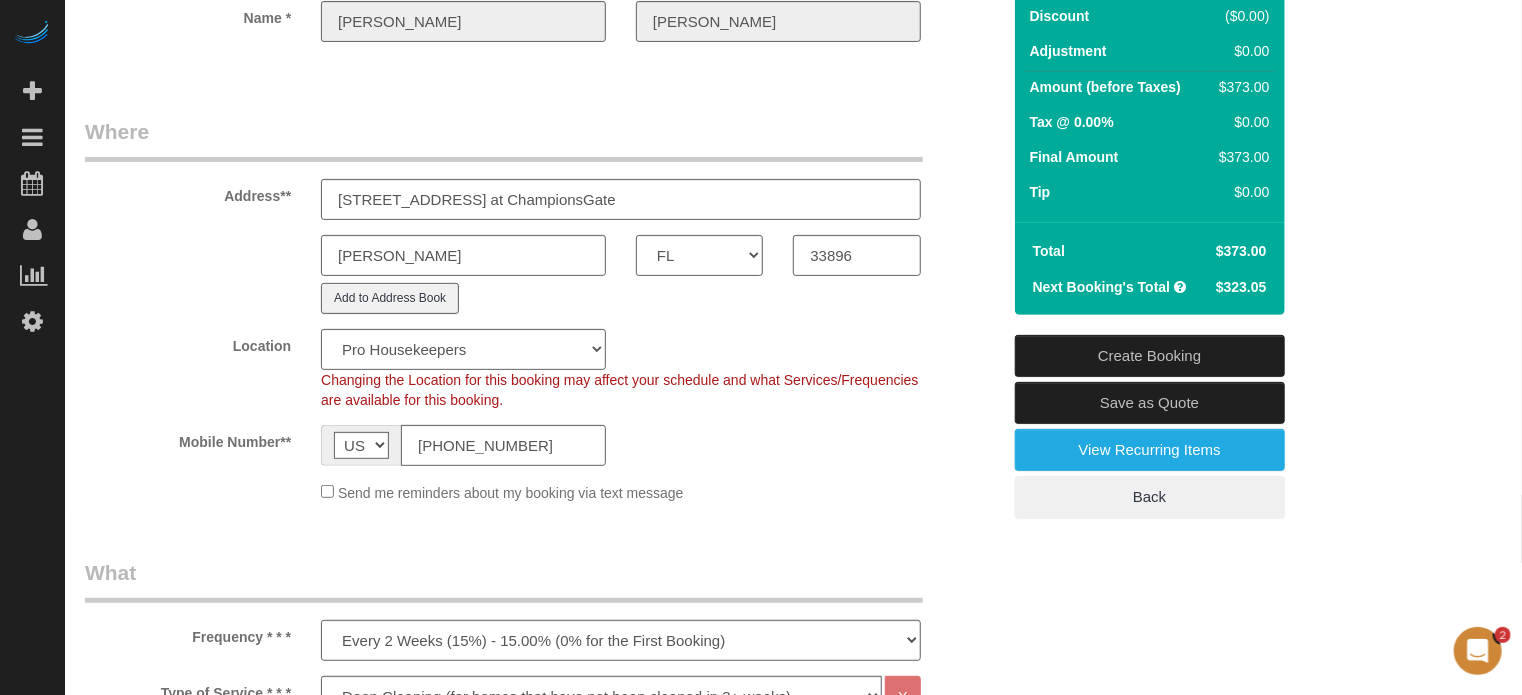 click on "Create Booking" at bounding box center (1150, 356) 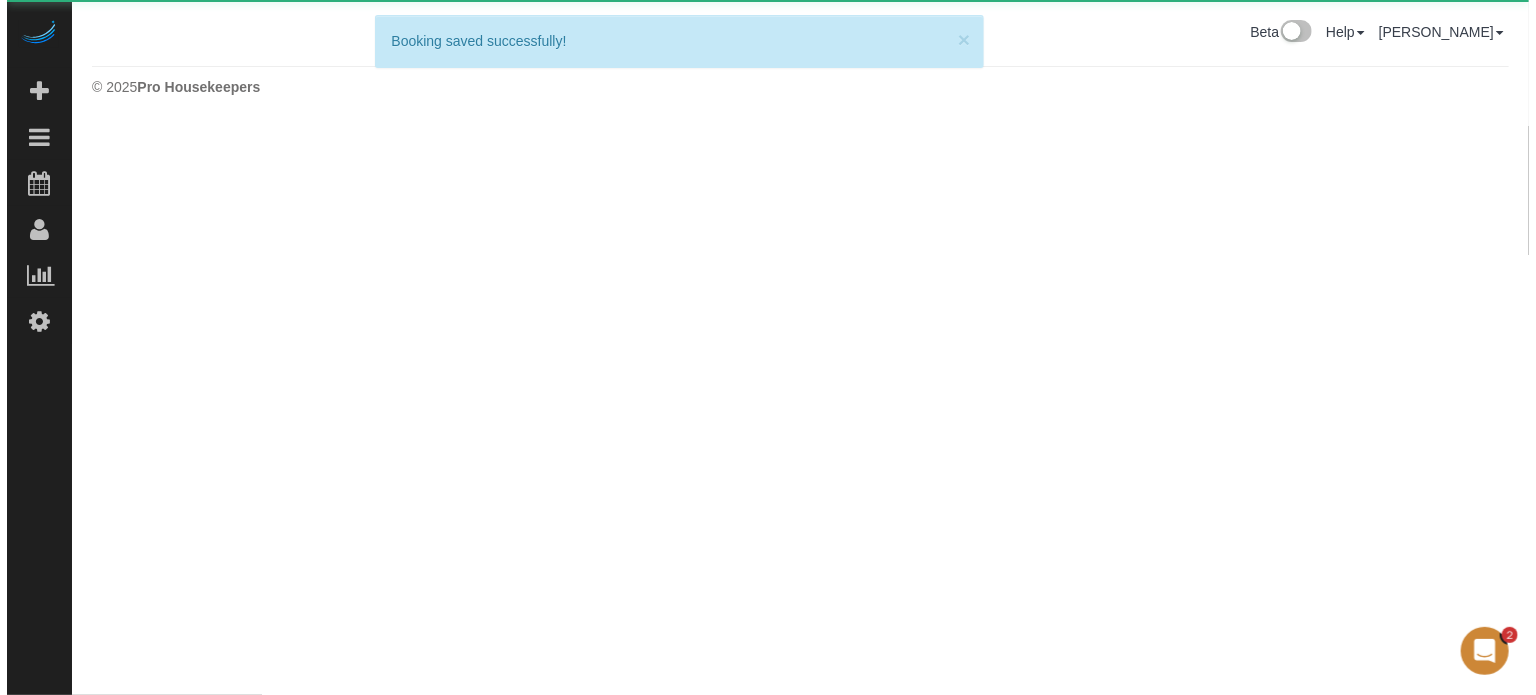 scroll, scrollTop: 0, scrollLeft: 0, axis: both 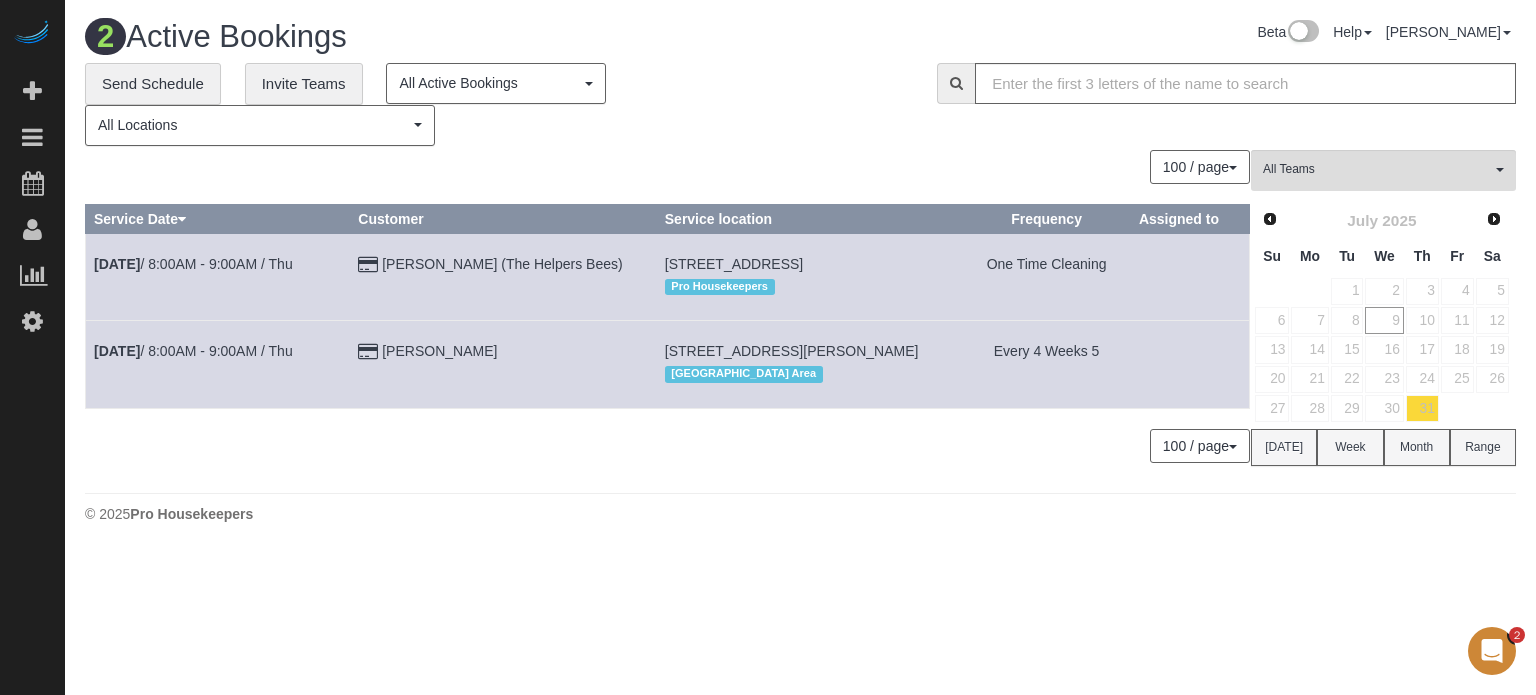 click on "100 / page
10 / page
20 / page
30 / page
40 / page
50 / page
100 / page" at bounding box center (667, 167) 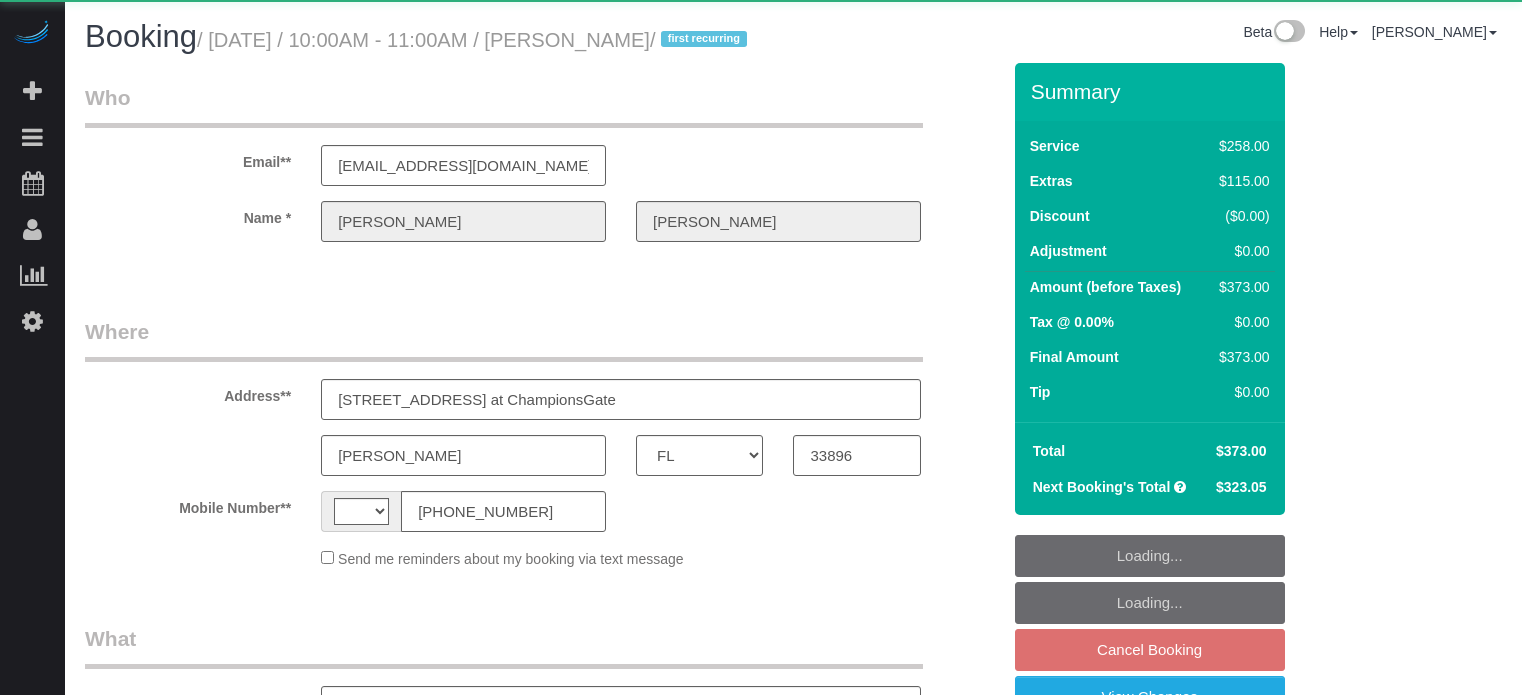 select on "FL" 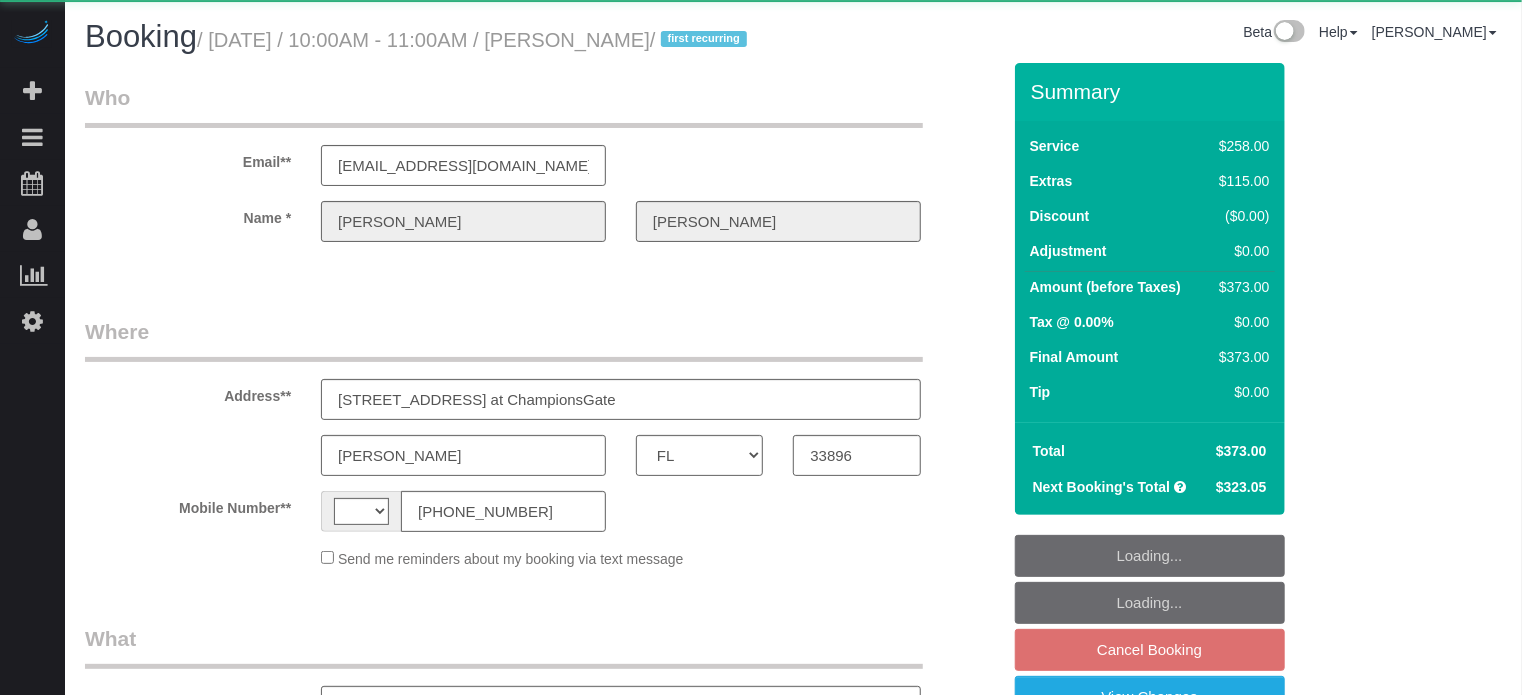 select on "string:[GEOGRAPHIC_DATA]" 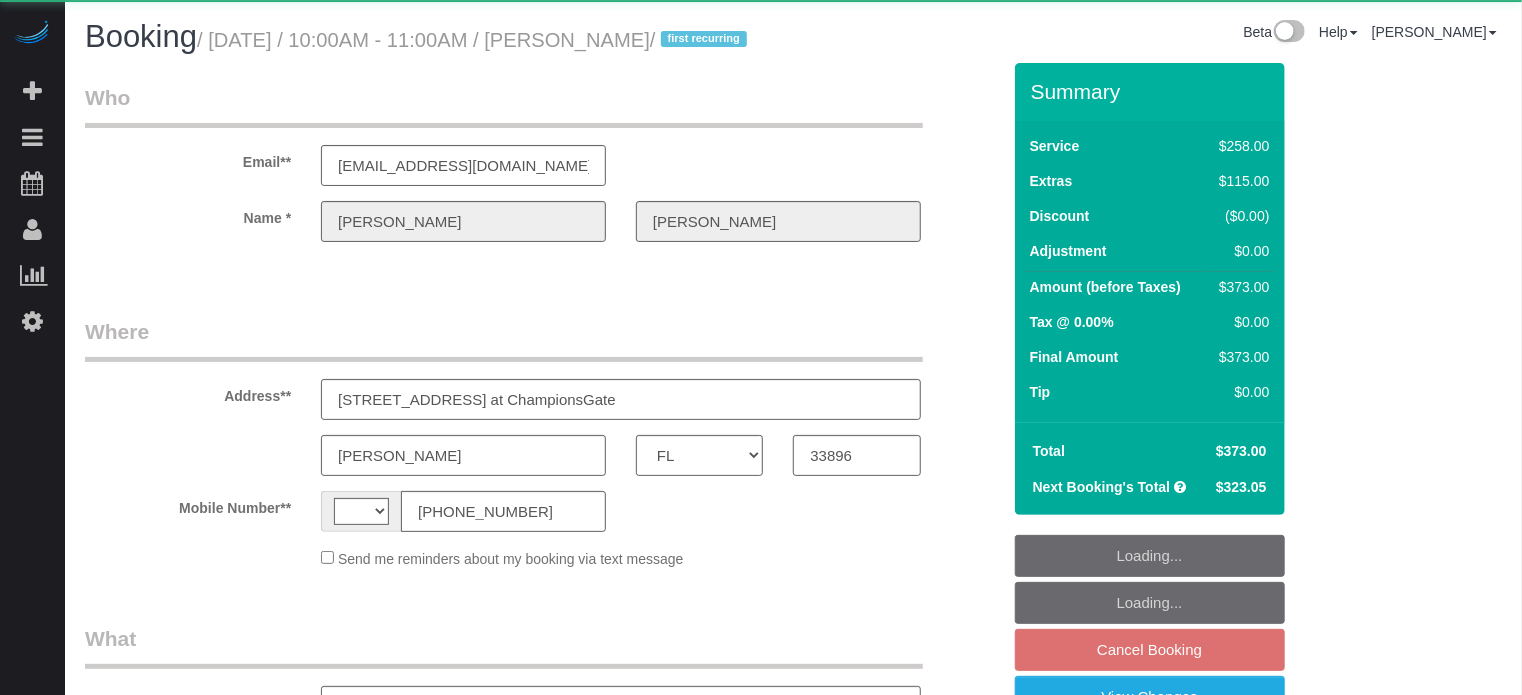 select on "object:1215" 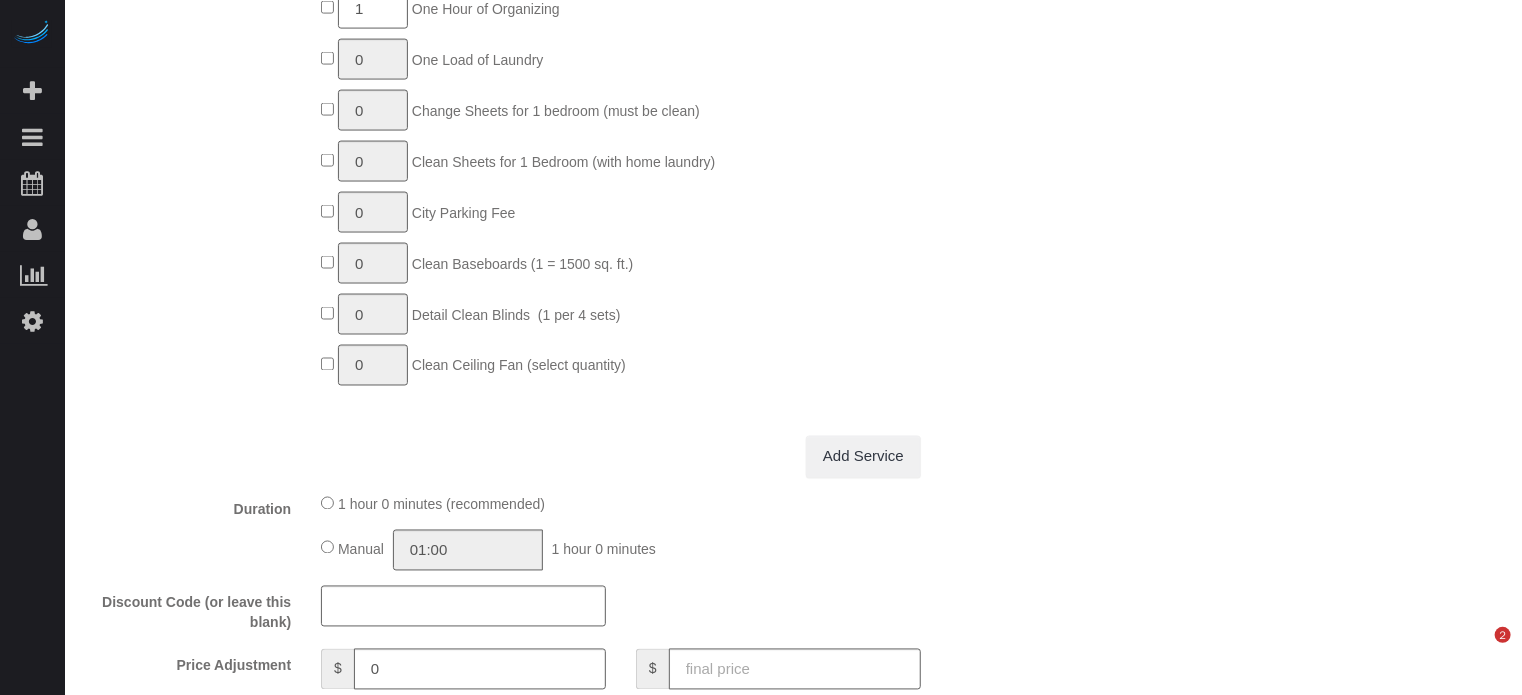 scroll, scrollTop: 2835, scrollLeft: 0, axis: vertical 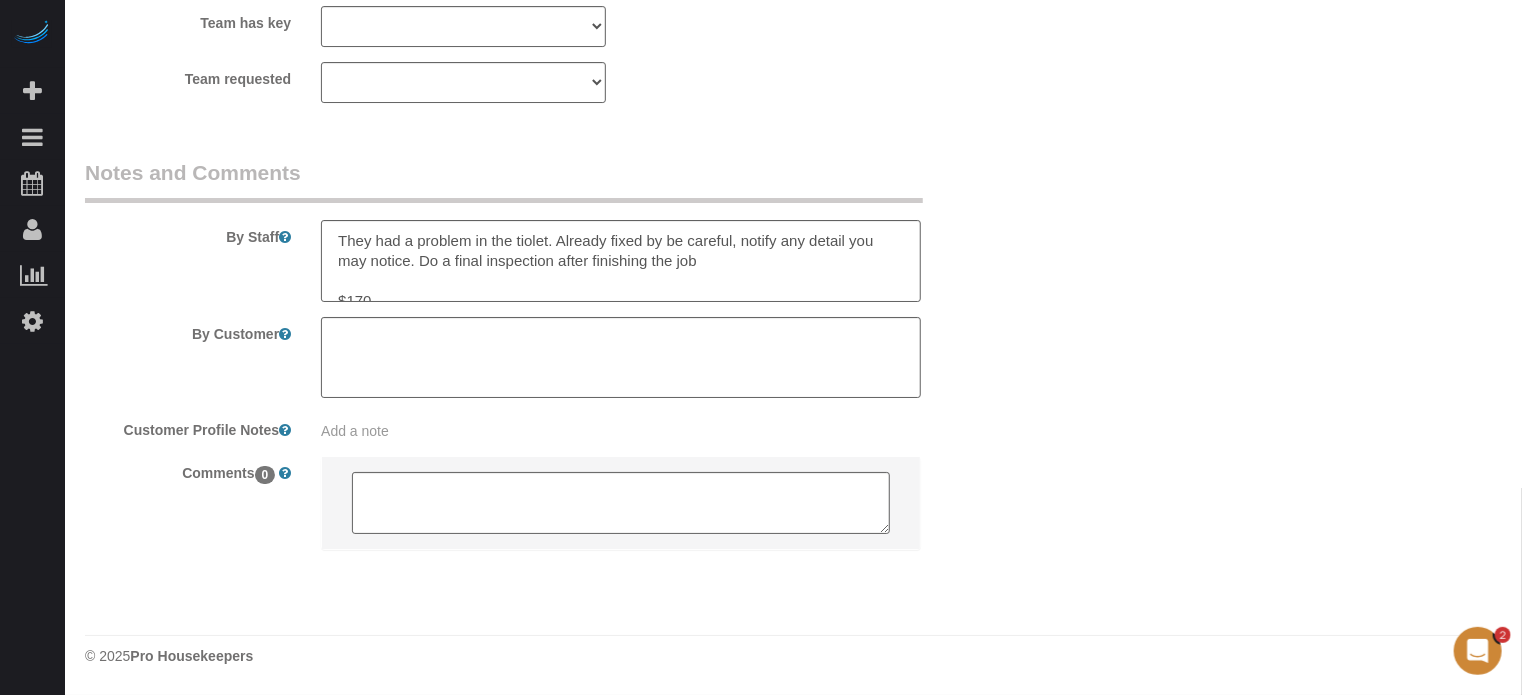 drag, startPoint x: 1531, startPoint y: 69, endPoint x: 28, endPoint y: 17, distance: 1503.8993 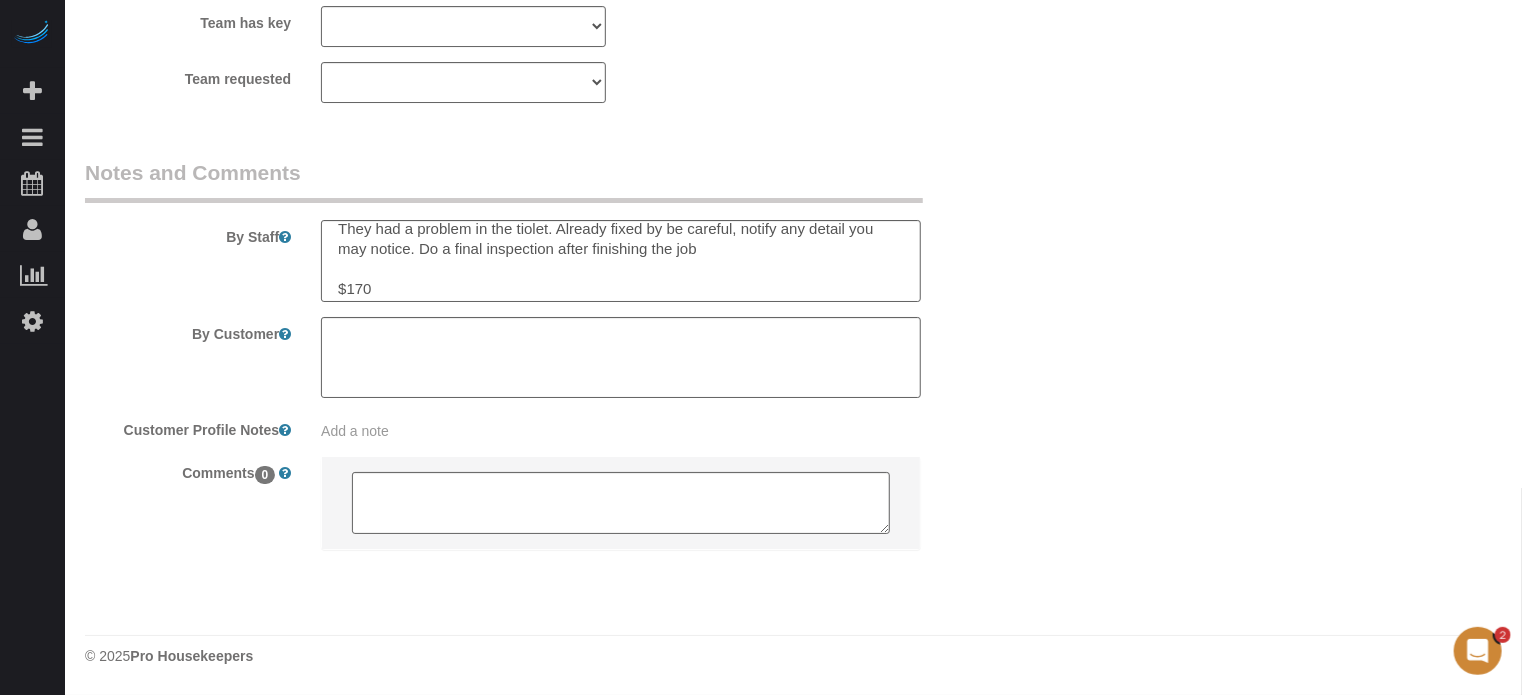 scroll, scrollTop: 20, scrollLeft: 0, axis: vertical 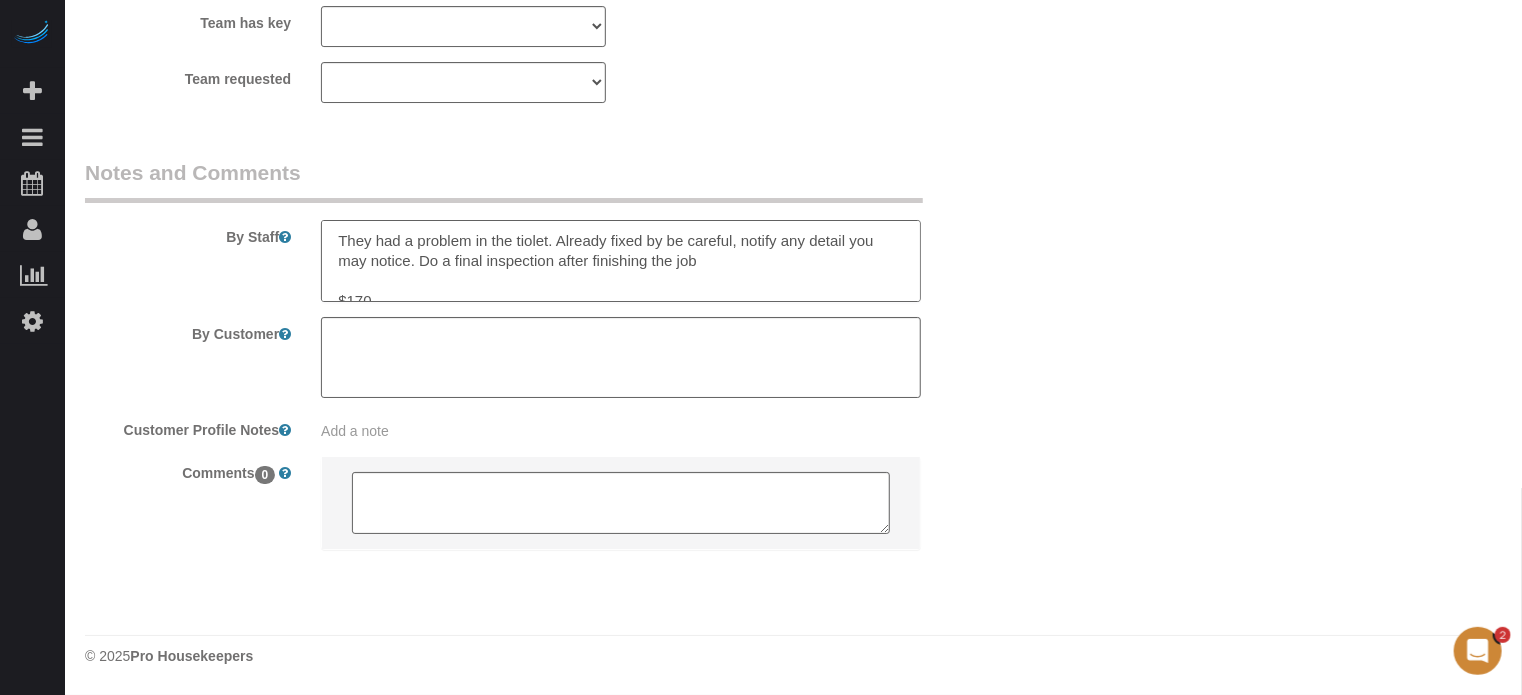 drag, startPoint x: 412, startPoint y: 287, endPoint x: 269, endPoint y: 123, distance: 217.58907 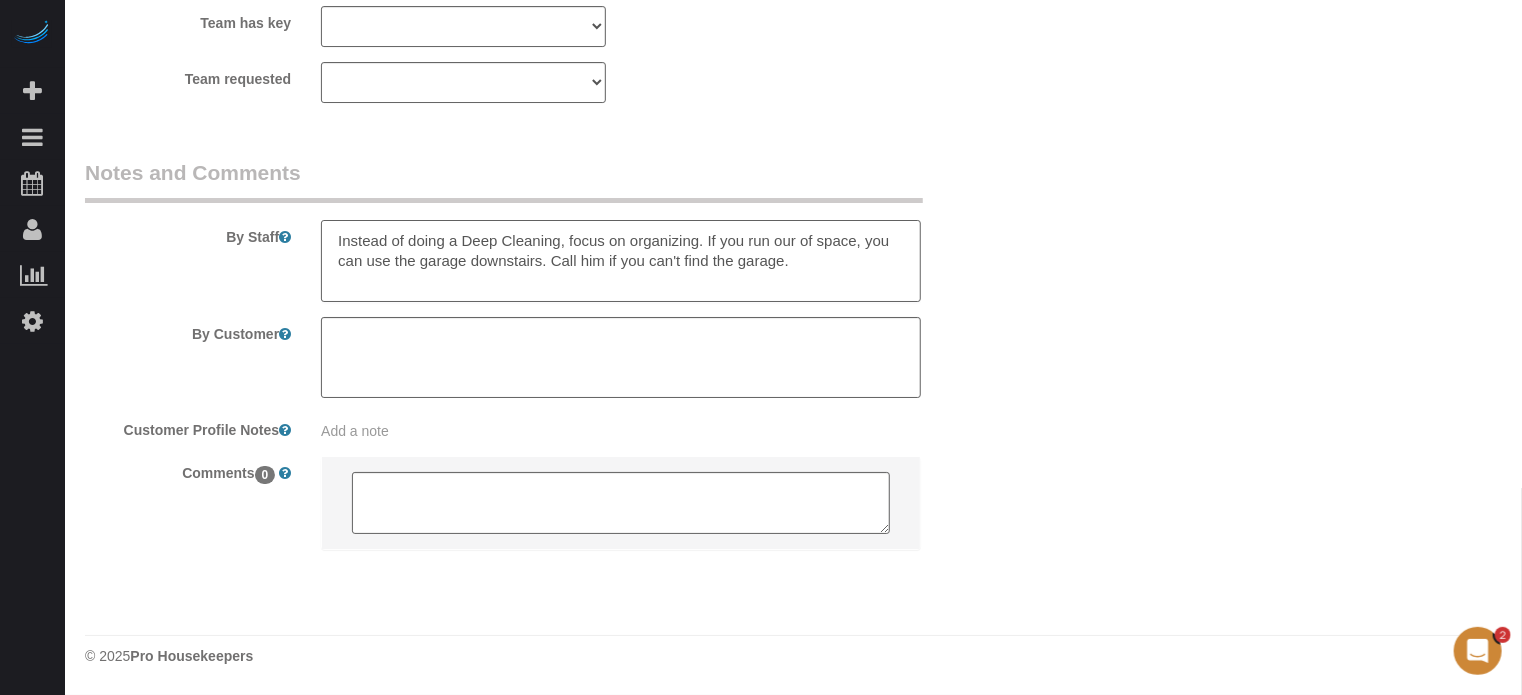 type on "Instead of doing a Deep Cleaning, focus on organizing. If you run our of space, you can use the garage downstairs. Call him if you can't find the garage." 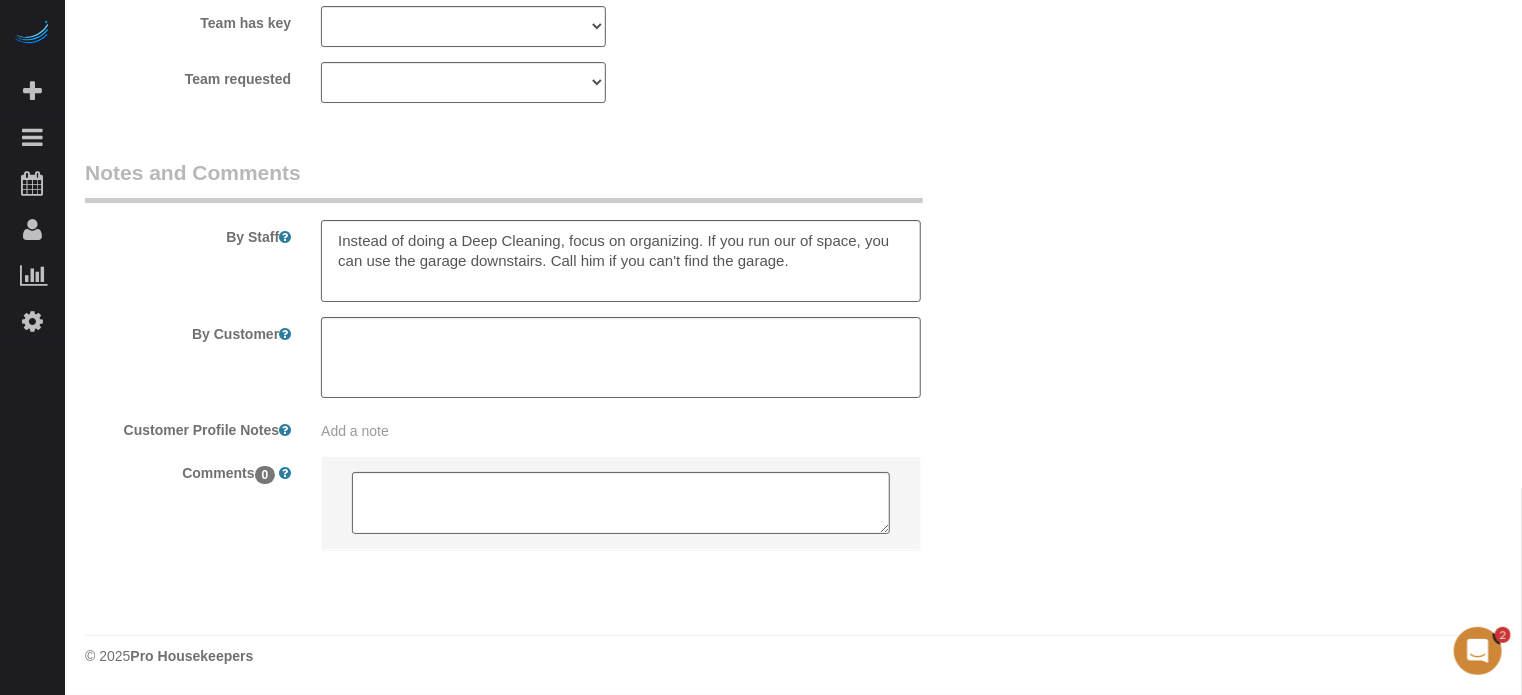 click on "By Customer" at bounding box center (542, 358) 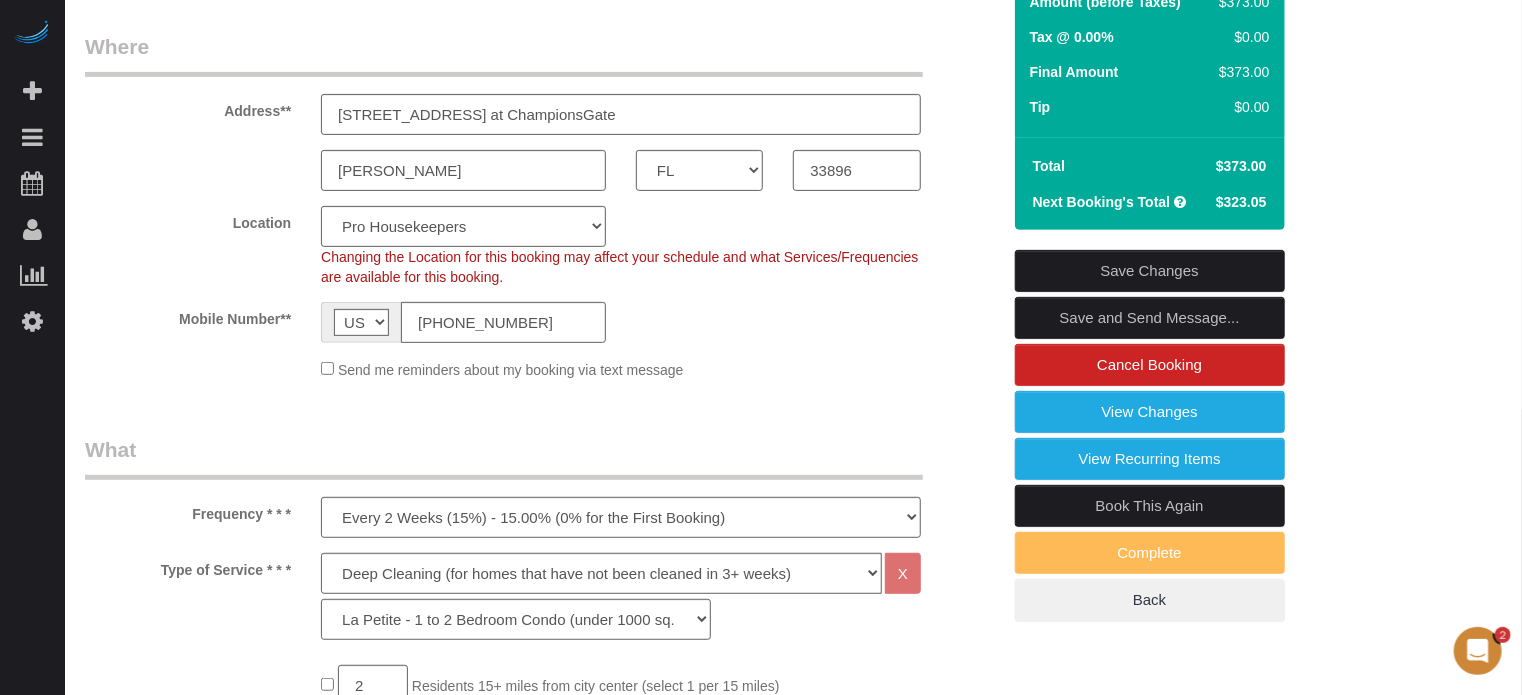 scroll, scrollTop: 150, scrollLeft: 0, axis: vertical 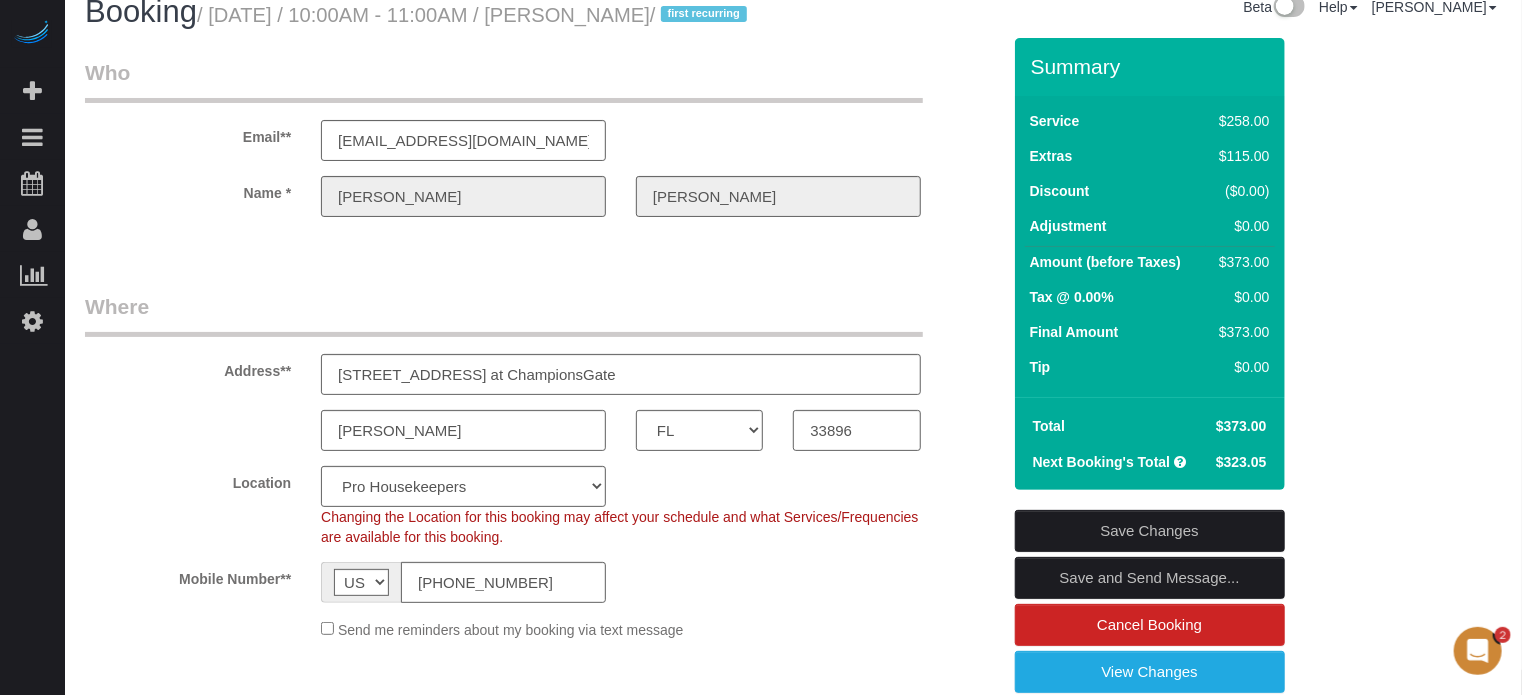 click on "Who
Email**
[EMAIL_ADDRESS][DOMAIN_NAME]
Name *
[PERSON_NAME]
Where
Address**
[STREET_ADDRESS] at [GEOGRAPHIC_DATA]
[GEOGRAPHIC_DATA]
AK
AL
AR
AZ
CA
CO
CT
DC
DE
[GEOGRAPHIC_DATA]
[GEOGRAPHIC_DATA]
HI
IA
ID
IL
IN
KS
[GEOGRAPHIC_DATA]
LA
MA
MD
ME
MI
[GEOGRAPHIC_DATA]
[GEOGRAPHIC_DATA]
MS
MT
[GEOGRAPHIC_DATA]
ND" at bounding box center [793, 2108] 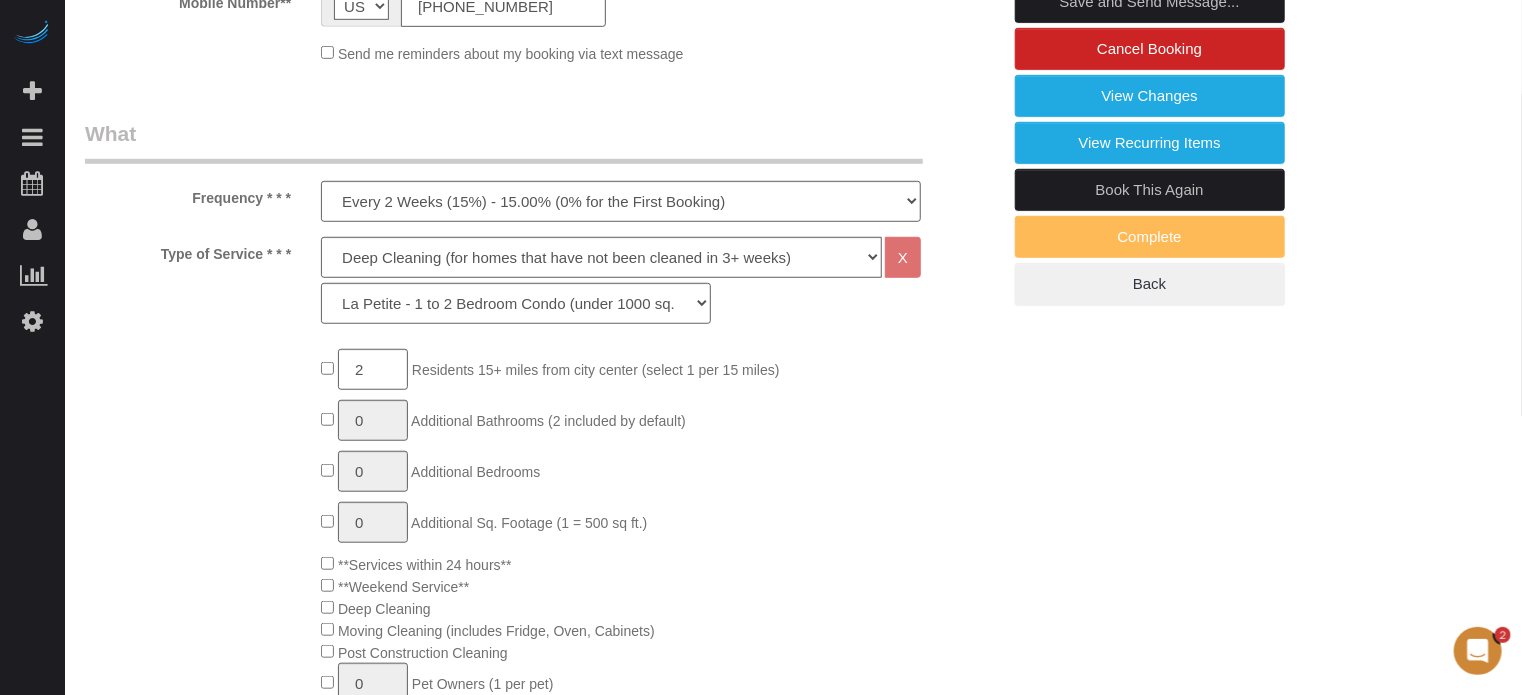 scroll, scrollTop: 325, scrollLeft: 0, axis: vertical 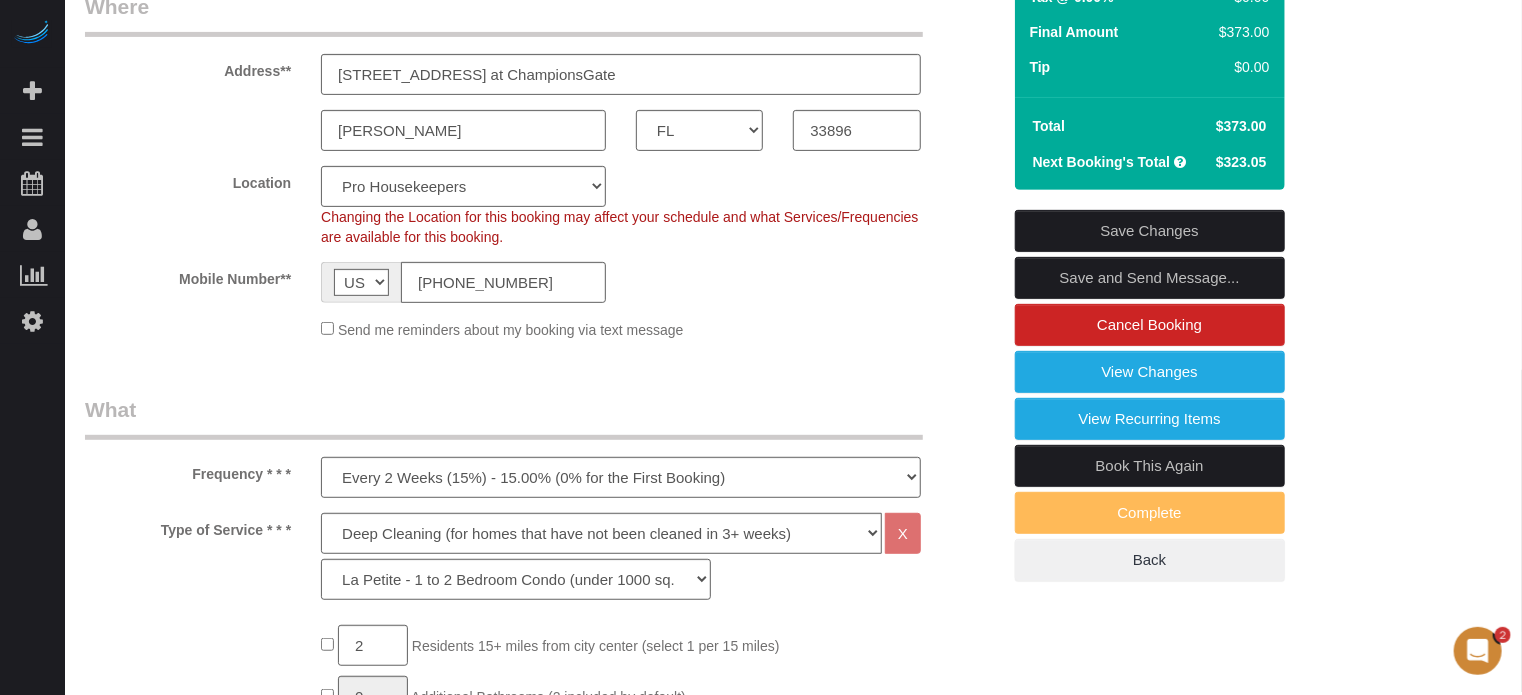 click on "Save Changes" at bounding box center [1150, 231] 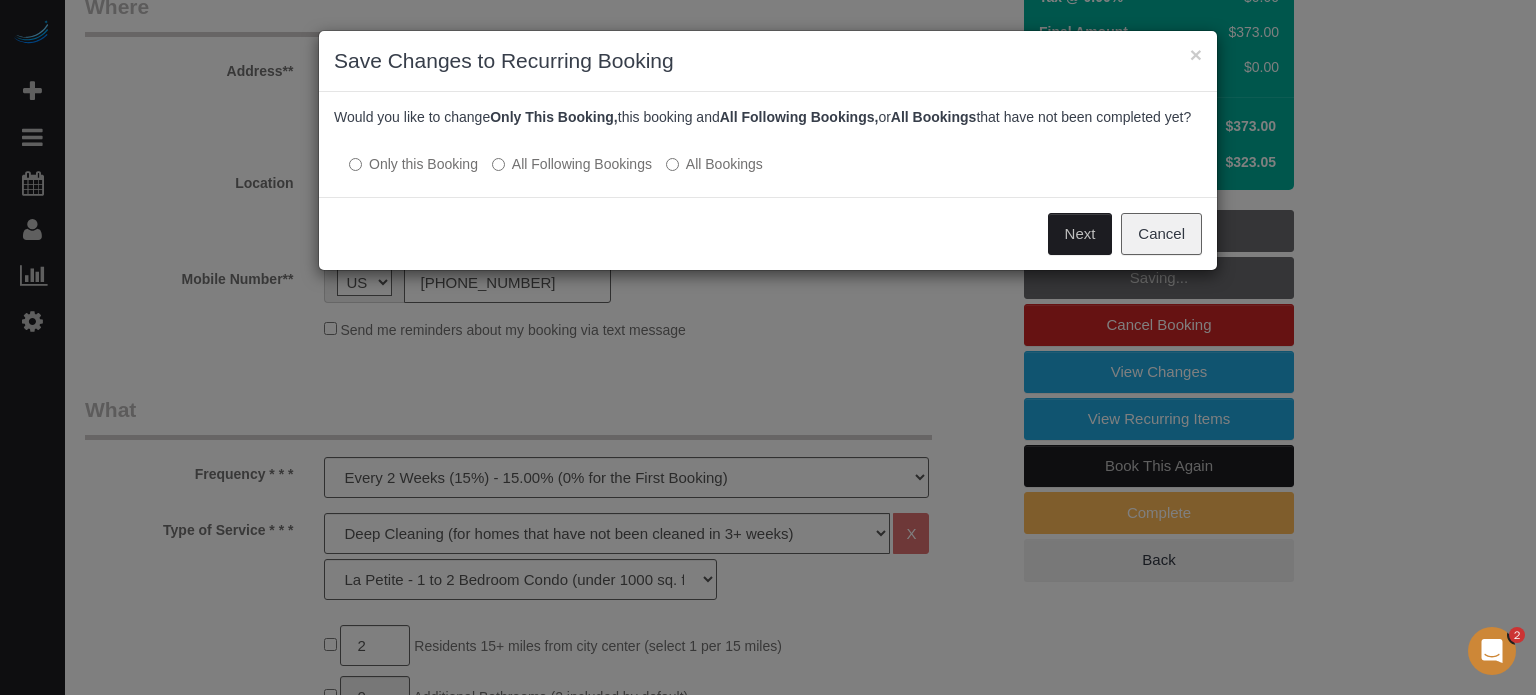 click on "Next" at bounding box center (1080, 234) 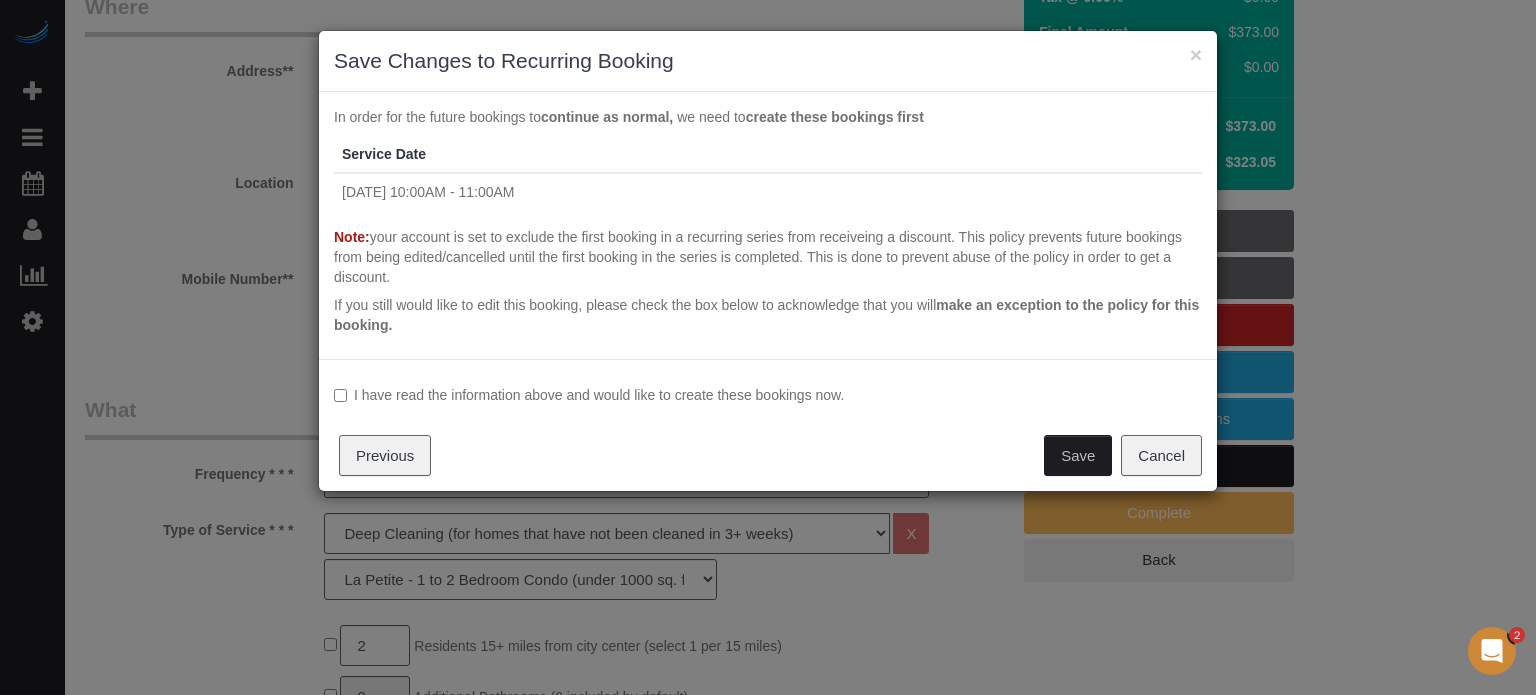 click on "Save" at bounding box center [1078, 456] 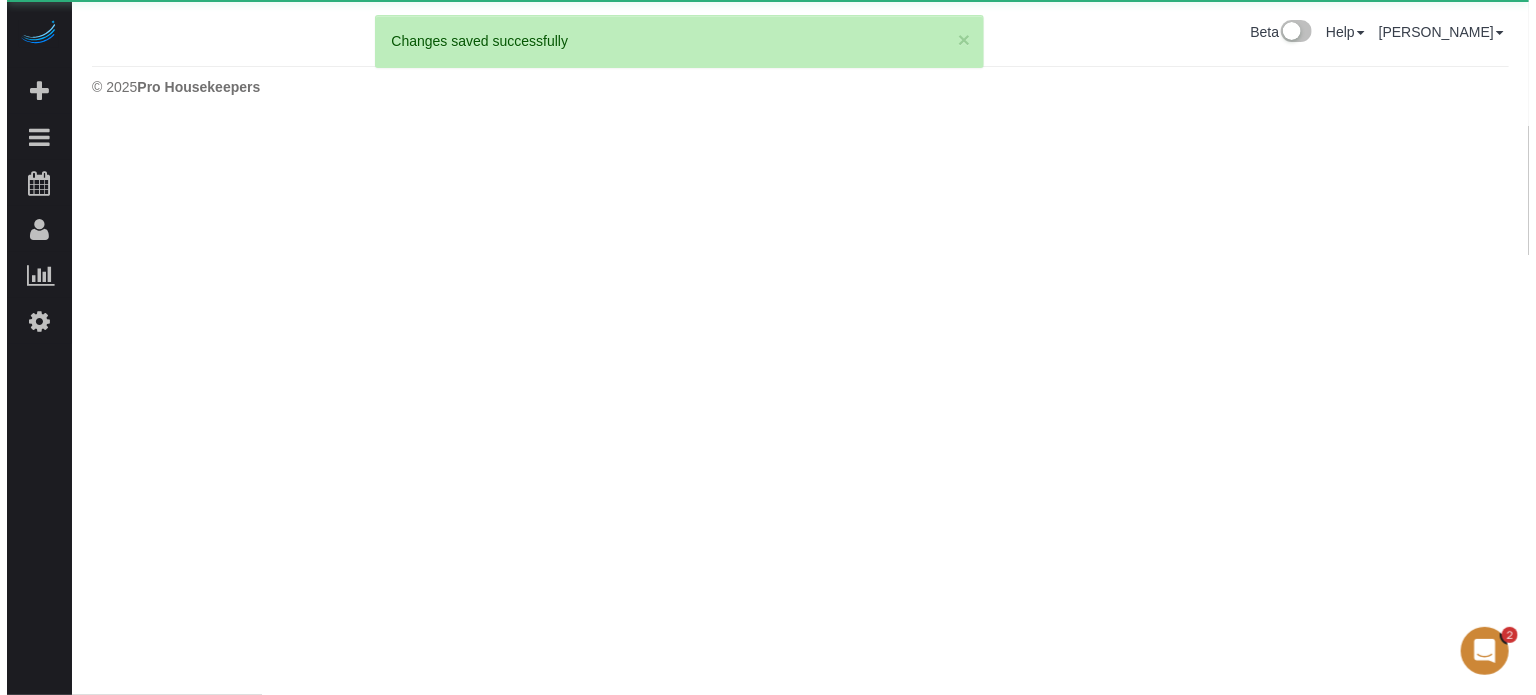 scroll, scrollTop: 0, scrollLeft: 0, axis: both 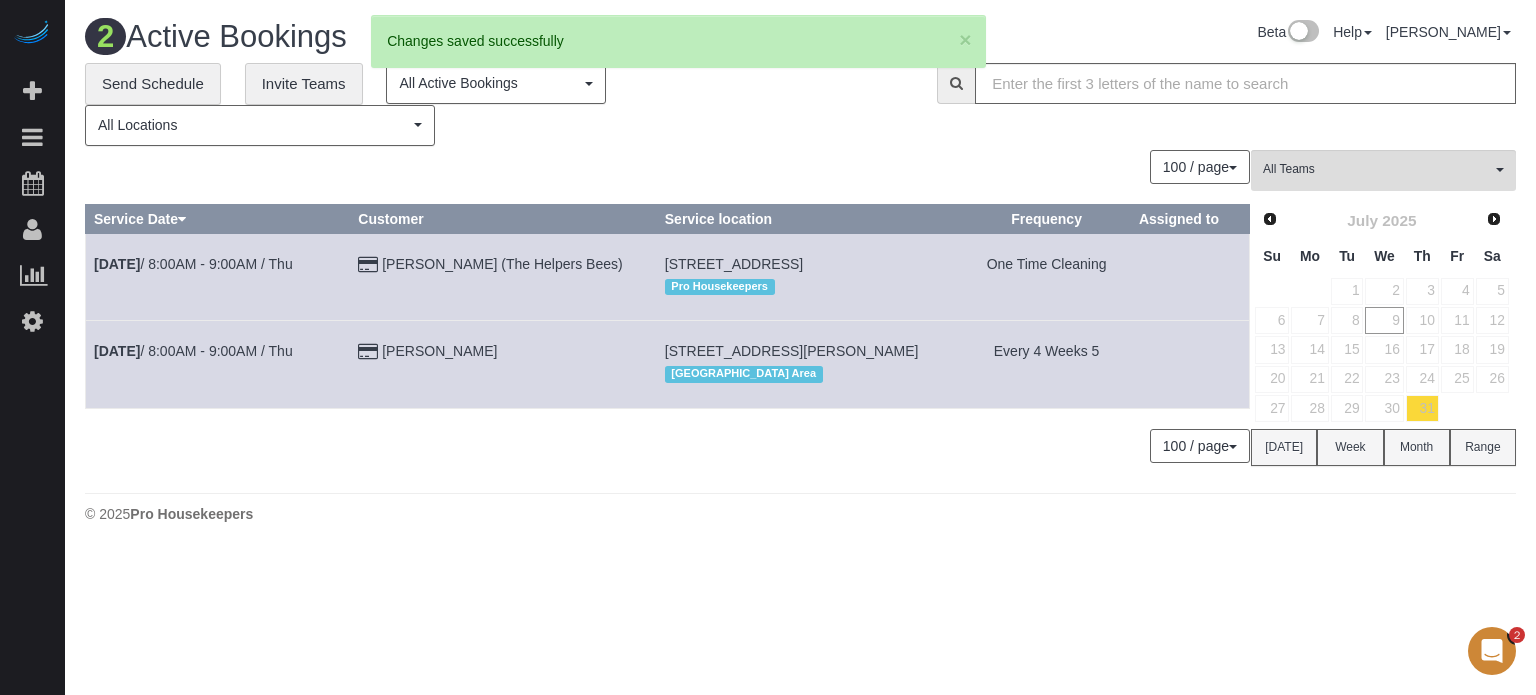 click on "100 / page
10 / page
20 / page
30 / page
40 / page
50 / page
100 / page" at bounding box center (667, 446) 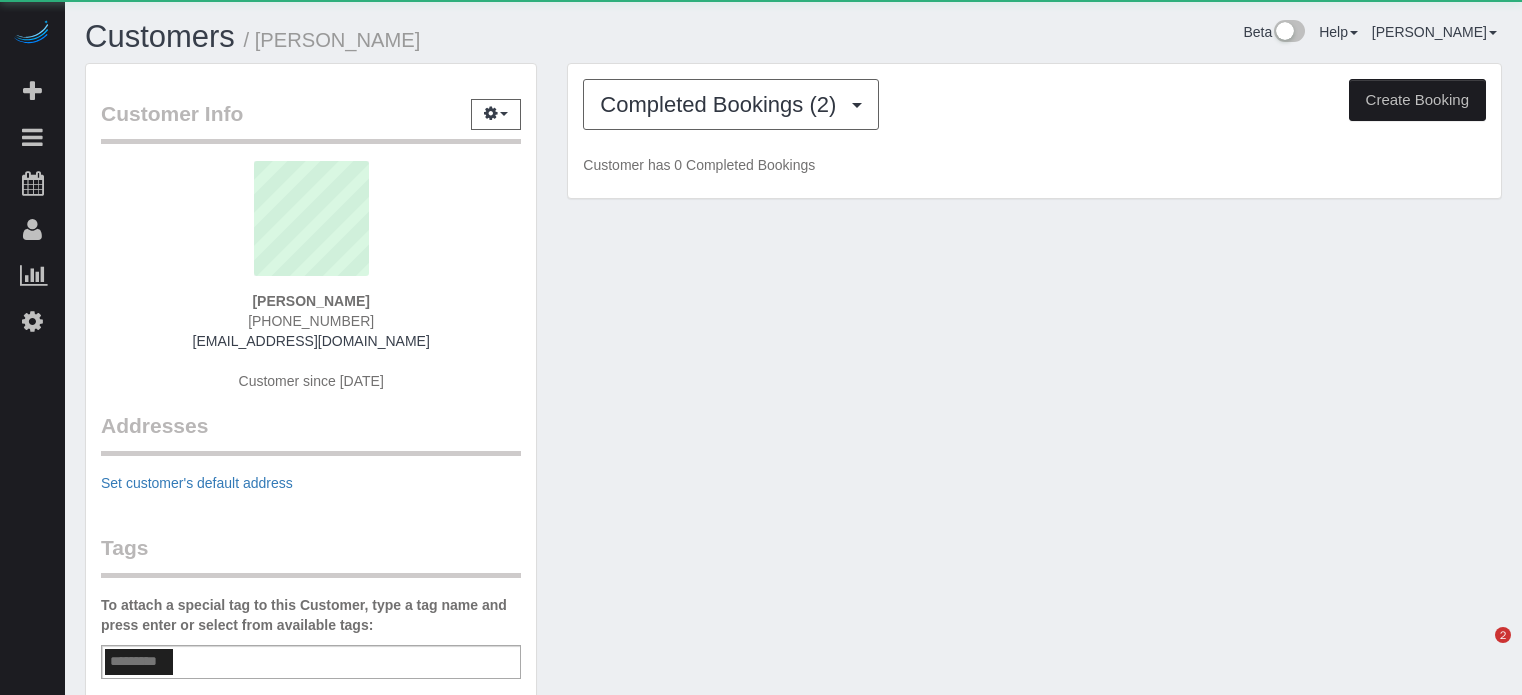 scroll, scrollTop: 0, scrollLeft: 0, axis: both 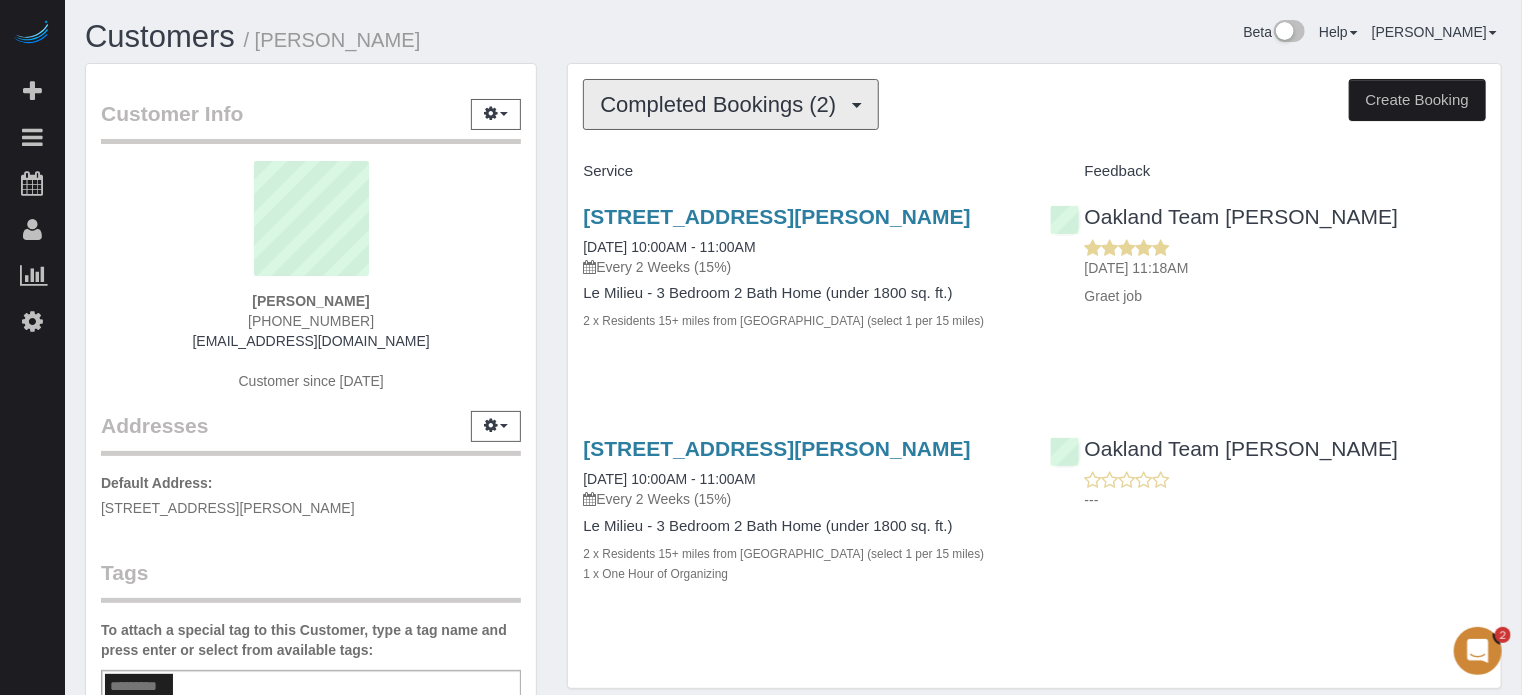 click on "Completed Bookings (2)" at bounding box center [723, 104] 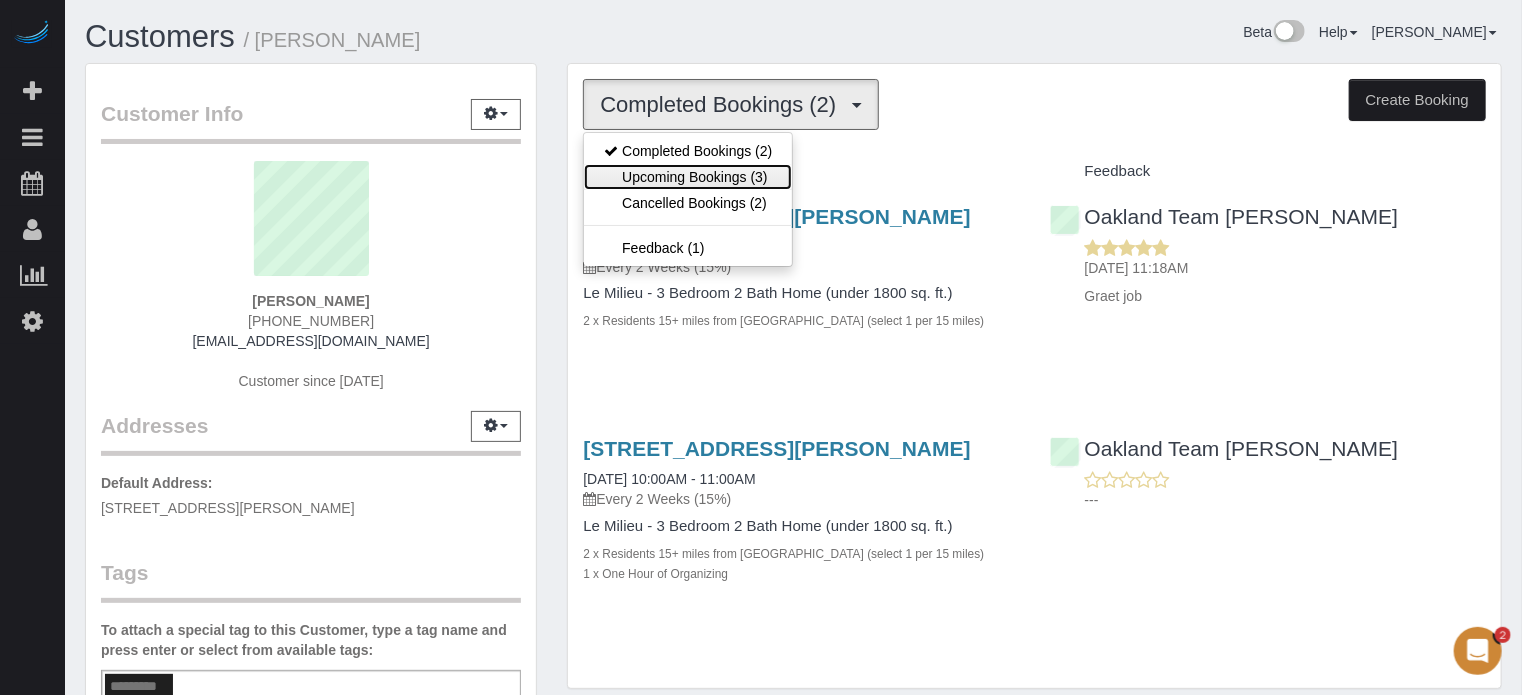 click on "Upcoming Bookings (3)" at bounding box center [688, 177] 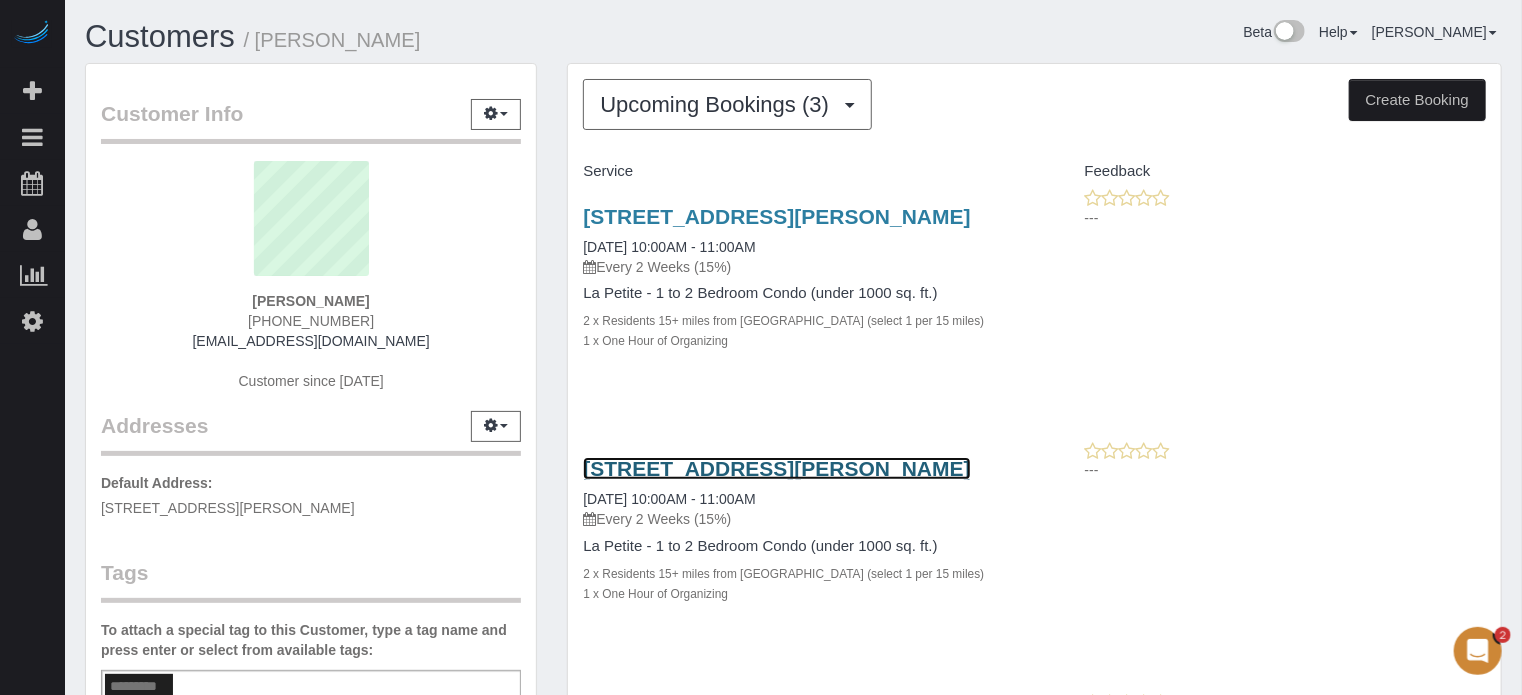 click on "7204 Portofino Way At Championsgate, Davenport, FL 33896" at bounding box center [776, 468] 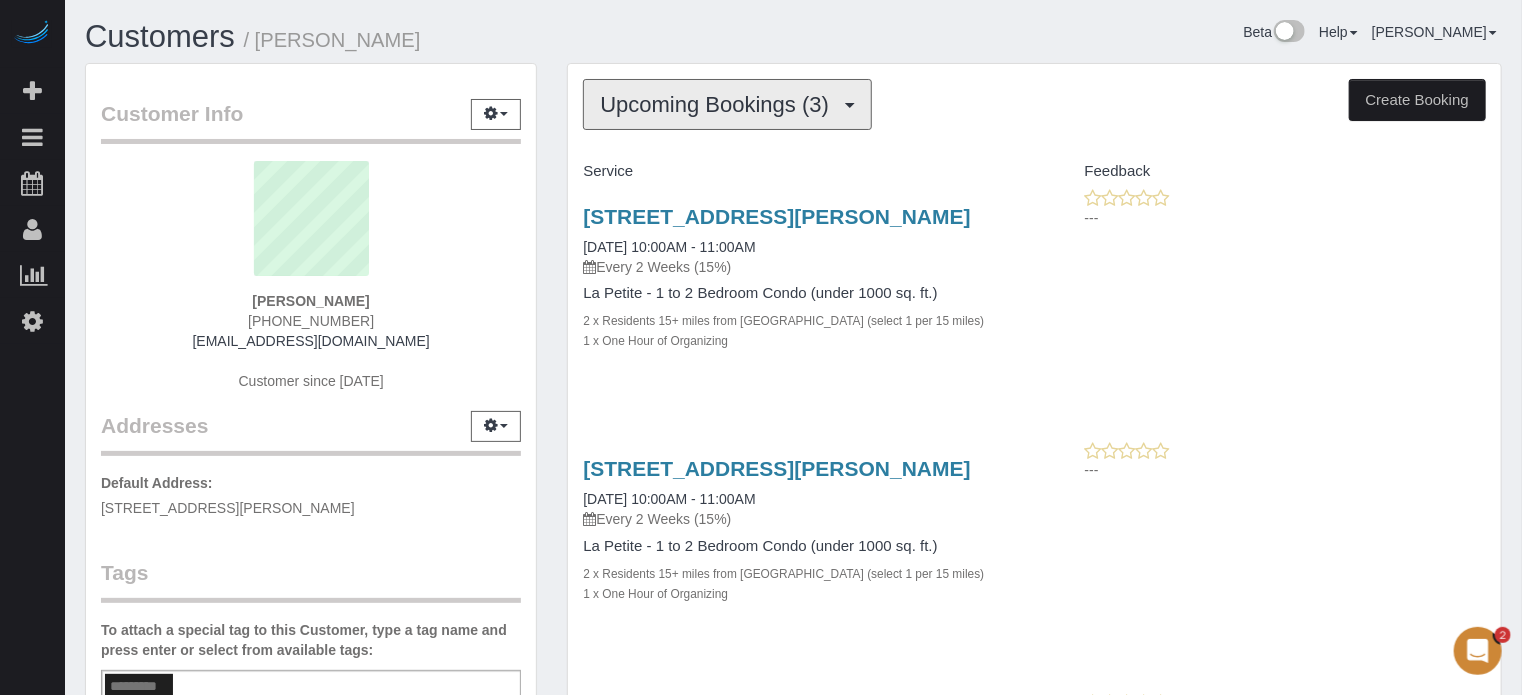 click on "Upcoming Bookings (3)" at bounding box center [719, 104] 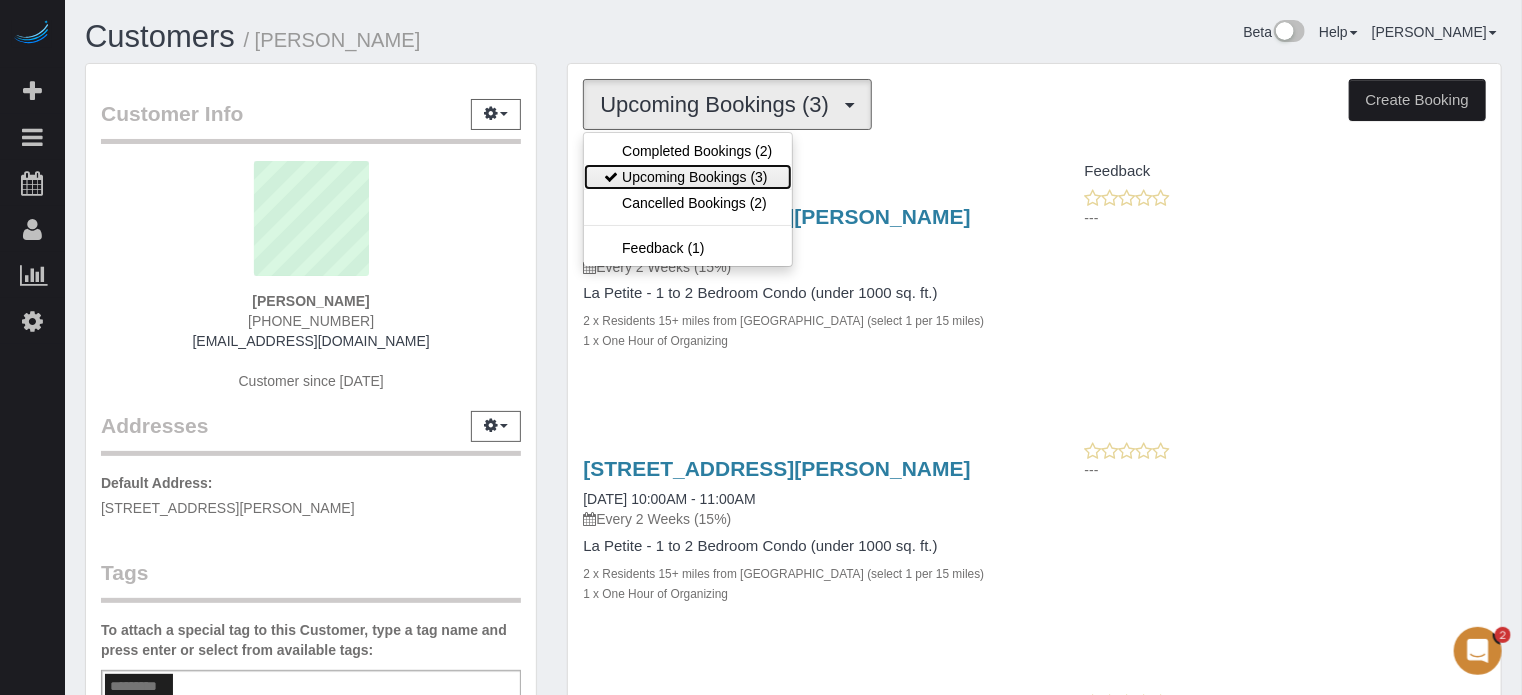 click on "Upcoming Bookings (3)" at bounding box center (688, 177) 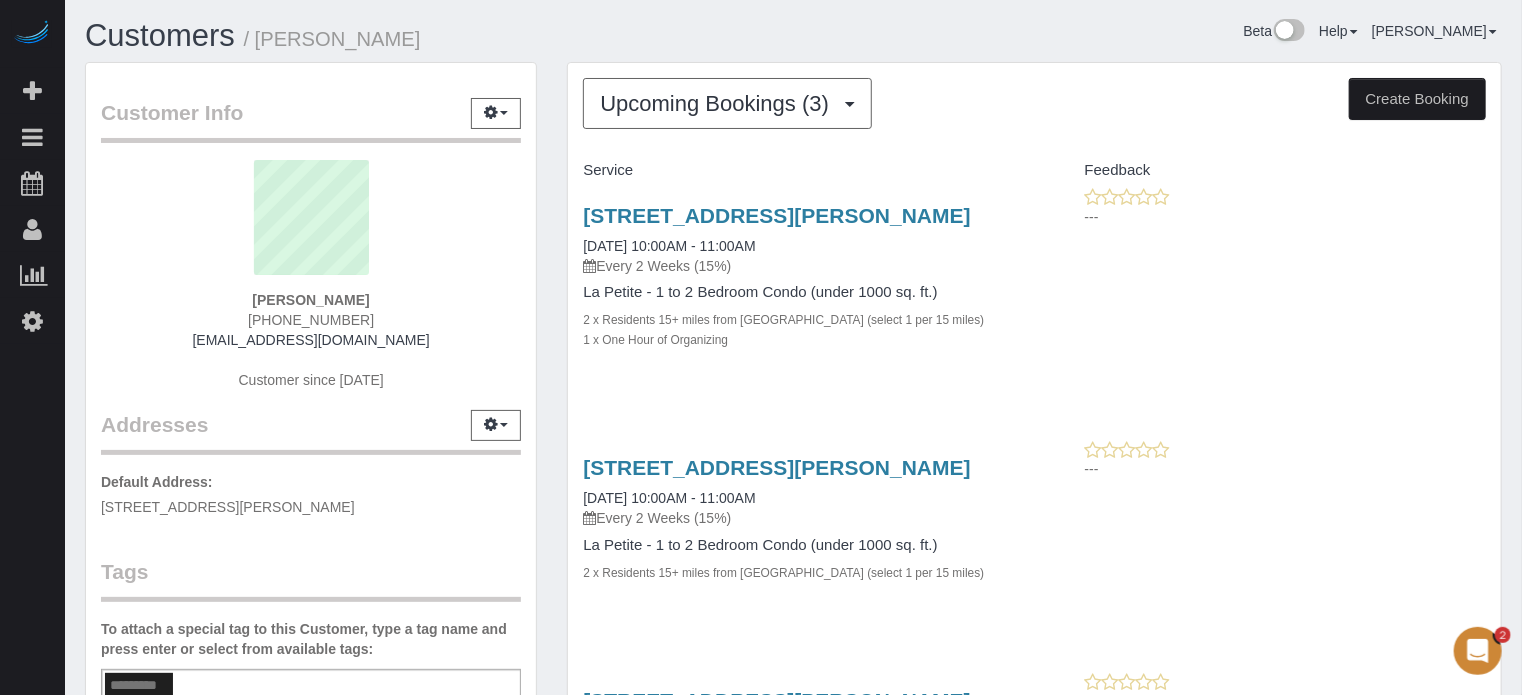 scroll, scrollTop: 0, scrollLeft: 0, axis: both 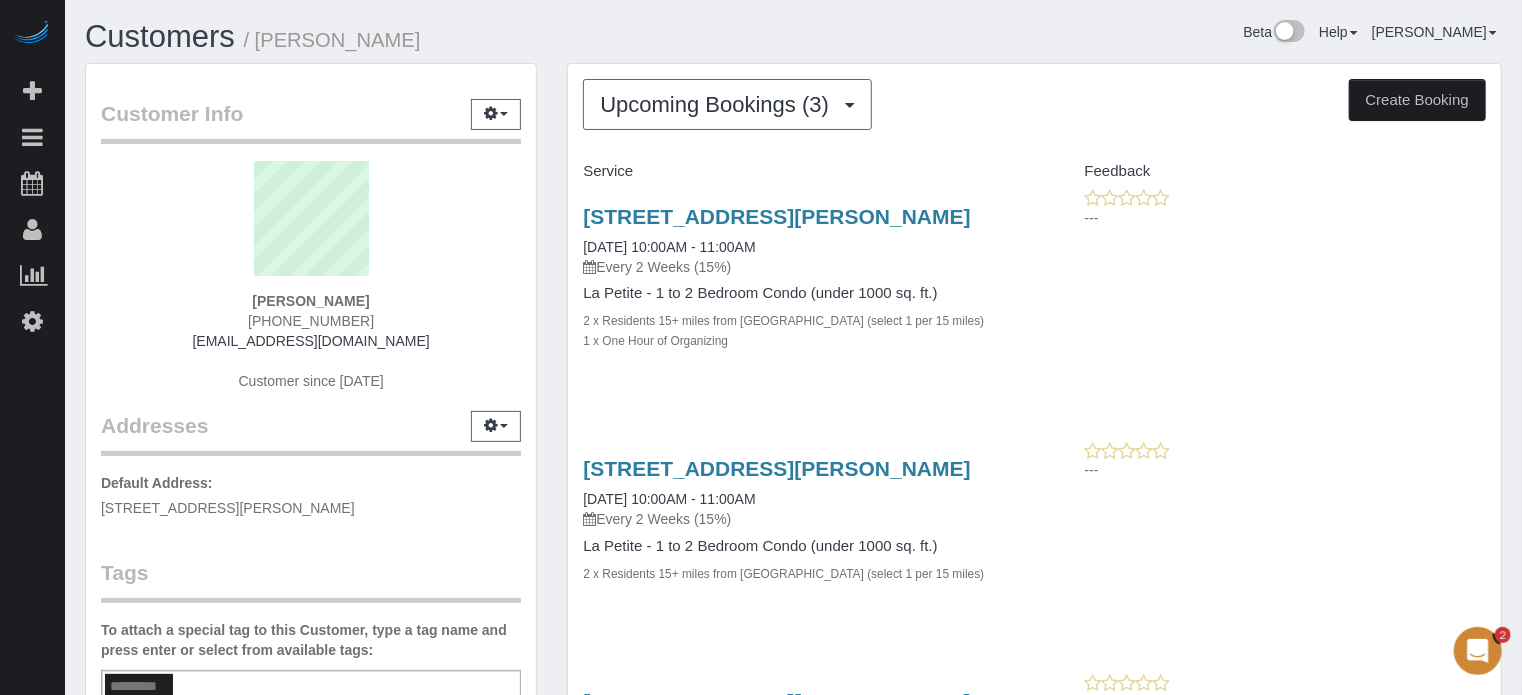 click on "Service
Feedback
7204 Portofino Way At Championsgate, Davenport, FL 33896
07/25/2025 10:00AM - 11:00AM
Every 2 Weeks (15%)
La Petite - 1 to 2 Bedroom Condo (under 1000 sq. ft.)
2 x Residents 15+ miles from city center (select 1 per 15 miles)
1 x One Hour of Organizing
---
7204 Portofino Way At Championsgate, Davenport, FL 33896" at bounding box center (1034, 515) 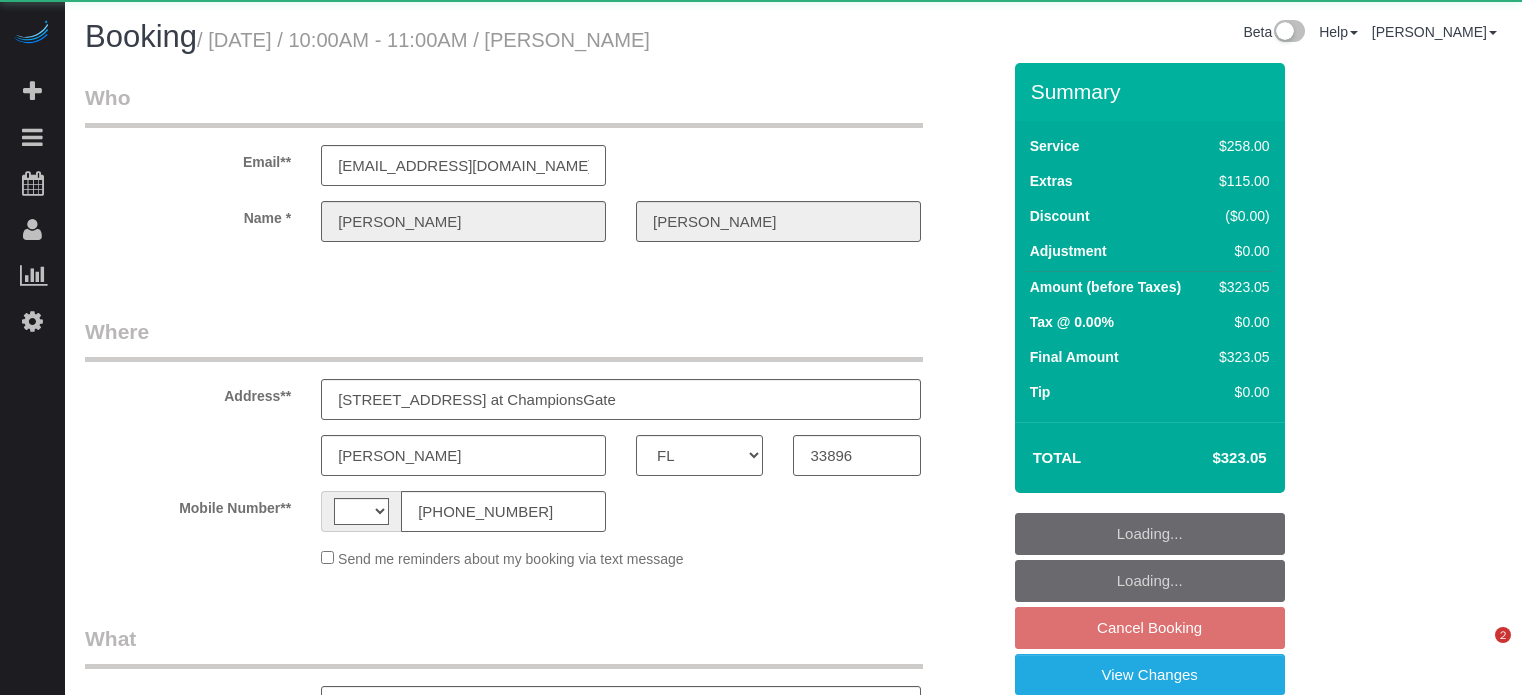 select on "FL" 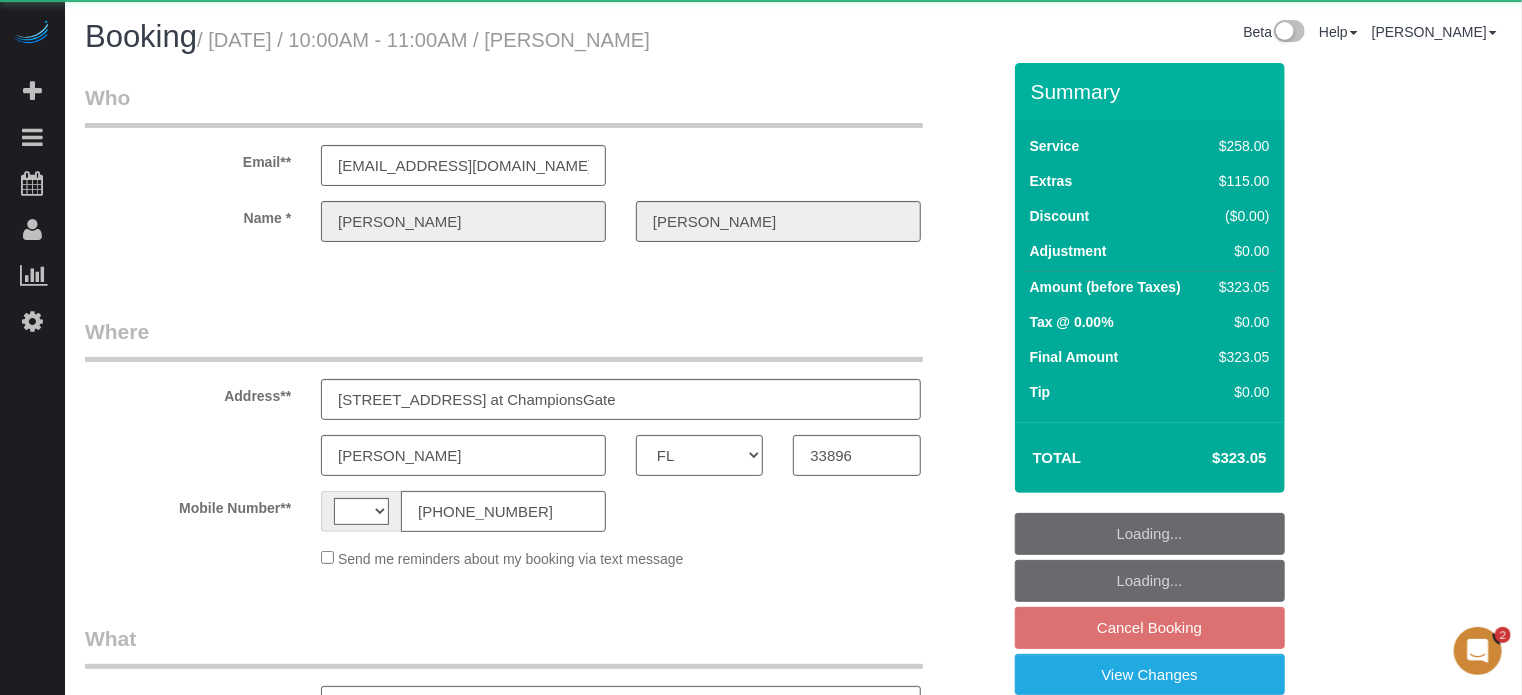 scroll, scrollTop: 0, scrollLeft: 0, axis: both 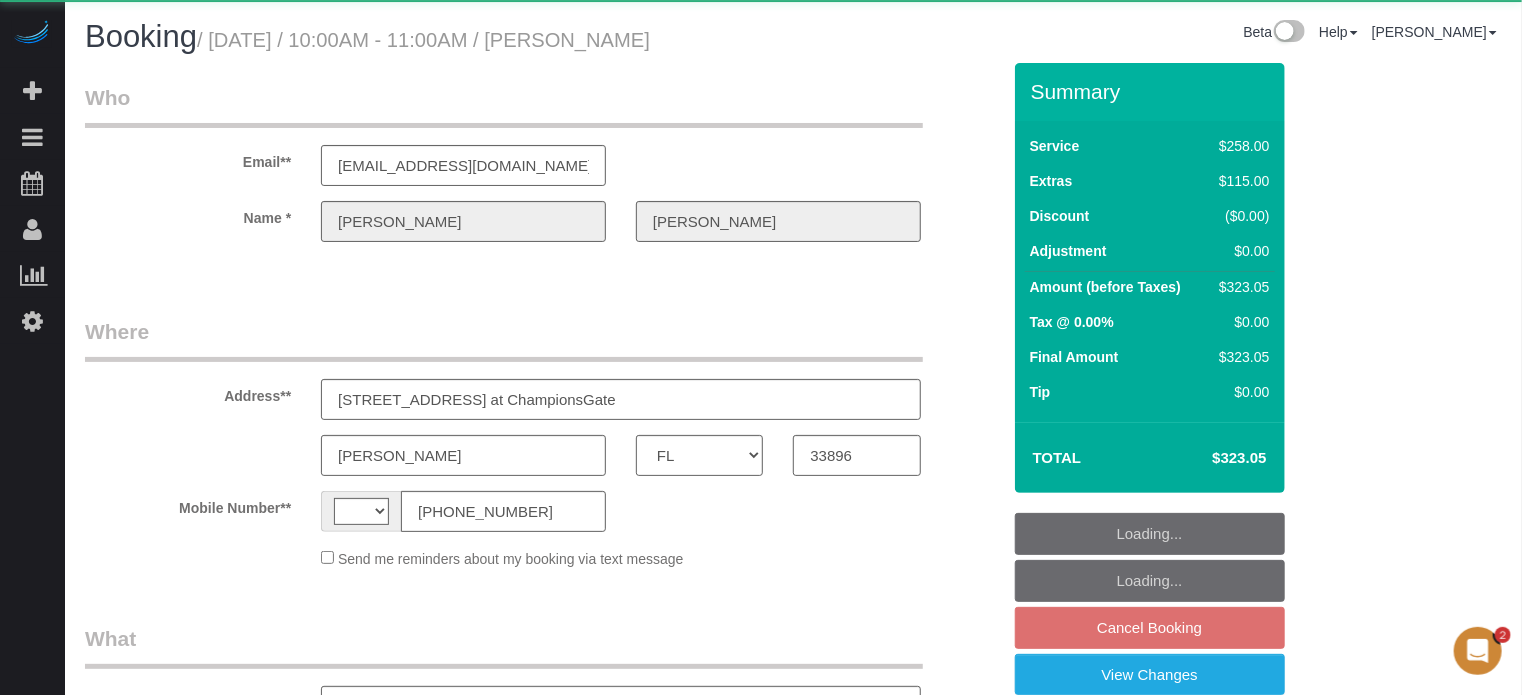 select on "string:[GEOGRAPHIC_DATA]" 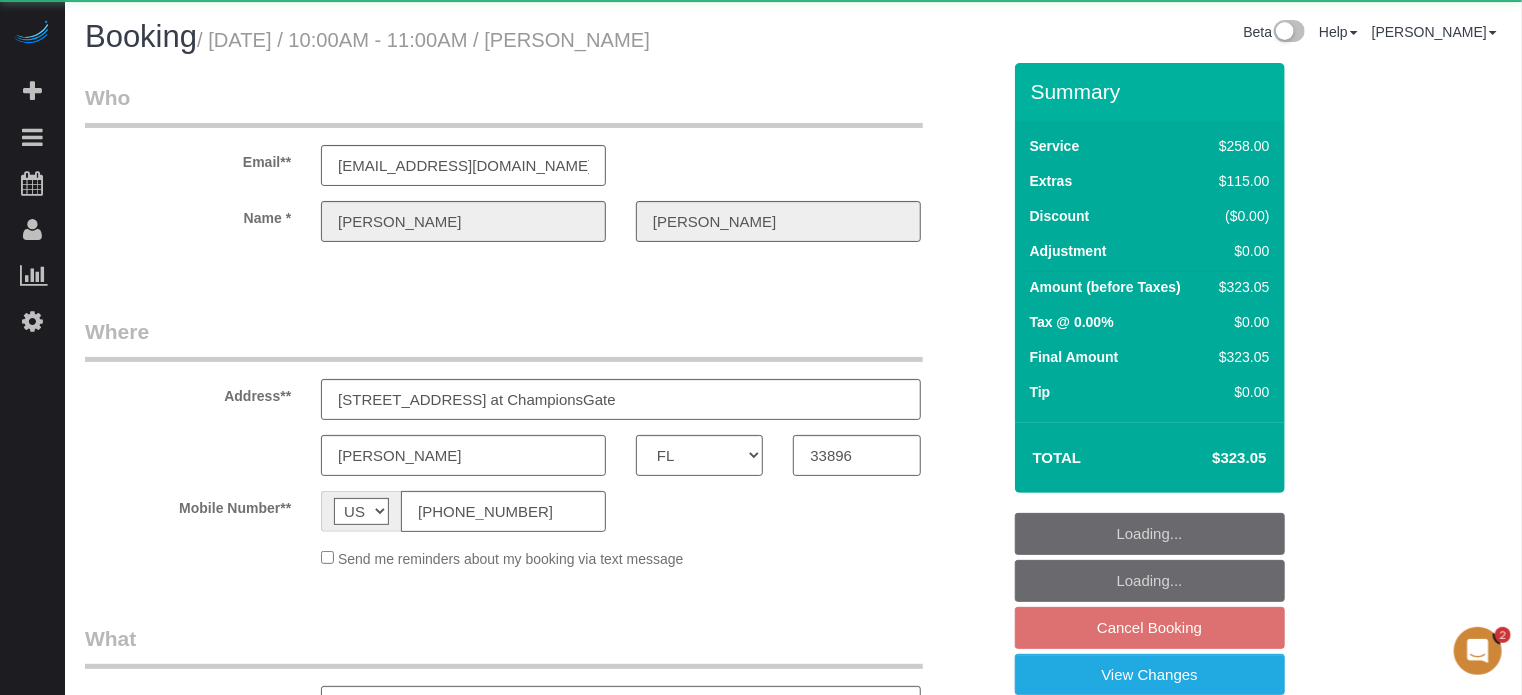 select on "object:1208" 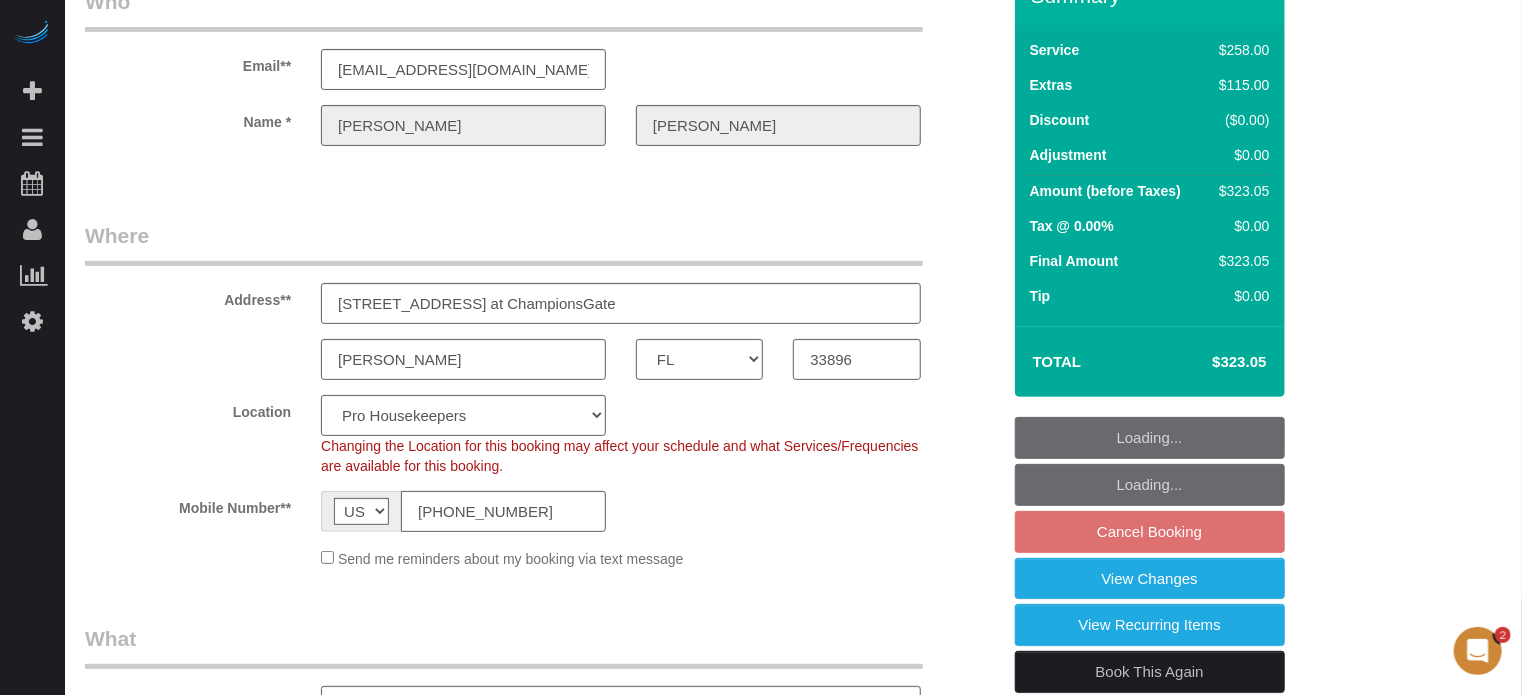 scroll, scrollTop: 200, scrollLeft: 0, axis: vertical 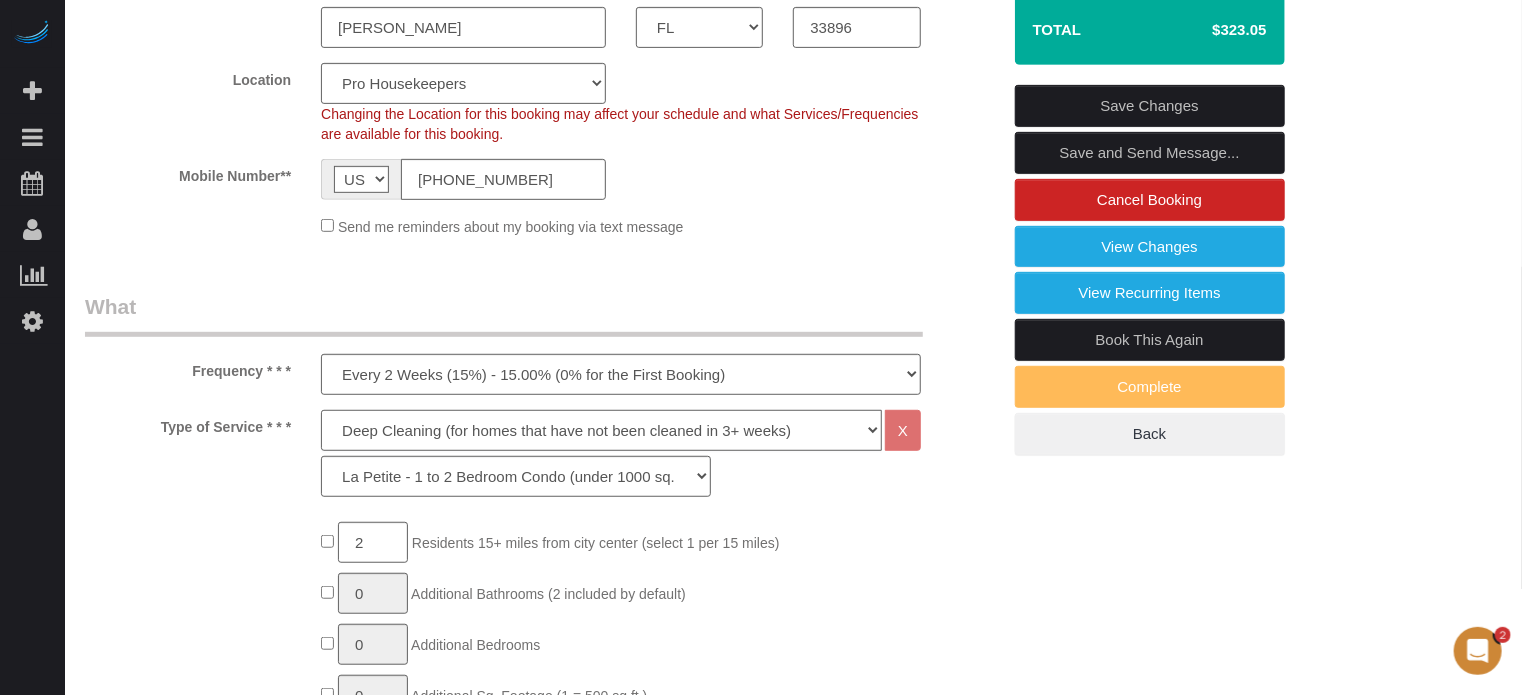 click on "Deep Cleaning (for homes that have not been cleaned in 3+ weeks) Spruce Regular Cleaning (for homes cleaned in last 3 weeks) Moving Cleanup (to clean home for new tenants) Post Construction Cleaning Vacation Rental Cleaning Hourly" 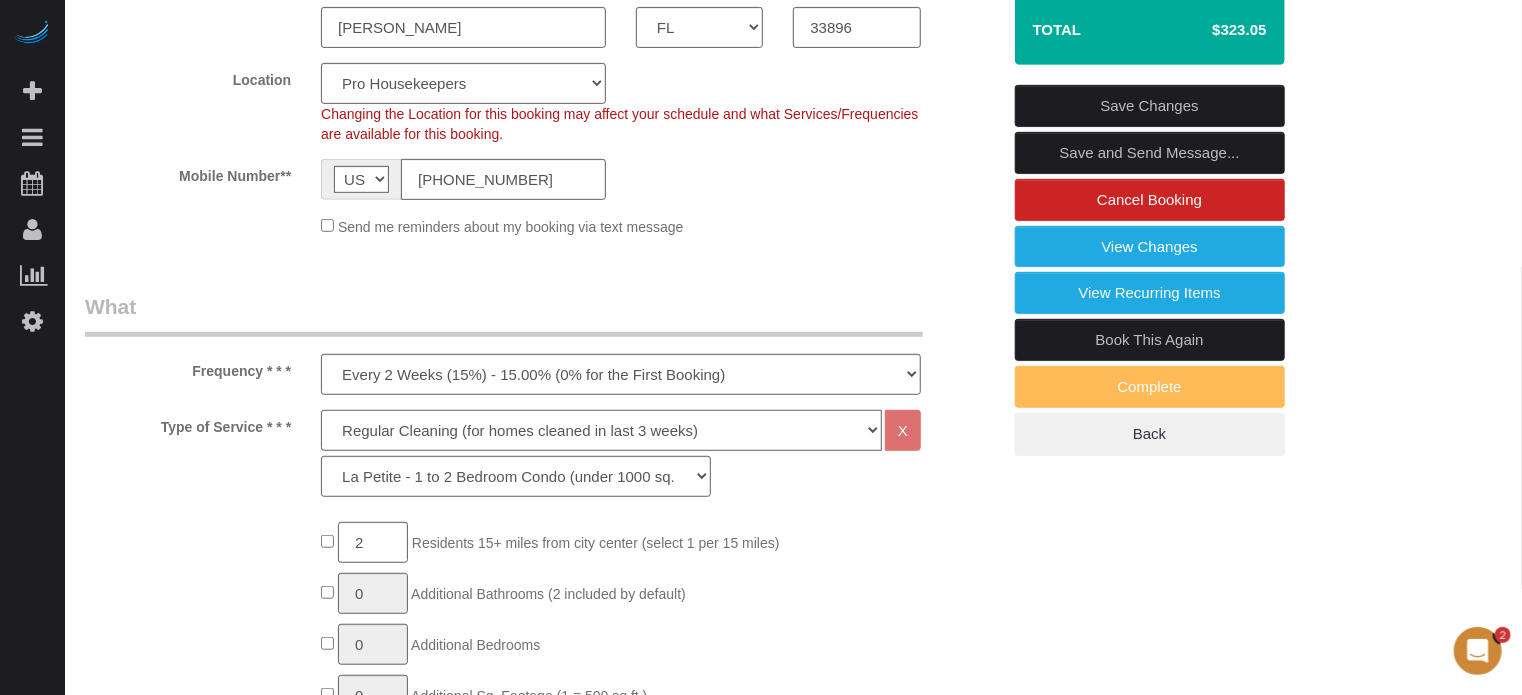 click on "Deep Cleaning (for homes that have not been cleaned in 3+ weeks) Spruce Regular Cleaning (for homes cleaned in last 3 weeks) Moving Cleanup (to clean home for new tenants) Post Construction Cleaning Vacation Rental Cleaning Hourly" 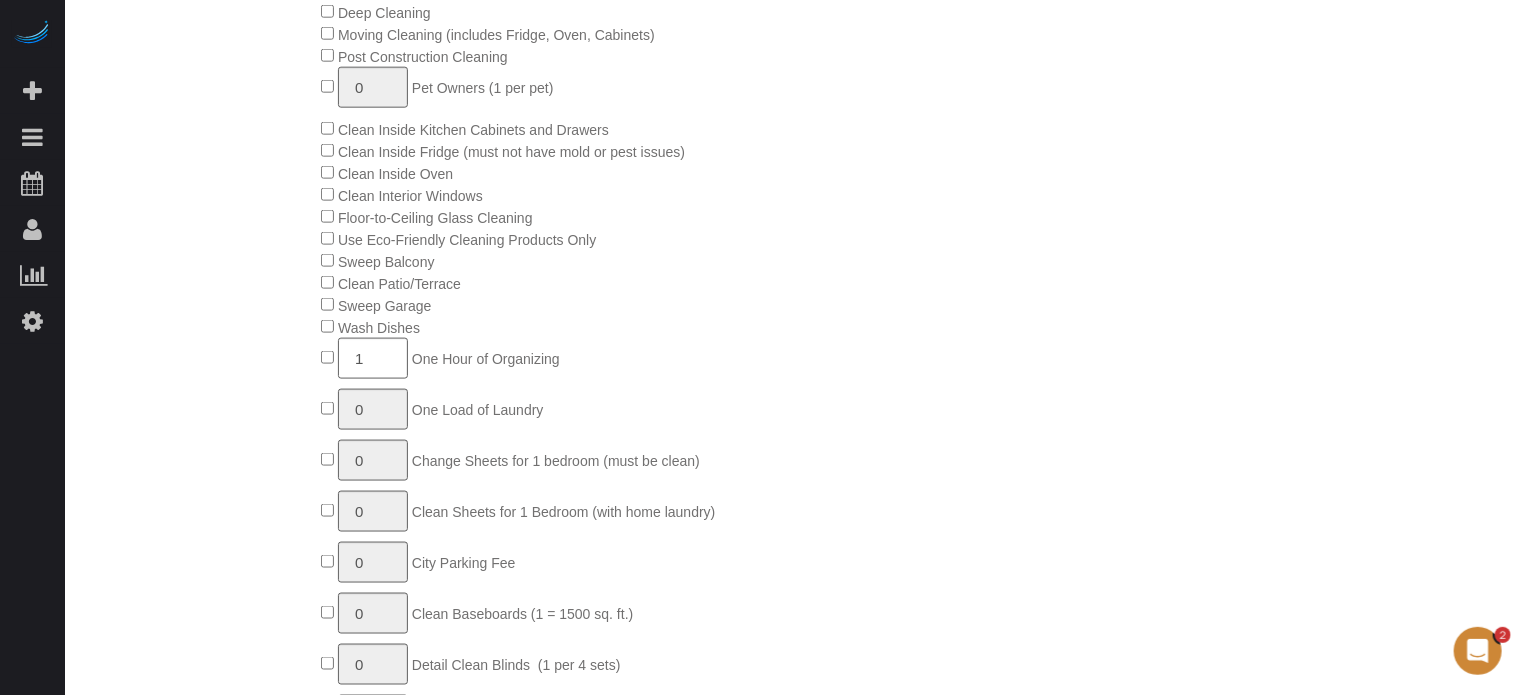 scroll, scrollTop: 1228, scrollLeft: 0, axis: vertical 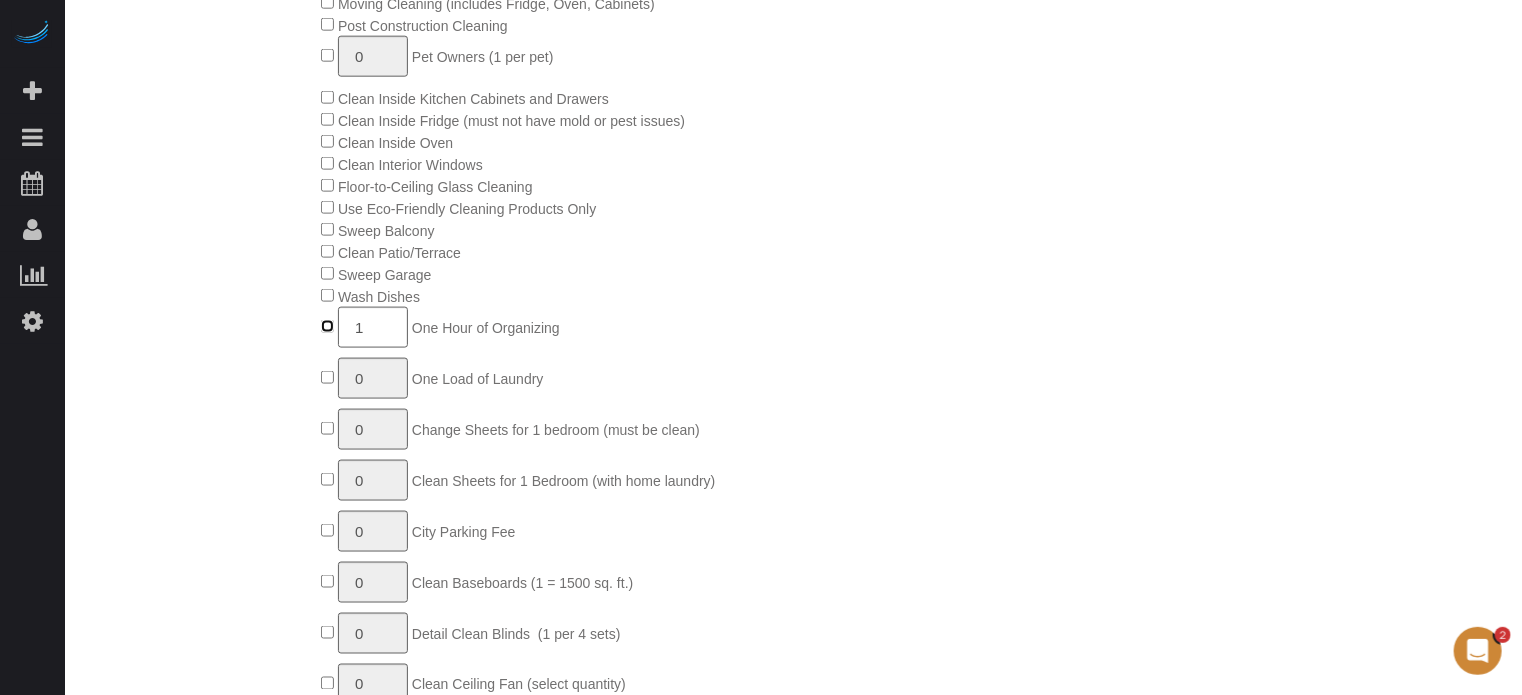 type on "0" 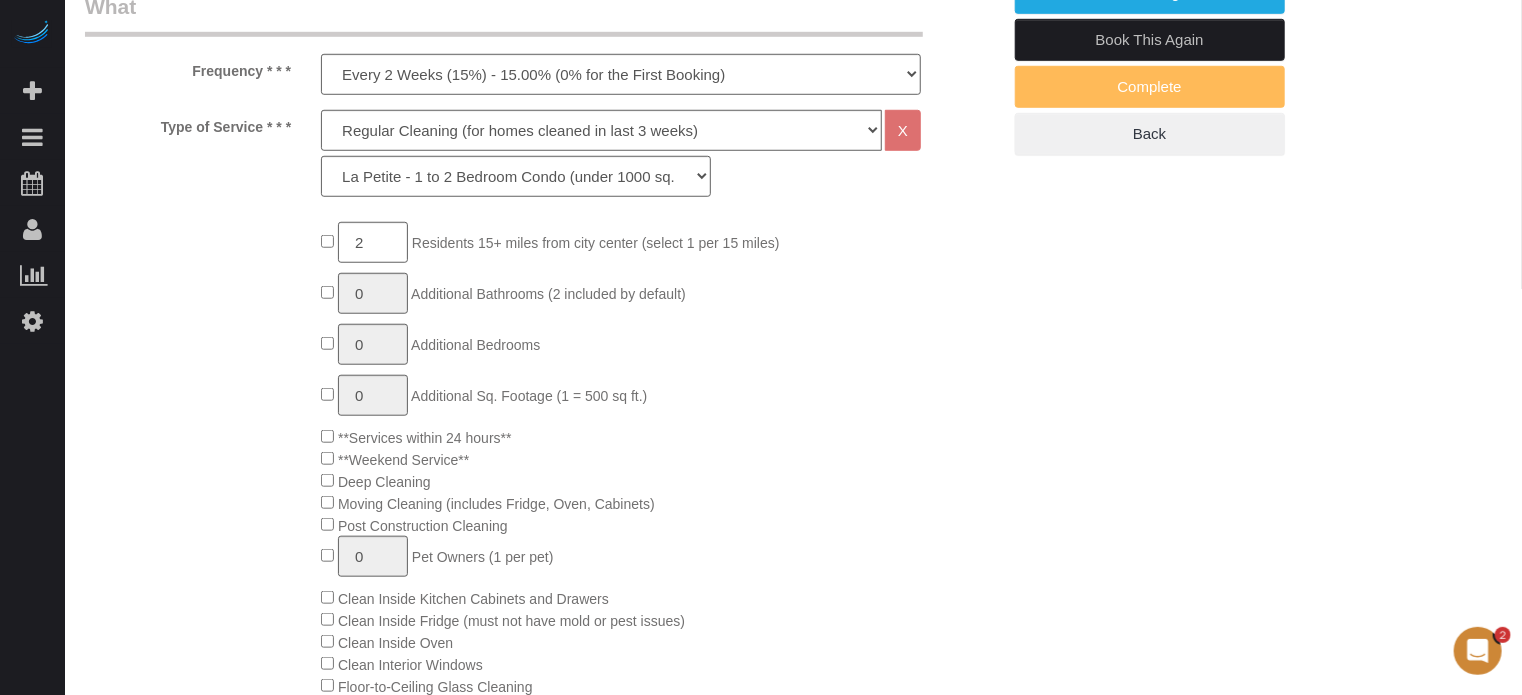 scroll, scrollTop: 228, scrollLeft: 0, axis: vertical 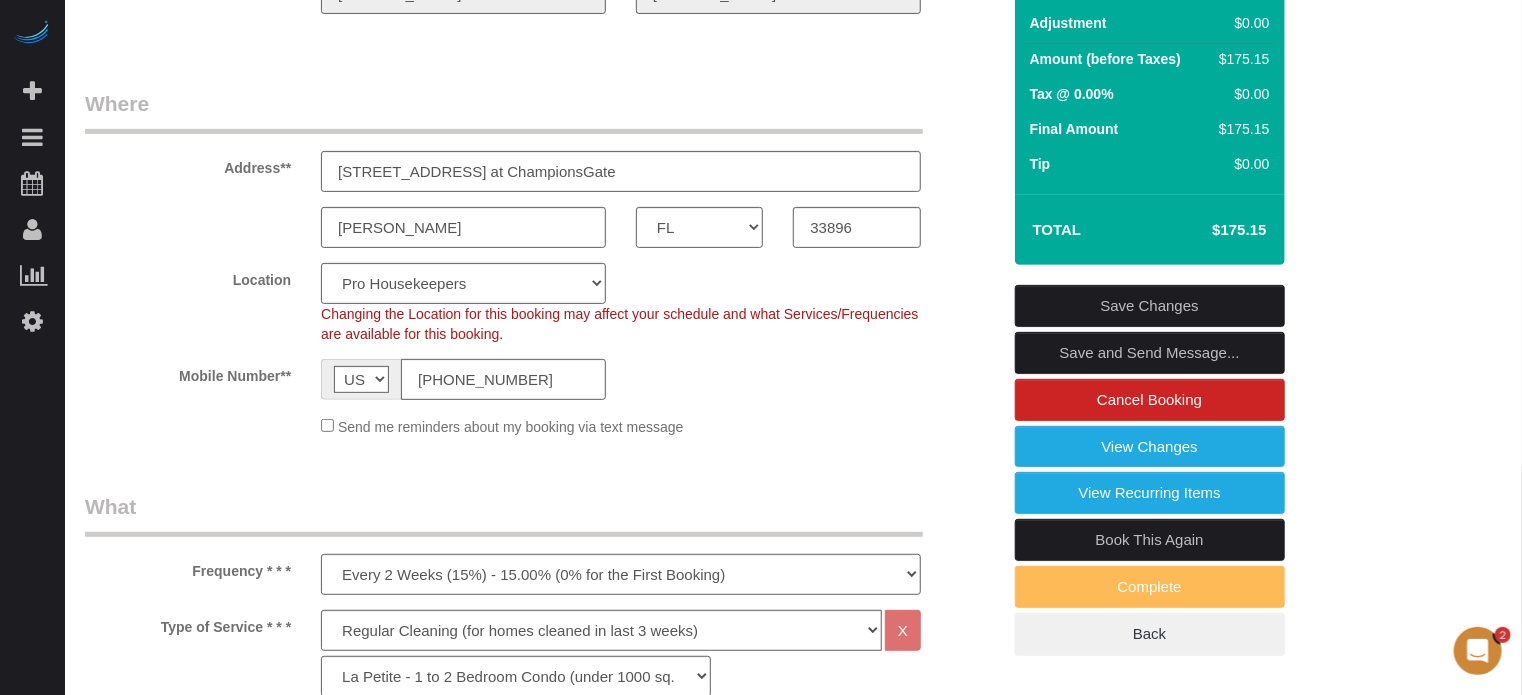 click on "Save Changes" at bounding box center (1150, 306) 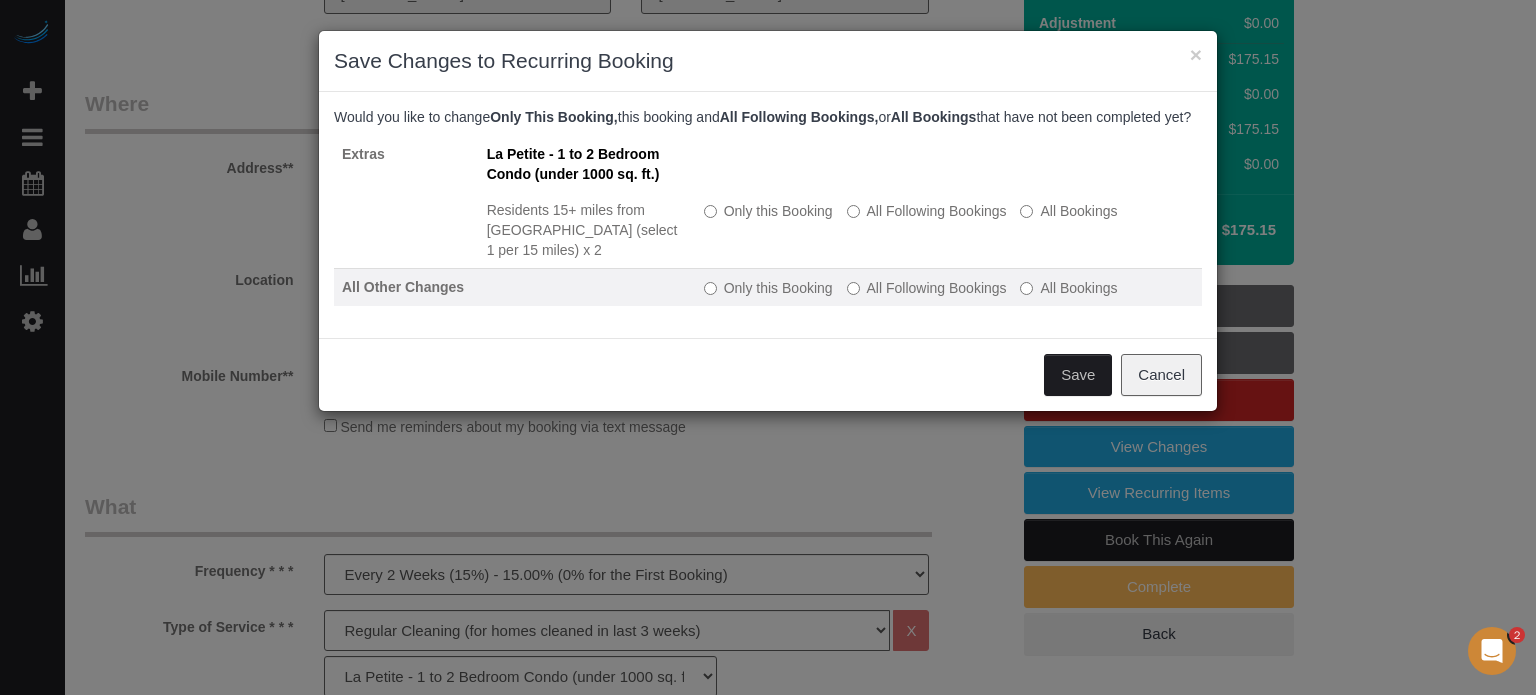 click on "All Following Bookings" at bounding box center (927, 288) 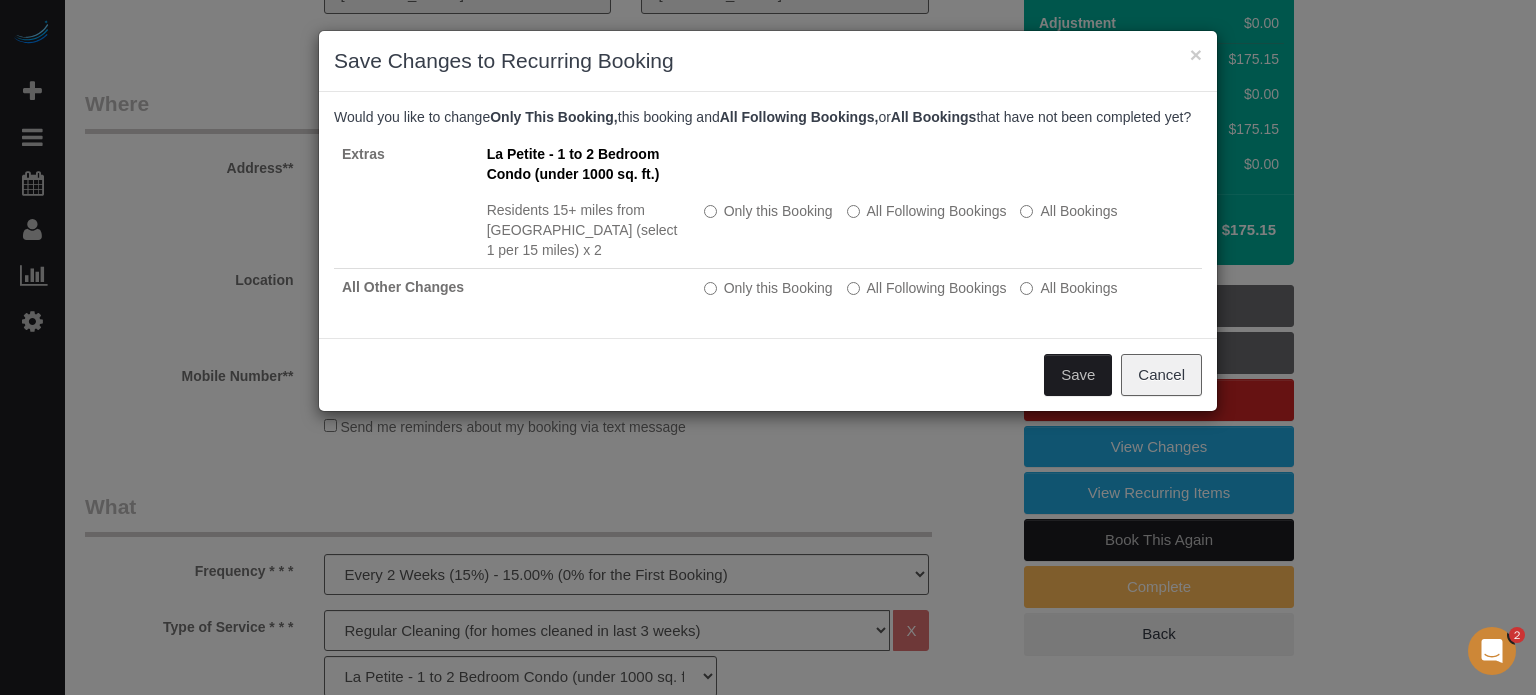 click on "Save" at bounding box center [1078, 375] 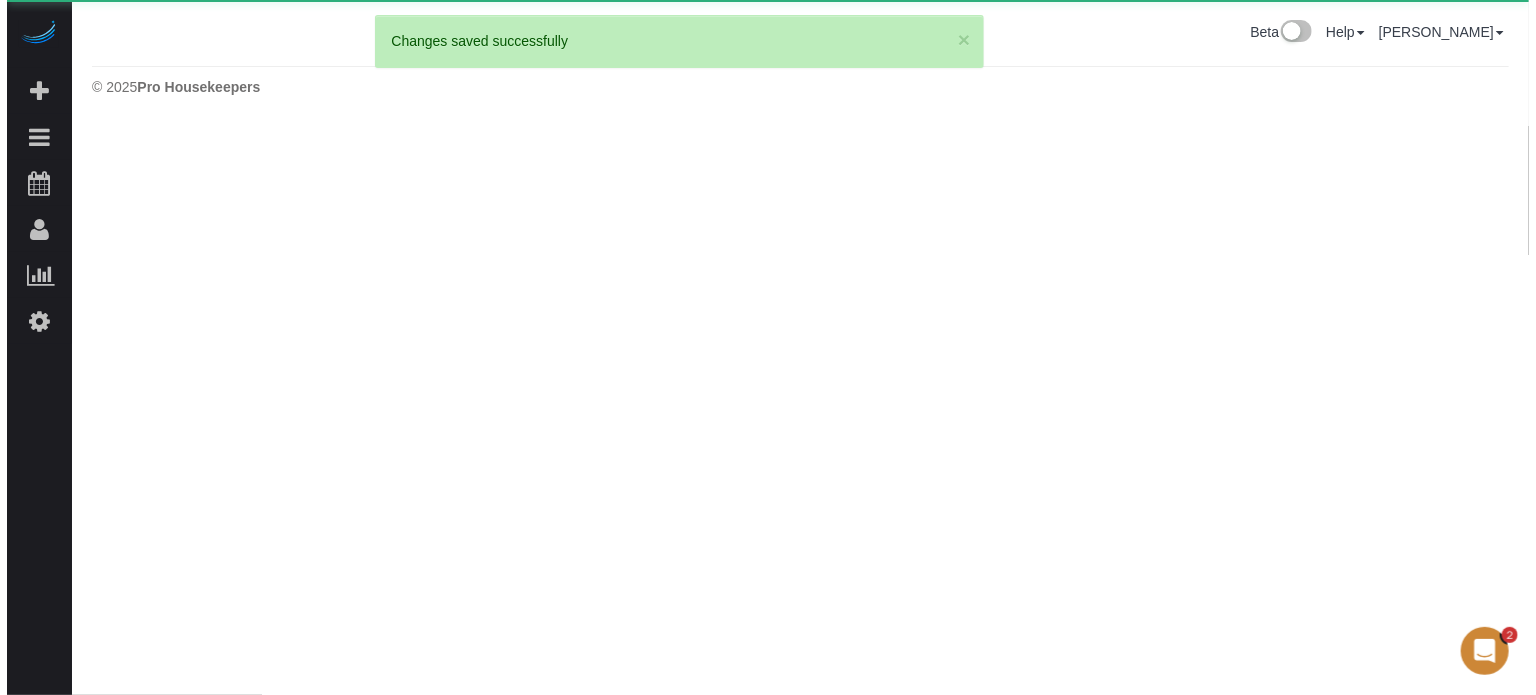 scroll, scrollTop: 0, scrollLeft: 0, axis: both 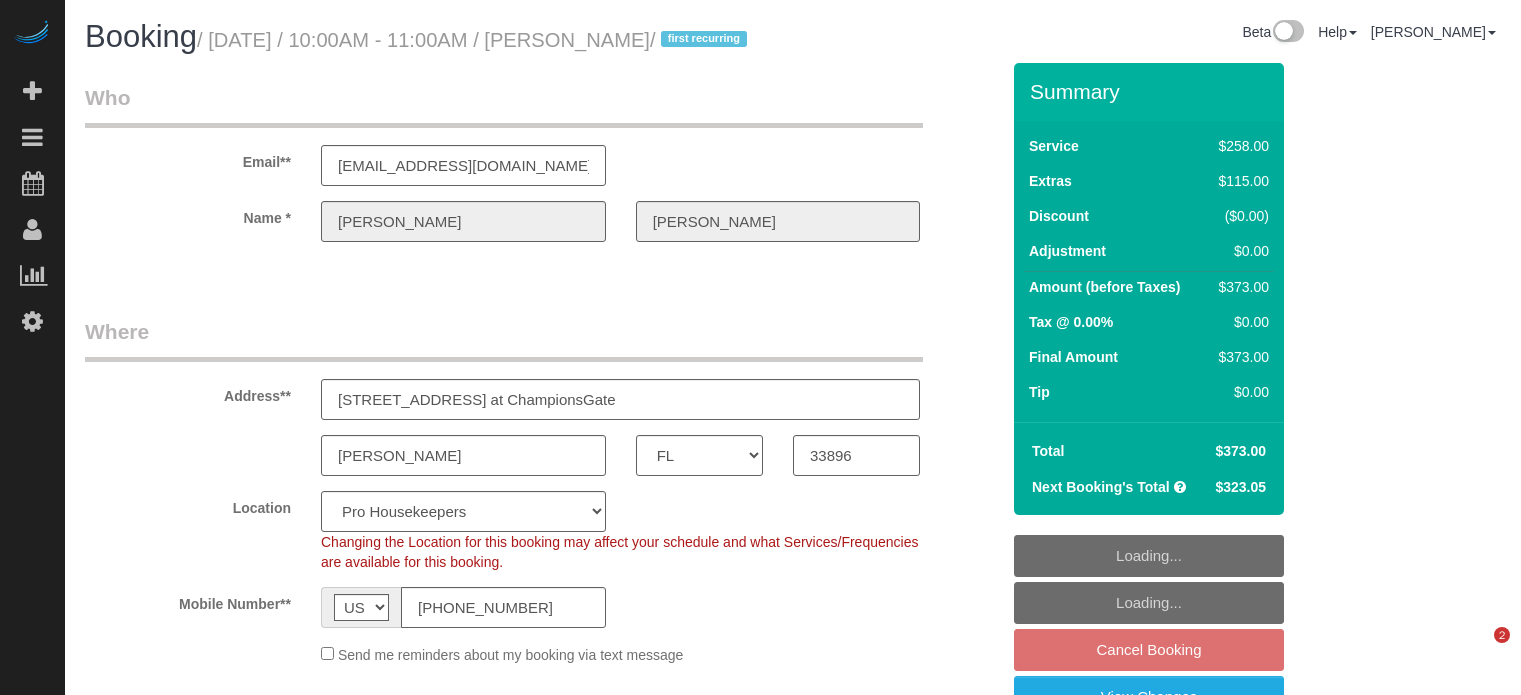 select on "FL" 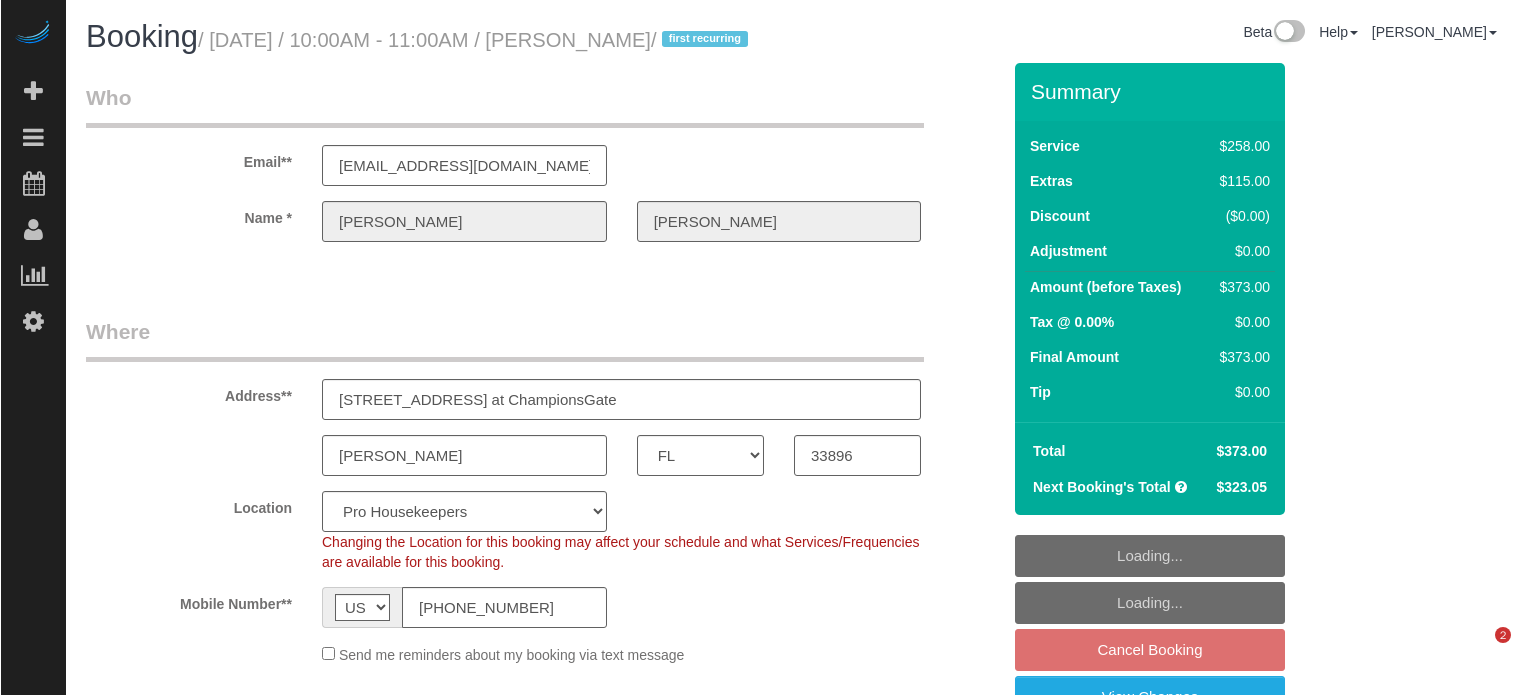 scroll, scrollTop: 0, scrollLeft: 0, axis: both 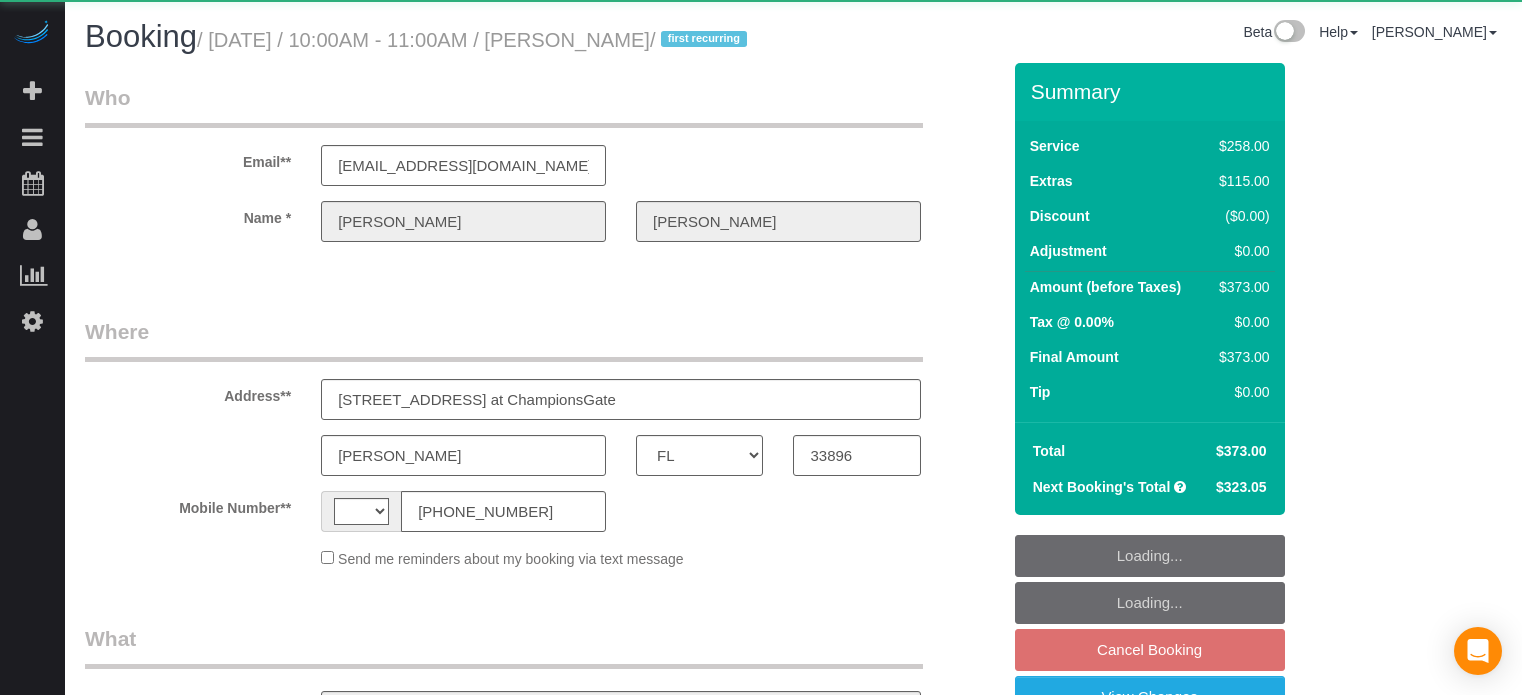 select on "FL" 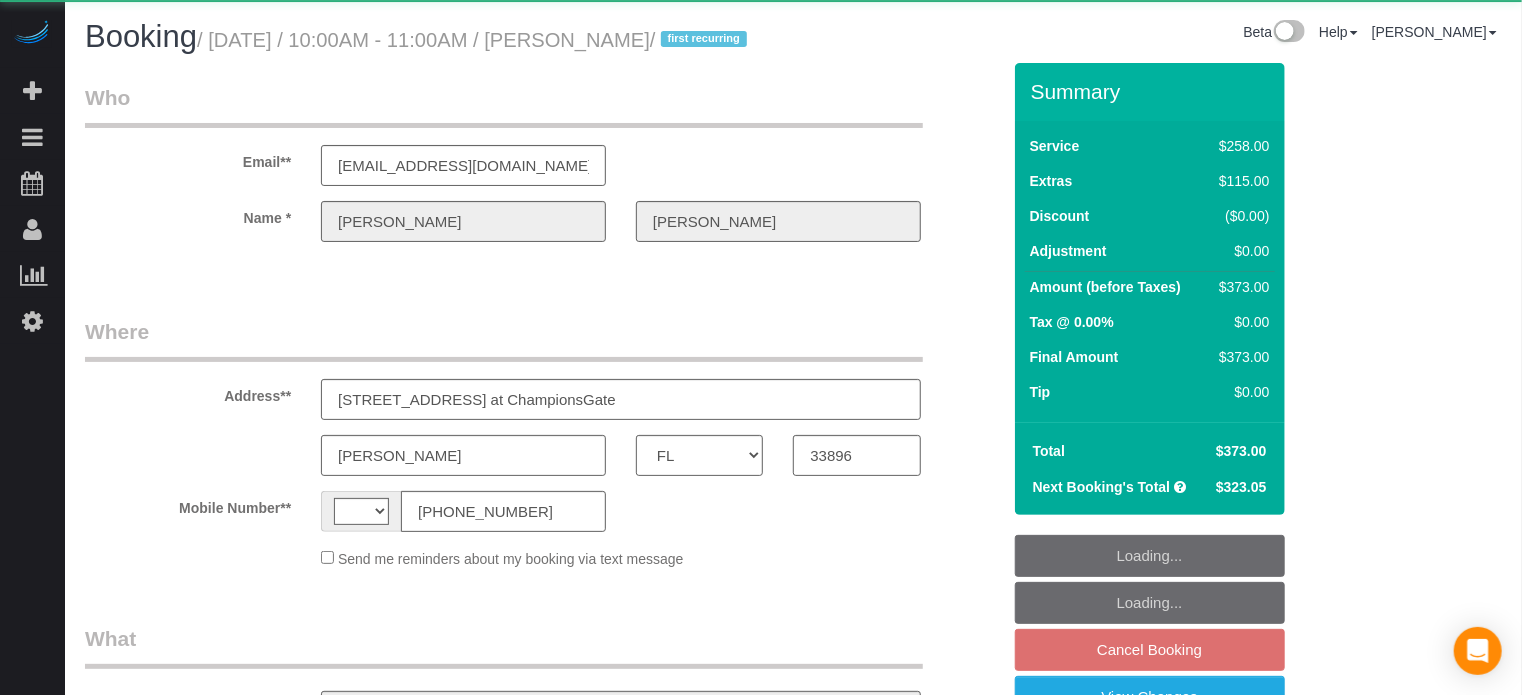 select on "string:[GEOGRAPHIC_DATA]" 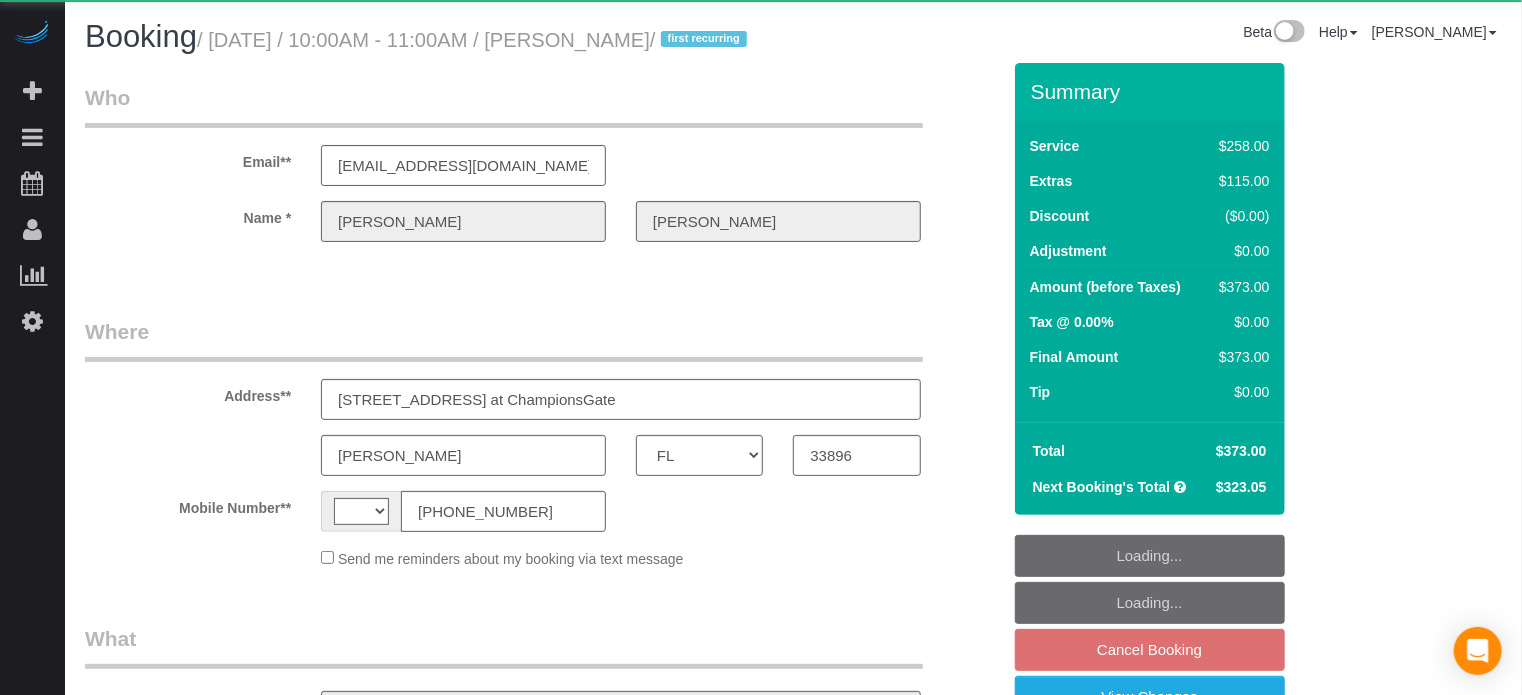 select on "object:1223" 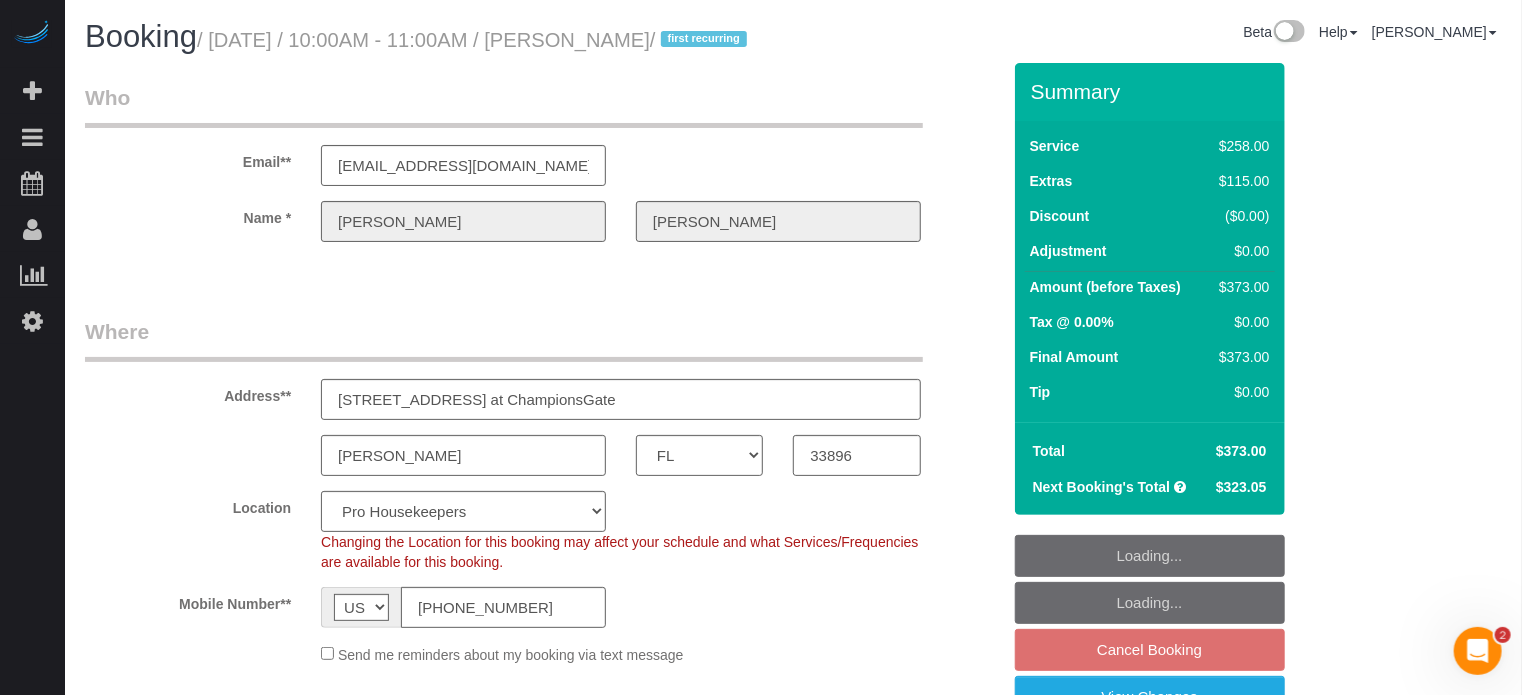 scroll, scrollTop: 0, scrollLeft: 0, axis: both 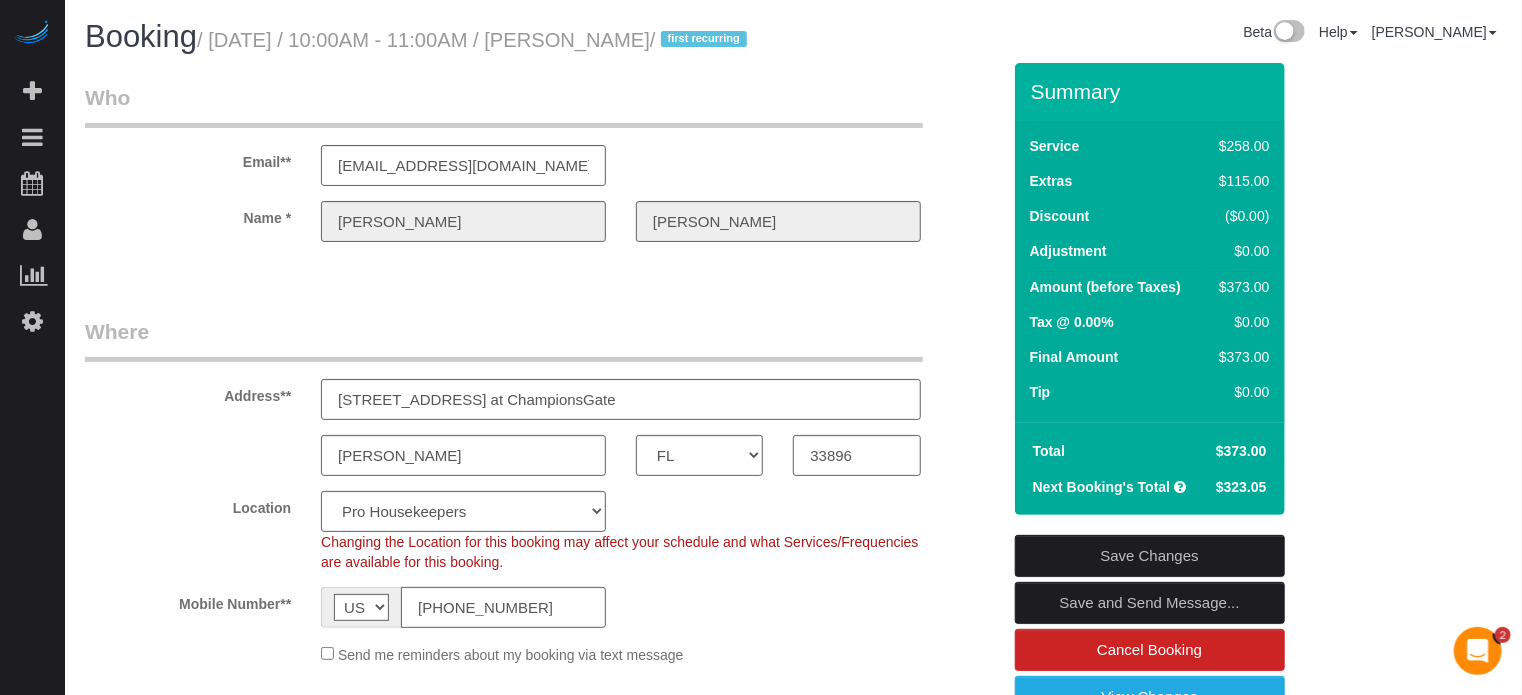 click on "Who
Email**
[EMAIL_ADDRESS][DOMAIN_NAME]
Name *
[PERSON_NAME]
Where
Address**
[STREET_ADDRESS] at [GEOGRAPHIC_DATA]
[GEOGRAPHIC_DATA]
AK
AL
AR
AZ
CA
CO
CT
DC
DE
[GEOGRAPHIC_DATA]
[GEOGRAPHIC_DATA]
HI
IA
ID
IL
IN
KS
[GEOGRAPHIC_DATA]
LA
MA
MD
ME
MI
[GEOGRAPHIC_DATA]
[GEOGRAPHIC_DATA]
MS" at bounding box center (793, 2193) 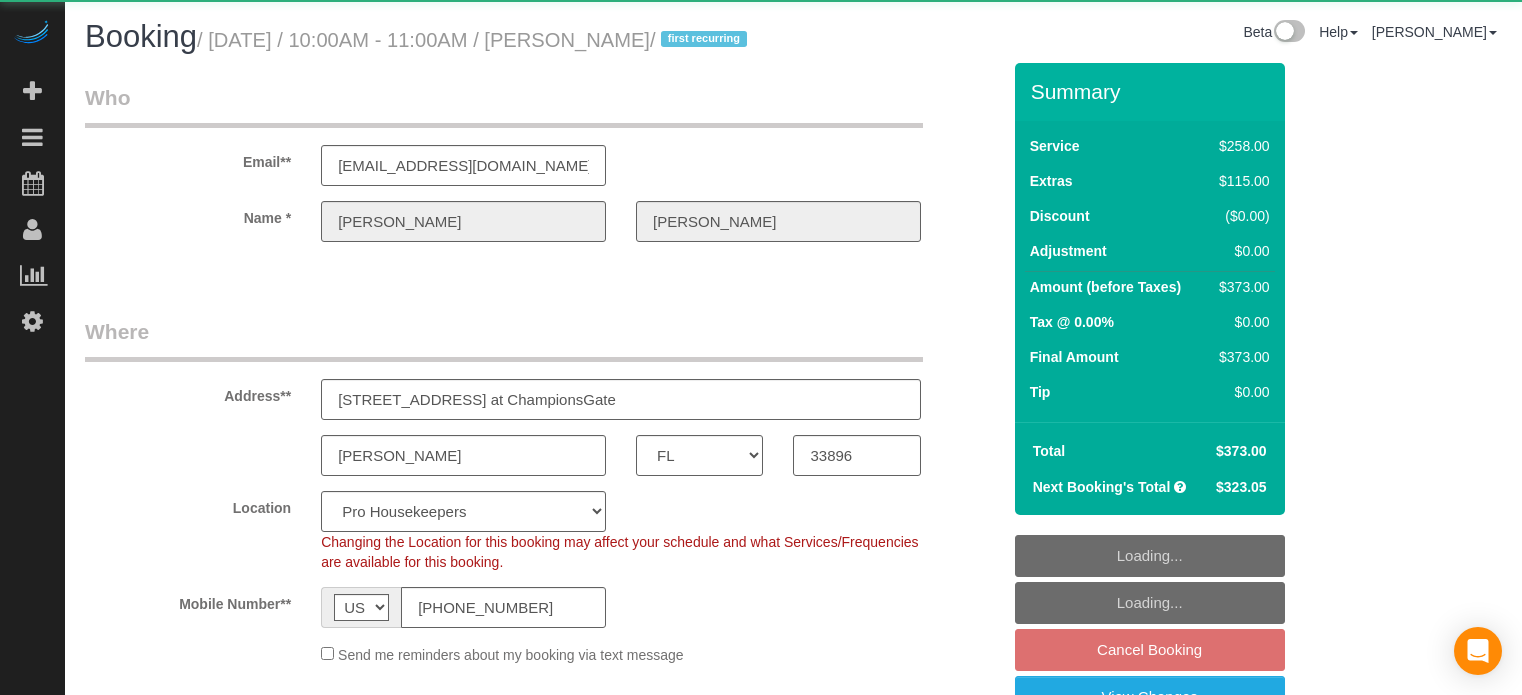 select on "FL" 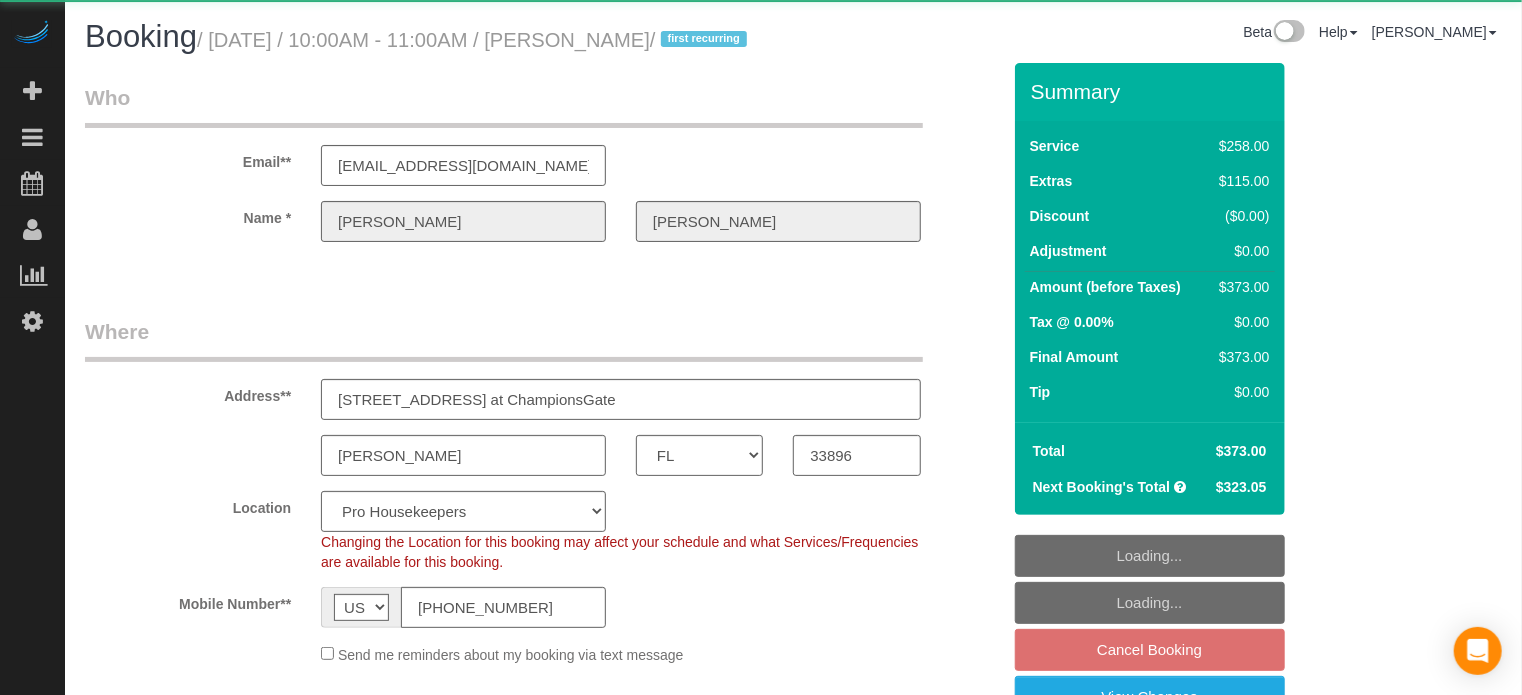 select on "object:649" 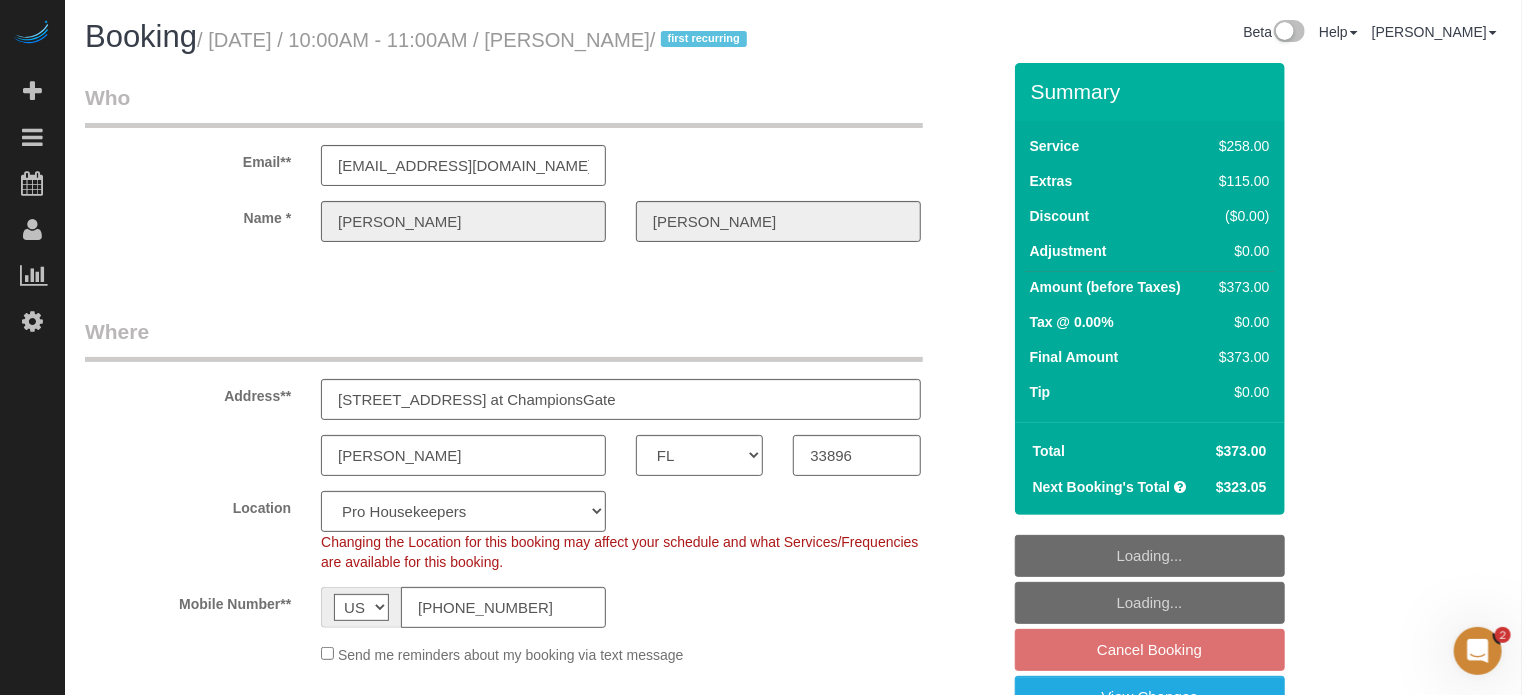 scroll, scrollTop: 0, scrollLeft: 0, axis: both 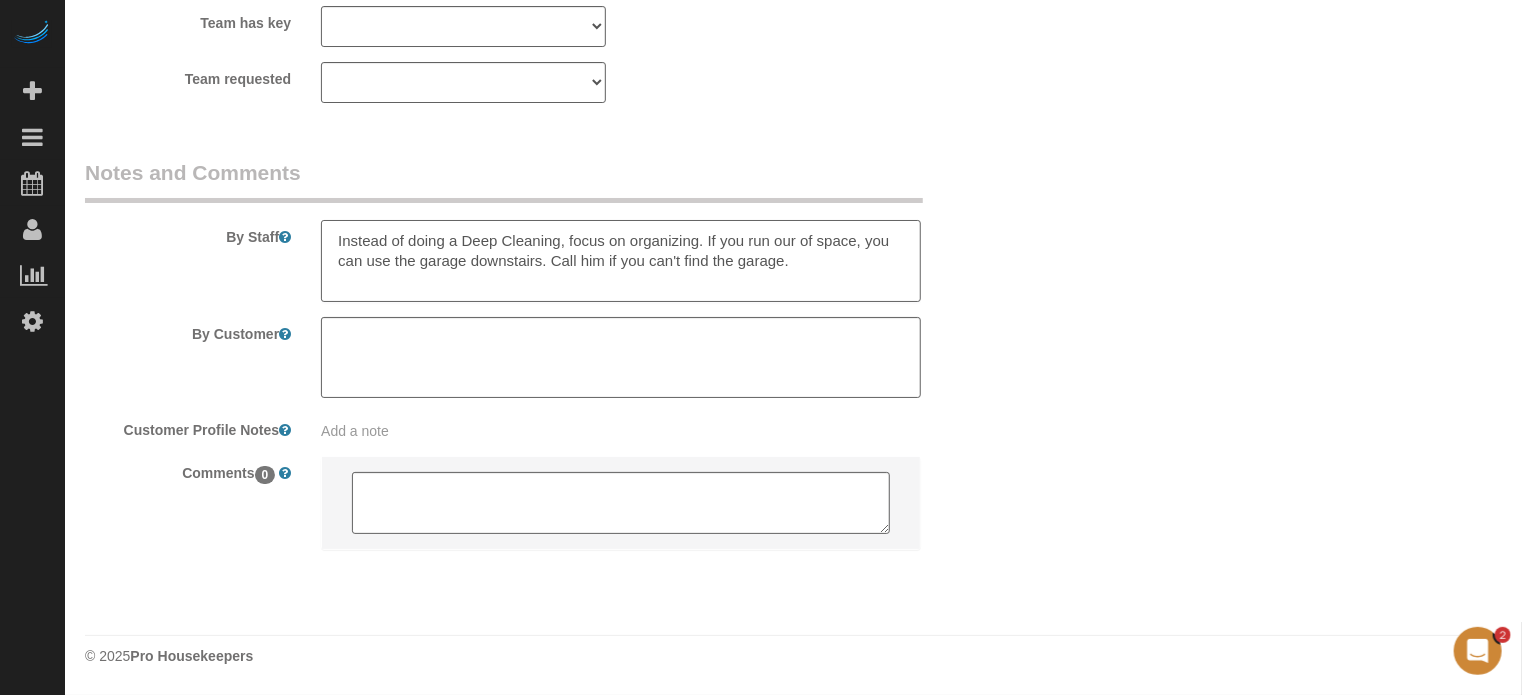 click at bounding box center (621, 261) 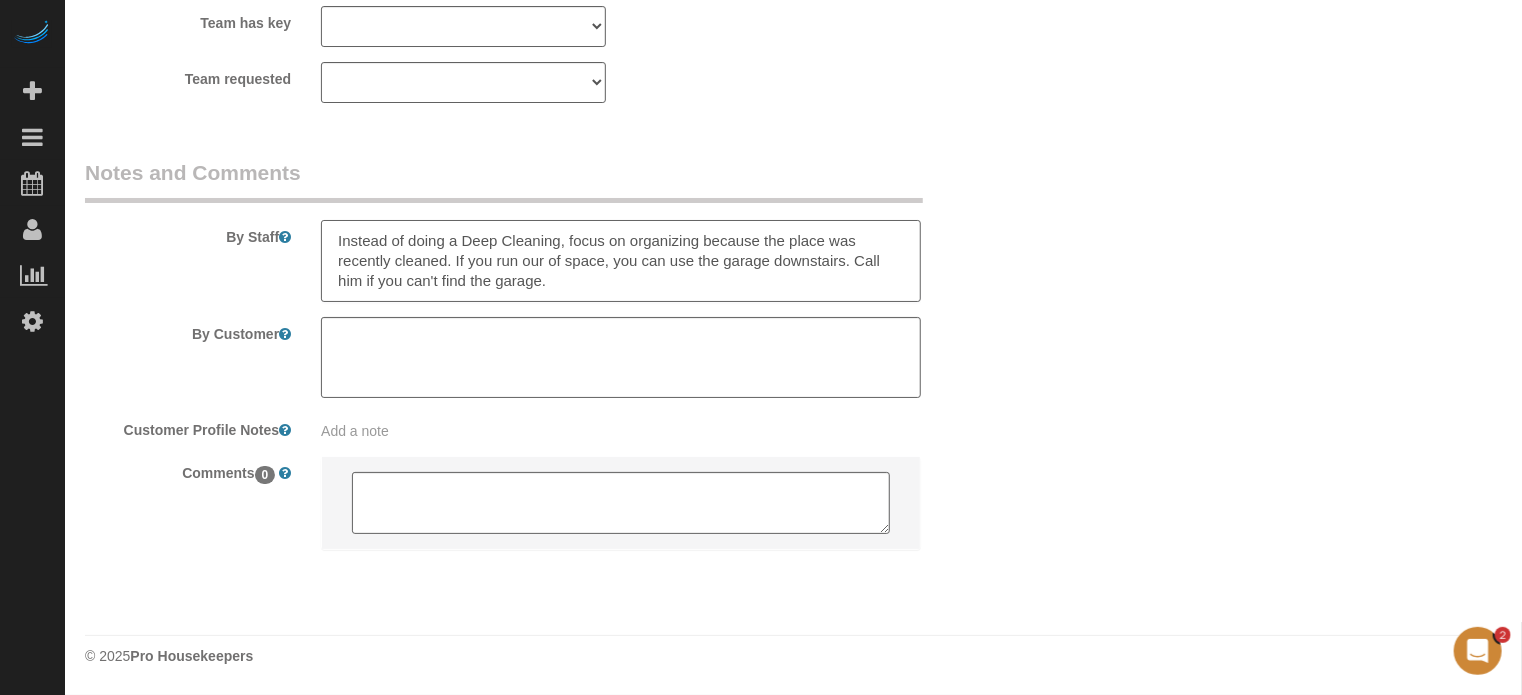 type on "Instead of doing a Deep Cleaning, focus on organizing because the place was recently cleaned. If you run our of space, you can use the garage downstairs. Call him if you can't find the garage." 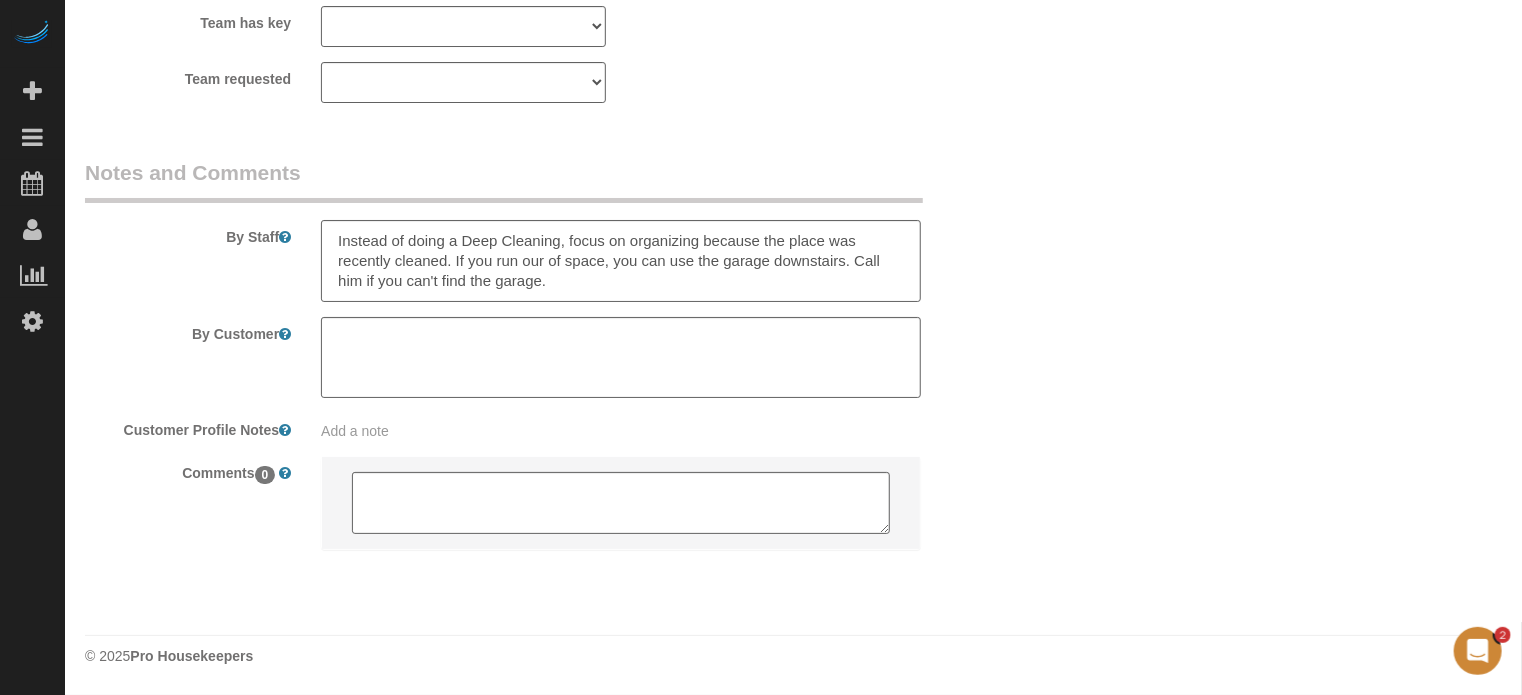 click on "Who
Email**
giesecke28@gmail.com
Name *
William
Giesecke
Where
Address**
7204 Portofino Way at ChampionsGate
Davenport
AK
AL
AR
AZ
CA
CO
CT
DC
DE
FL
GA
HI
IA
ID
IL
IN
KS
KY
LA
MA
MD
ME
MI
MN
MO
MS
MT
NC
ND" at bounding box center [793, -1505] 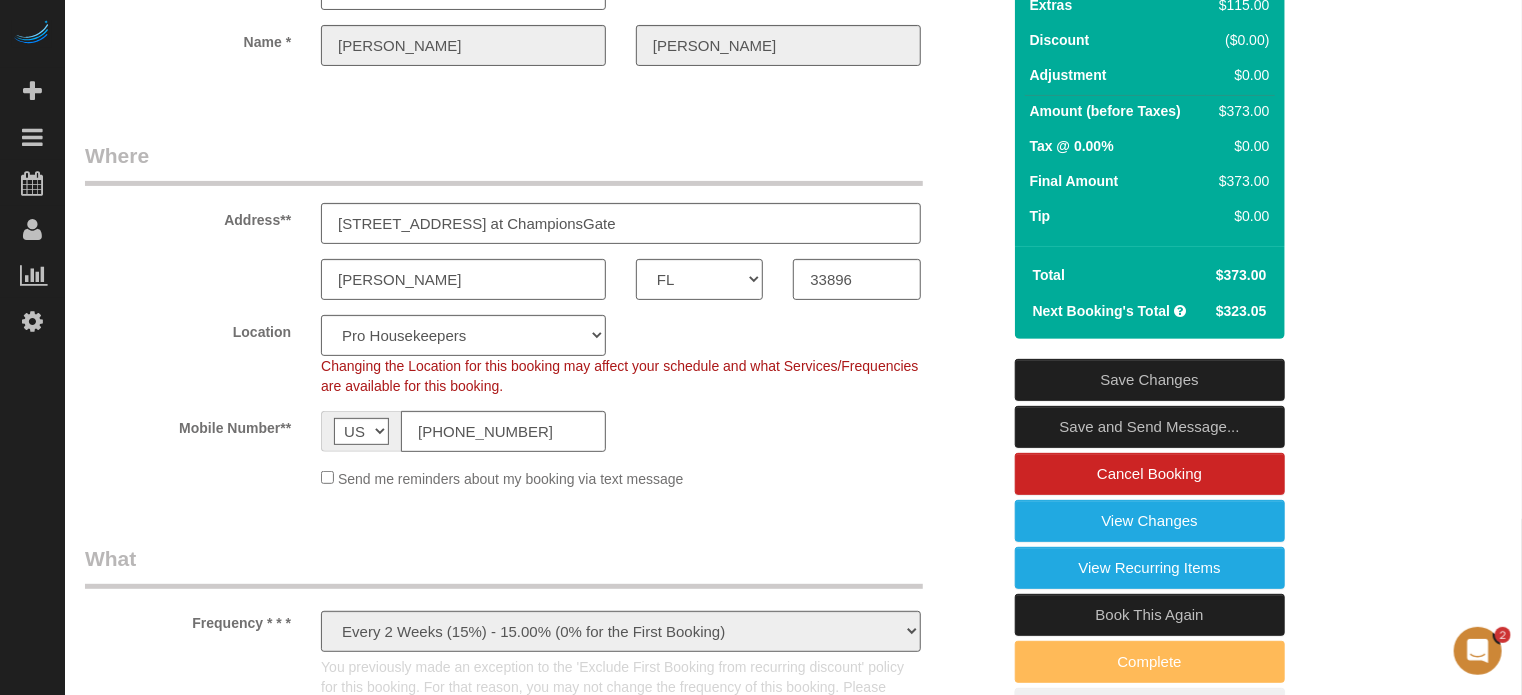 click on "Save Changes" at bounding box center [1150, 380] 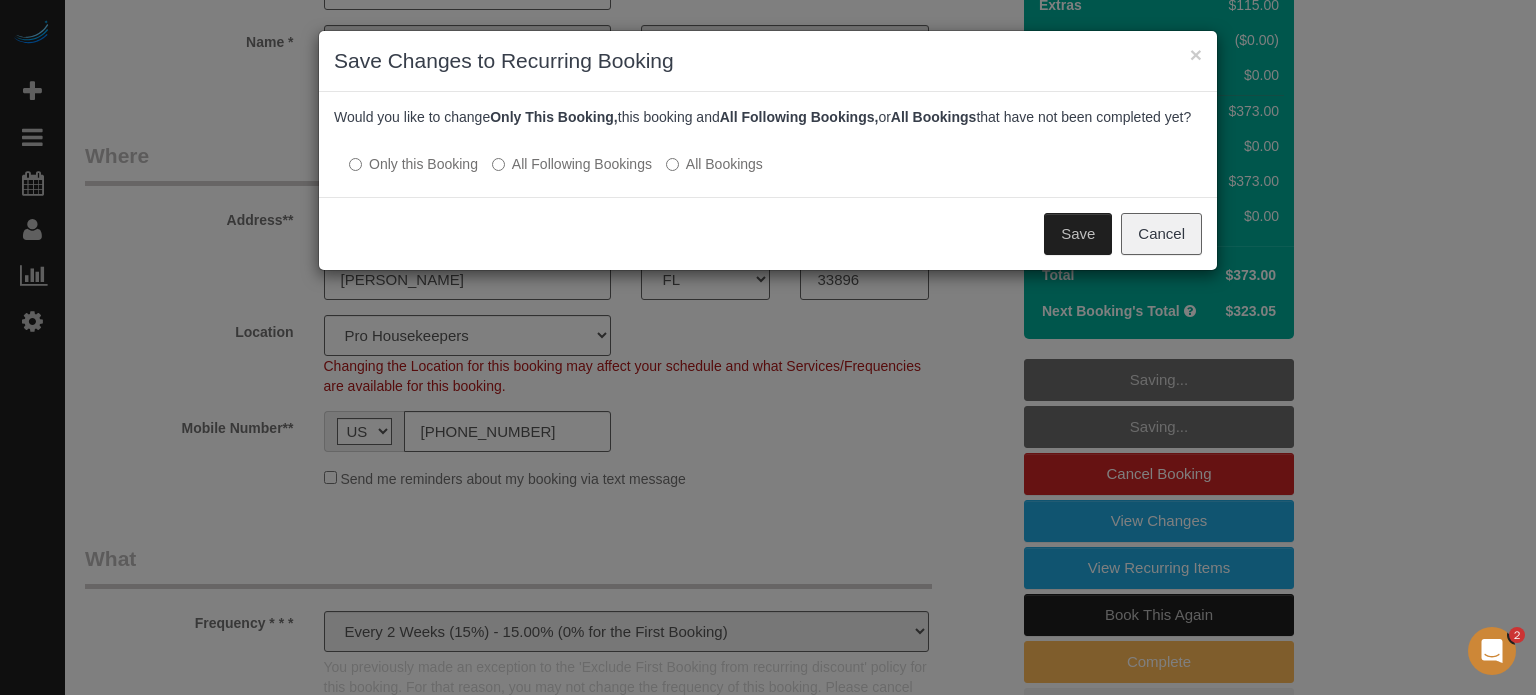click on "Save" at bounding box center (1078, 234) 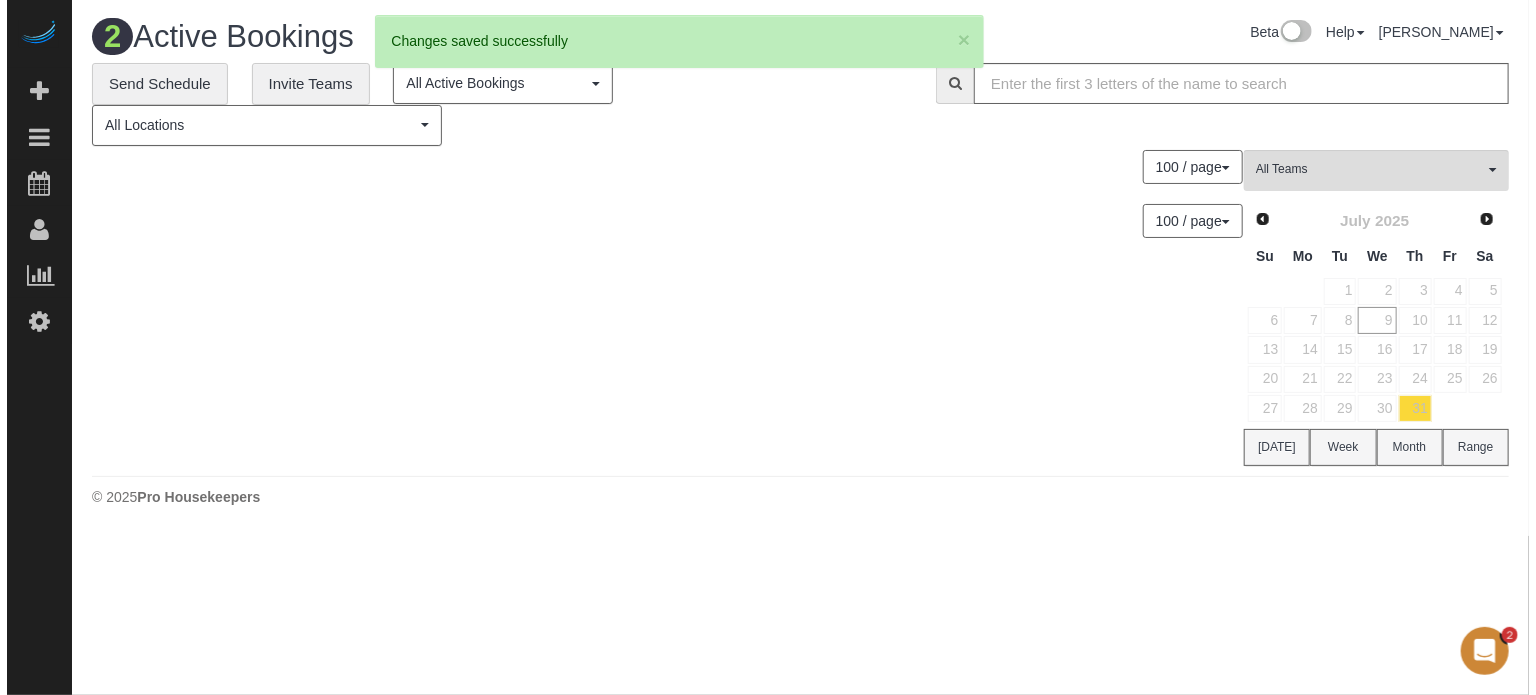scroll, scrollTop: 0, scrollLeft: 0, axis: both 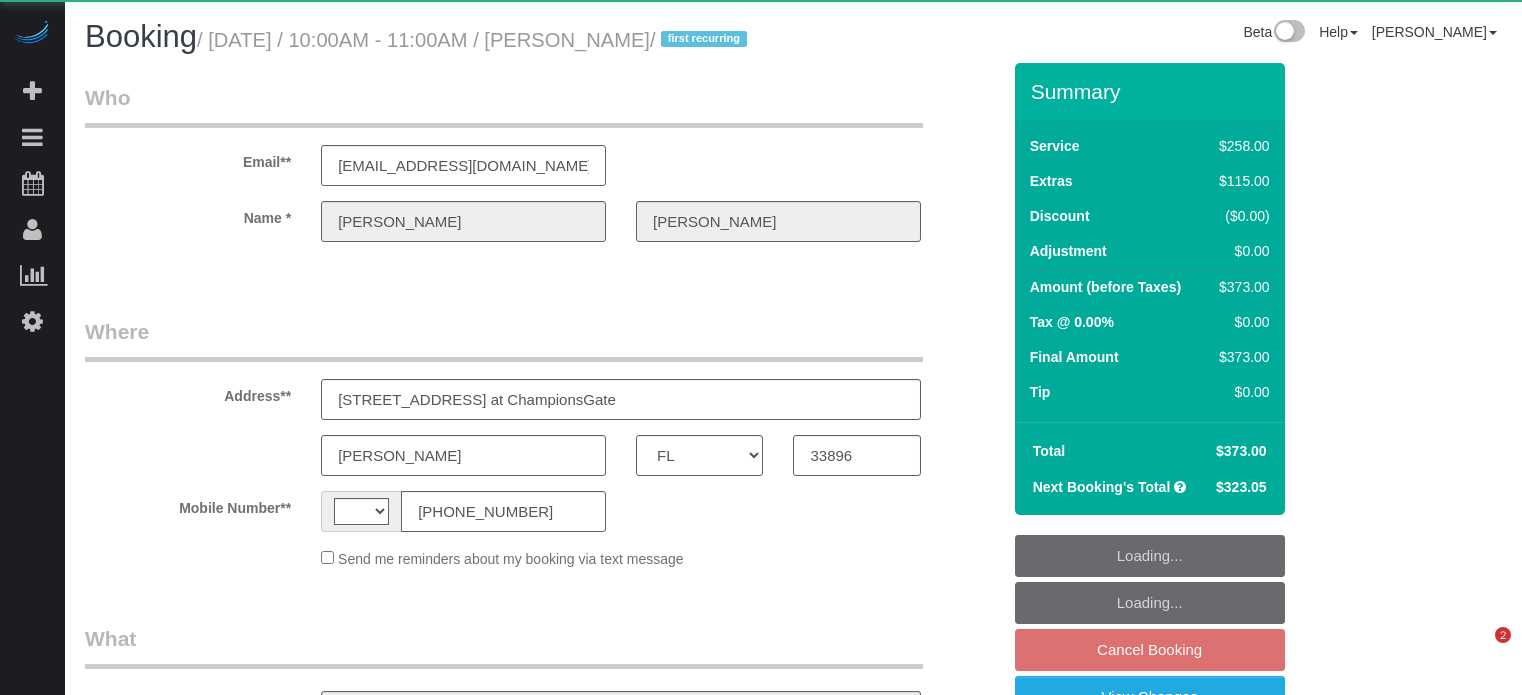select on "FL" 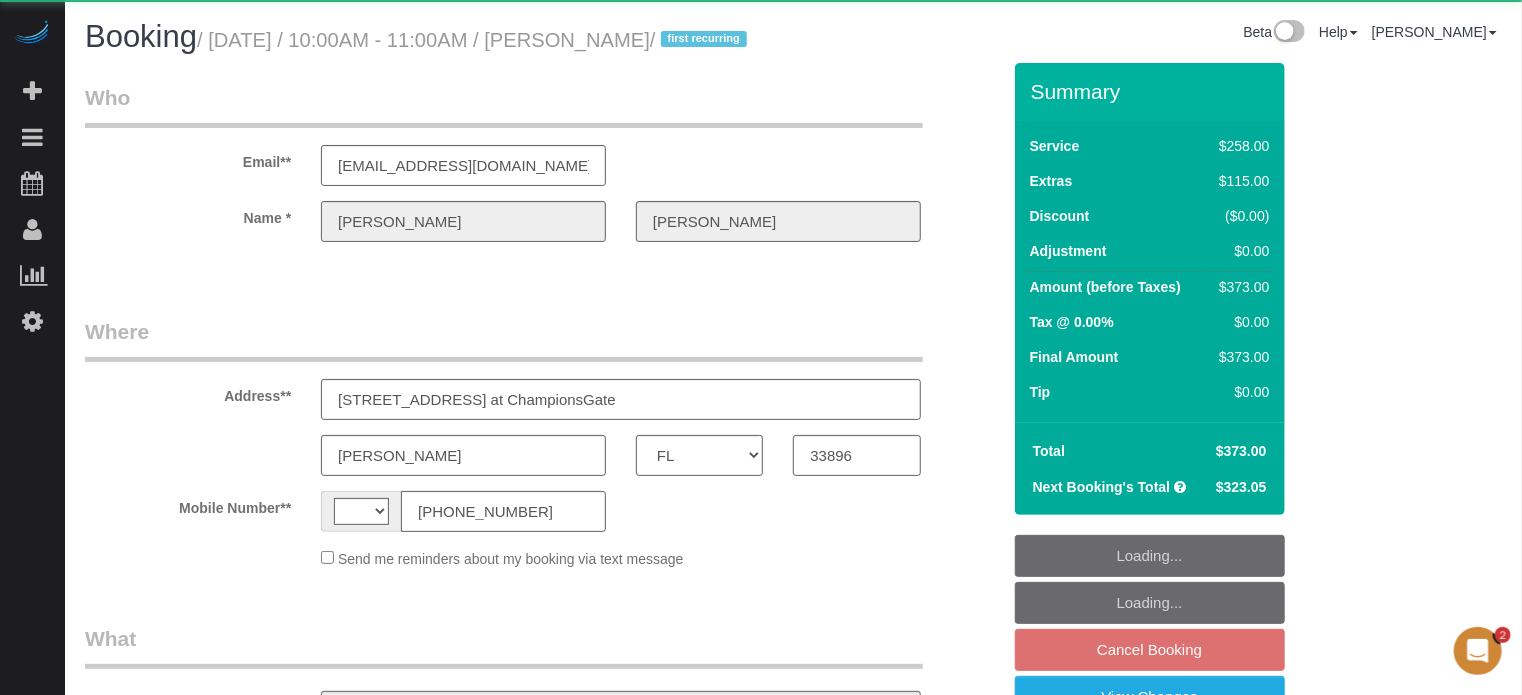 scroll, scrollTop: 0, scrollLeft: 0, axis: both 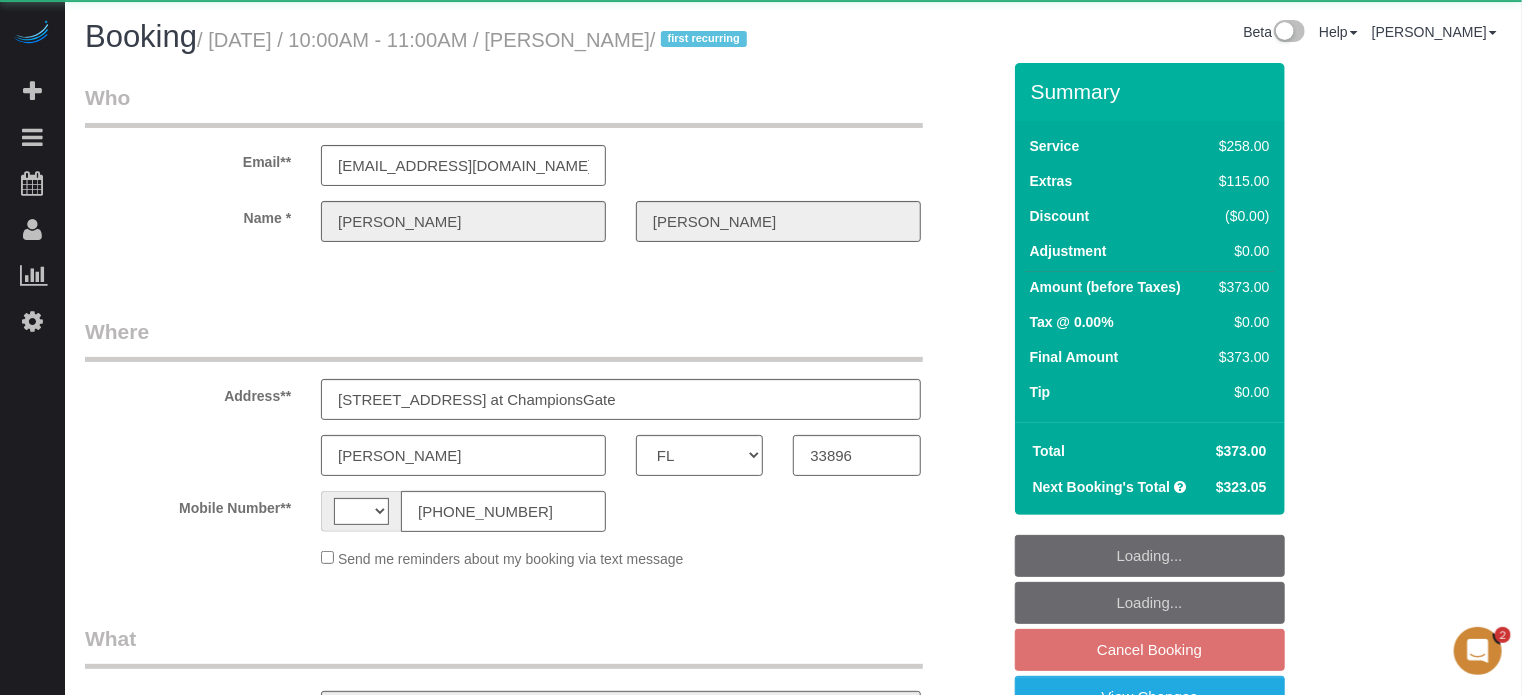select on "string:[GEOGRAPHIC_DATA]" 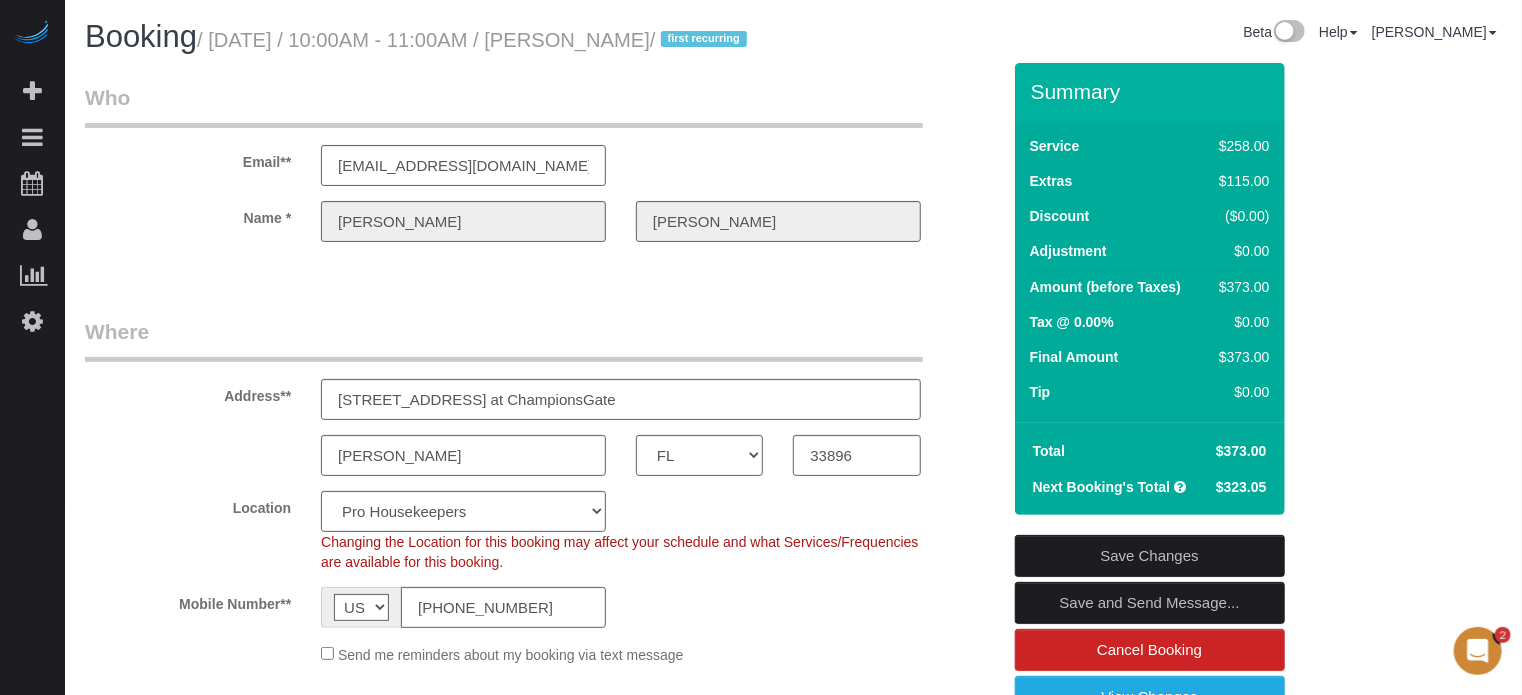 click on "Who
Email**
[EMAIL_ADDRESS][DOMAIN_NAME]
Name *
[PERSON_NAME]
Where
Address**
[STREET_ADDRESS] at [GEOGRAPHIC_DATA]
[GEOGRAPHIC_DATA]
AK
AL
AR
AZ
CA
CO
CT
DC
DE
[GEOGRAPHIC_DATA]
[GEOGRAPHIC_DATA]
HI
IA
ID
IL
IN
KS
[GEOGRAPHIC_DATA]
LA
MA
MD
ME
MI
[GEOGRAPHIC_DATA]
[GEOGRAPHIC_DATA]
MS
MT
[GEOGRAPHIC_DATA]
ND" at bounding box center [793, 2193] 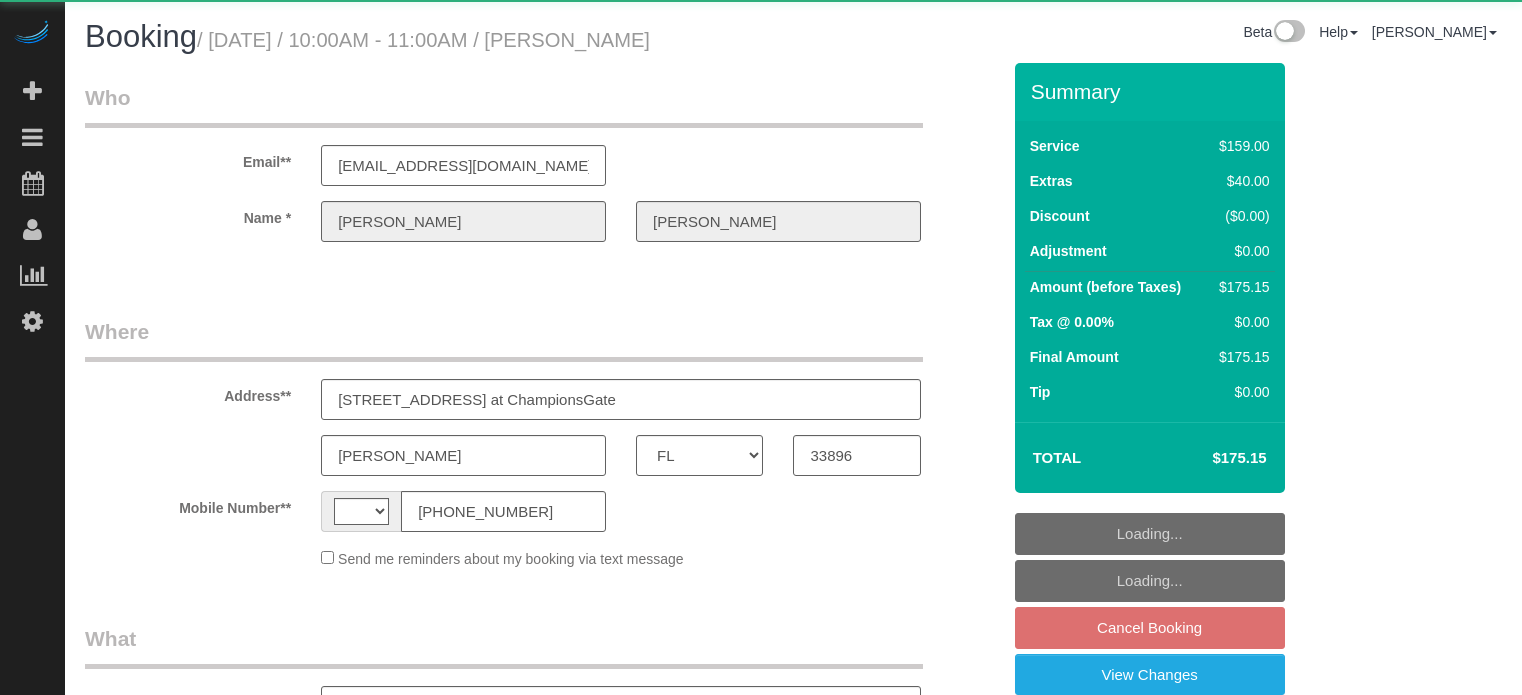 select on "FL" 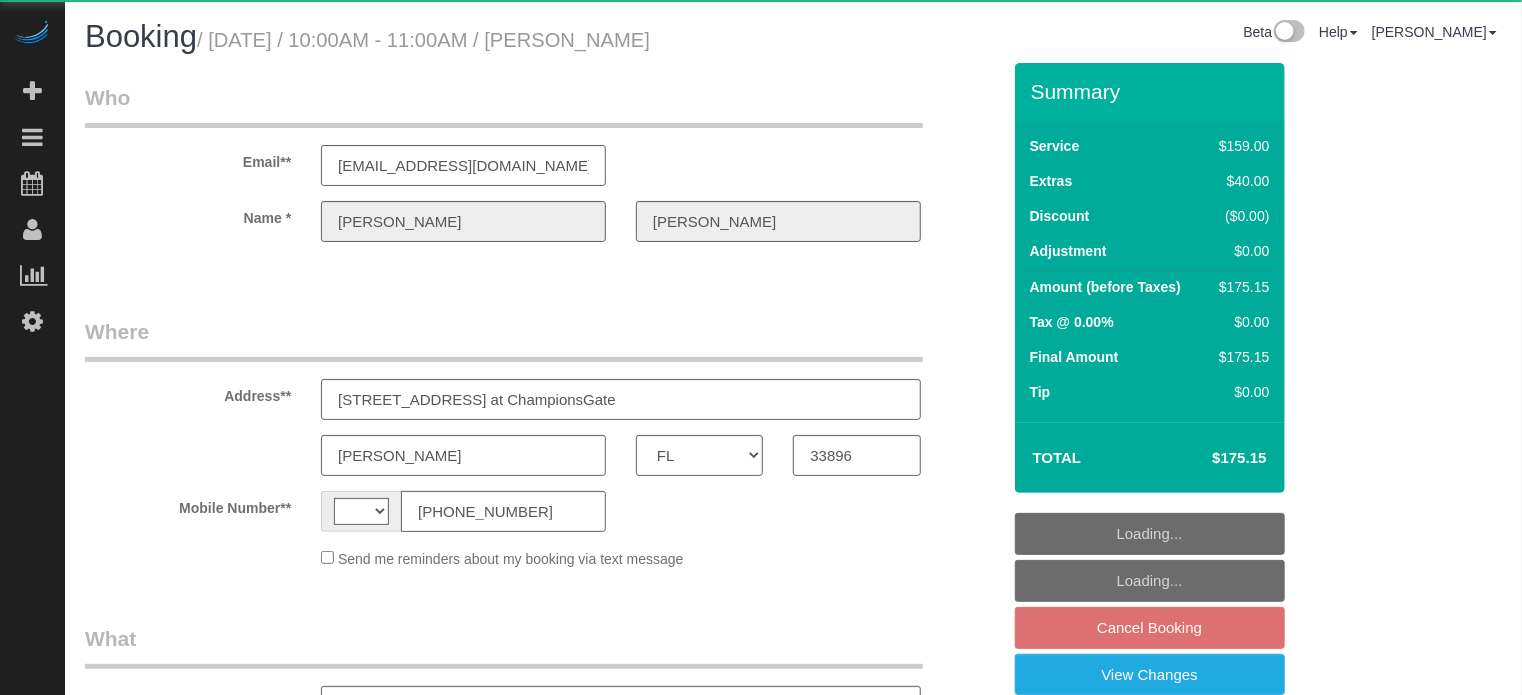 select on "string:[GEOGRAPHIC_DATA]" 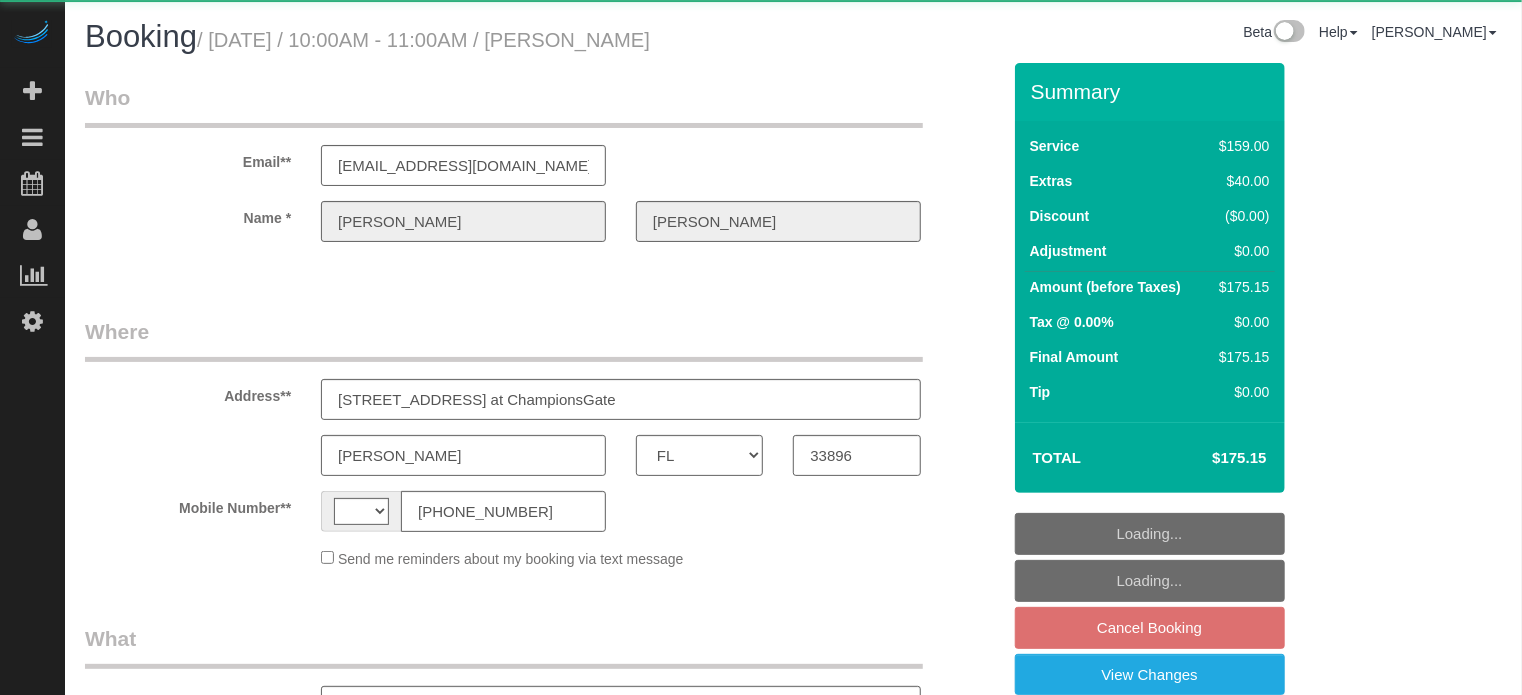 select on "object:1077" 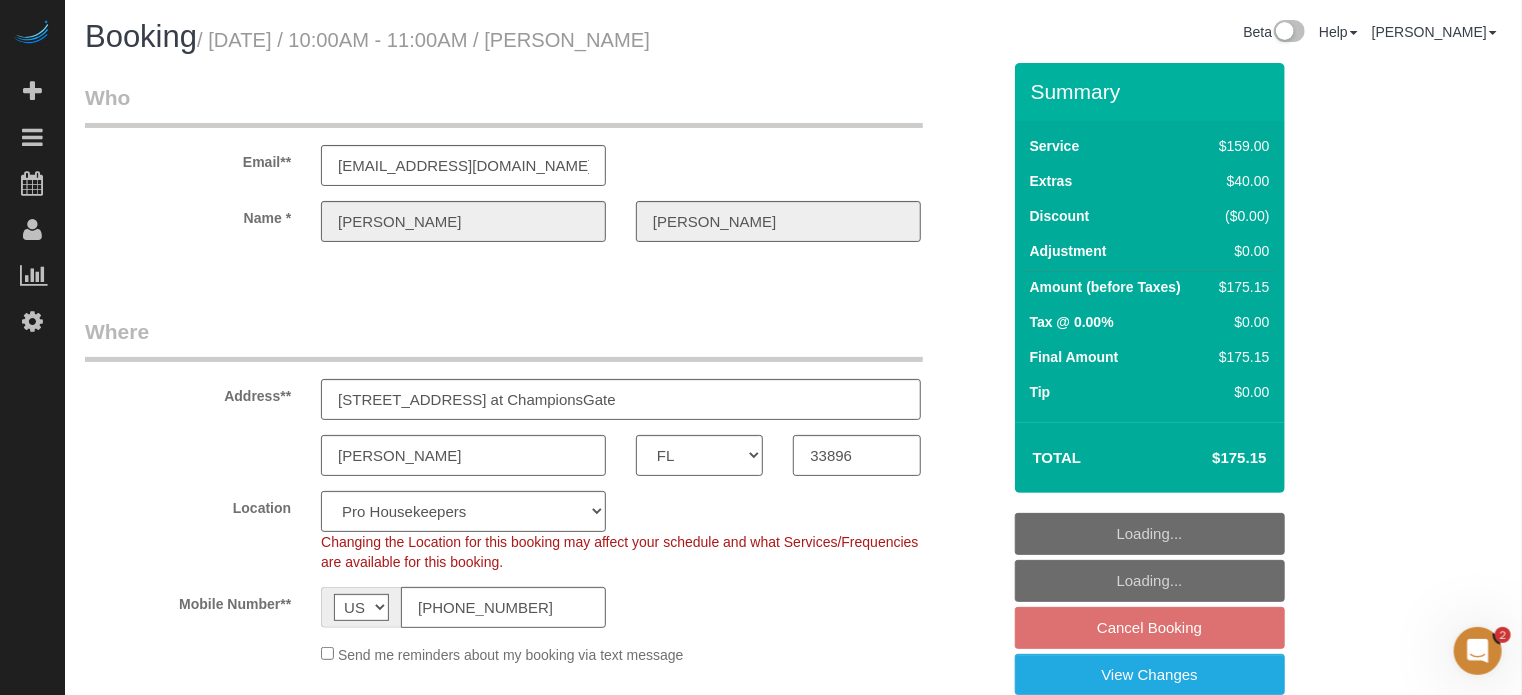 scroll, scrollTop: 0, scrollLeft: 0, axis: both 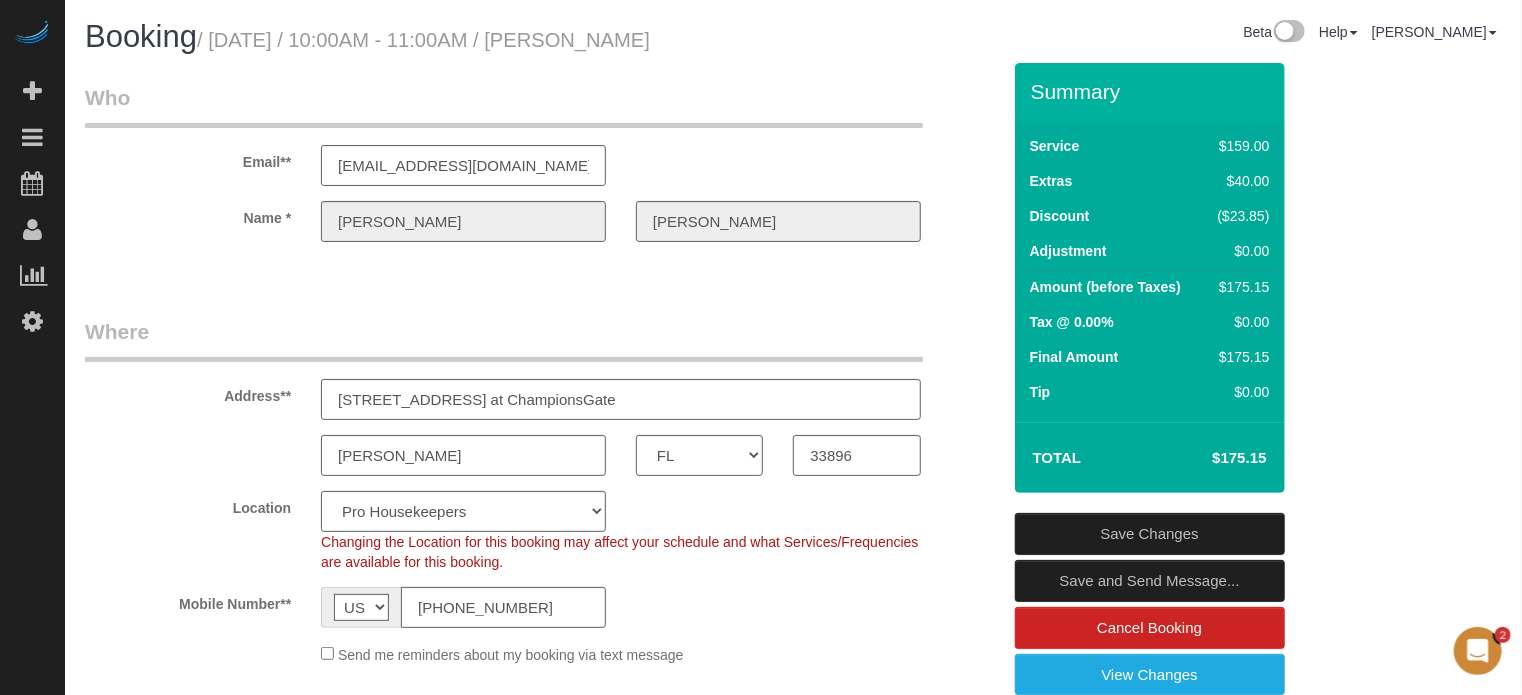 click on "Who
Email**
[EMAIL_ADDRESS][DOMAIN_NAME]
Name *
[PERSON_NAME]
Where
Address**
[STREET_ADDRESS] at [GEOGRAPHIC_DATA]
[GEOGRAPHIC_DATA]
AK
AL
AR
AZ
CA
CO
CT
DC
DE
[GEOGRAPHIC_DATA]
[GEOGRAPHIC_DATA]
HI
IA
ID
IL
IN
KS
[GEOGRAPHIC_DATA]
LA
MA
MD
ME
MI
[GEOGRAPHIC_DATA]
[GEOGRAPHIC_DATA]
MS
MT
[GEOGRAPHIC_DATA]
ND" at bounding box center [793, 2133] 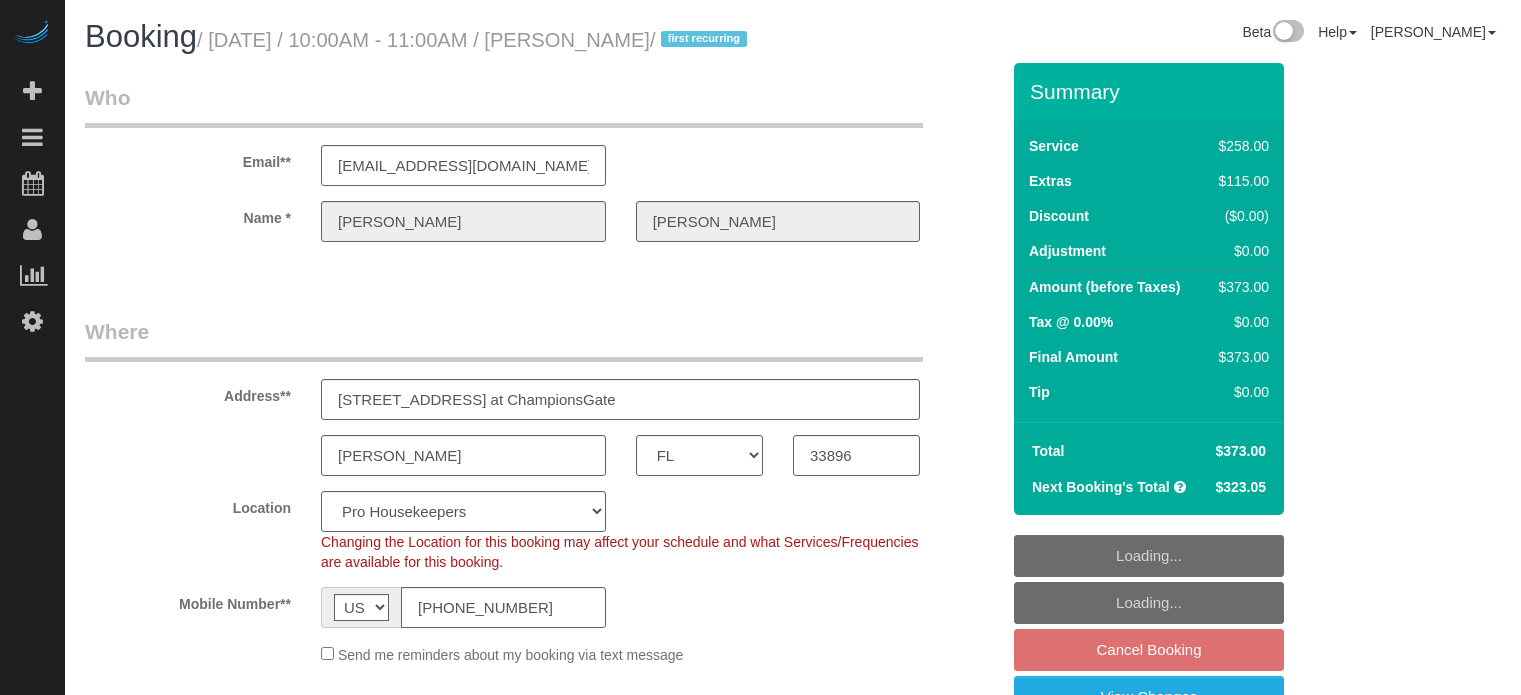 select on "FL" 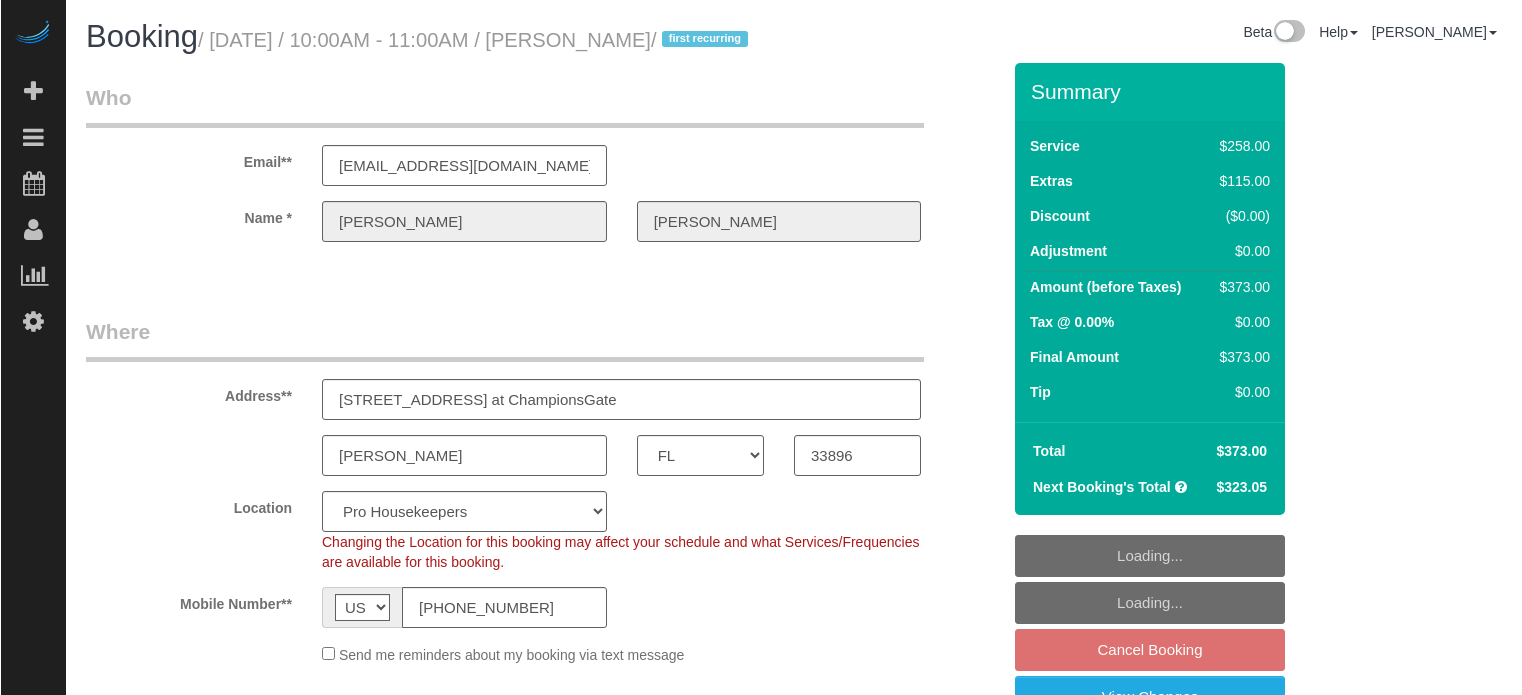 scroll, scrollTop: 0, scrollLeft: 0, axis: both 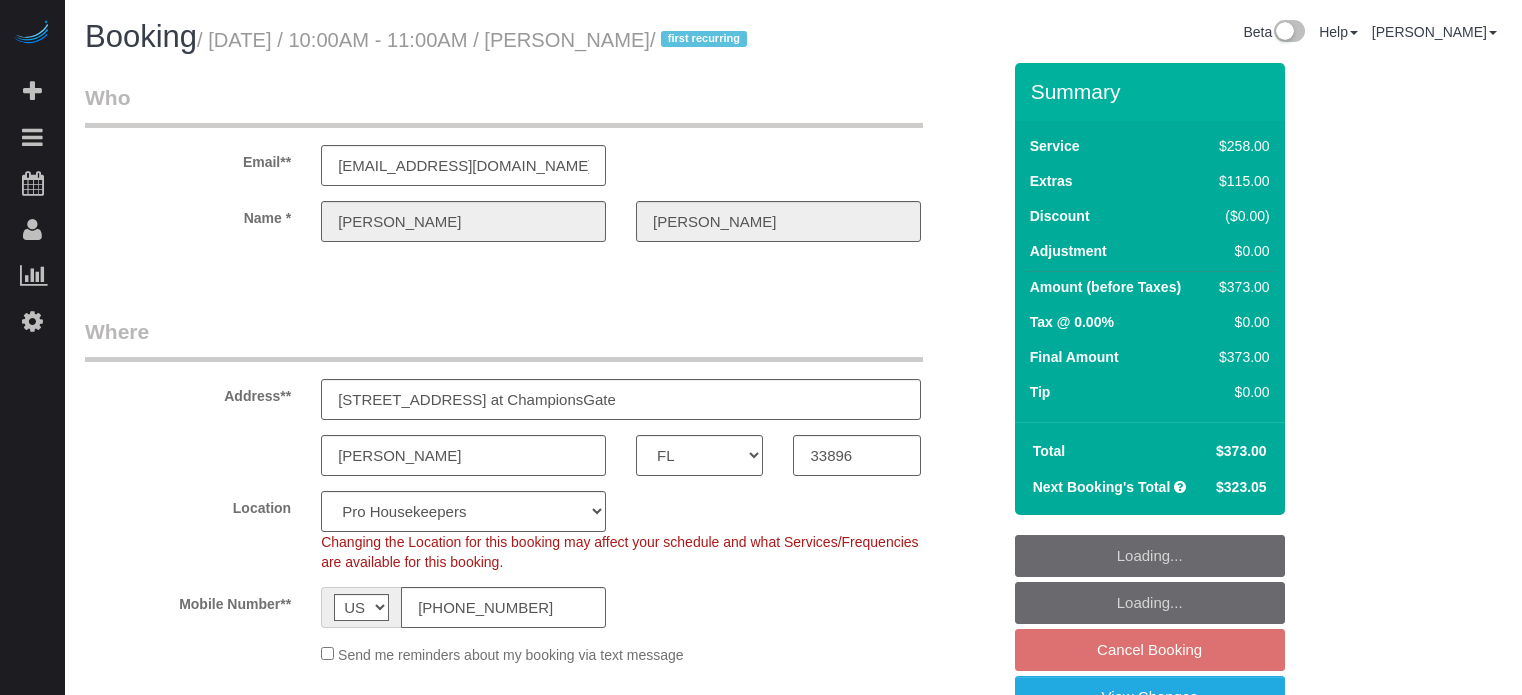 select on "FL" 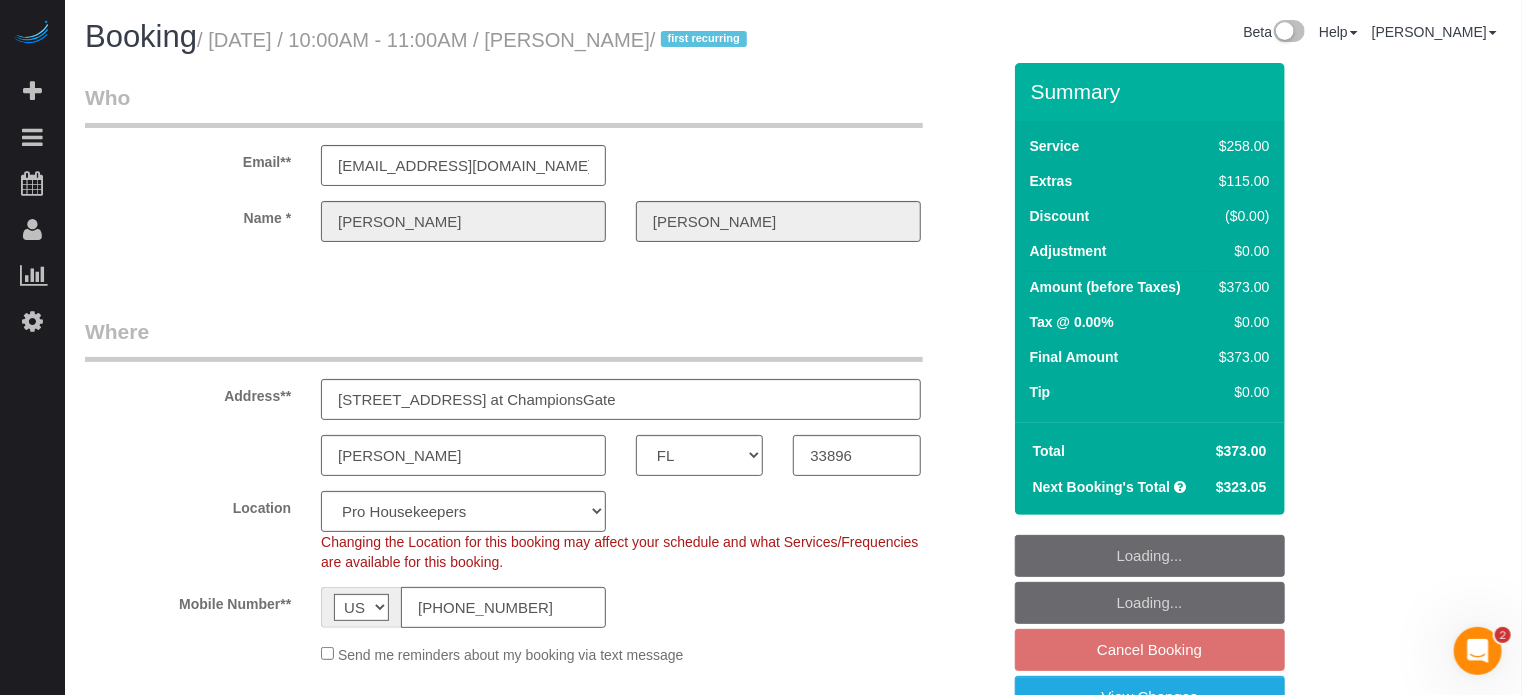 scroll, scrollTop: 0, scrollLeft: 0, axis: both 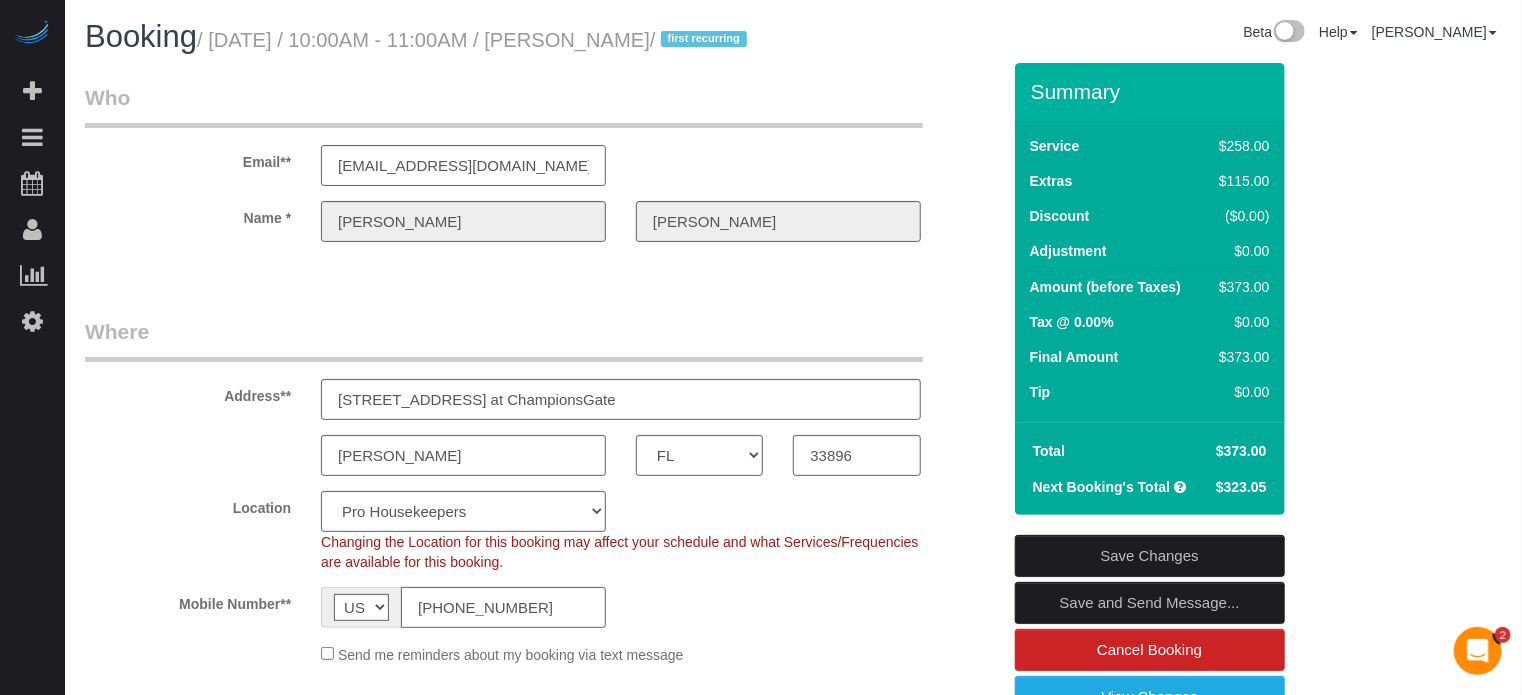 click on "Who
Email**
giesecke28@gmail.com
Name *
William
Giesecke
Where
Address**
7204 Portofino Way at ChampionsGate
Davenport
AK
AL
AR
AZ
CA
CO
CT
DC
DE
FL
GA
HI
IA
ID
IL
IN
KS
KY
LA
MA
MD
ME
MI
MN
MO
MS
MT
NC
ND" at bounding box center (793, 2193) 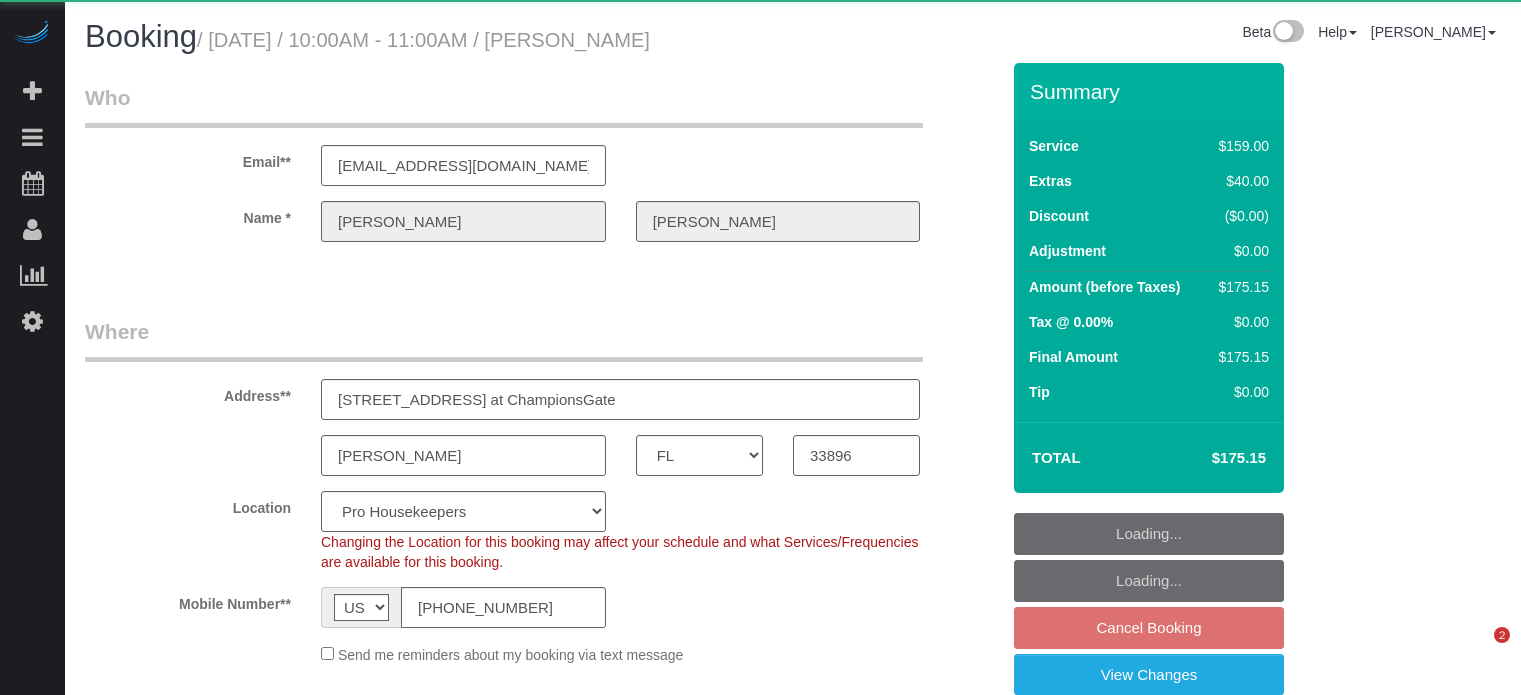 select on "FL" 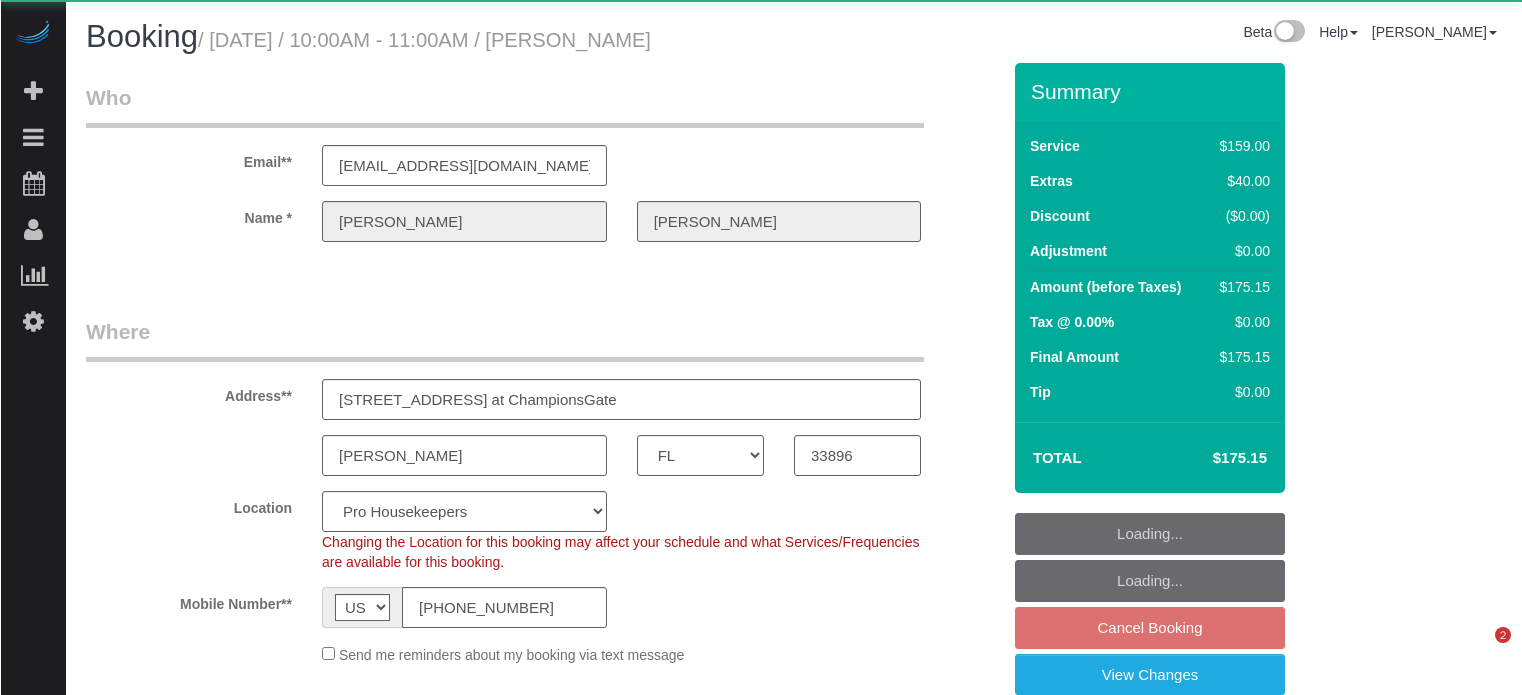 scroll, scrollTop: 0, scrollLeft: 0, axis: both 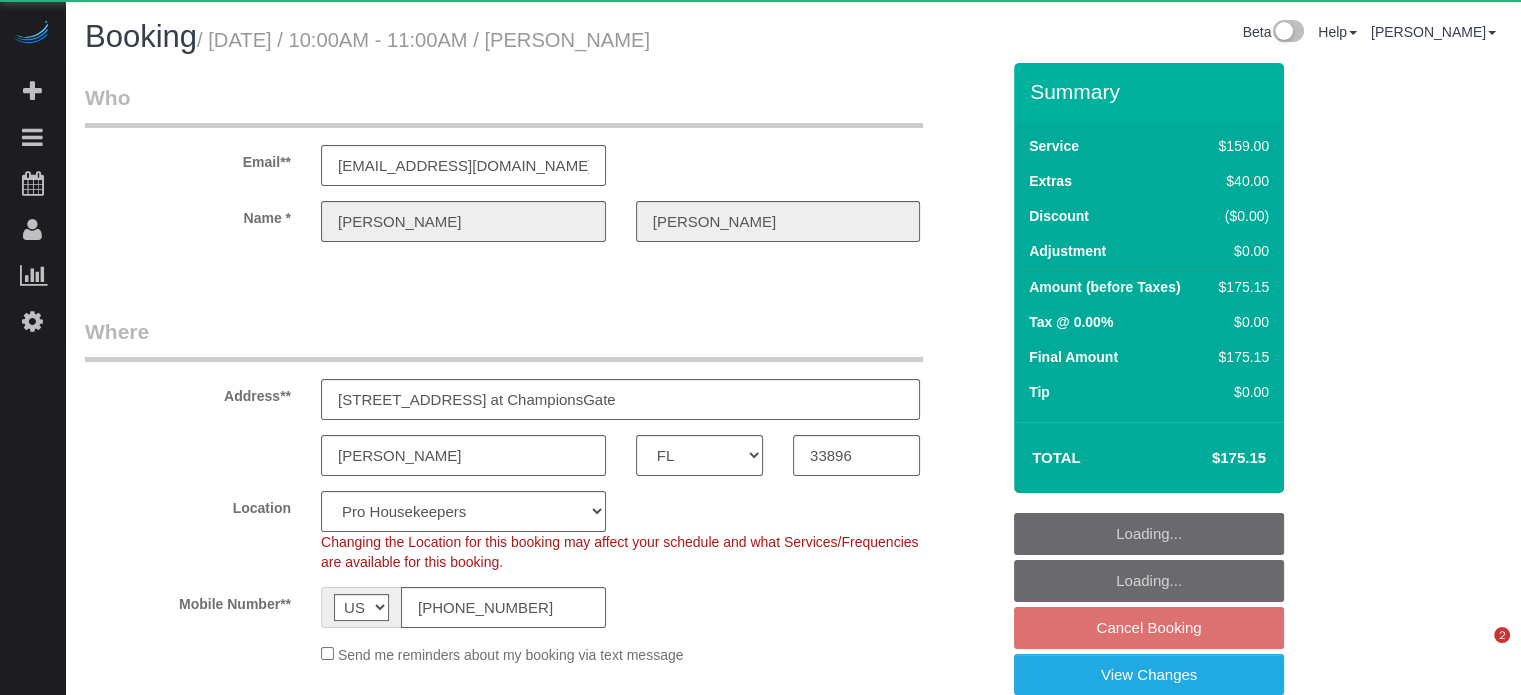 select on "object:1208" 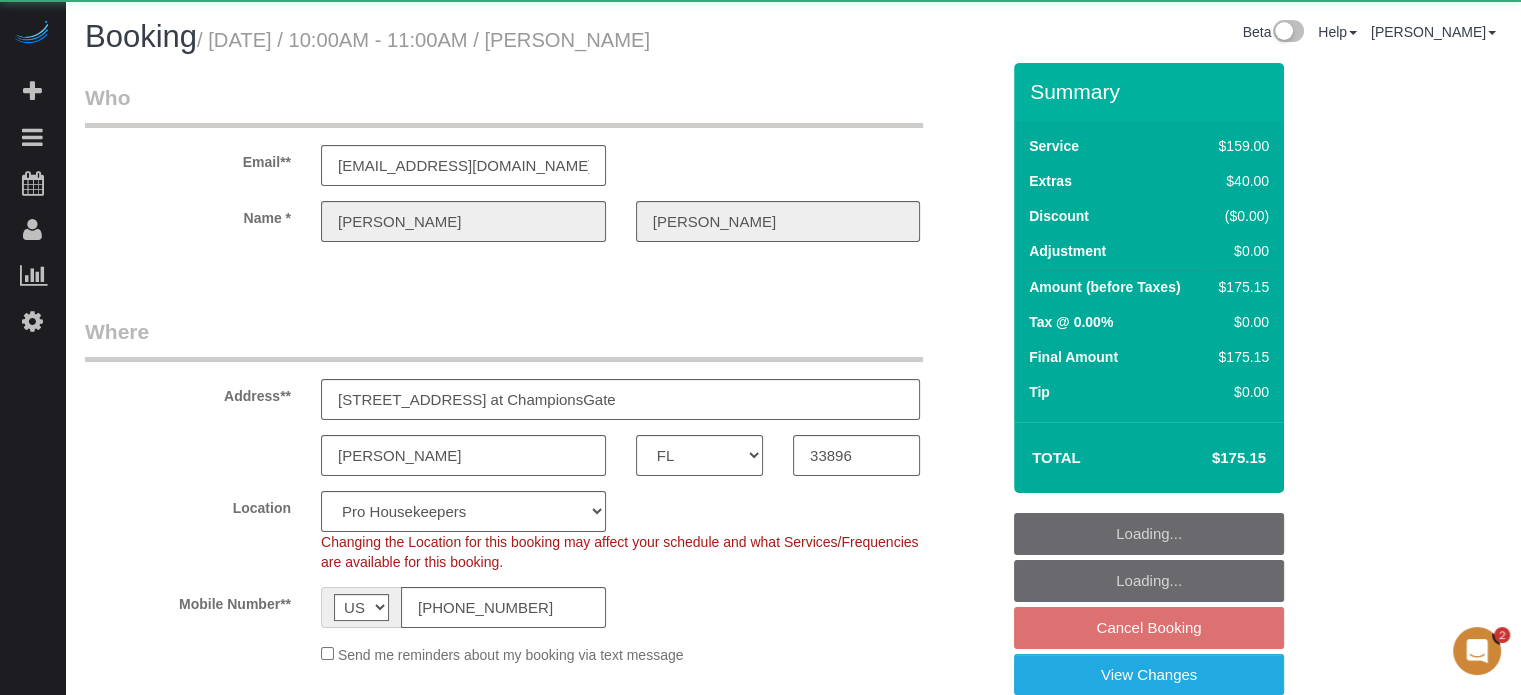 select on "4" 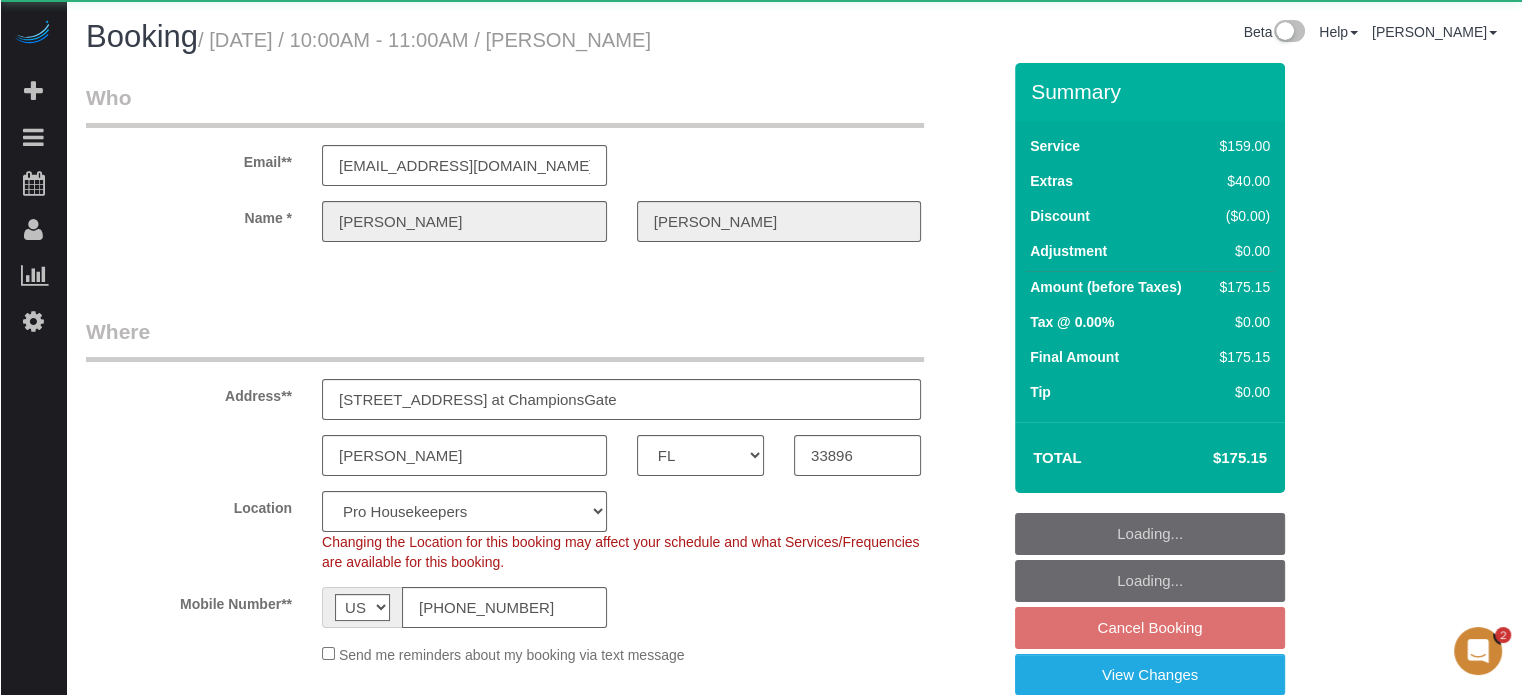 scroll, scrollTop: 0, scrollLeft: 0, axis: both 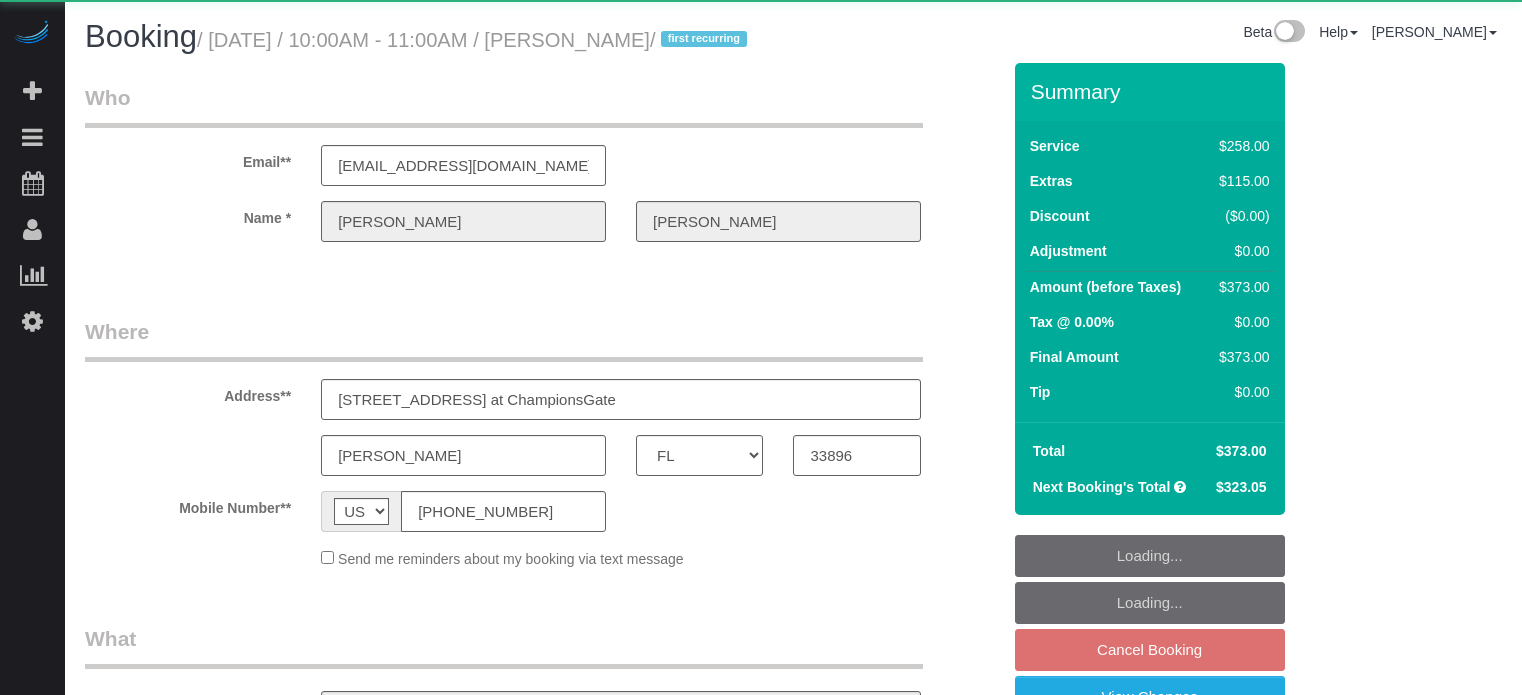 select on "FL" 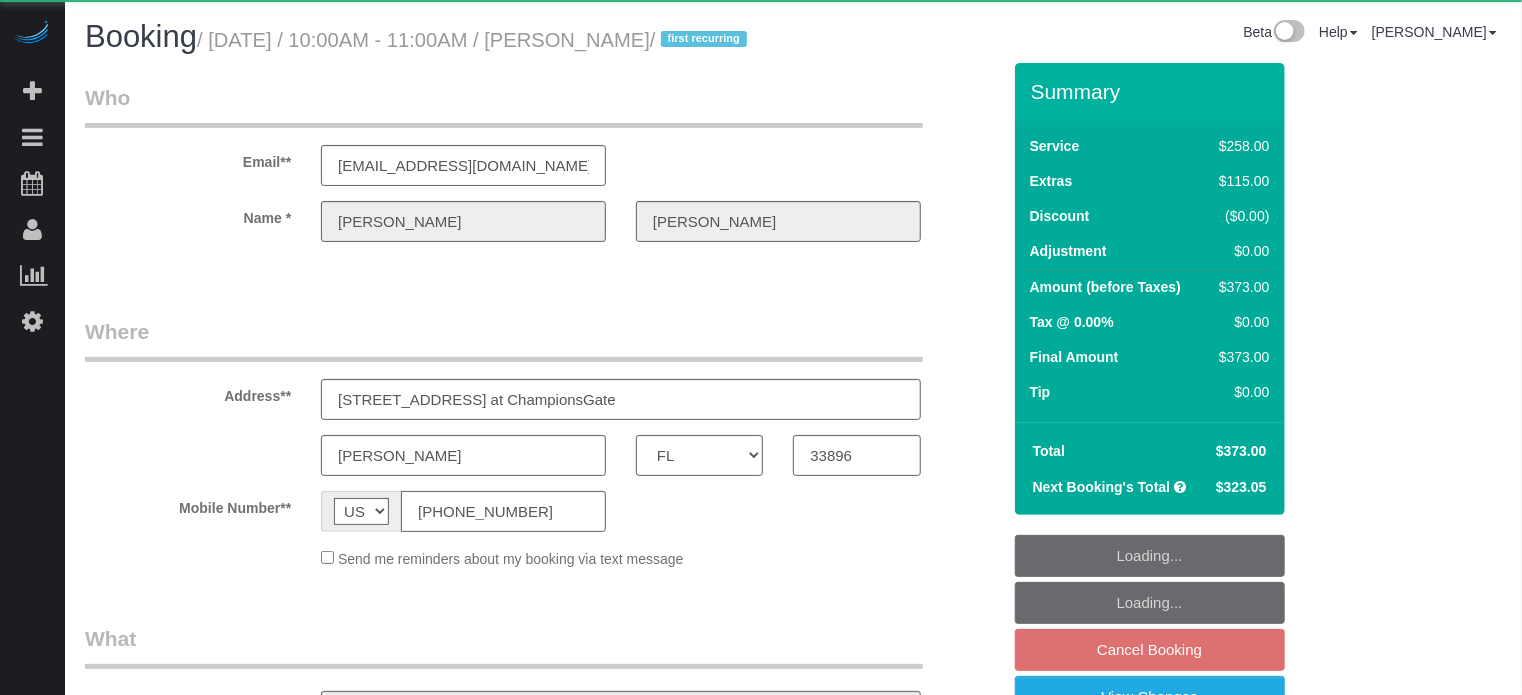 select on "object:1223" 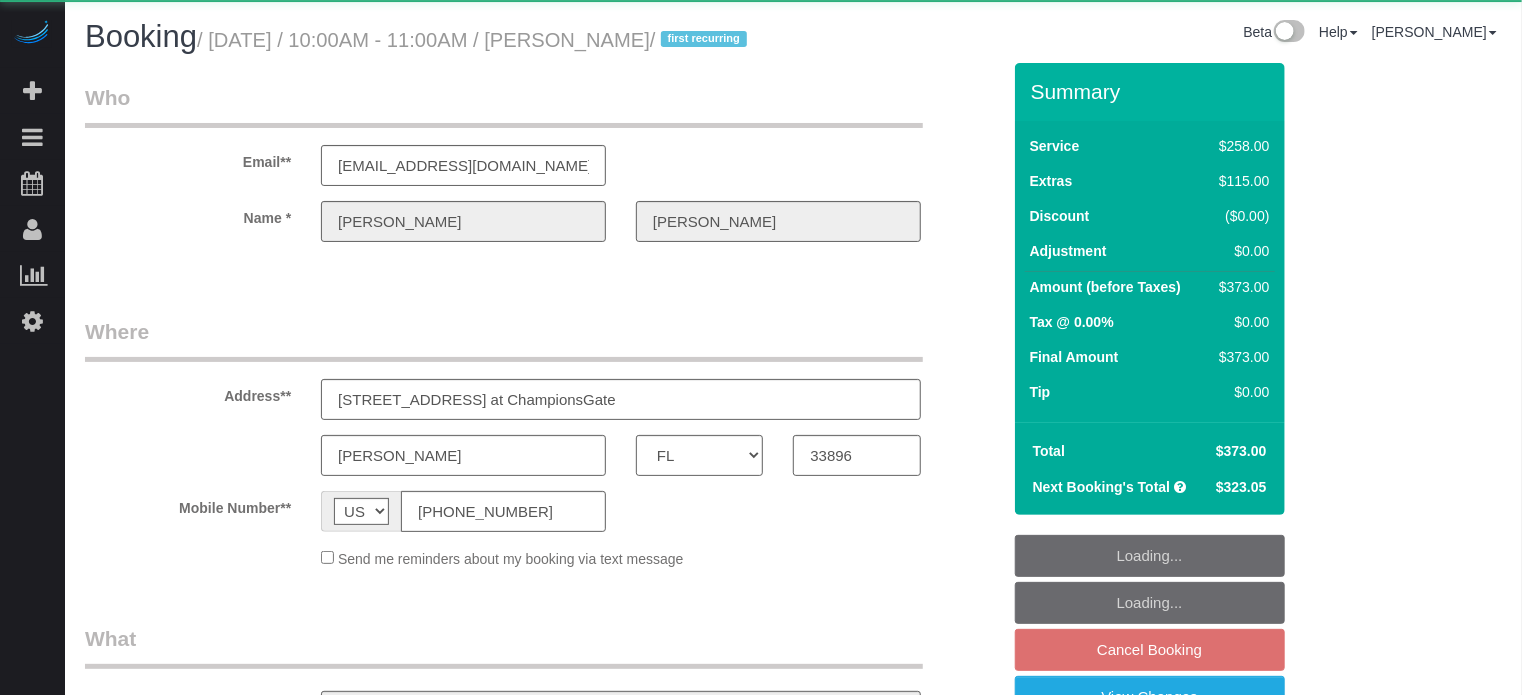select on "string:fspay-afea1c4f-2bc7-4d50-8fc9-0921bab4ab1e" 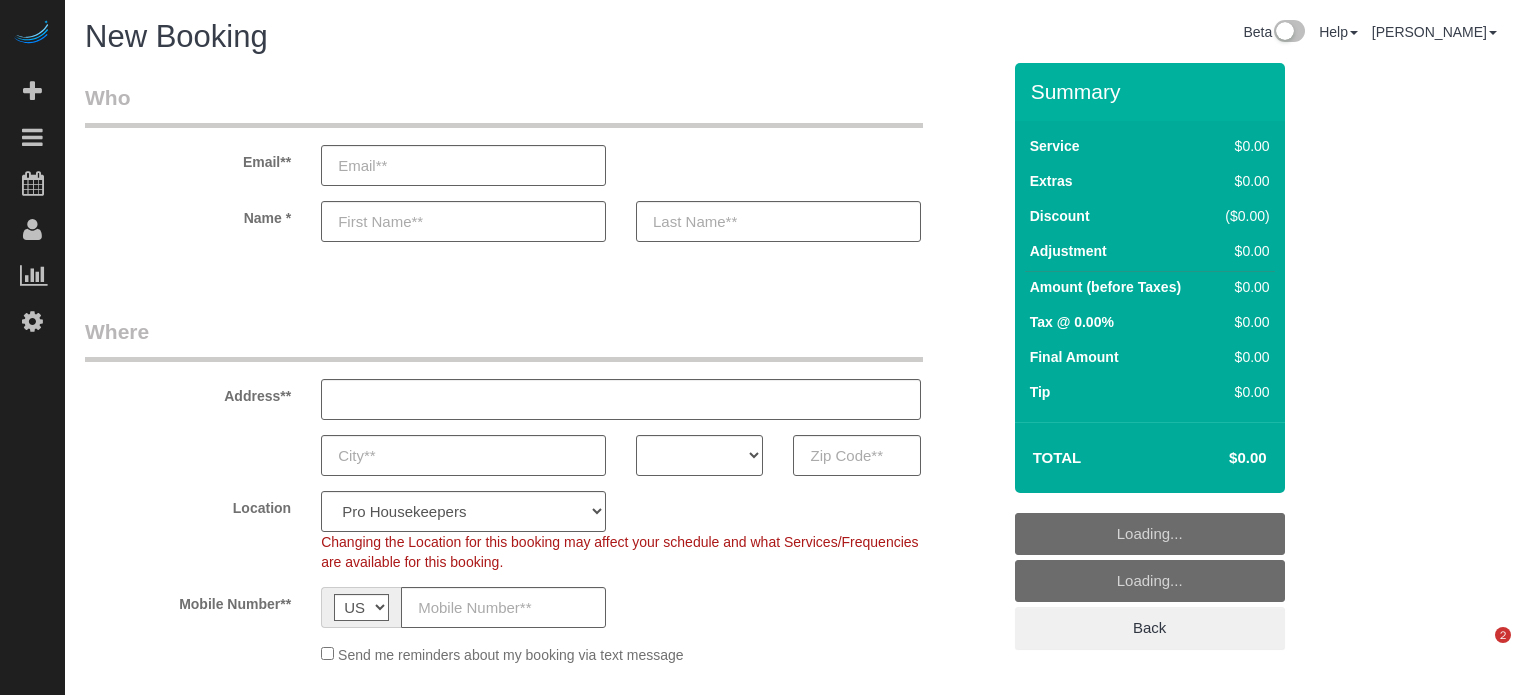 select on "4" 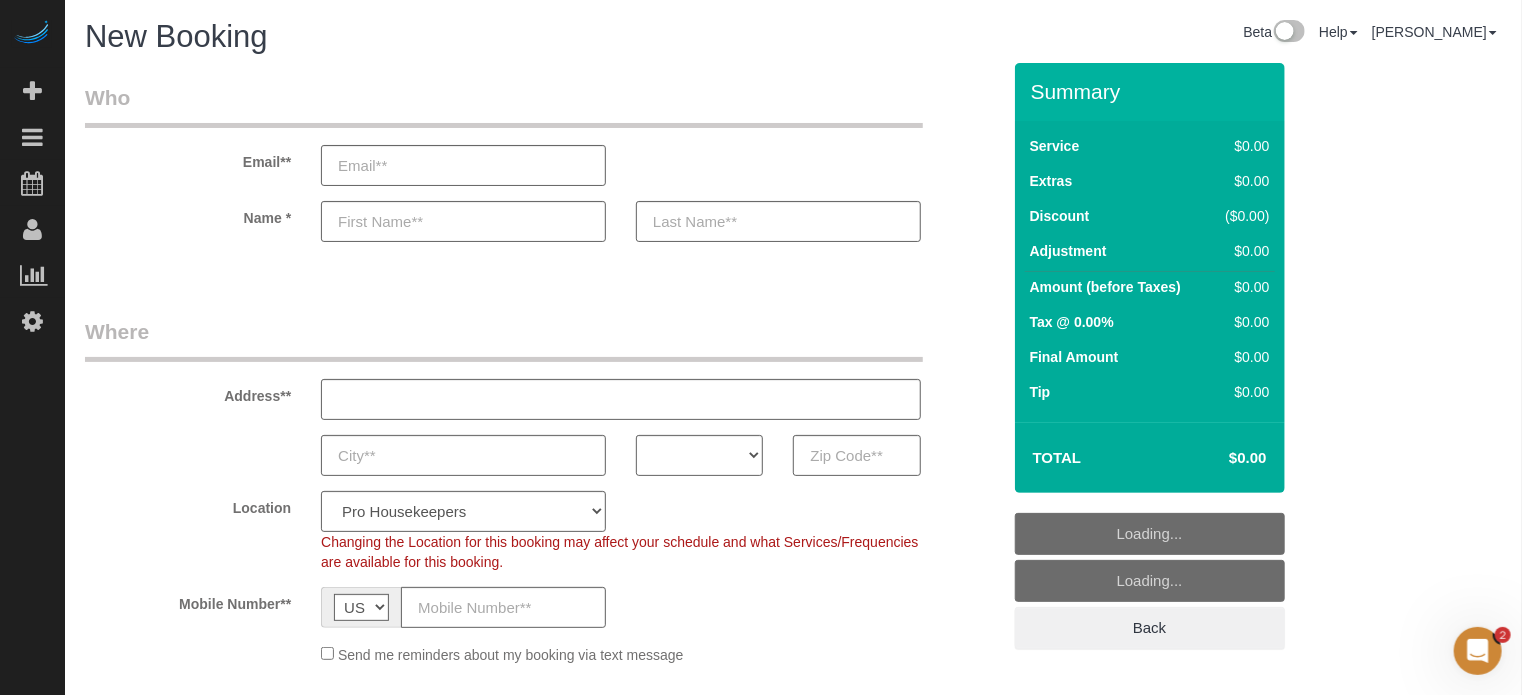 scroll, scrollTop: 0, scrollLeft: 0, axis: both 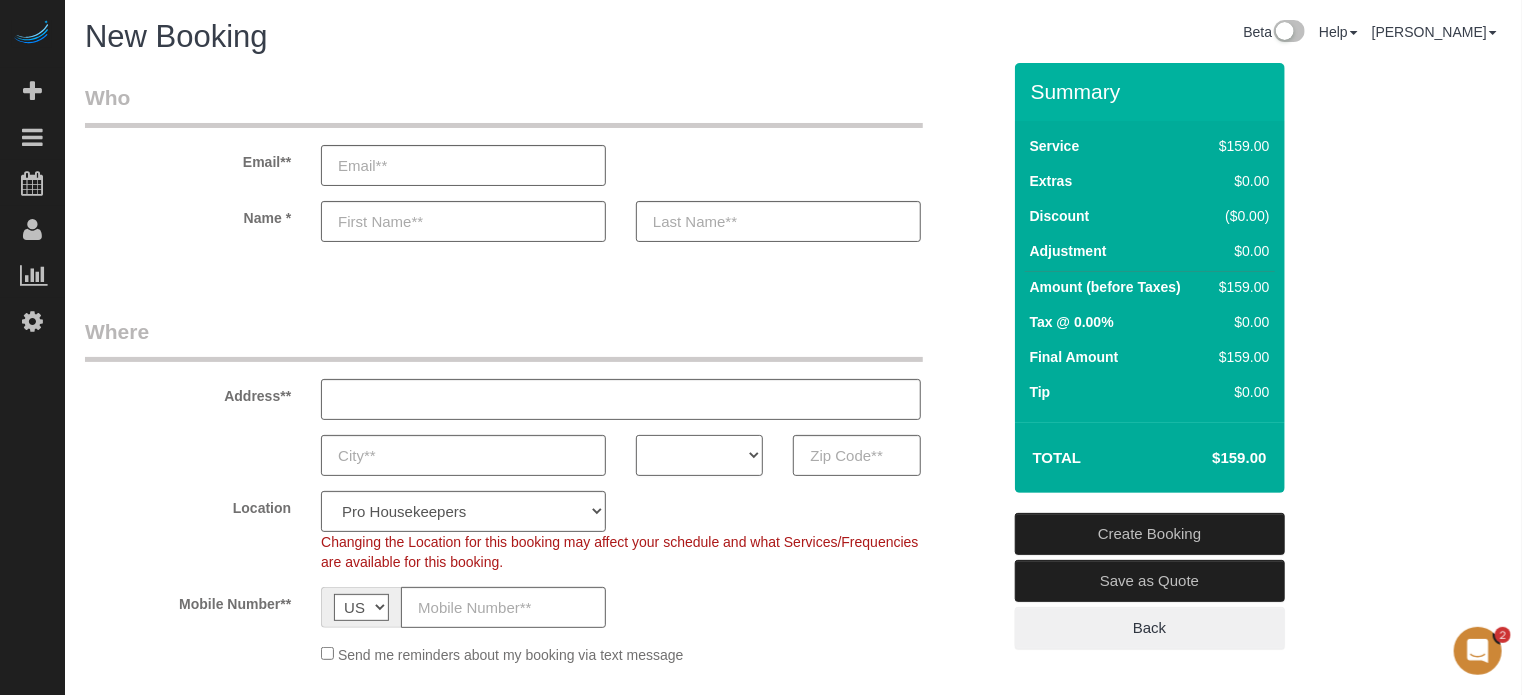 click on "AK
AL
AR
AZ
CA
CO
CT
DC
DE
[GEOGRAPHIC_DATA]
[GEOGRAPHIC_DATA]
HI
IA
ID
IL
IN
KS
[GEOGRAPHIC_DATA]
LA
MA
MD
ME
MI
[GEOGRAPHIC_DATA]
[GEOGRAPHIC_DATA]
MS
MT
[GEOGRAPHIC_DATA]
ND
NE
NH
[GEOGRAPHIC_DATA]
NM
NV
[GEOGRAPHIC_DATA]
[GEOGRAPHIC_DATA]
OK
OR
[GEOGRAPHIC_DATA]
[GEOGRAPHIC_DATA]
SC
SD
[GEOGRAPHIC_DATA]
[GEOGRAPHIC_DATA]
UT
VA
VT
[GEOGRAPHIC_DATA]
WI
WV
WY" at bounding box center (699, 455) 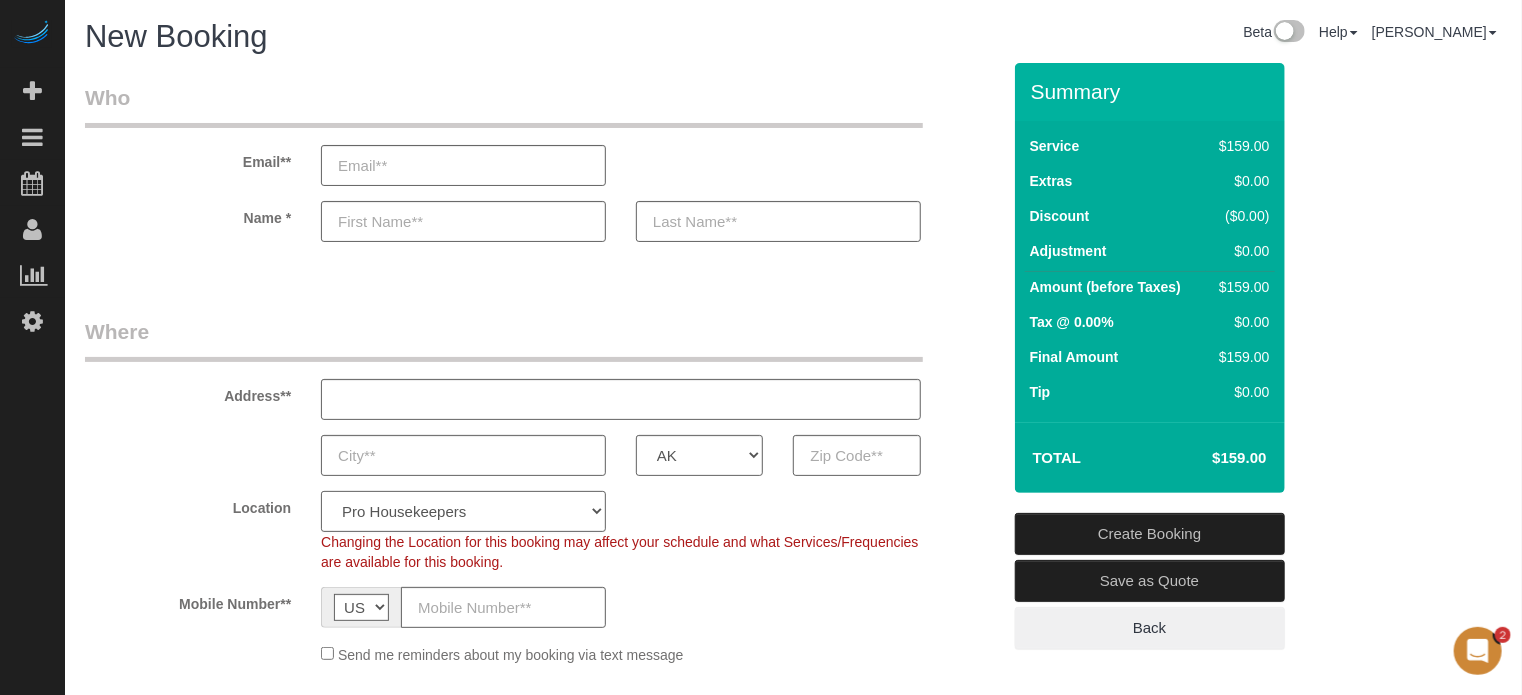 click on "Pro Housekeepers [GEOGRAPHIC_DATA] [GEOGRAPHIC_DATA] [GEOGRAPHIC_DATA] [GEOGRAPHIC_DATA] [GEOGRAPHIC_DATA] [GEOGRAPHIC_DATA] [GEOGRAPHIC_DATA] [GEOGRAPHIC_DATA] [GEOGRAPHIC_DATA] [GEOGRAPHIC_DATA] [GEOGRAPHIC_DATA] [US_STATE] [GEOGRAPHIC_DATA] [GEOGRAPHIC_DATA] Area [GEOGRAPHIC_DATA] Area [GEOGRAPHIC_DATA] [GEOGRAPHIC_DATA] Area [GEOGRAPHIC_DATA] [GEOGRAPHIC_DATA] [GEOGRAPHIC_DATA] [GEOGRAPHIC_DATA] Area [GEOGRAPHIC_DATA] [GEOGRAPHIC_DATA] [GEOGRAPHIC_DATA] Area [GEOGRAPHIC_DATA] [GEOGRAPHIC_DATA] [US_STATE] [GEOGRAPHIC_DATA]" 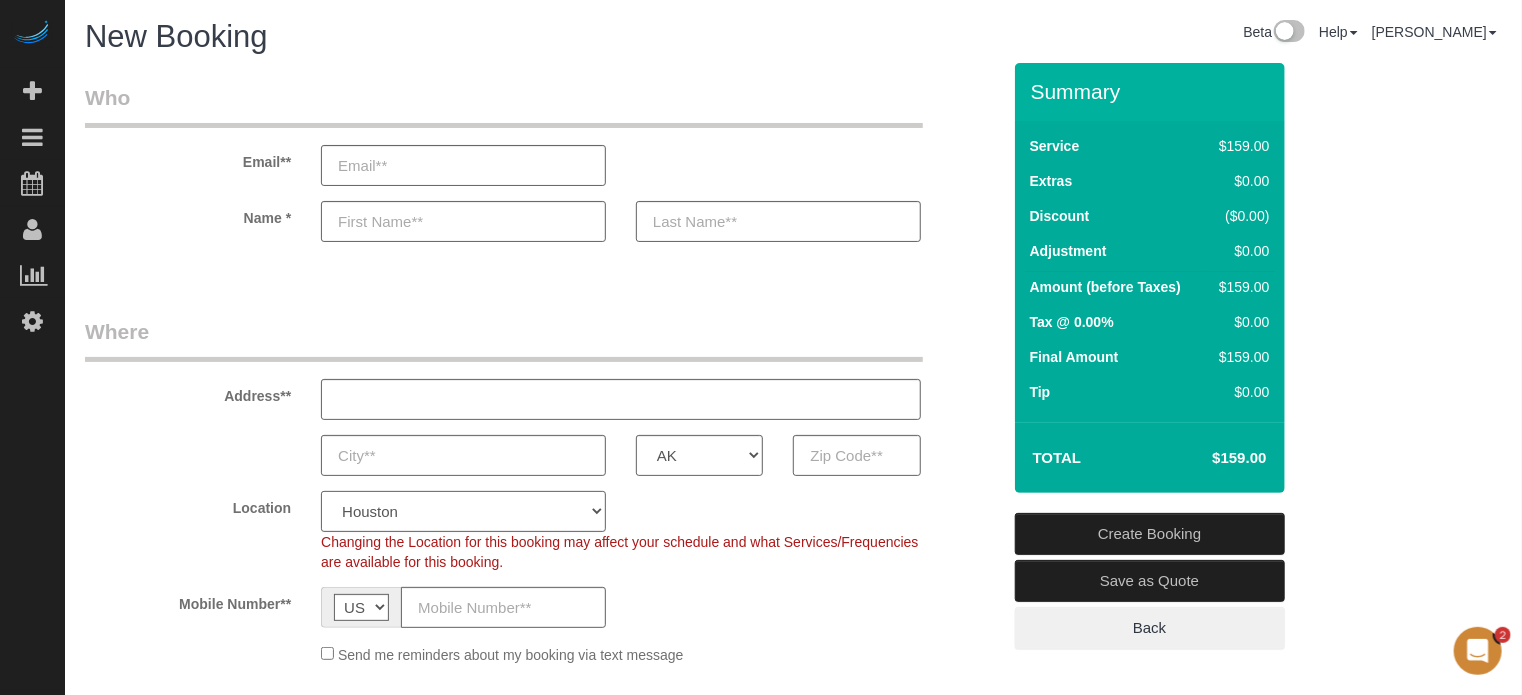 click on "Pro Housekeepers Atlanta Austin Boston Chicago Cincinnati Clearwater Denver Ft Lauderdale Houston Jacksonville Kansas Las Vegas Los Angeles Area Miami Area Naples NYC Area Orlando Palm Beach Phoenix Portland Area San Francisco Area Sarasota Seattle Area St Petersburg Tampa Washington DC" 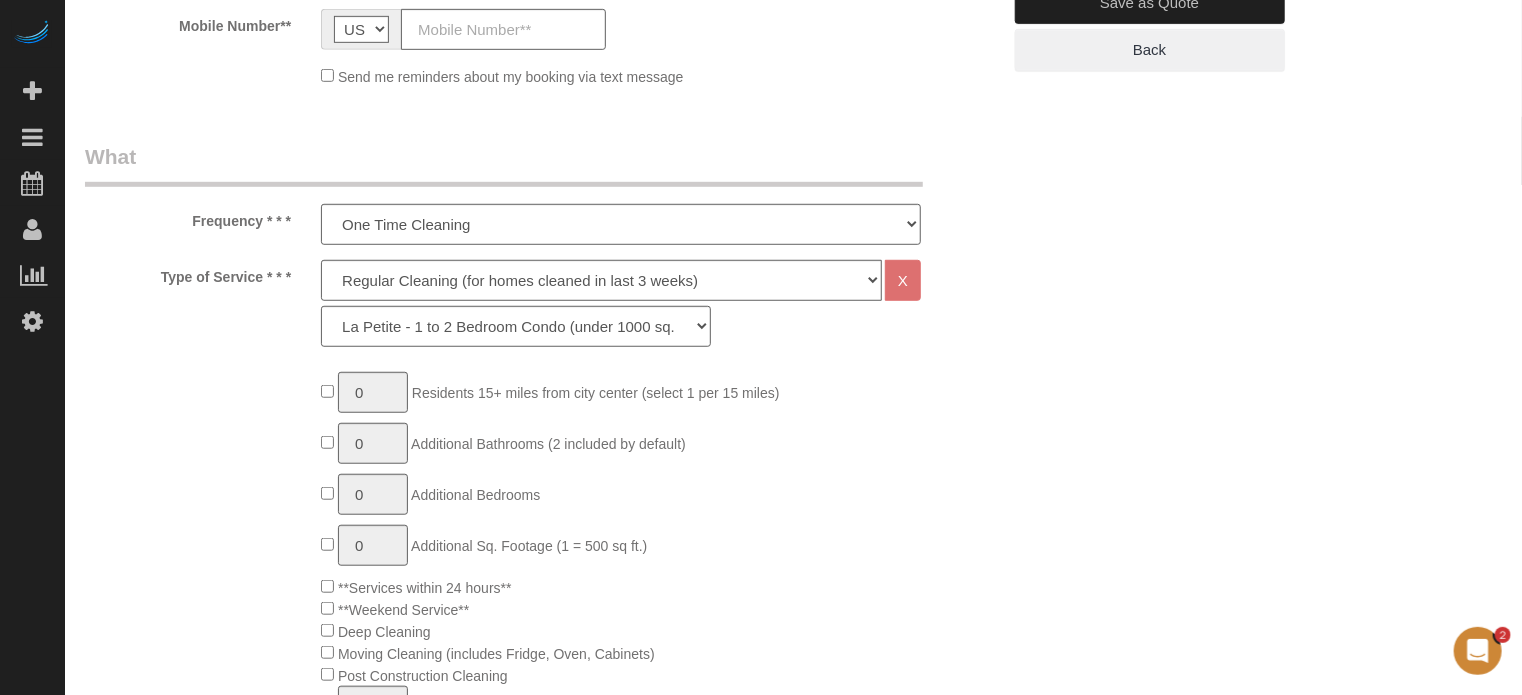 scroll, scrollTop: 600, scrollLeft: 0, axis: vertical 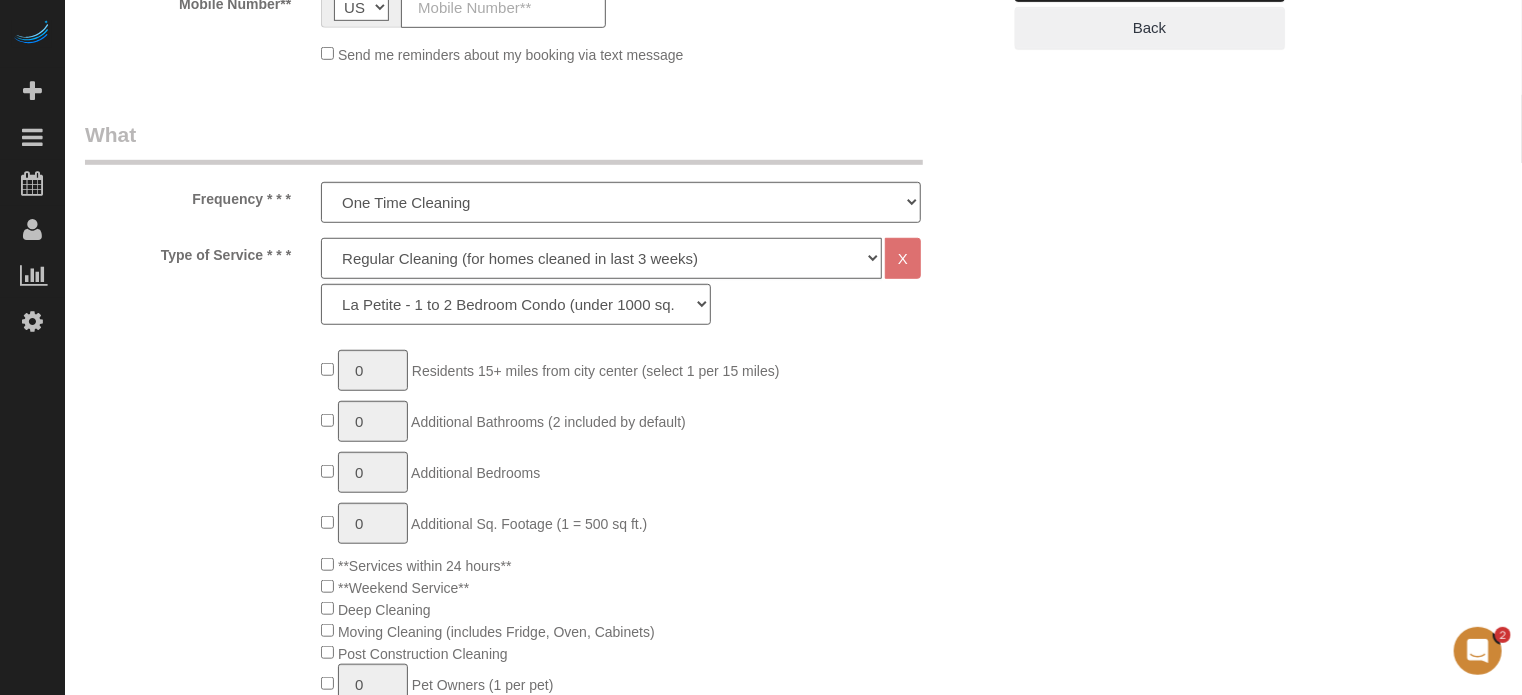 click on "Deep Cleaning (for homes that have not been cleaned in 3+ weeks) Spruce Regular Cleaning (for homes cleaned in last 3 weeks) Moving Cleanup (to clean home for new tenants) Post Construction Cleaning Vacation Rental Cleaning Hourly" 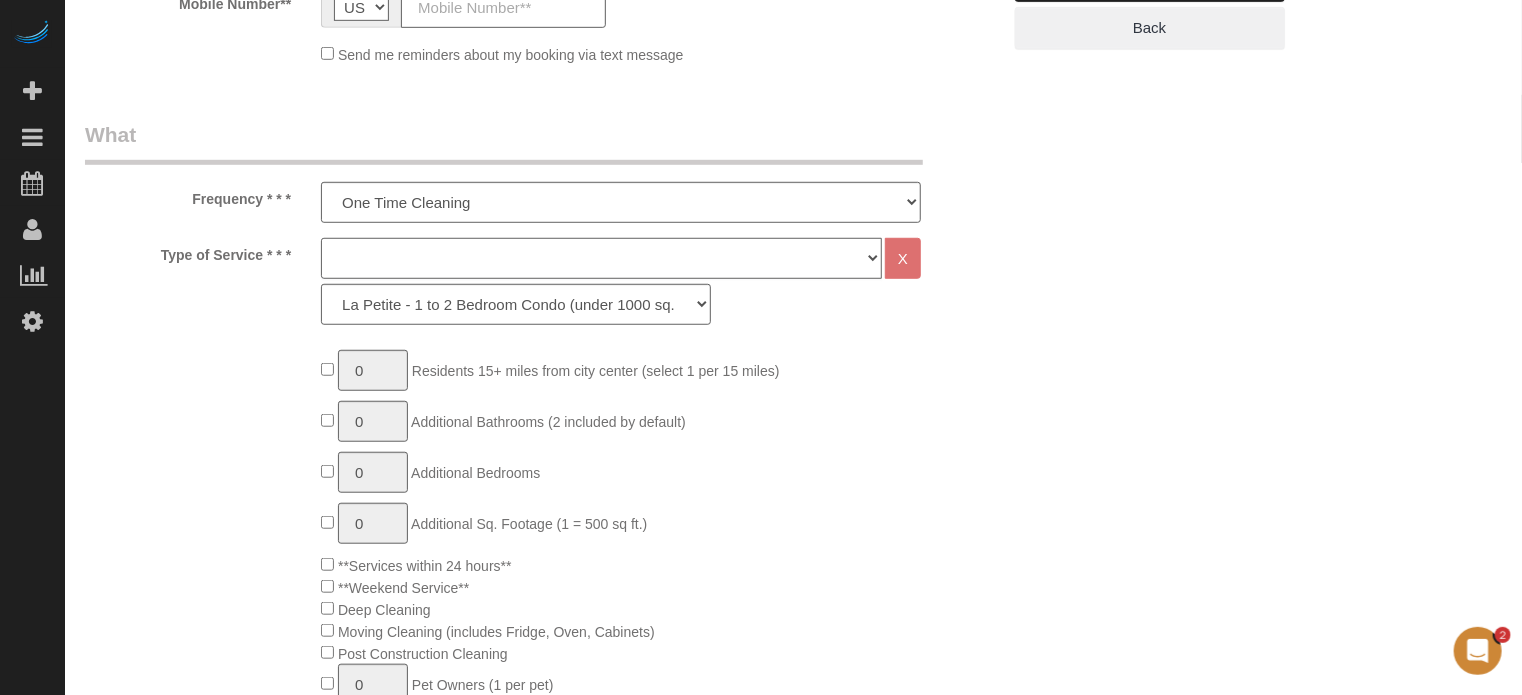 click on "Deep Cleaning (for homes that have not been cleaned in 3+ weeks) Spruce Regular Cleaning (for homes cleaned in last 3 weeks) Moving Cleanup (to clean home for new tenants) Post Construction Cleaning Vacation Rental Cleaning Hourly" 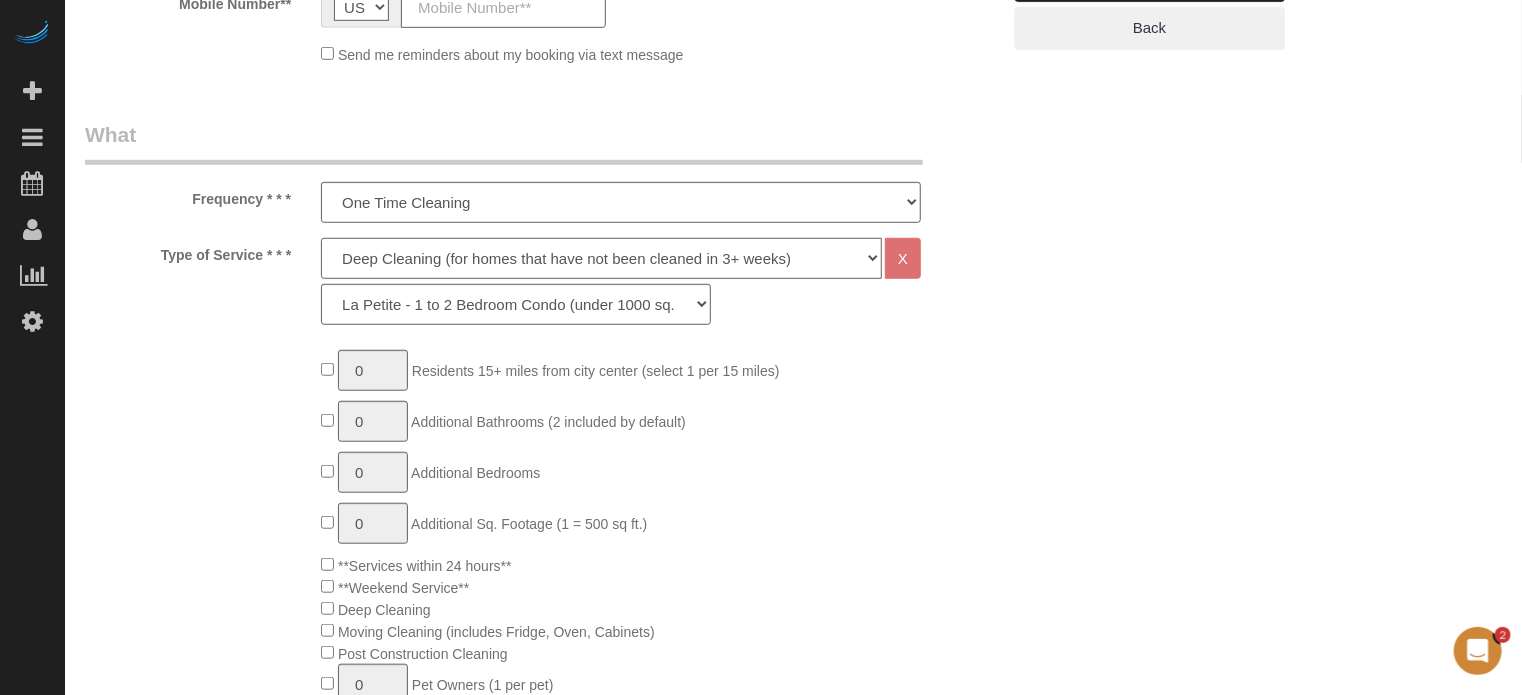 click on "Deep Cleaning (for homes that have not been cleaned in 3+ weeks) Spruce Regular Cleaning (for homes cleaned in last 3 weeks) Moving Cleanup (to clean home for new tenants) Post Construction Cleaning Vacation Rental Cleaning Hourly" 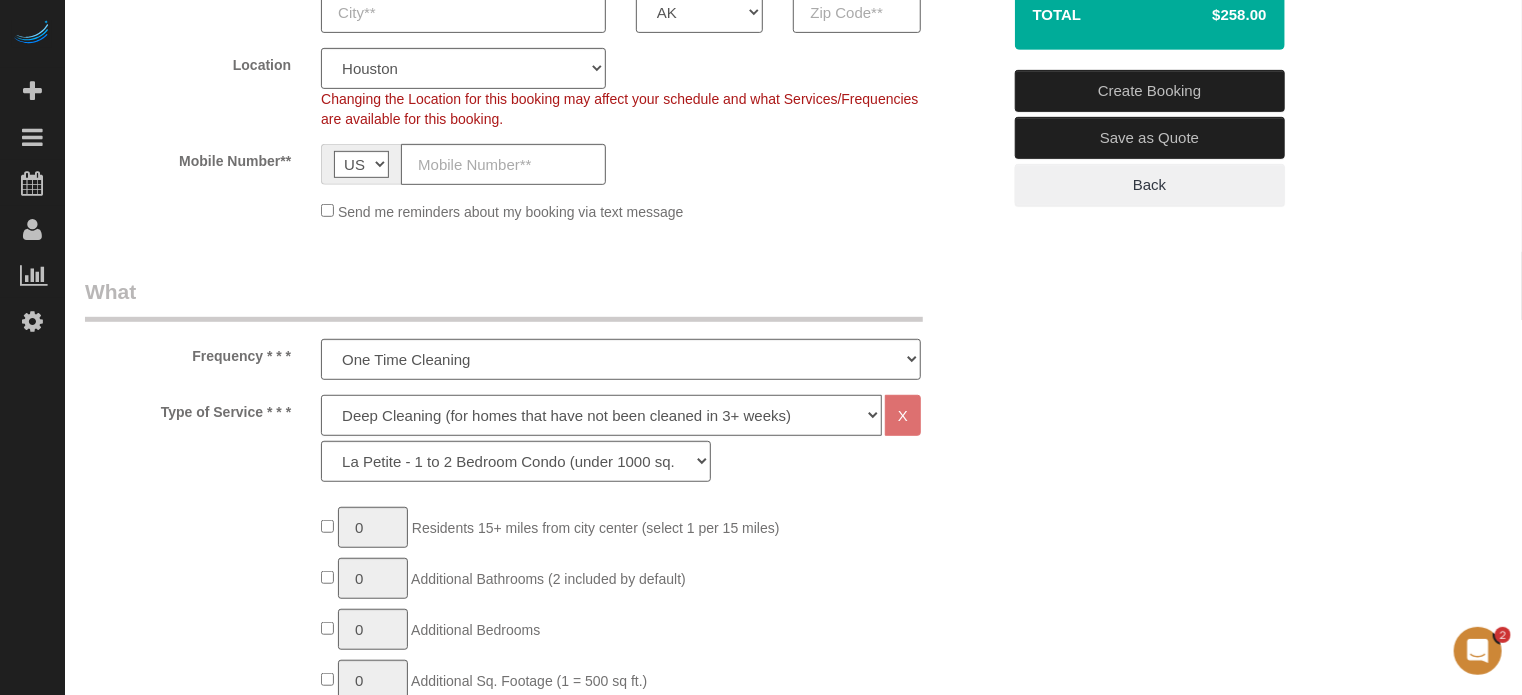 scroll, scrollTop: 500, scrollLeft: 0, axis: vertical 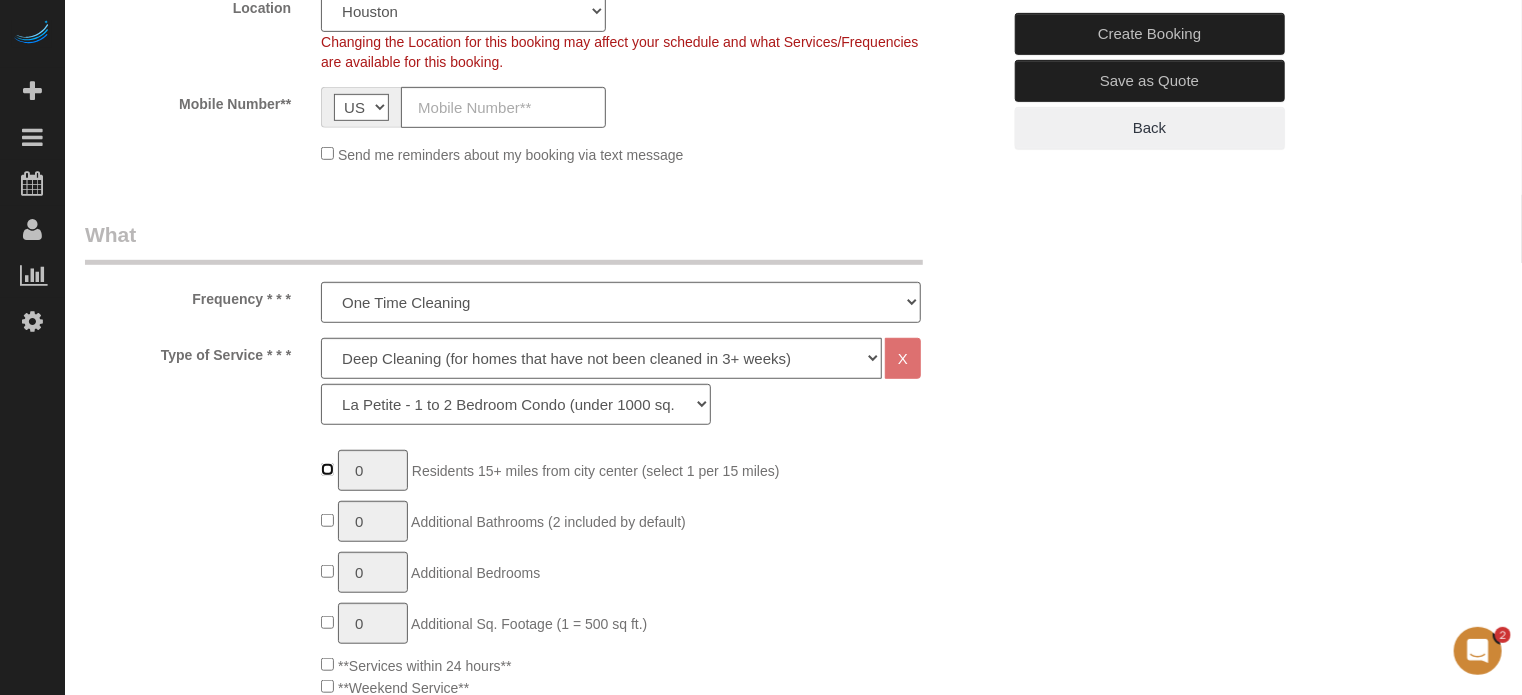 type on "1" 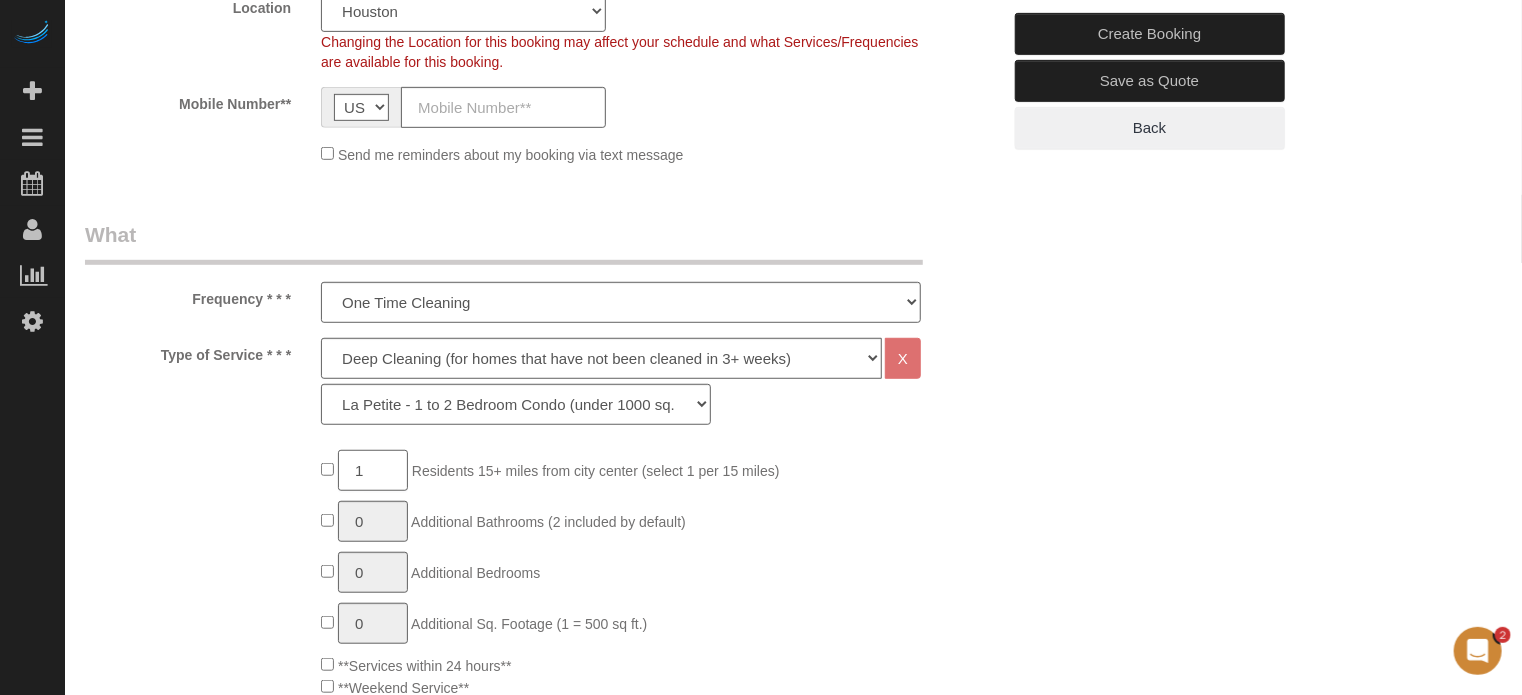 click on "1" 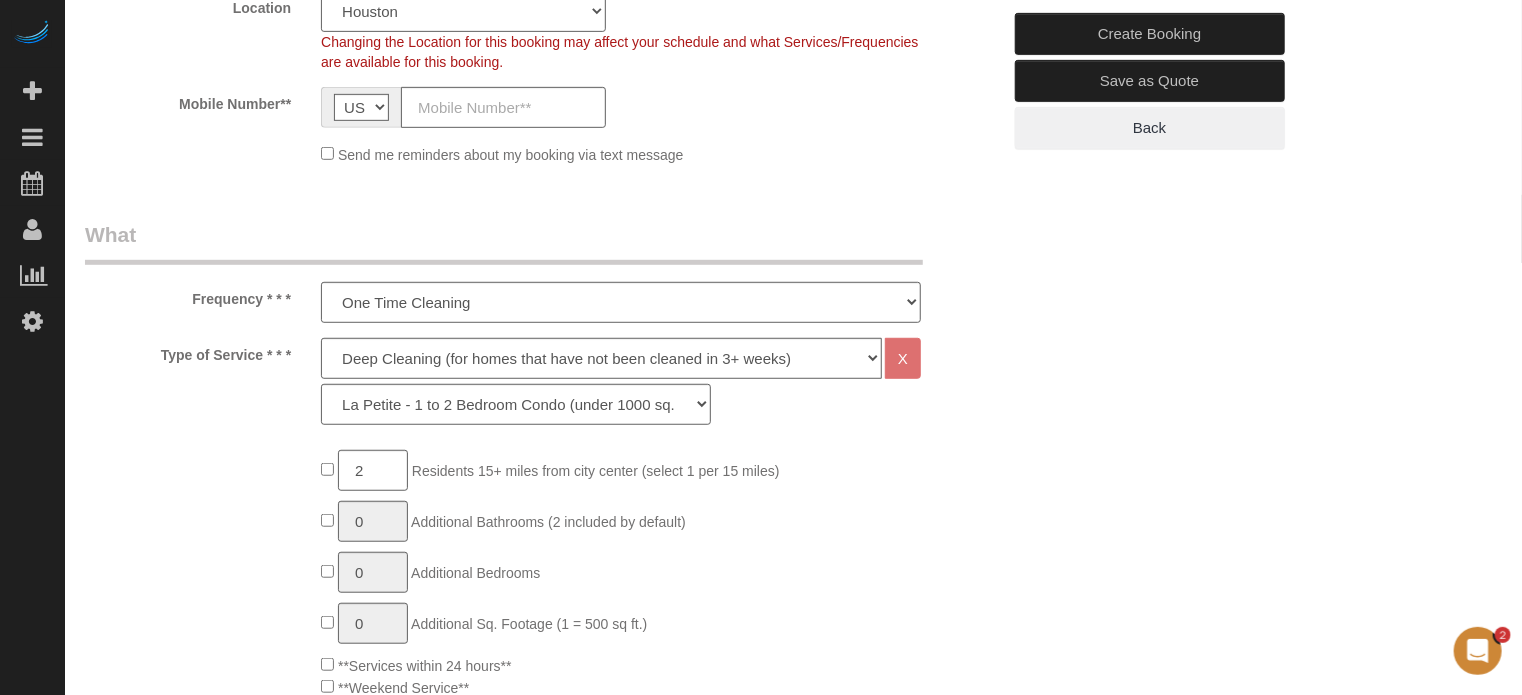 click on "Who
Email**
Name *
Where
Address**
AK
AL
AR
AZ
CA
CO
CT
DC
DE
FL
GA
HI
IA
ID
IL
IN
KS
KY
LA
MA
MD
ME
MI
MN
MO
MS
MT
NC
ND
NE
NH
NJ
NM
NV" at bounding box center (793, 1633) 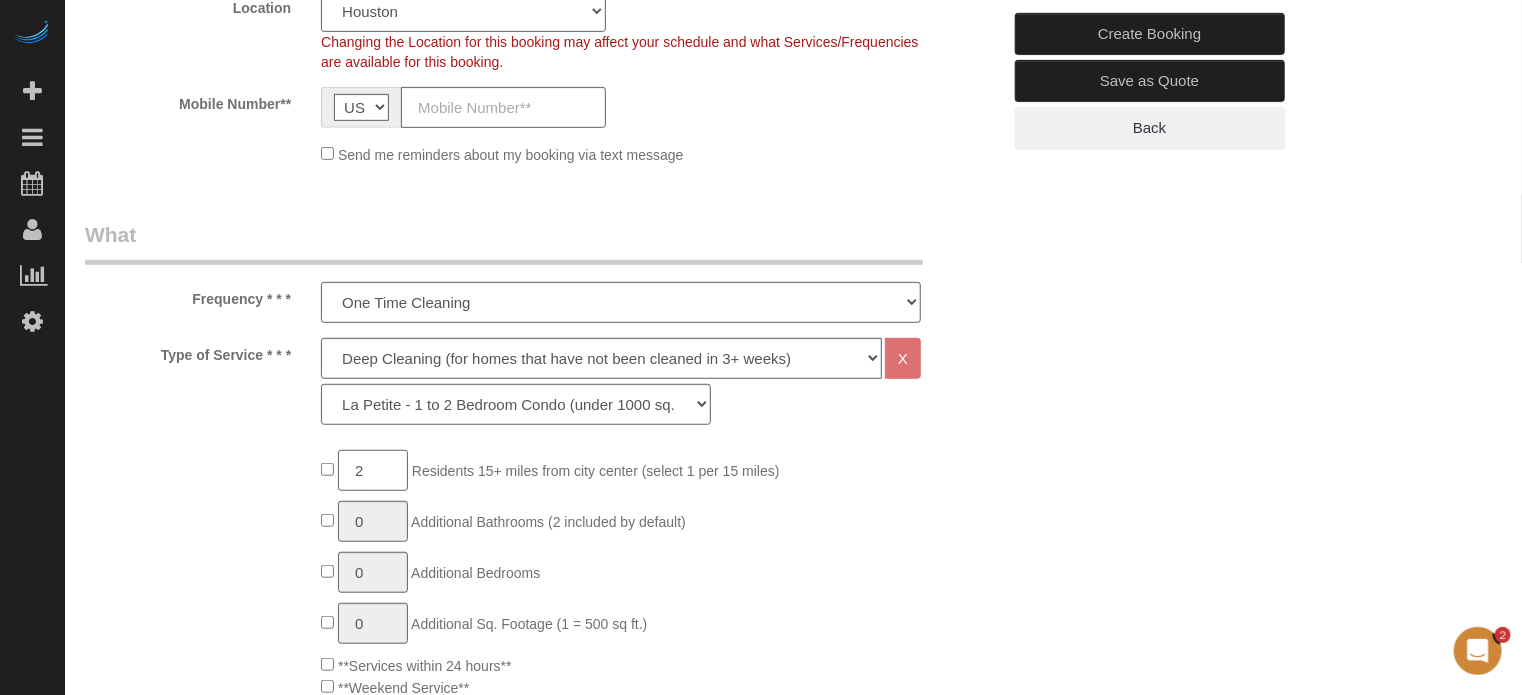 click on "2" 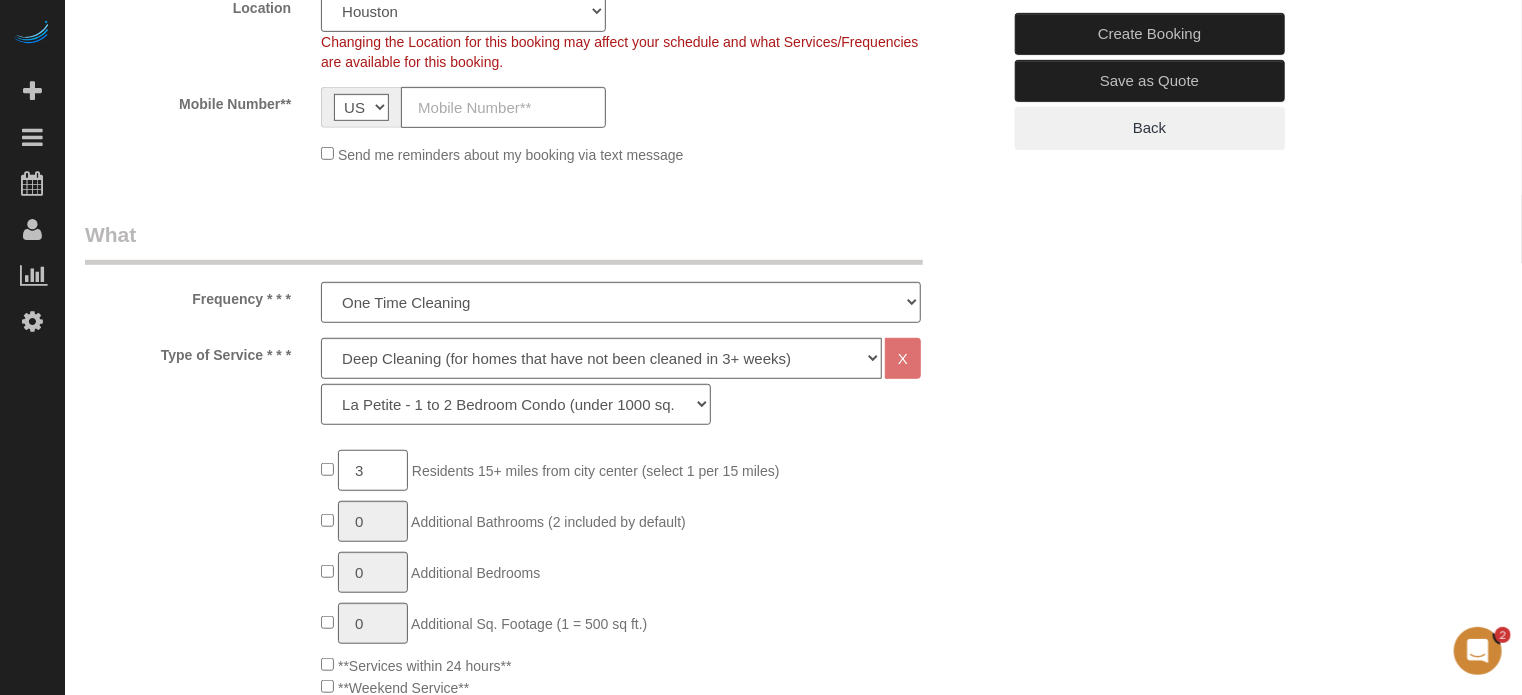 type on "3" 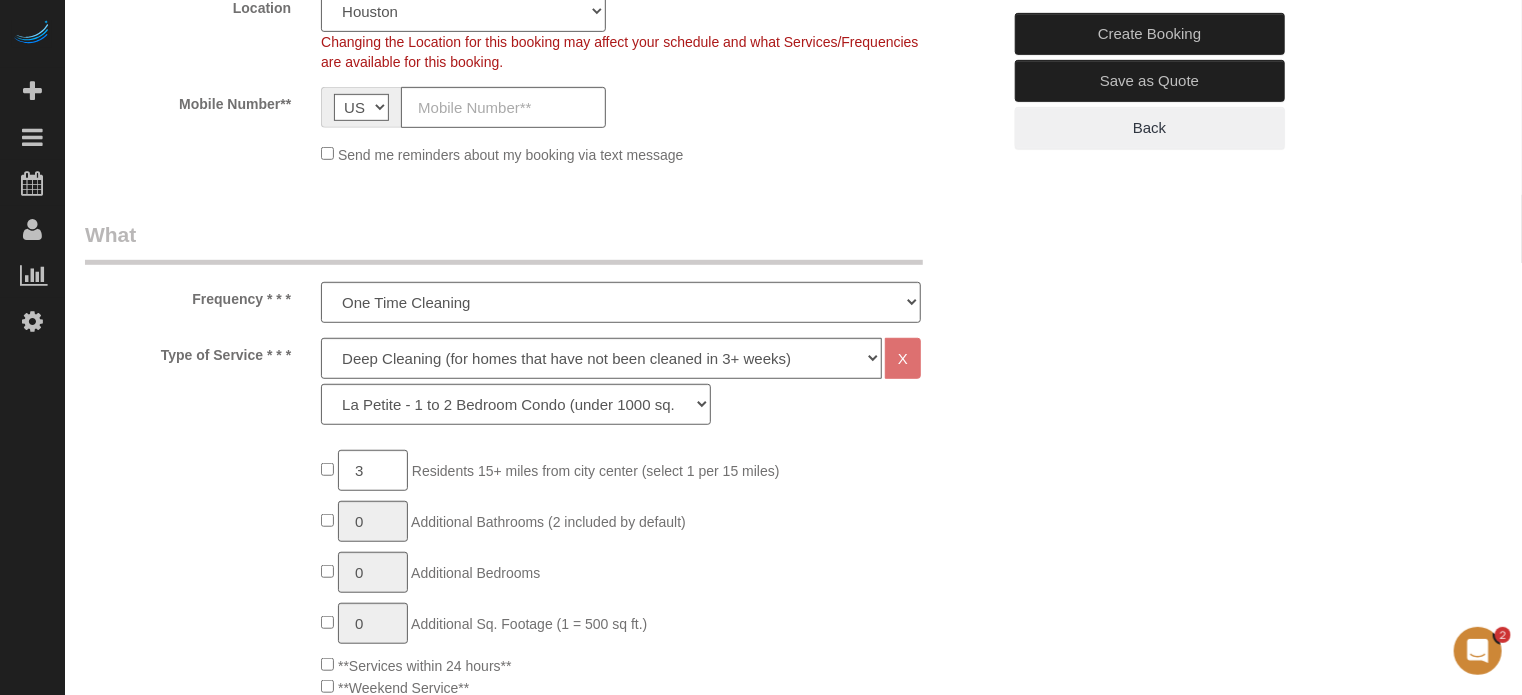 click on "Who
Email**
Name *
Where
Address**
AK
AL
AR
AZ
CA
CO
CT
DC
DE
FL
GA
HI
IA
ID
IL
IN
KS
KY
LA
MA
MD
ME
MI
MN
MO
MS
MT
NC
ND
NE
NH
NJ
NM
NV" at bounding box center [793, 1633] 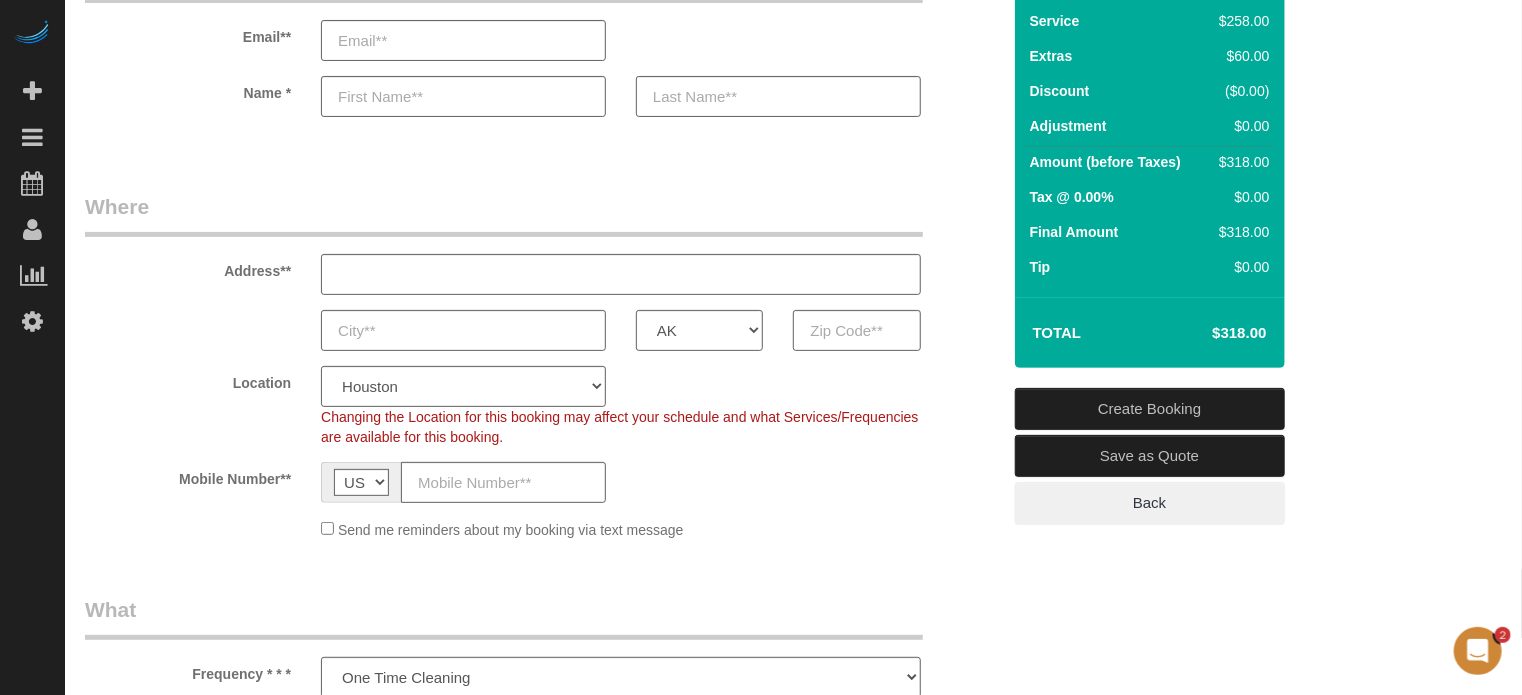 scroll, scrollTop: 0, scrollLeft: 0, axis: both 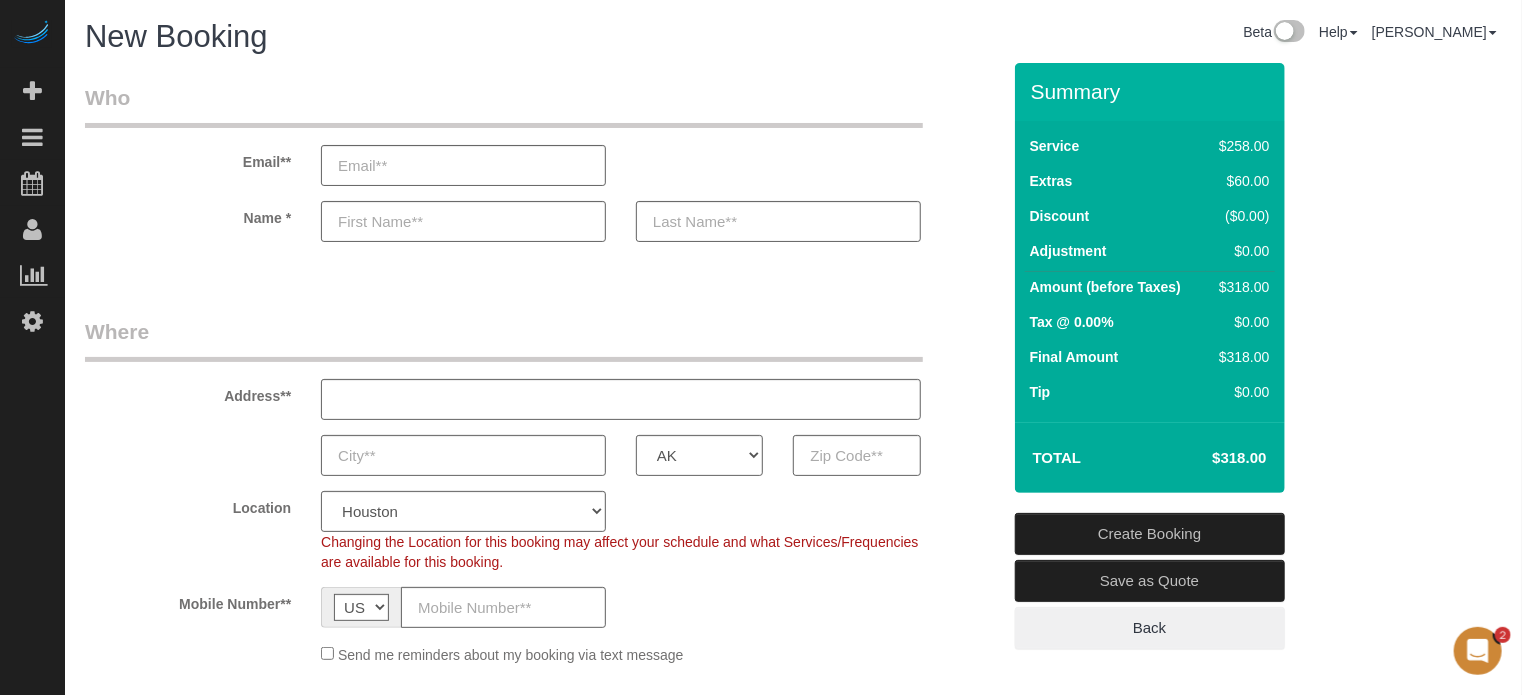 click on "Who
Email**
Name *
Where
Address**
AK
AL
AR
AZ
CA
CO
CT
DC
DE
FL
GA
HI
IA
ID
IL
IN
KS
KY
LA
MA
MD
ME
MI
MN
MO
MS
MT
NC
ND
NE
NH
NJ
NM
NV" at bounding box center [542, 2133] 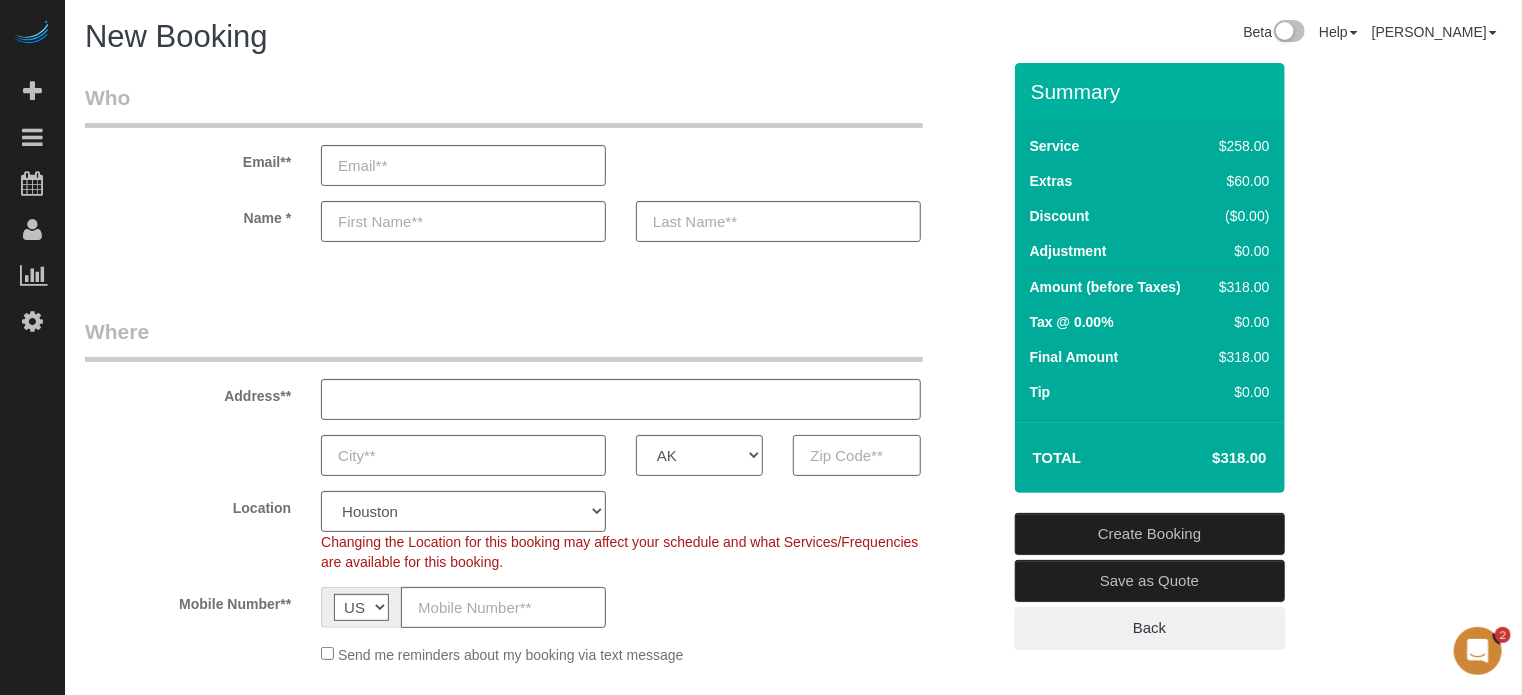 click at bounding box center [856, 455] 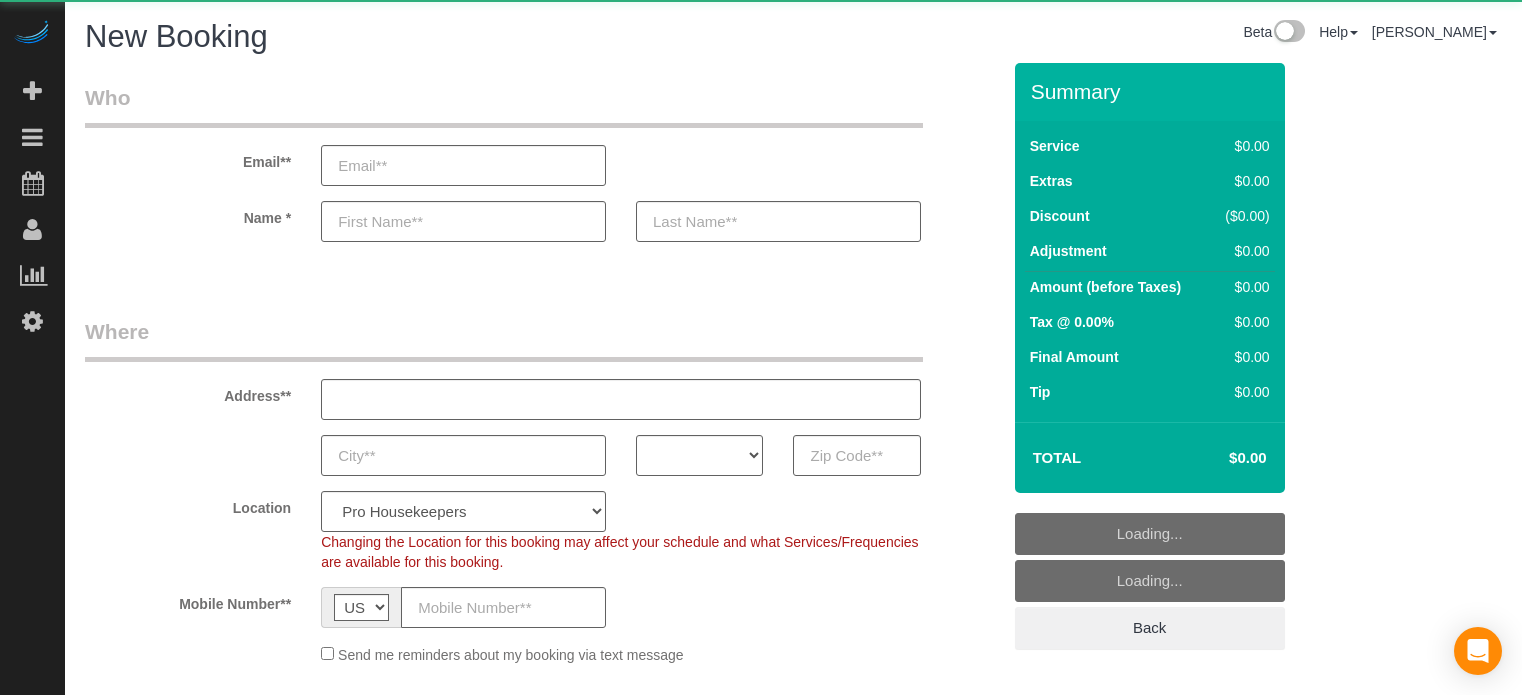 select on "number:9" 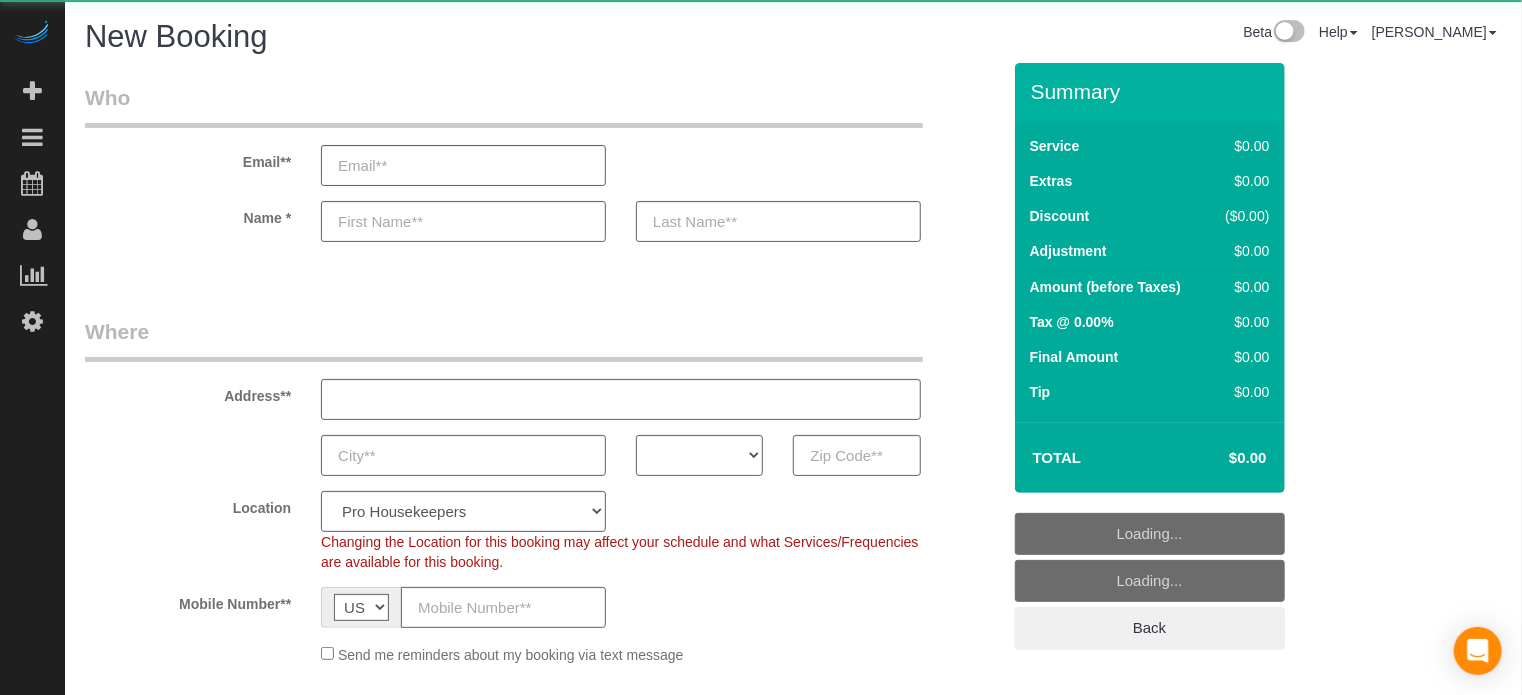 select on "4" 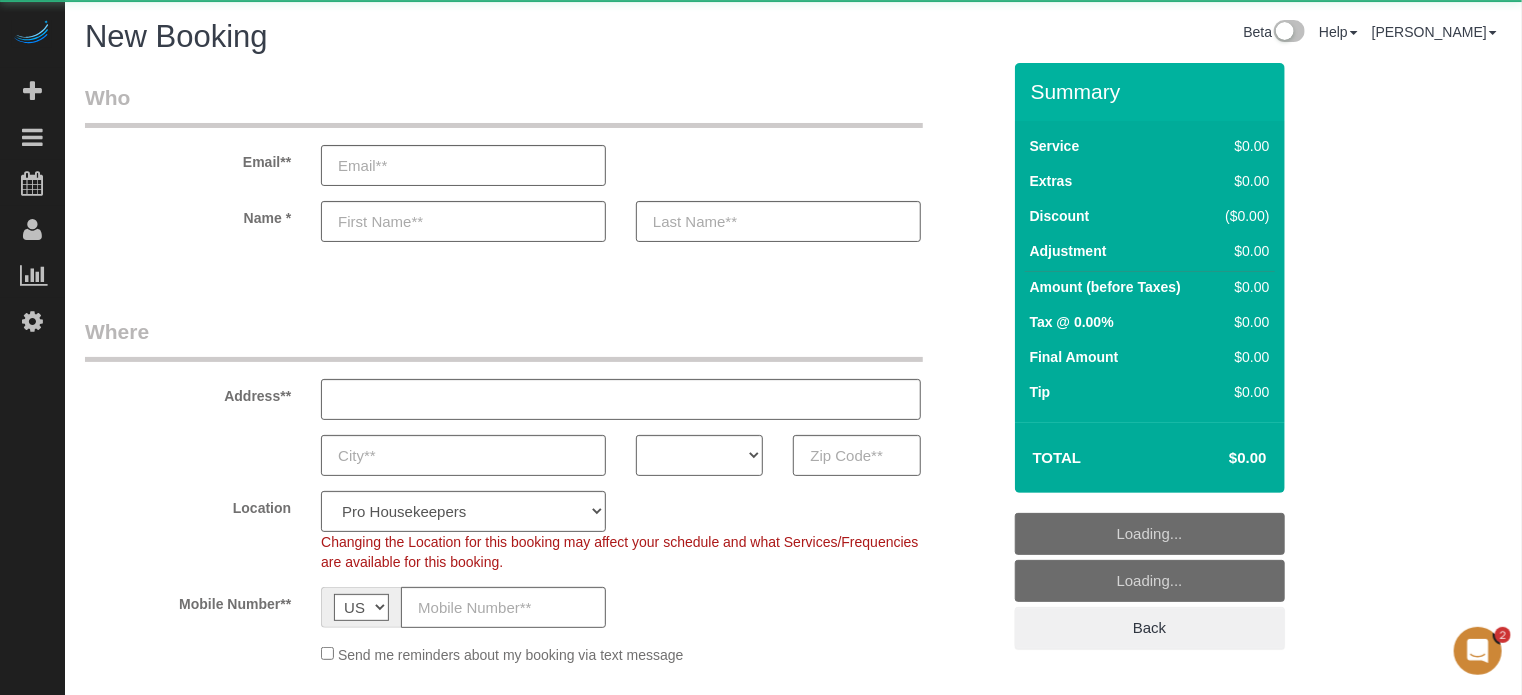 scroll, scrollTop: 0, scrollLeft: 0, axis: both 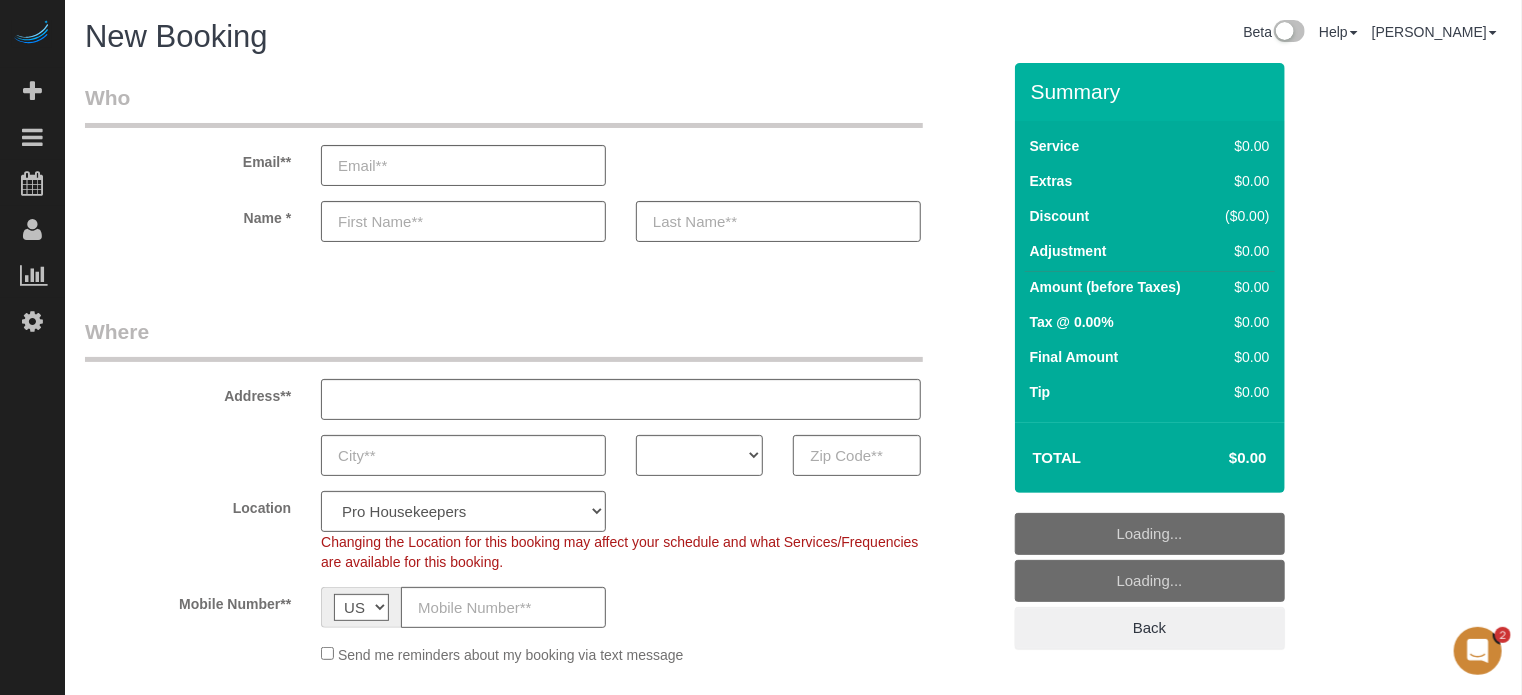 click on "Where
Address**
AK
AL
AR
AZ
CA
CO
CT
DC
DE
[GEOGRAPHIC_DATA]
[GEOGRAPHIC_DATA]
HI
IA
ID
IL
IN
KS
[GEOGRAPHIC_DATA]
LA
MA
MD
ME
MI
[GEOGRAPHIC_DATA]
[GEOGRAPHIC_DATA]
MS
MT
[GEOGRAPHIC_DATA]
ND
NE
NH
[GEOGRAPHIC_DATA]
NM
NV
[GEOGRAPHIC_DATA]
[GEOGRAPHIC_DATA]
OK
OR
[GEOGRAPHIC_DATA]
[GEOGRAPHIC_DATA]
SC
SD
[GEOGRAPHIC_DATA]
[GEOGRAPHIC_DATA]
UT
VA" at bounding box center [542, 498] 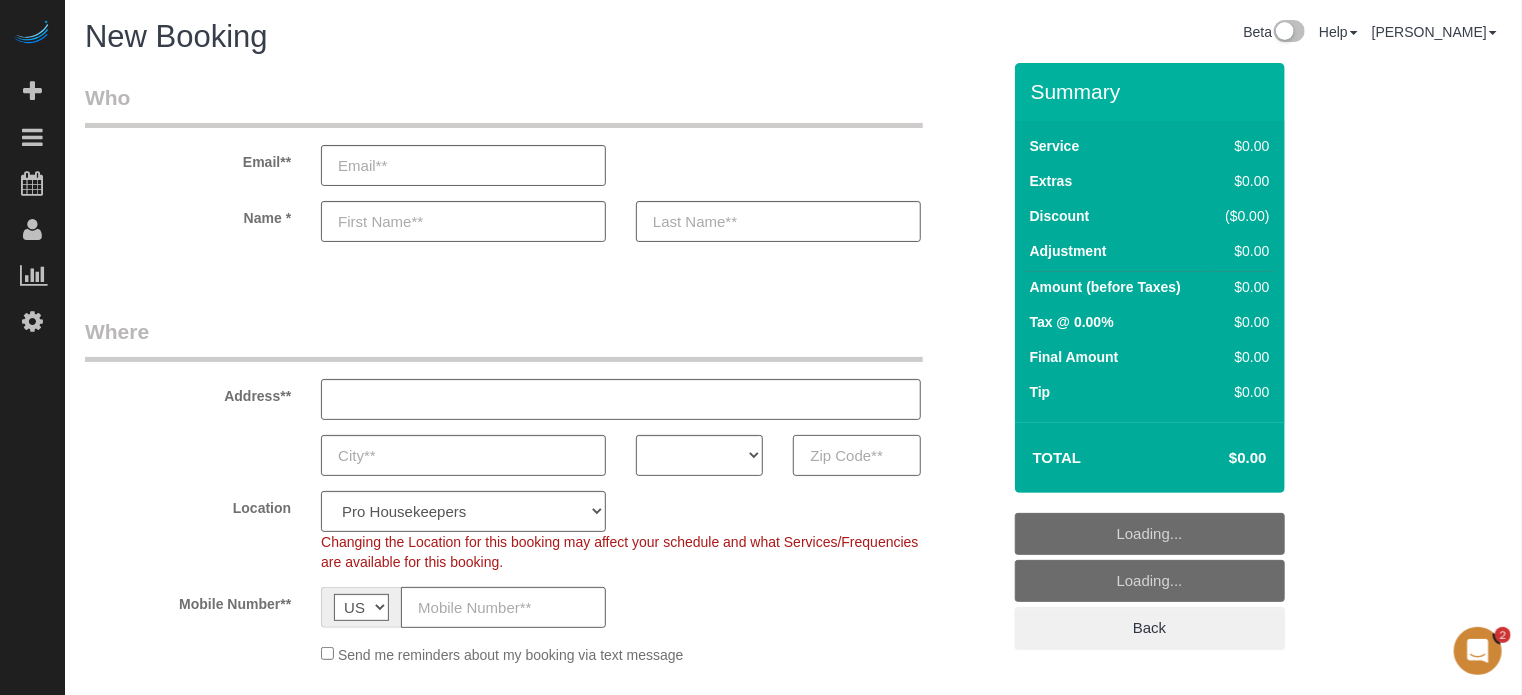 click at bounding box center [856, 455] 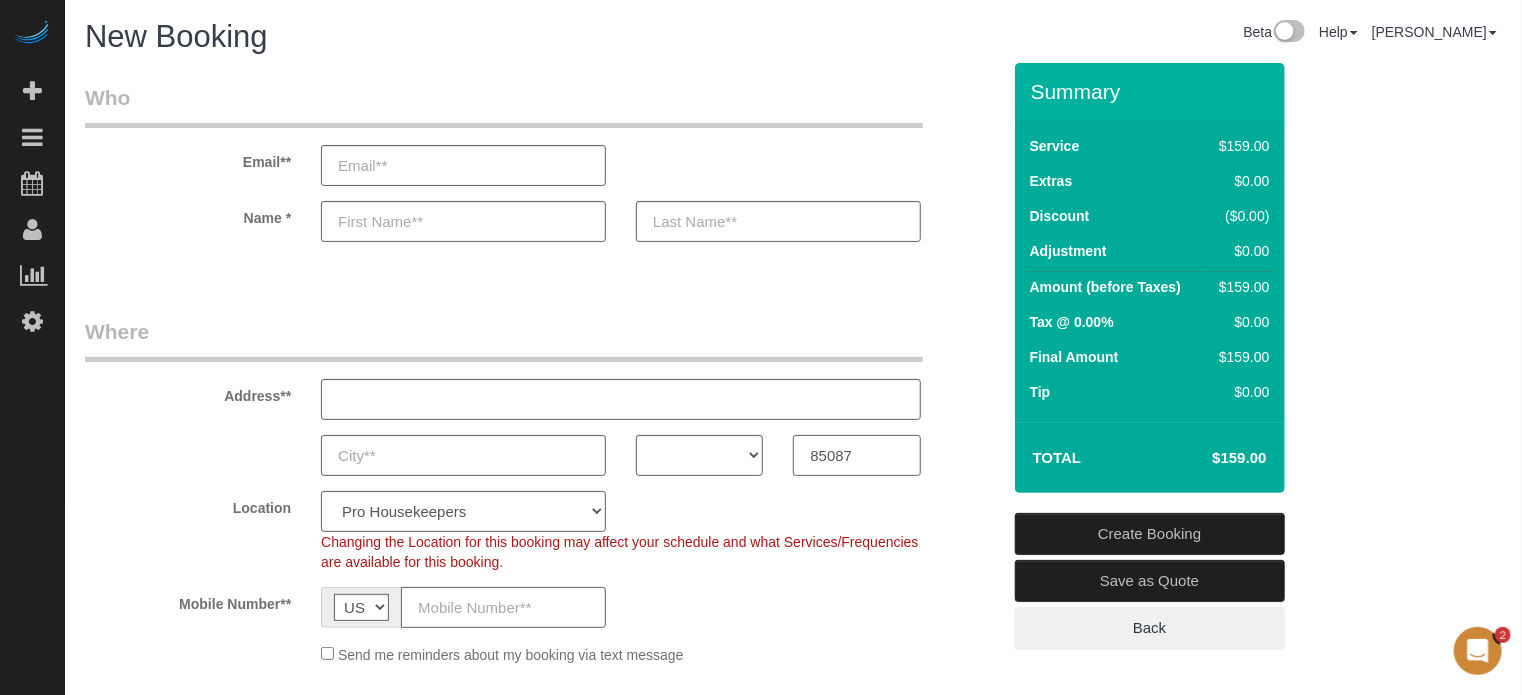 type on "85087" 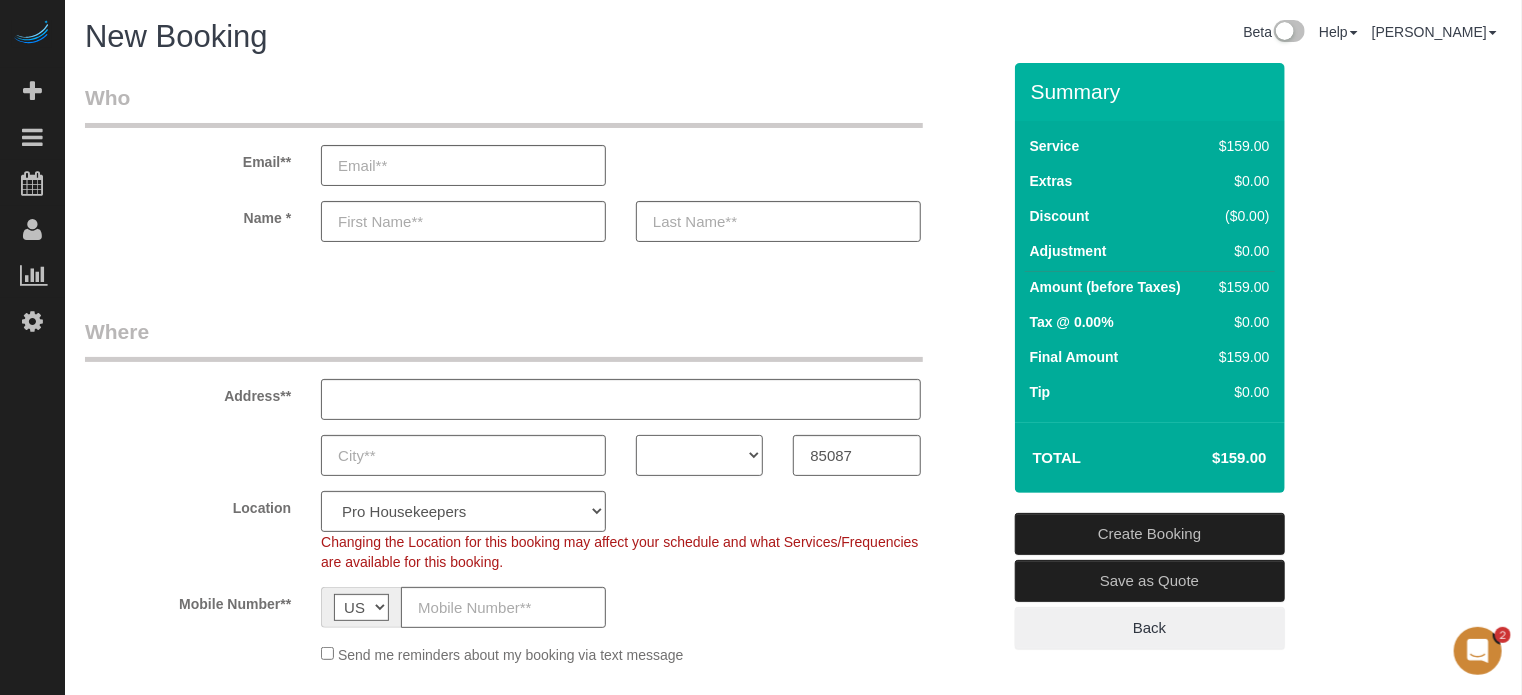 click on "AK
AL
AR
AZ
CA
CO
CT
DC
DE
FL
GA
HI
IA
ID
IL
IN
KS
KY
LA
MA
MD
ME
MI
MN
MO
MS
MT
NC
ND
NE
NH
NJ
NM
NV
NY
OH
OK
OR
PA
RI
SC
SD
TN
TX
UT
VA
VT
WA
WI
WV
WY" at bounding box center (699, 455) 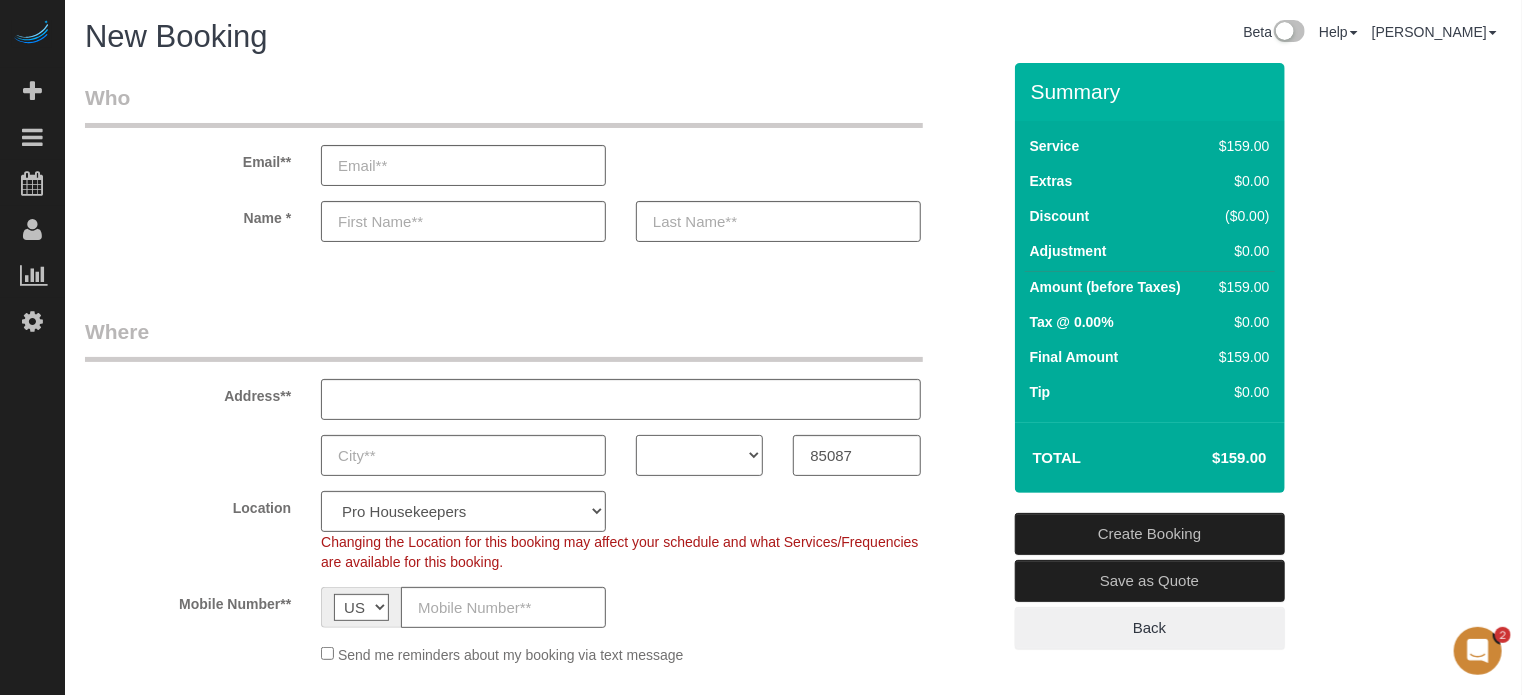 select on "AZ" 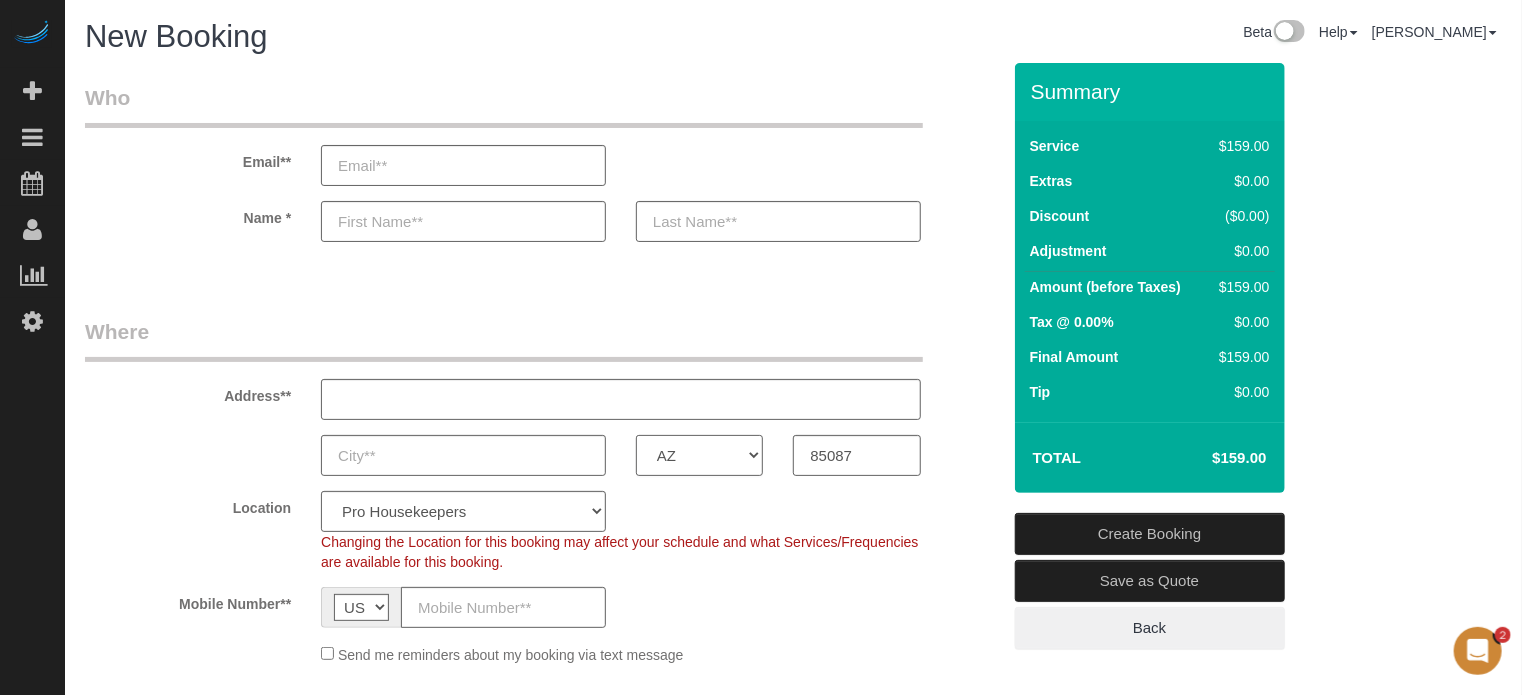 click on "AK
AL
AR
AZ
CA
CO
CT
DC
DE
FL
GA
HI
IA
ID
IL
IN
KS
KY
LA
MA
MD
ME
MI
MN
MO
MS
MT
NC
ND
NE
NH
NJ
NM
NV
NY
OH
OK
OR
PA
RI
SC
SD
TN
TX
UT
VA
VT
WA
WI
WV
WY" at bounding box center (699, 455) 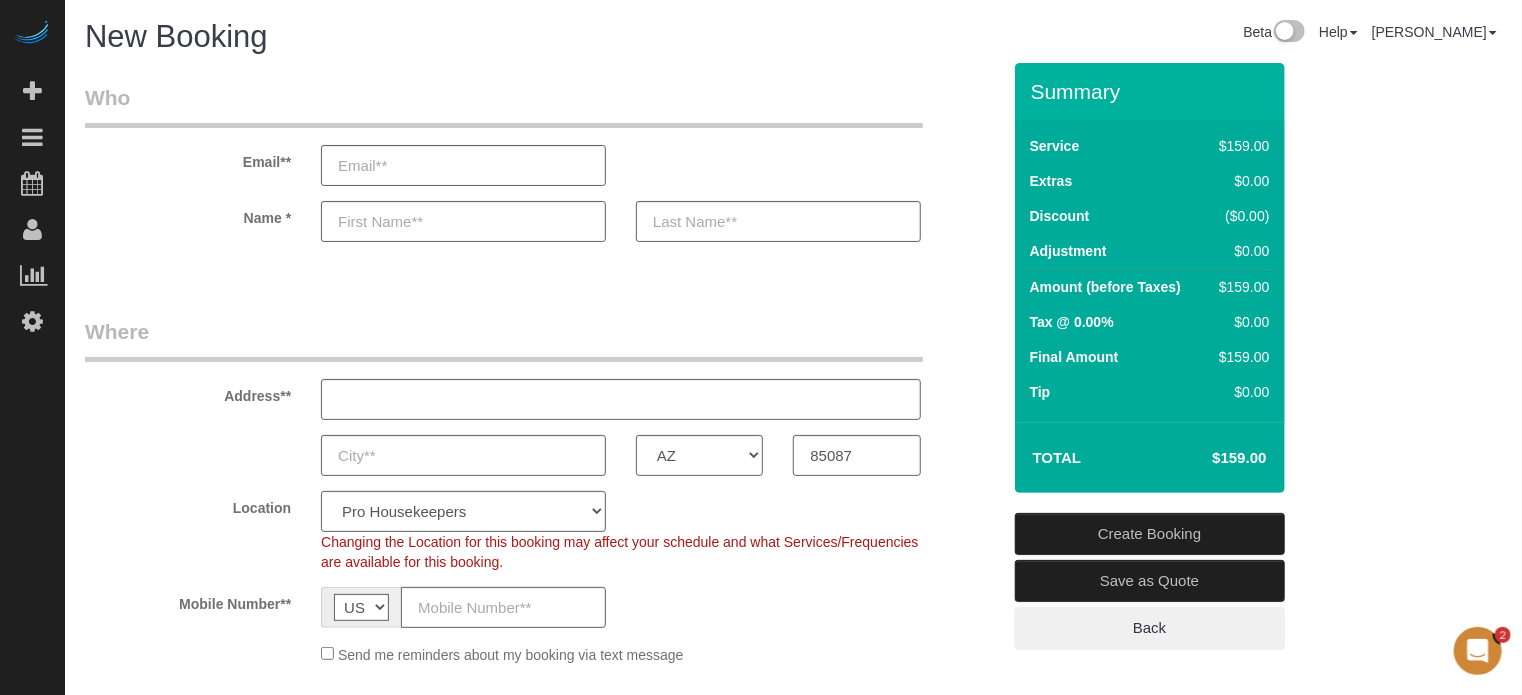 click on "Changing the Location for this booking may affect your schedule and what
Services/Frequencies are available for this booking." 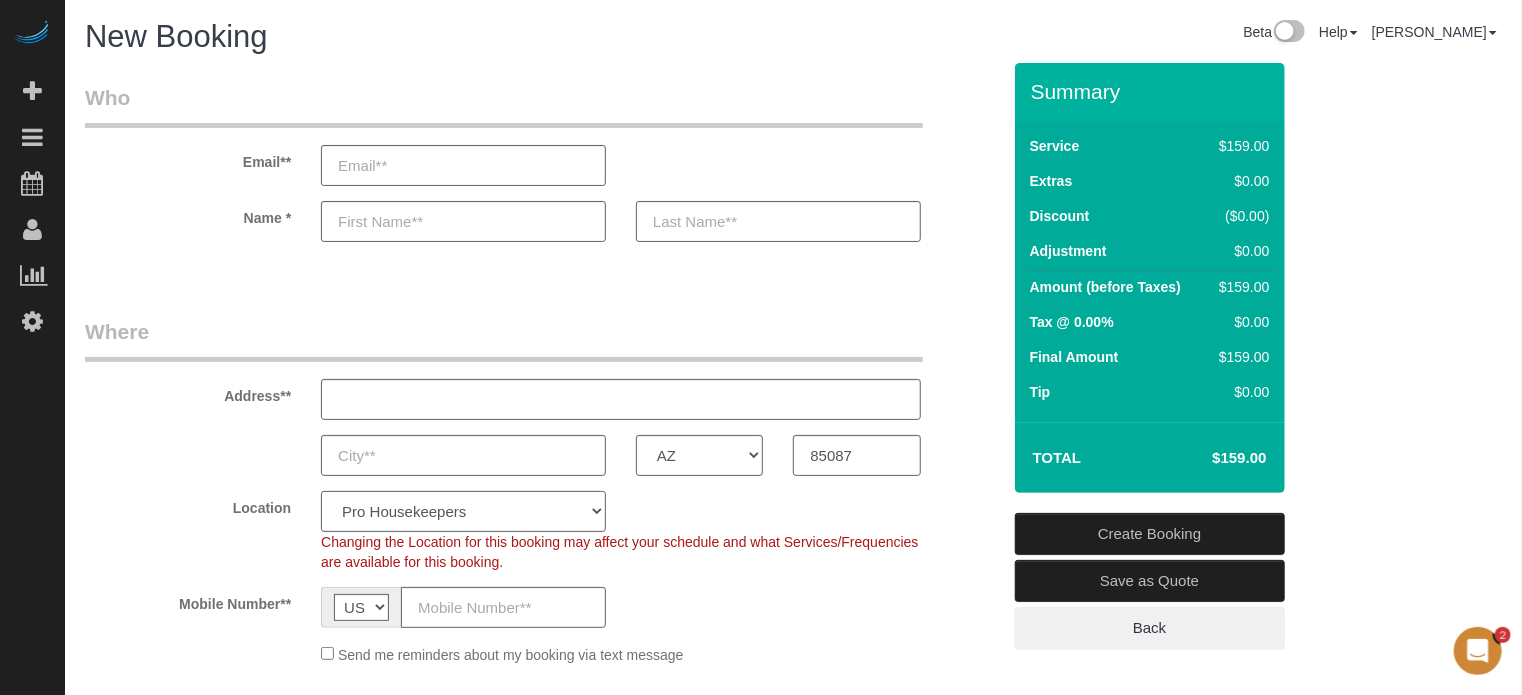 drag, startPoint x: 514, startPoint y: 514, endPoint x: 513, endPoint y: 499, distance: 15.033297 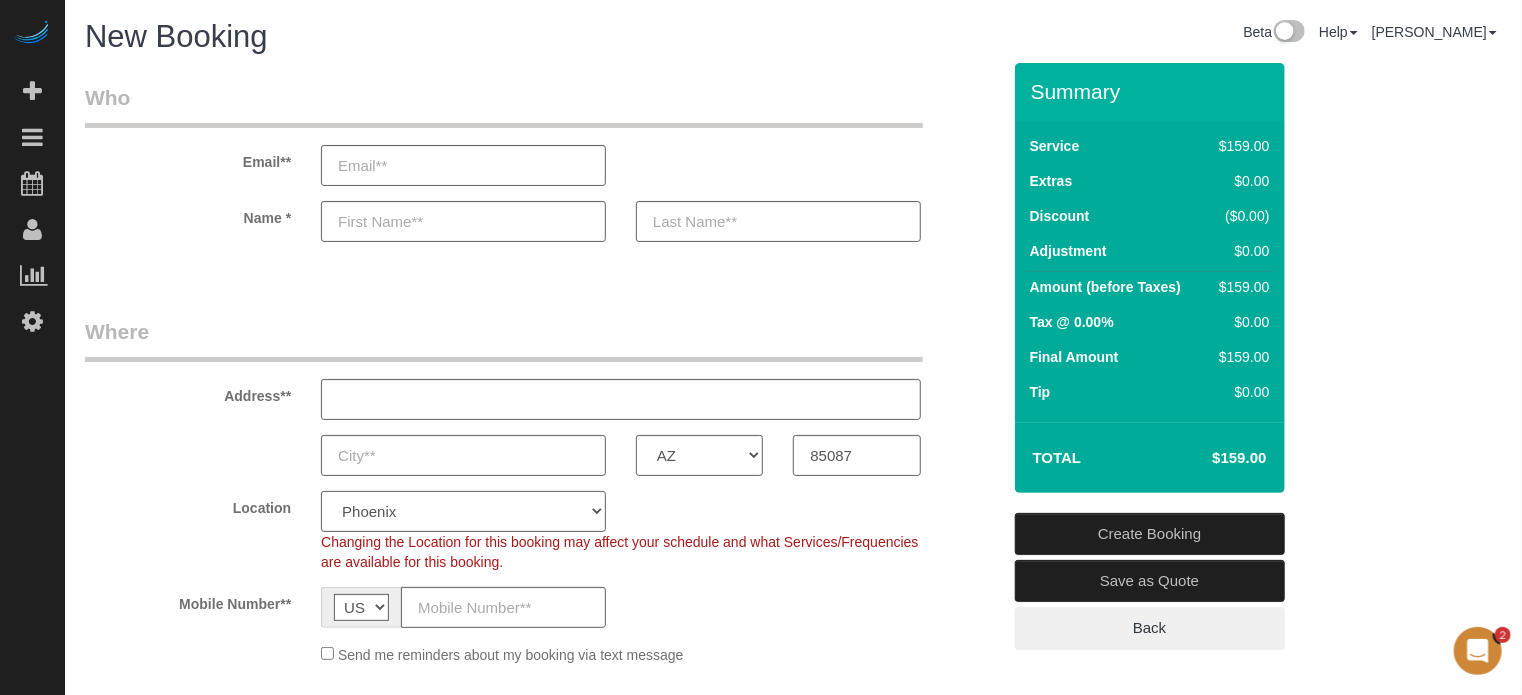 click on "Pro Housekeepers Atlanta Austin Boston Chicago Cincinnati Clearwater Denver Ft Lauderdale Houston Jacksonville Kansas Las Vegas Los Angeles Area Miami Area Naples NYC Area Orlando Palm Beach Phoenix Portland Area San Francisco Area Sarasota Seattle Area St Petersburg Tampa Washington DC" 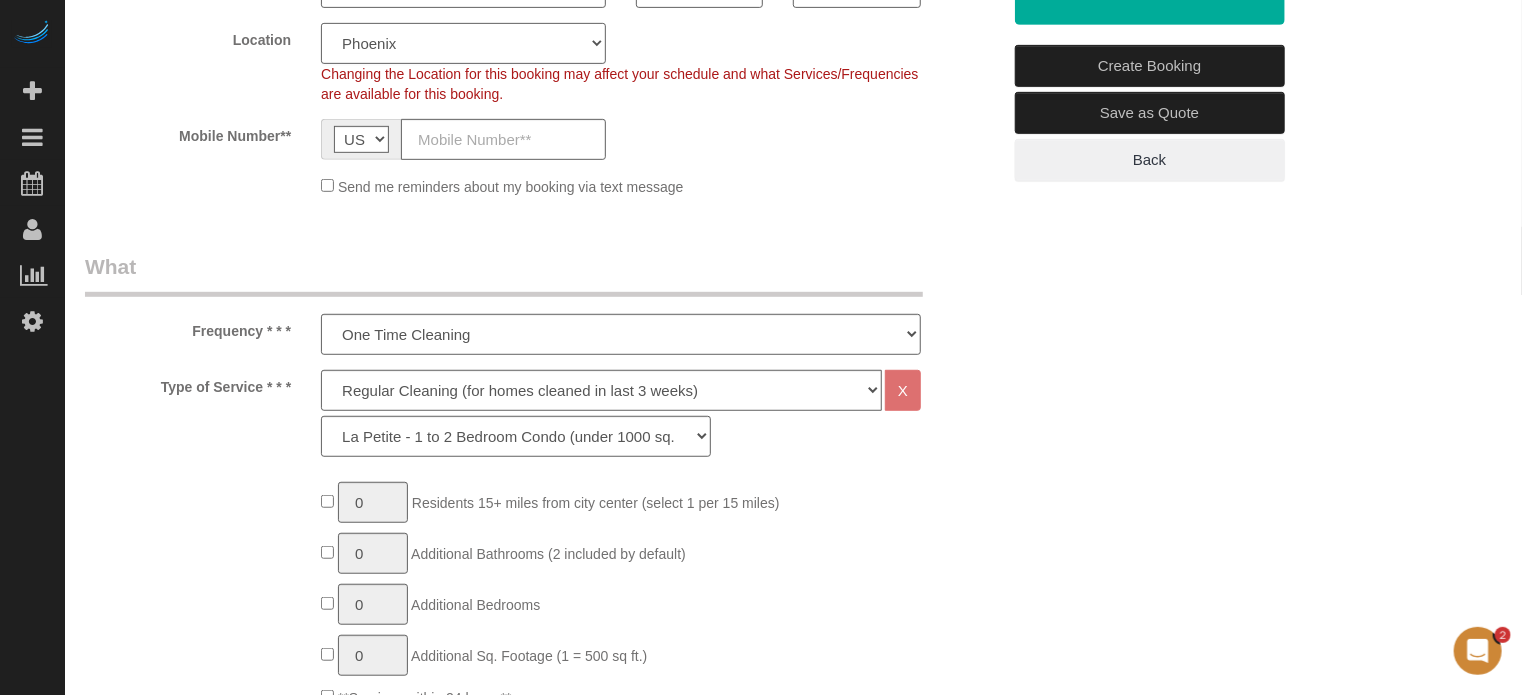 scroll, scrollTop: 600, scrollLeft: 0, axis: vertical 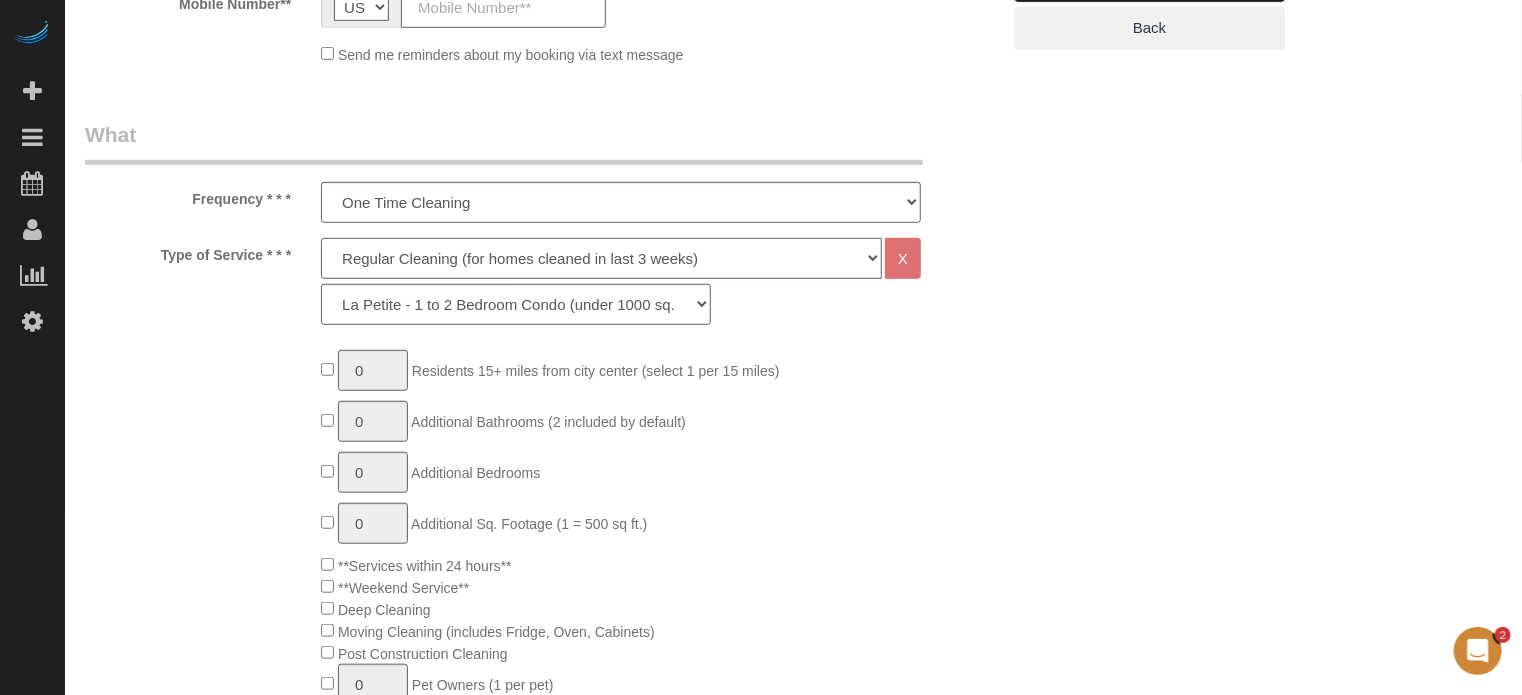 click on "Deep Cleaning (for homes that have not been cleaned in 3+ weeks) Spruce Regular Cleaning (for homes cleaned in last 3 weeks) Moving Cleanup (to clean home for new tenants) Post Construction Cleaning Vacation Rental Cleaning Hourly" 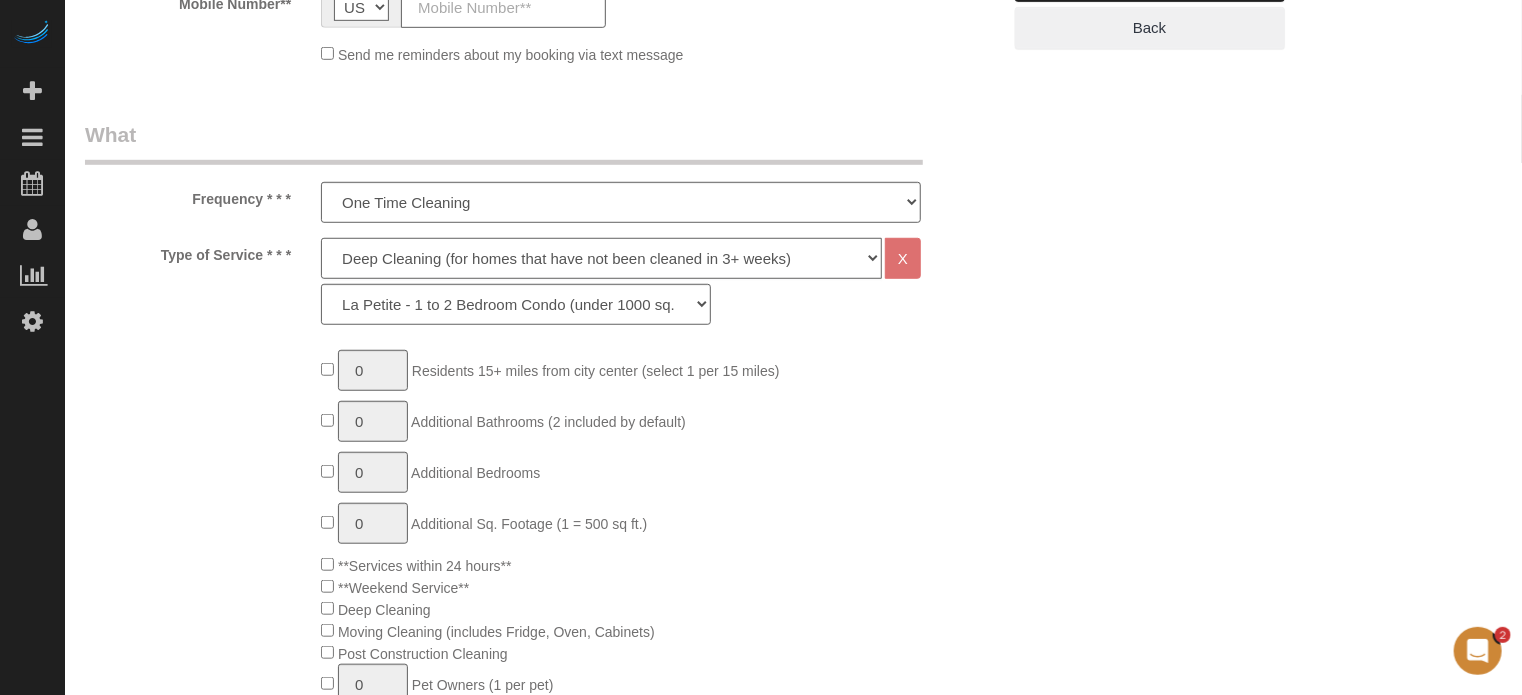 click on "Deep Cleaning (for homes that have not been cleaned in 3+ weeks) Spruce Regular Cleaning (for homes cleaned in last 3 weeks) Moving Cleanup (to clean home for new tenants) Post Construction Cleaning Vacation Rental Cleaning Hourly" 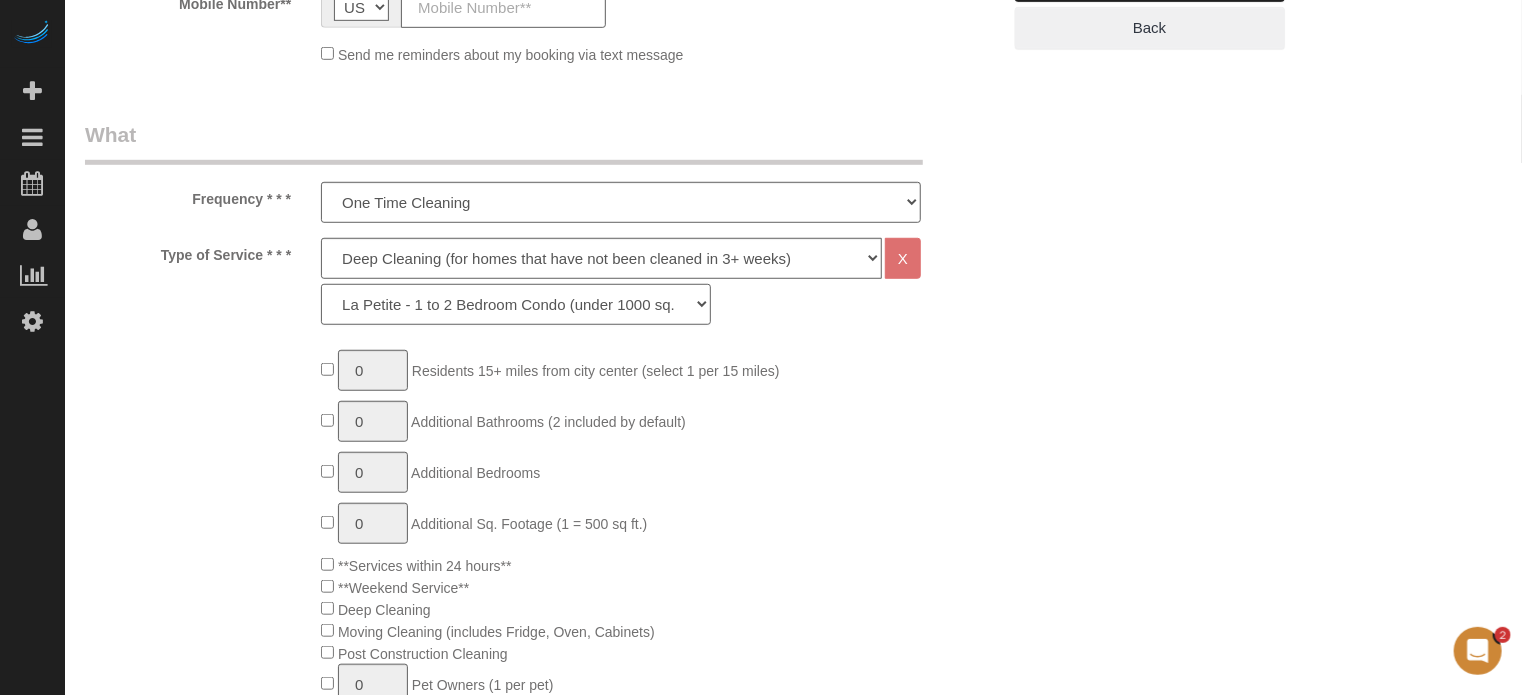 click on "La Petite - 1 to 2 Bedroom Condo (under 1000 sq. ft.) La Petite II - 2 Bedroom 2 Bath Home/Condo (1001-1500 sq. ft.) Le Milieu - 3 Bedroom 2 Bath Home (under 1800 sq. ft.) Le Milieu - 4 Bedroom 2 Bath Home (under 1800 sq. ft.) Grand - 5 Bedroom 2 Bath Home (under 2250 sq. ft.) Très Grand - 6 Bedroom 2 Bath Home (under 3000 sq. ft.)" 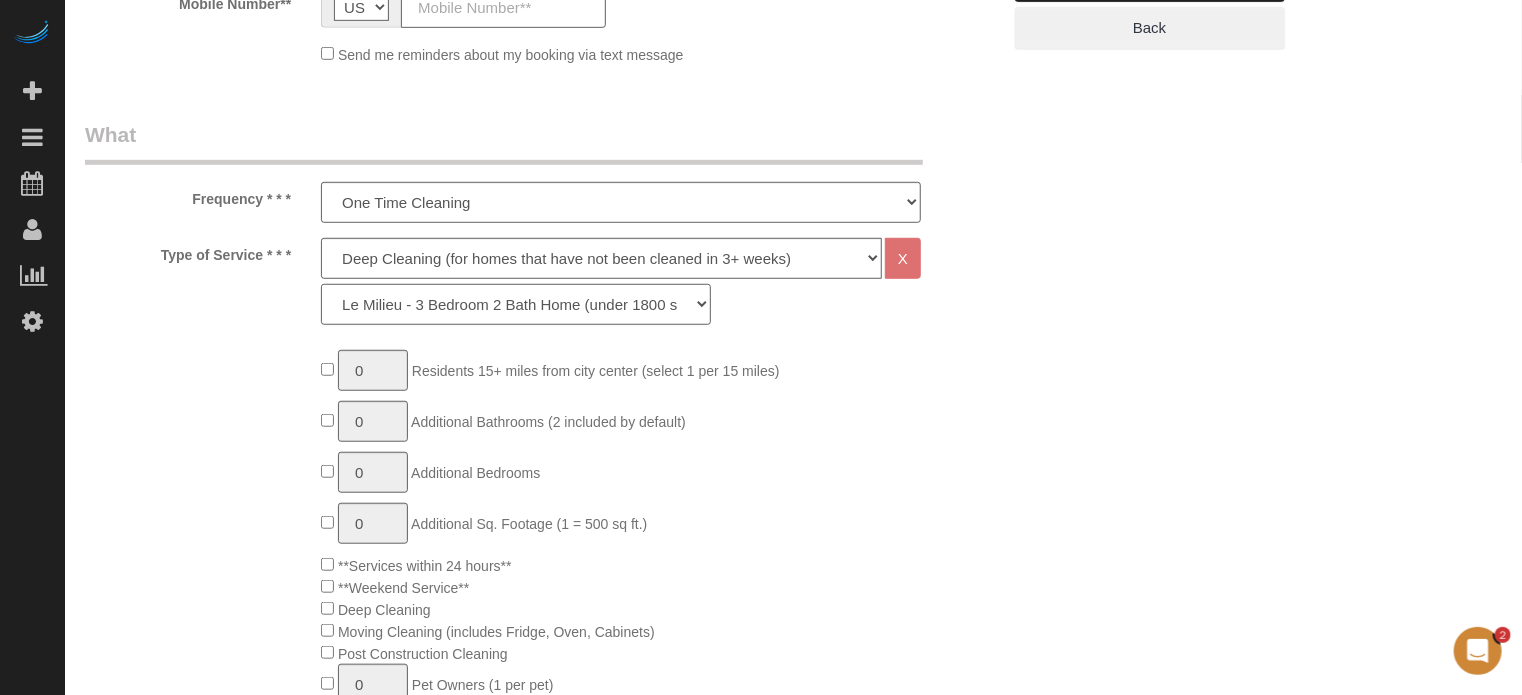 click on "La Petite - 1 to 2 Bedroom Condo (under 1000 sq. ft.) La Petite II - 2 Bedroom 2 Bath Home/Condo (1001-1500 sq. ft.) Le Milieu - 3 Bedroom 2 Bath Home (under 1800 sq. ft.) Le Milieu - 4 Bedroom 2 Bath Home (under 1800 sq. ft.) Grand - 5 Bedroom 2 Bath Home (under 2250 sq. ft.) Très Grand - 6 Bedroom 2 Bath Home (under 3000 sq. ft.)" 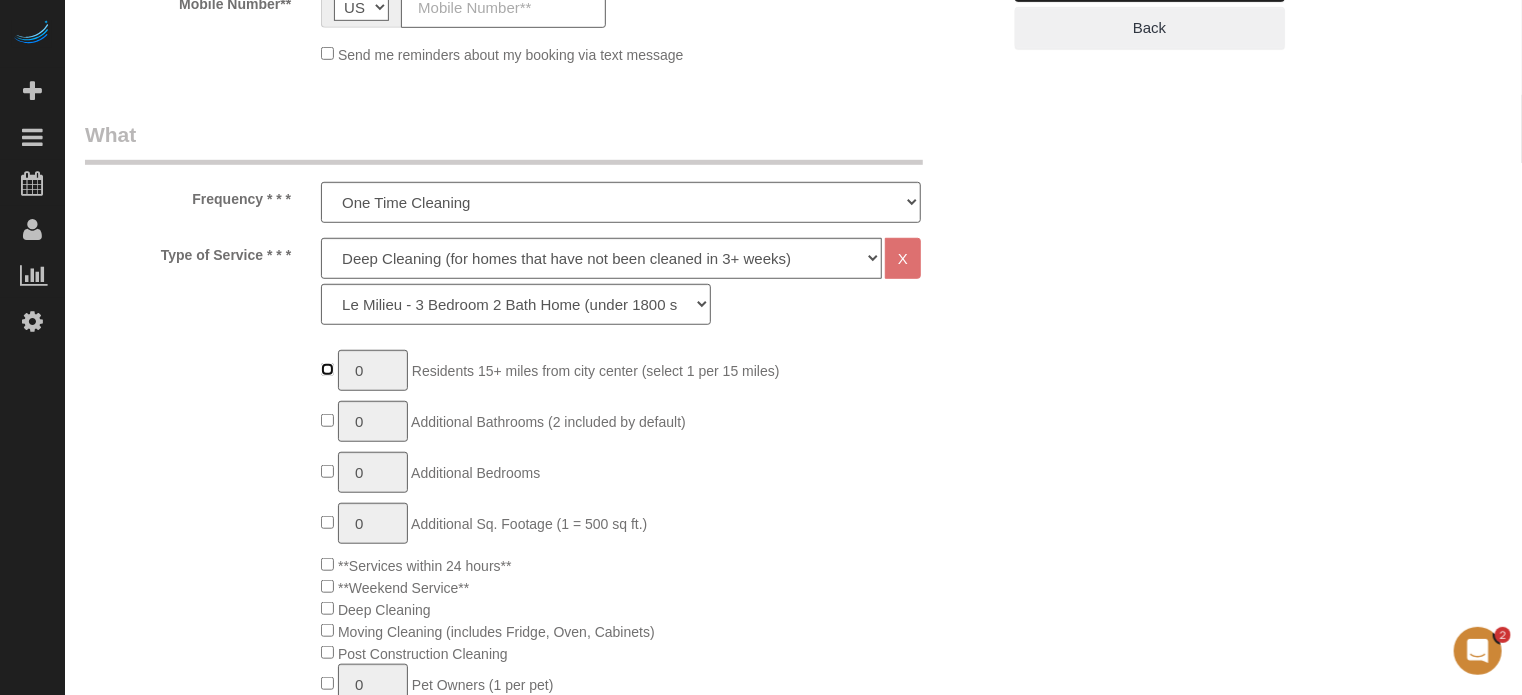 type on "1" 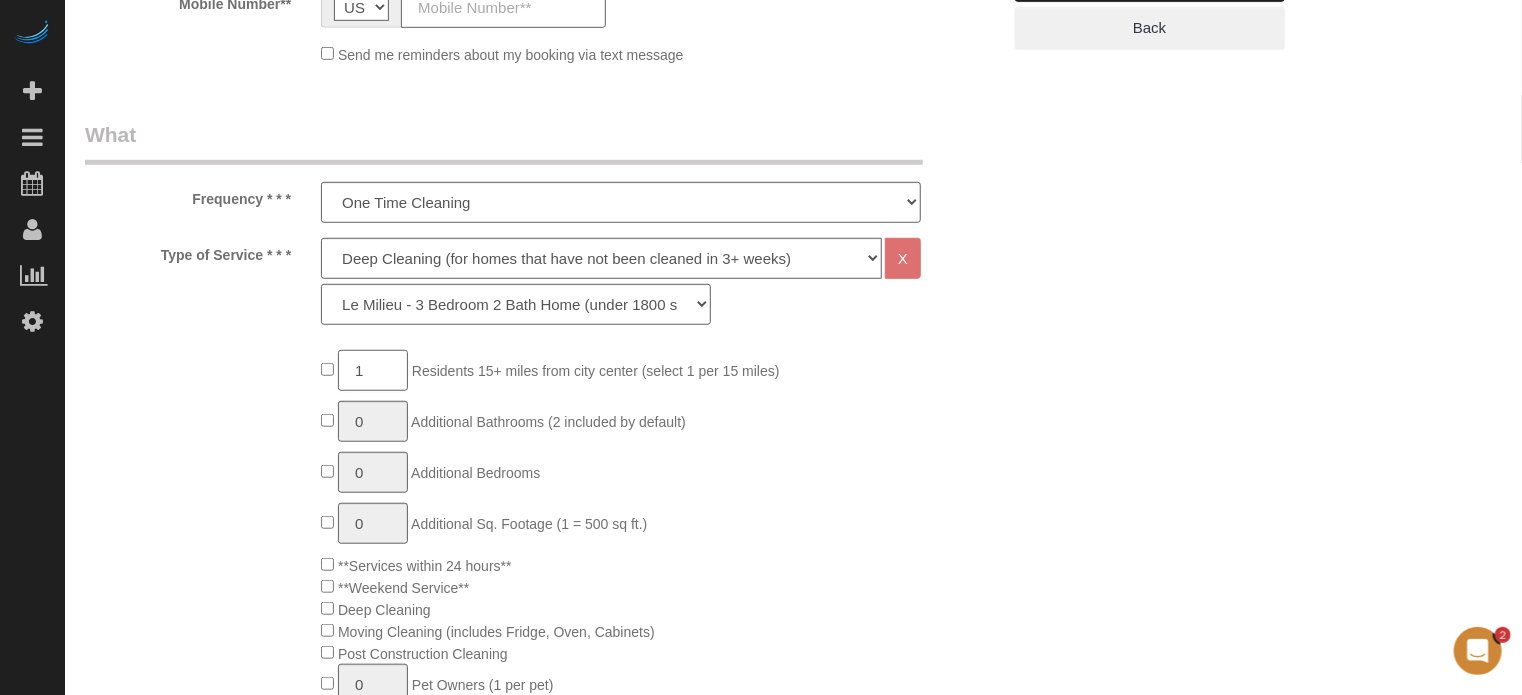 click on "1" 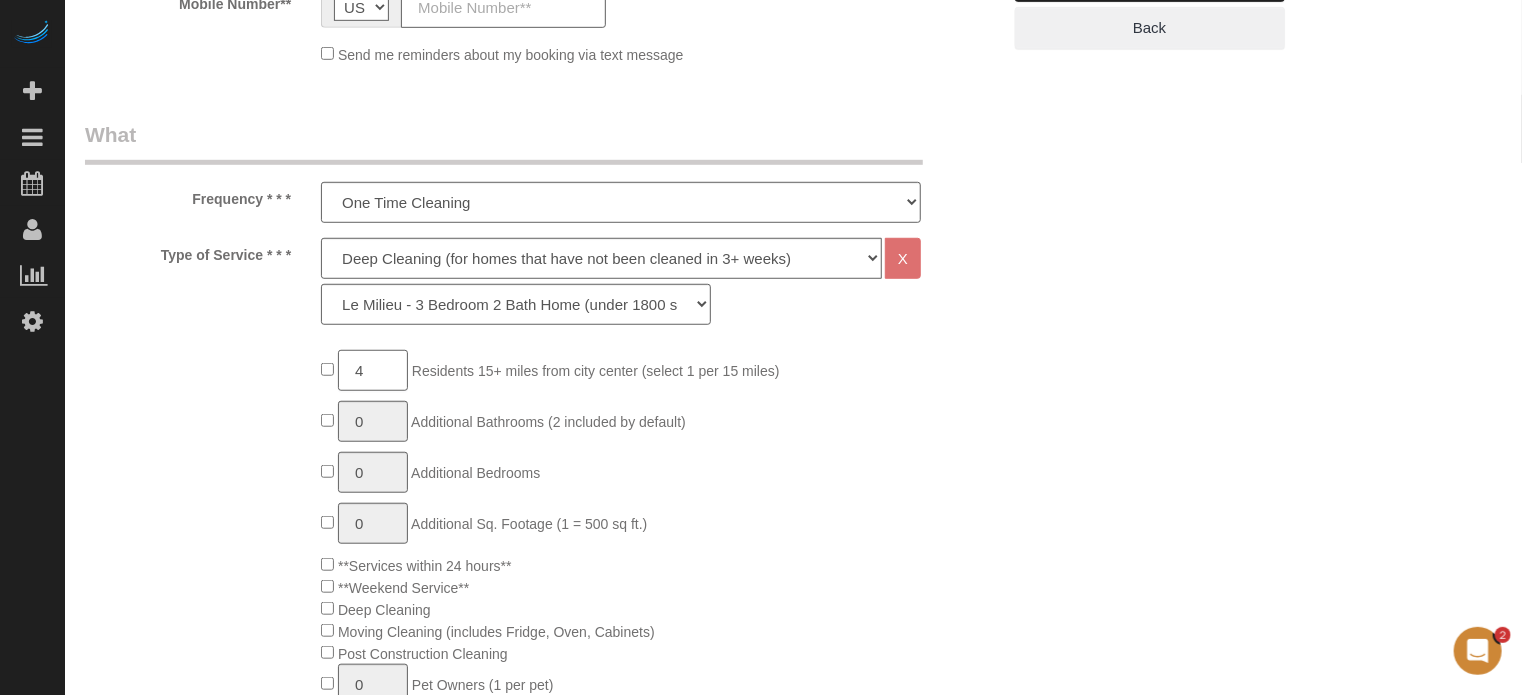 type on "4" 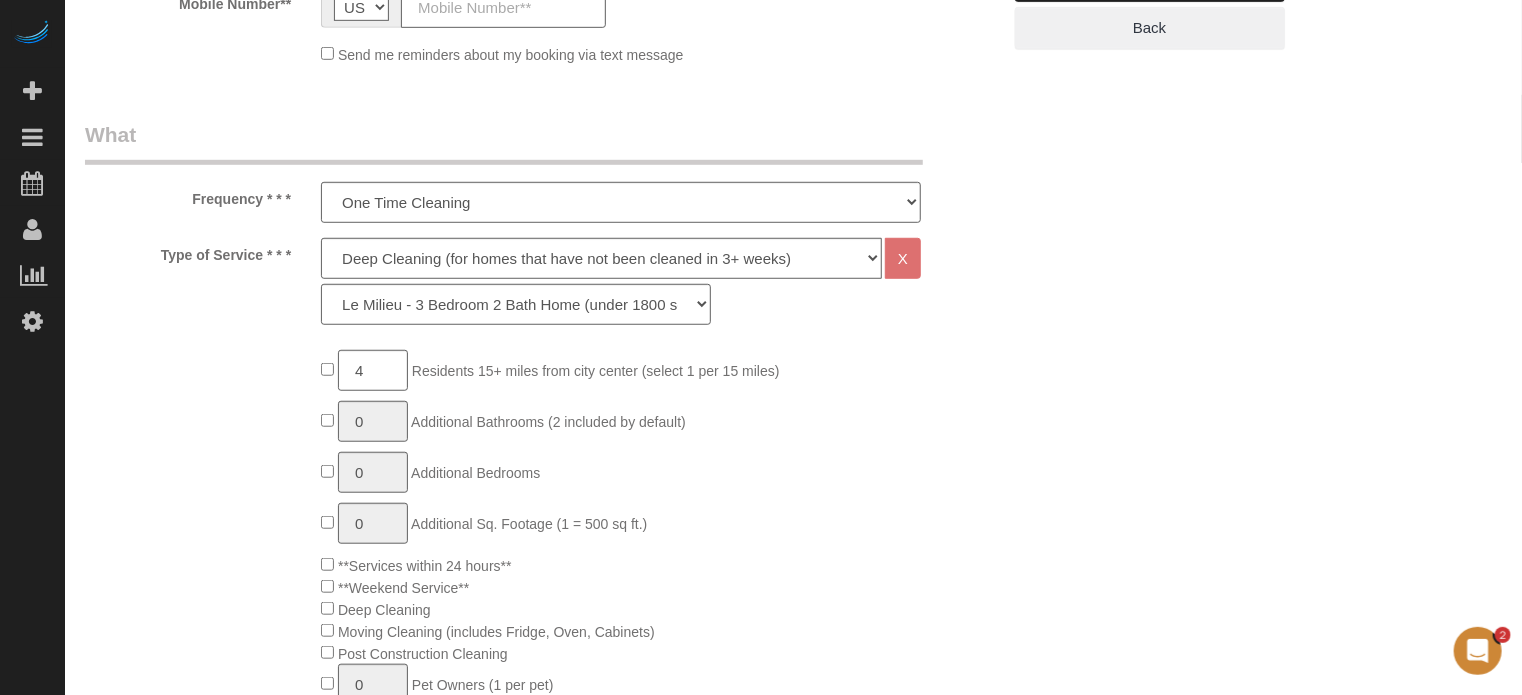 click on "4
Residents 15+ miles from city center (select 1 per 15 miles)
0
Additional Bathrooms (2 included by default)
0
Additional Bedrooms
0
Additional Sq. Footage (1 = 500 sq ft.)
**Services within 24 hours**
**Weekend Service**
Deep Cleaning
0 0" 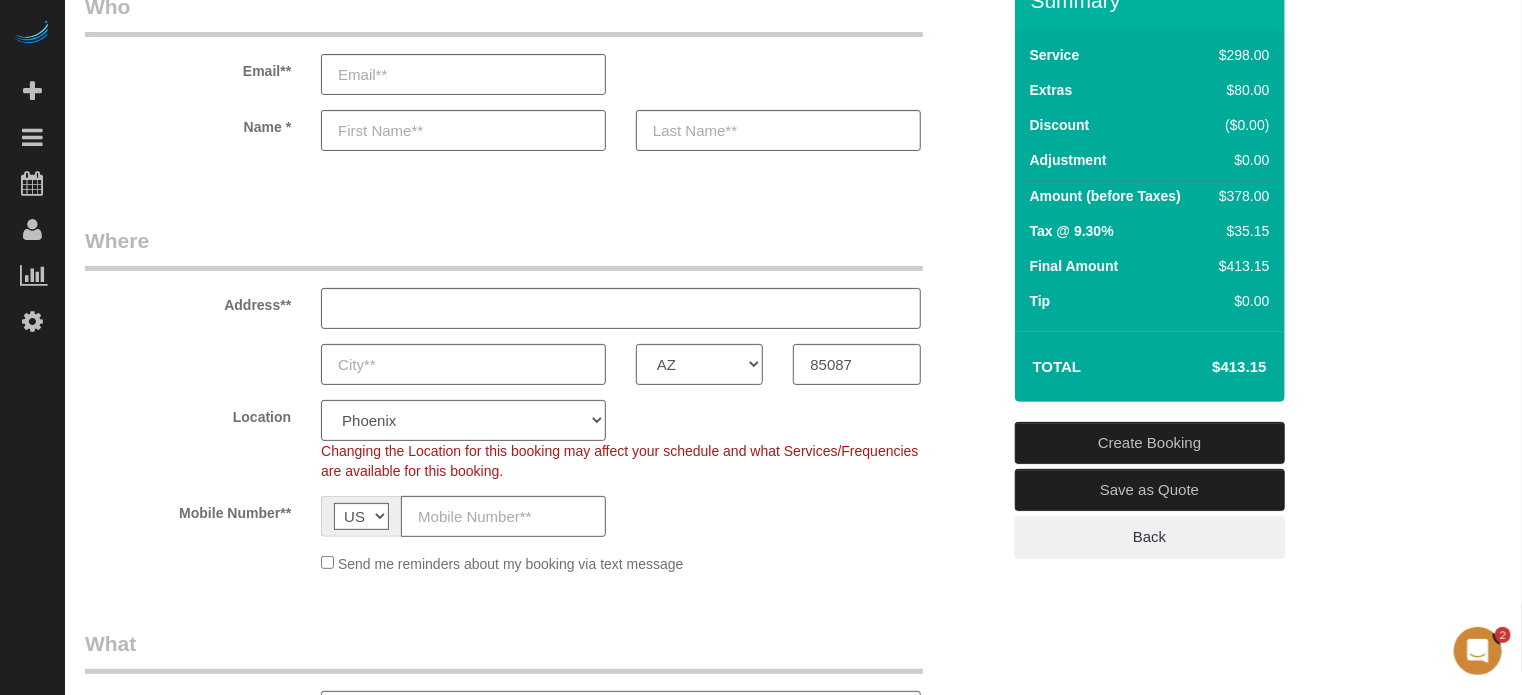 scroll, scrollTop: 200, scrollLeft: 0, axis: vertical 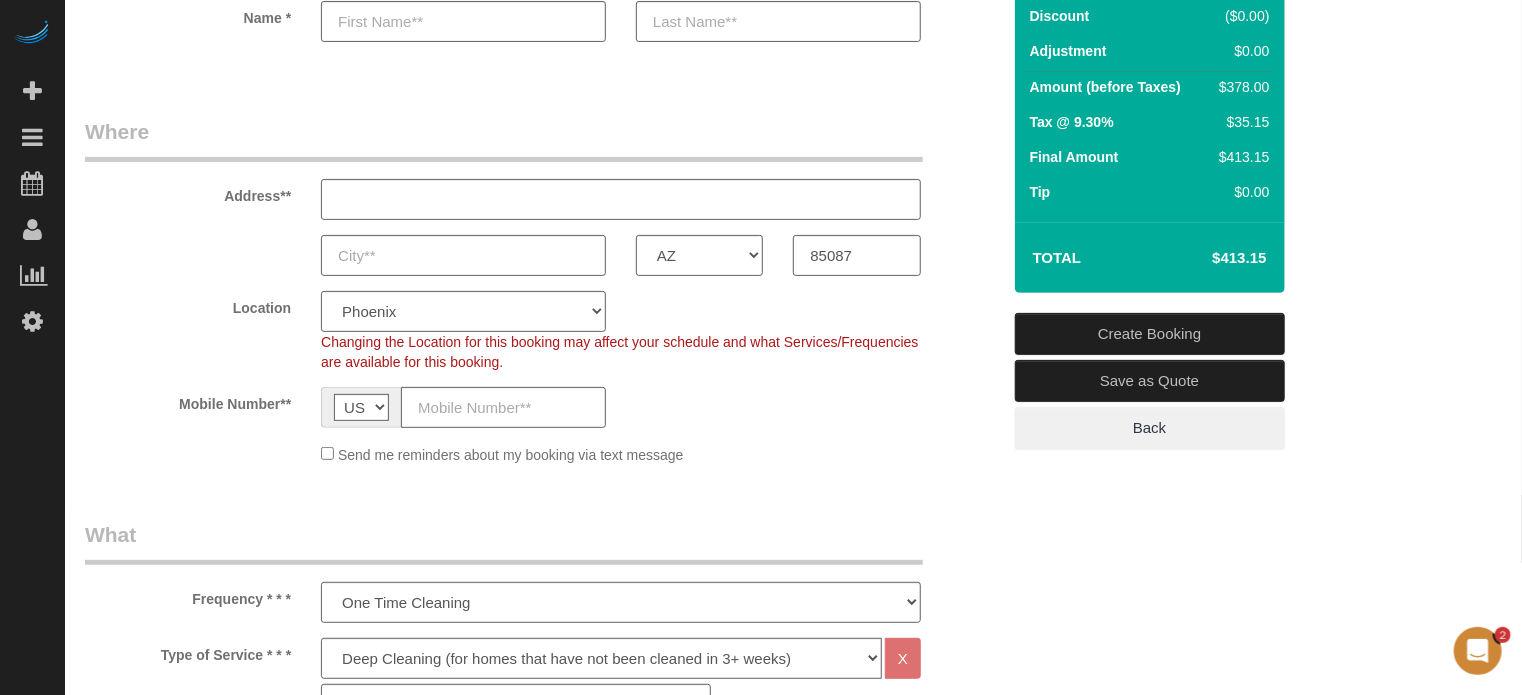 click on "Who
Email**
Name *
Where
Address**
AK
AL
AR
AZ
CA
CO
CT
DC
DE
FL
GA
HI
IA
ID
IL
IN
KS
KY
LA
MA
MD
ME
MI
MN
MO
MS
MT
NC
ND
NE
NH
NJ
NM
NV" at bounding box center (542, 1933) 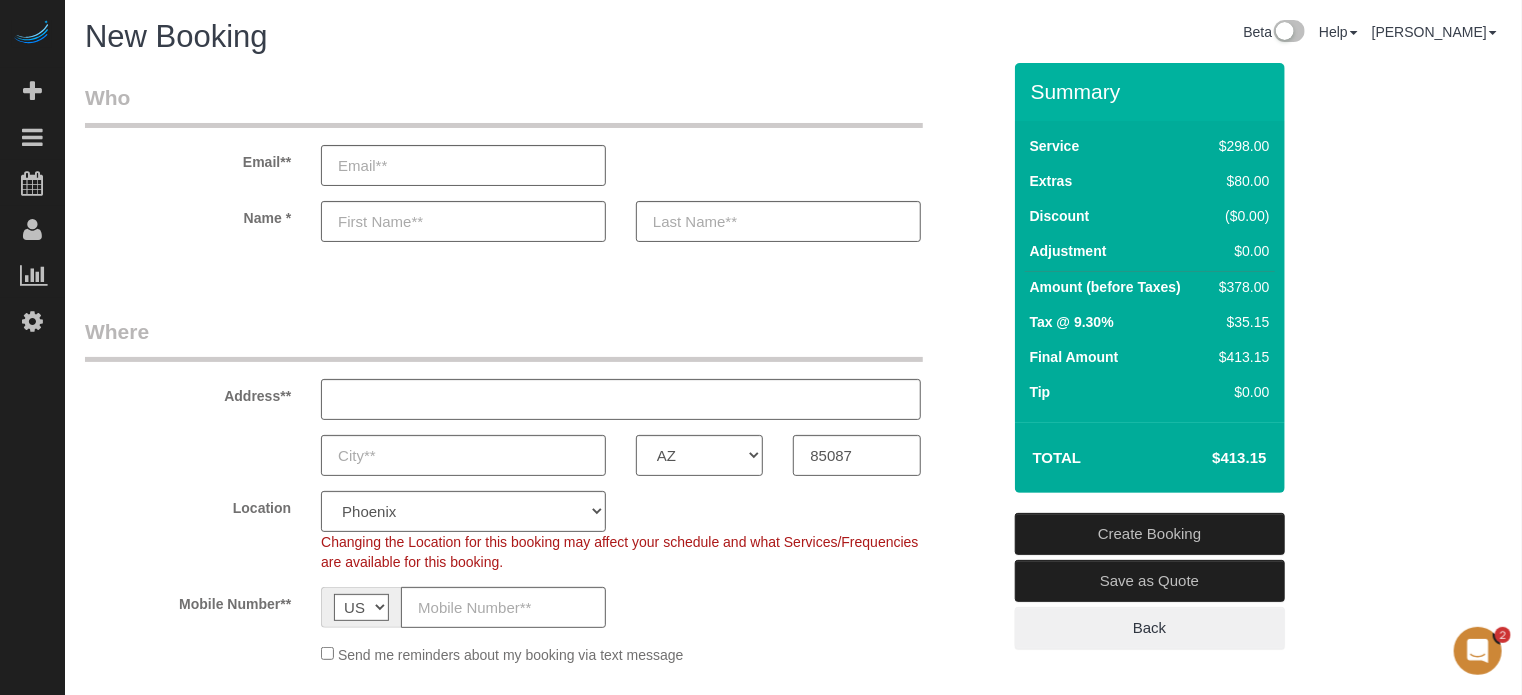 click on "Who
Email**
Name *
Where
Address**
AK
AL
AR
AZ
CA
CO
CT
DC
DE
FL
GA
HI
IA
ID
IL
IN
KS
KY
LA
MA
MD
ME
MI
MN
MO
MS
MT
NC
ND
NE
NH
NJ
NM
NV" at bounding box center (542, 2133) 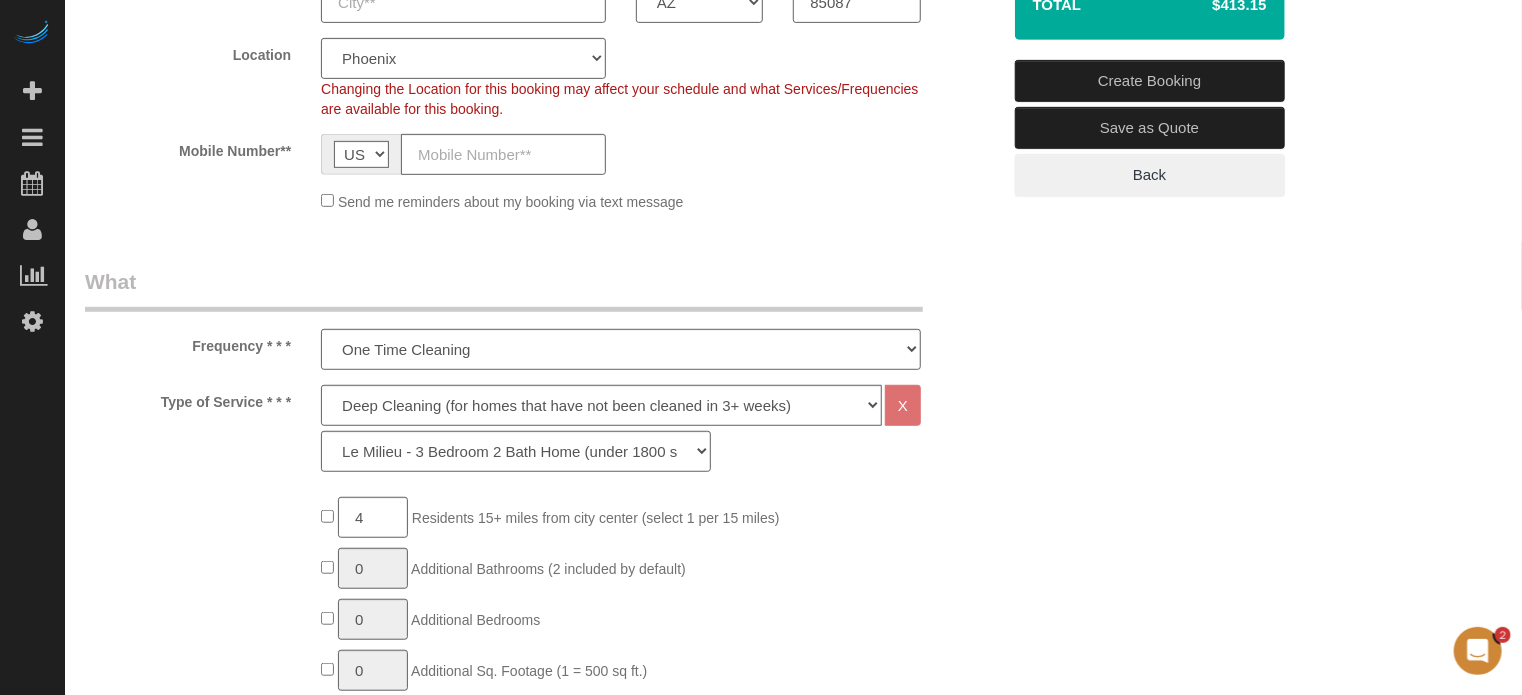 scroll, scrollTop: 500, scrollLeft: 0, axis: vertical 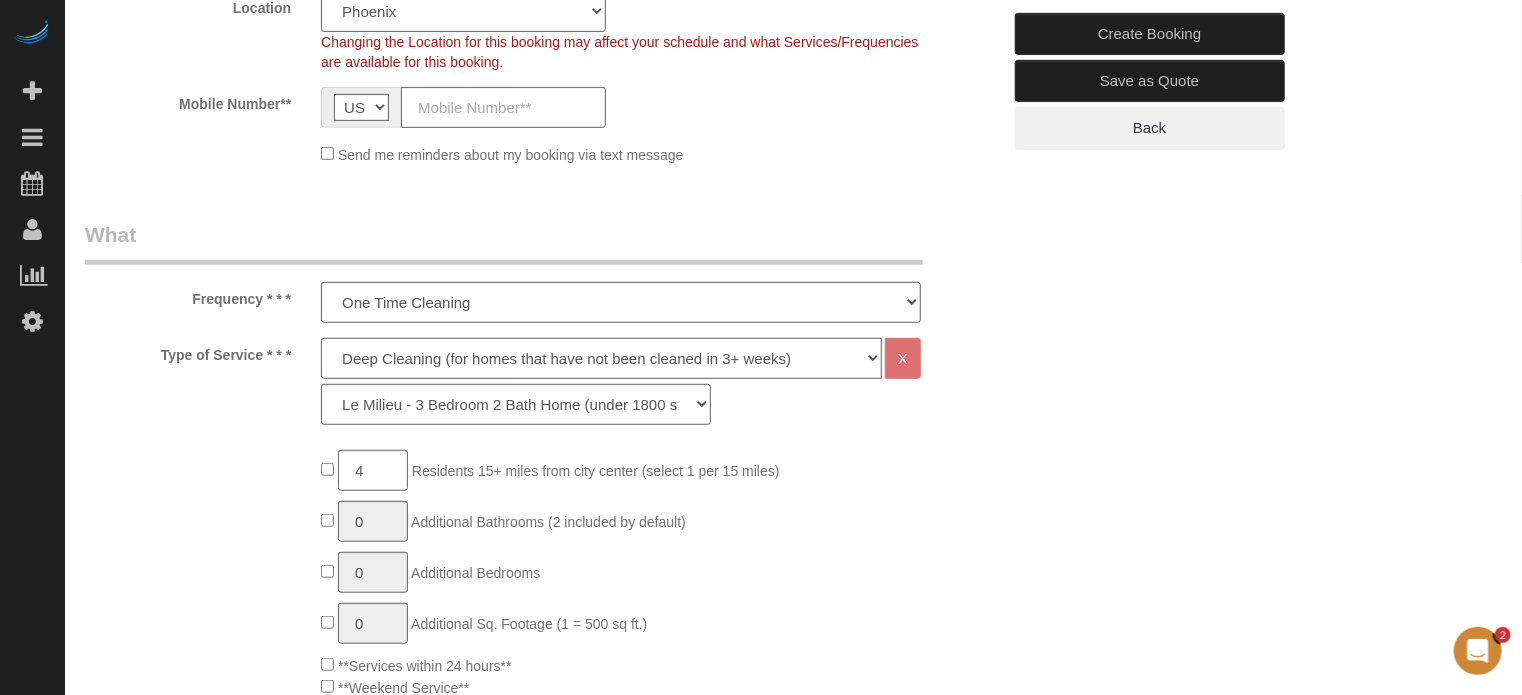 click on "Deep Cleaning (for homes that have not been cleaned in 3+ weeks) Spruce Regular Cleaning (for homes cleaned in last 3 weeks) Moving Cleanup (to clean home for new tenants) Post Construction Cleaning Vacation Rental Cleaning Hourly" 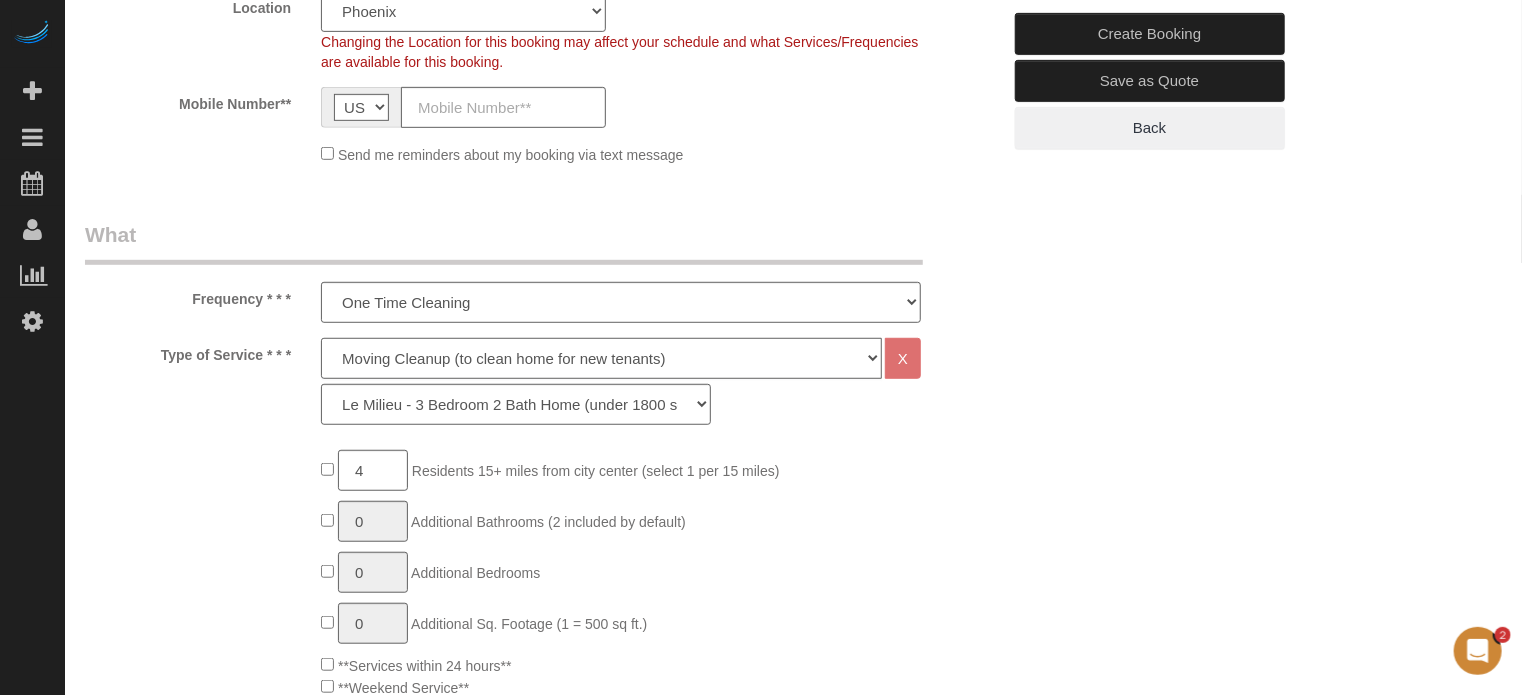 click on "Deep Cleaning (for homes that have not been cleaned in 3+ weeks) Spruce Regular Cleaning (for homes cleaned in last 3 weeks) Moving Cleanup (to clean home for new tenants) Post Construction Cleaning Vacation Rental Cleaning Hourly" 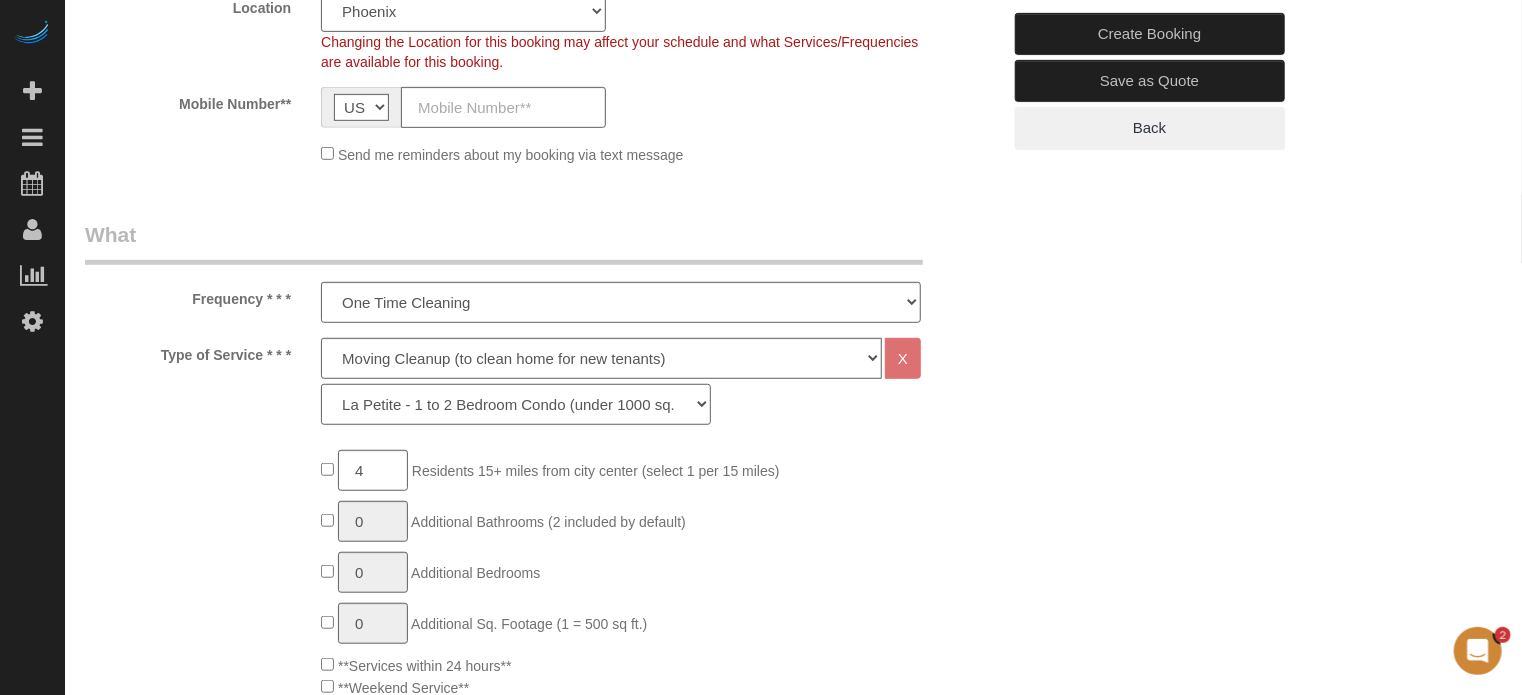 click on "La Petite - 1 to 2 Bedroom Condo (under 1000 sq. ft.) La Petite II - 2 Bedroom 2 Bath Home/Condo (1001-1500 sq. ft.) Le Milieu - 3 Bedroom 2 Bath Home (under 1800 sq. ft.) Le Milieu - 4 Bedroom 2 Bath Home (under 1800 sq. ft.) Grand - 5 Bedroom 2 Bath Home (under 2250 sq. ft.) Très Grand - 6 Bedroom 2 Bath Home (under 3000 sq. ft.)" 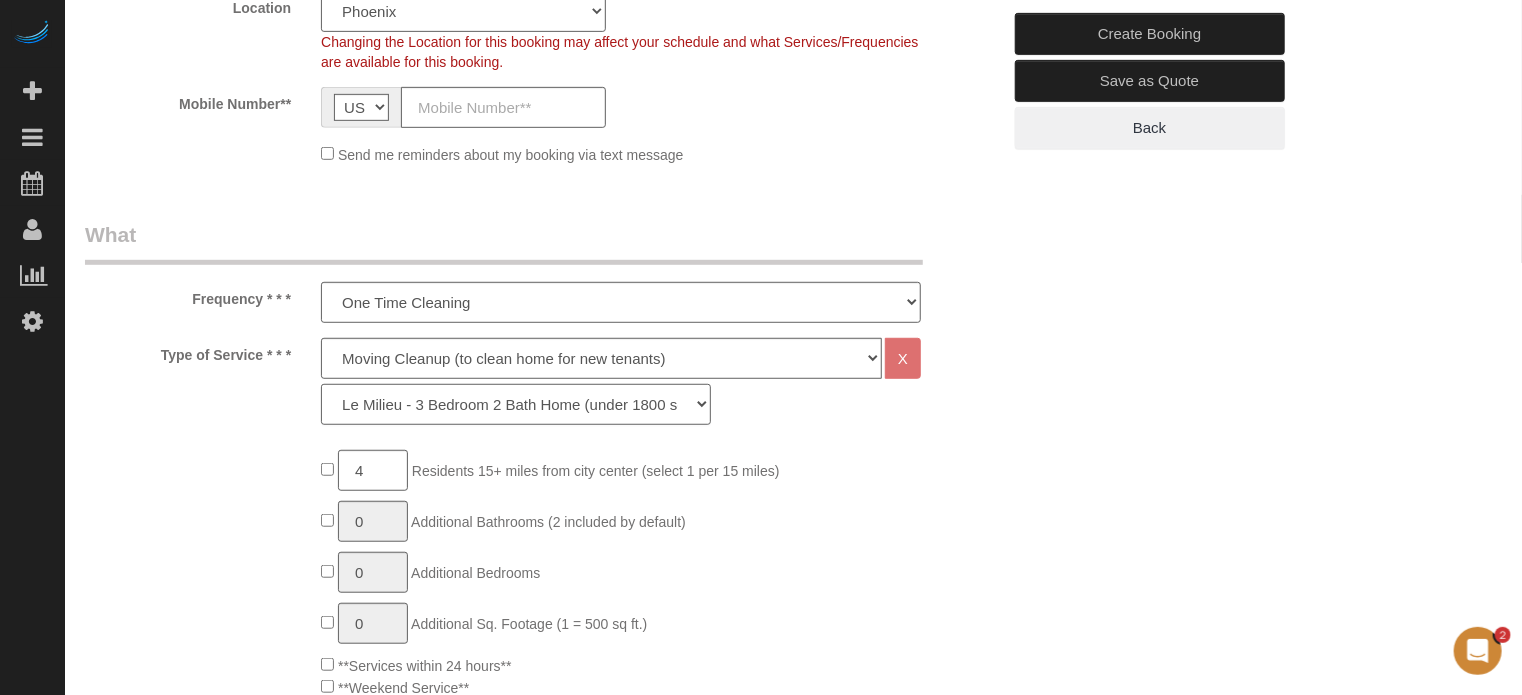 click on "La Petite - 1 to 2 Bedroom Condo (under 1000 sq. ft.) La Petite II - 2 Bedroom 2 Bath Home/Condo (1001-1500 sq. ft.) Le Milieu - 3 Bedroom 2 Bath Home (under 1800 sq. ft.) Le Milieu - 4 Bedroom 2 Bath Home (under 1800 sq. ft.) Grand - 5 Bedroom 2 Bath Home (under 2250 sq. ft.) Très Grand - 6 Bedroom 2 Bath Home (under 3000 sq. ft.)" 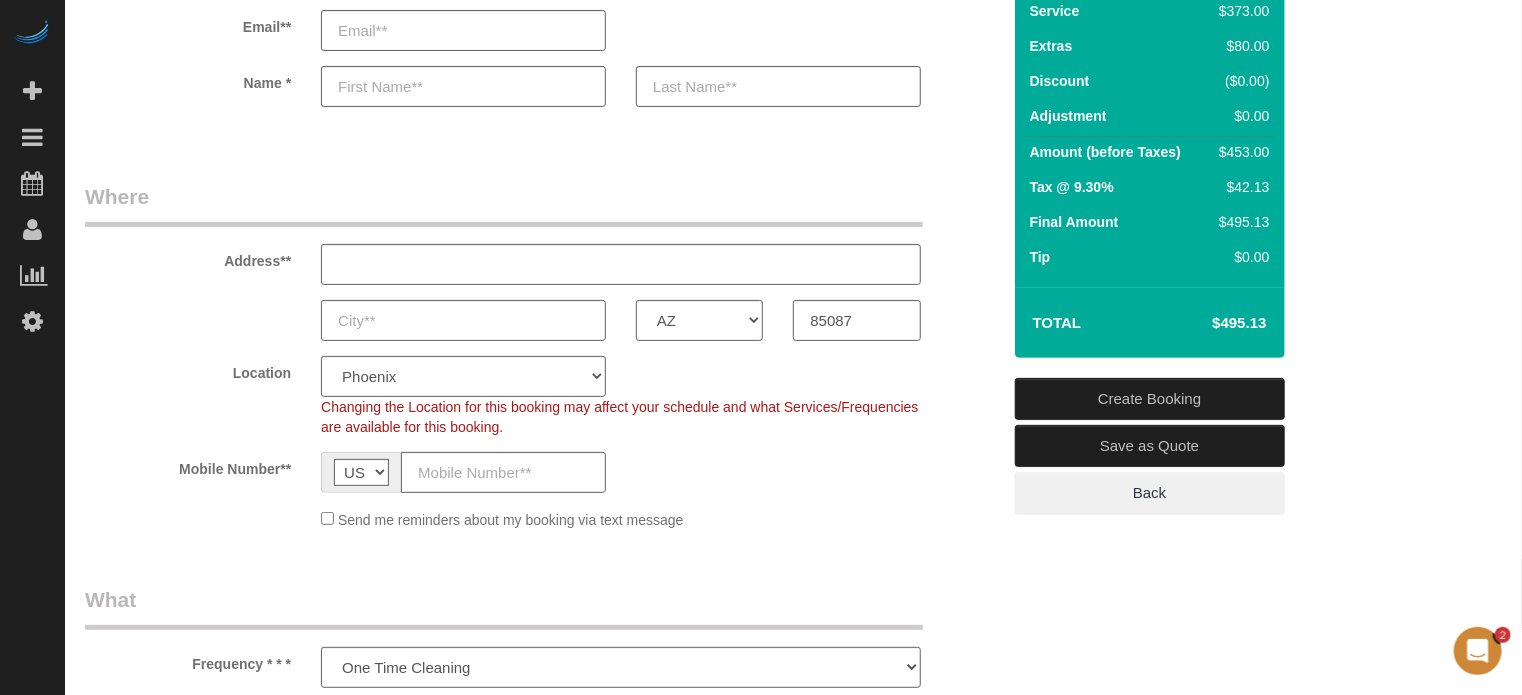scroll, scrollTop: 300, scrollLeft: 0, axis: vertical 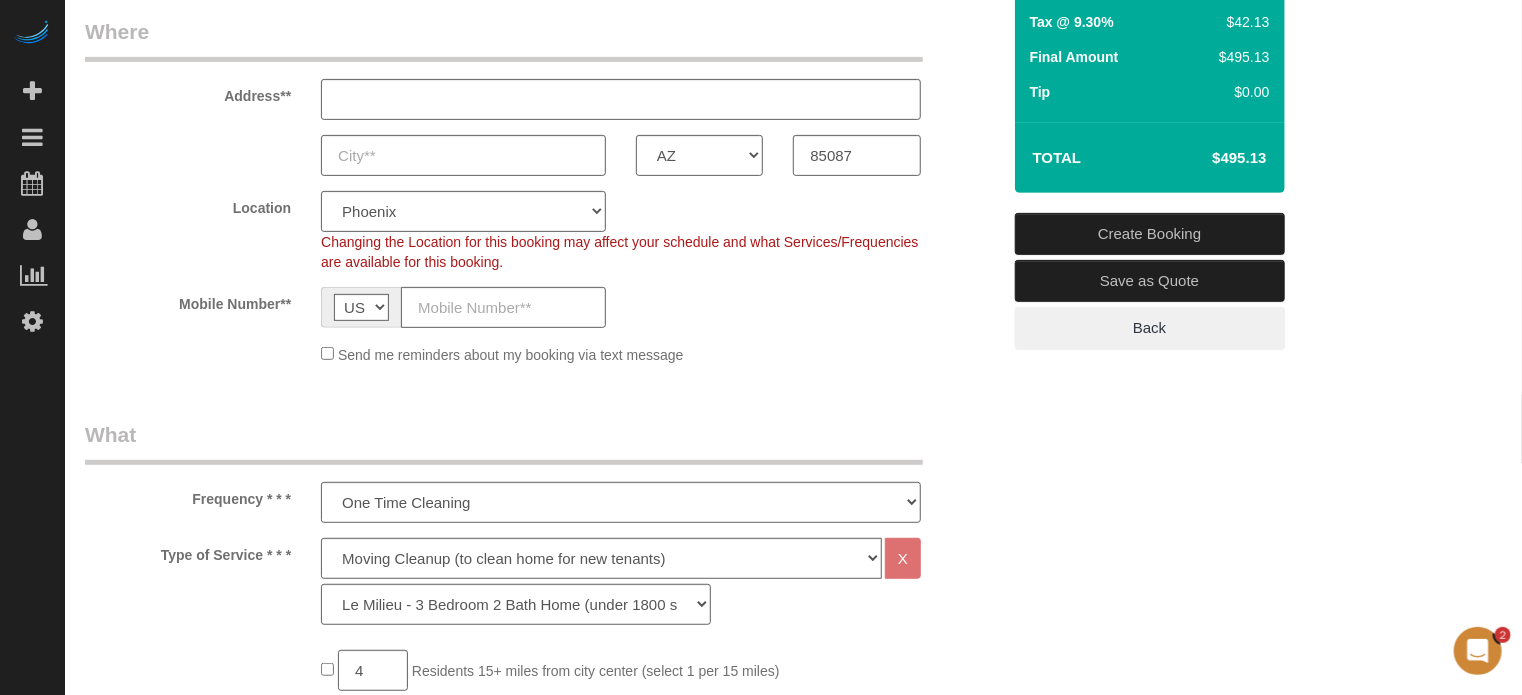 click on "Location
Pro Housekeepers Atlanta Austin Boston Chicago Cincinnati Clearwater Denver Ft Lauderdale Houston Jacksonville Kansas Las Vegas Los Angeles Area Miami Area Naples NYC Area Orlando Palm Beach Phoenix Portland Area San Francisco Area Sarasota Seattle Area St Petersburg Tampa Washington DC
Changing the Location for this booking may affect your schedule and what
Services/Frequencies are available for this booking." 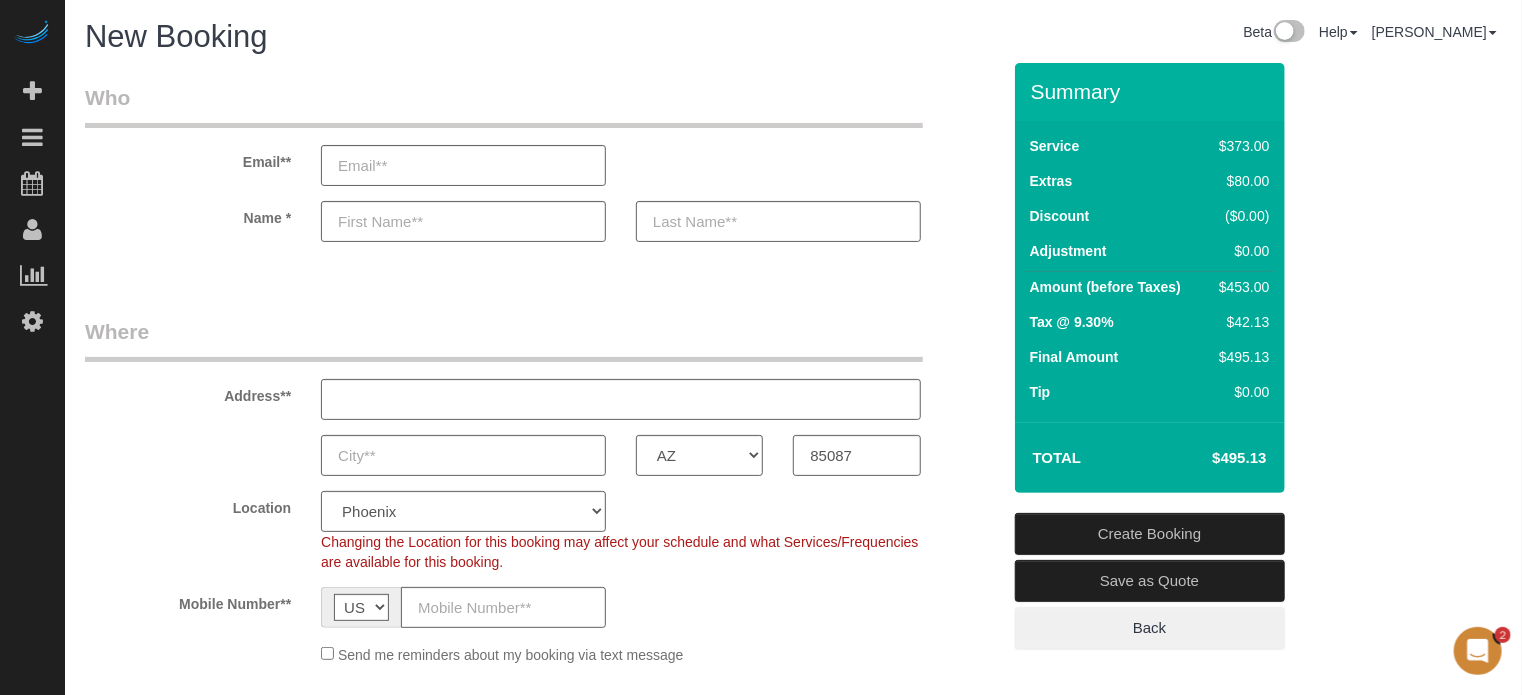 click on "Who
Email**
Name *
Where
Address**
AK
AL
AR
AZ
CA
CO
CT
DC
DE
FL
GA
HI
IA
ID
IL
IN
KS
KY
LA
MA
MD
ME
MI
MN
MO
MS
MT
NC
ND
NE
NH
NJ
NM
NV" at bounding box center (793, 2133) 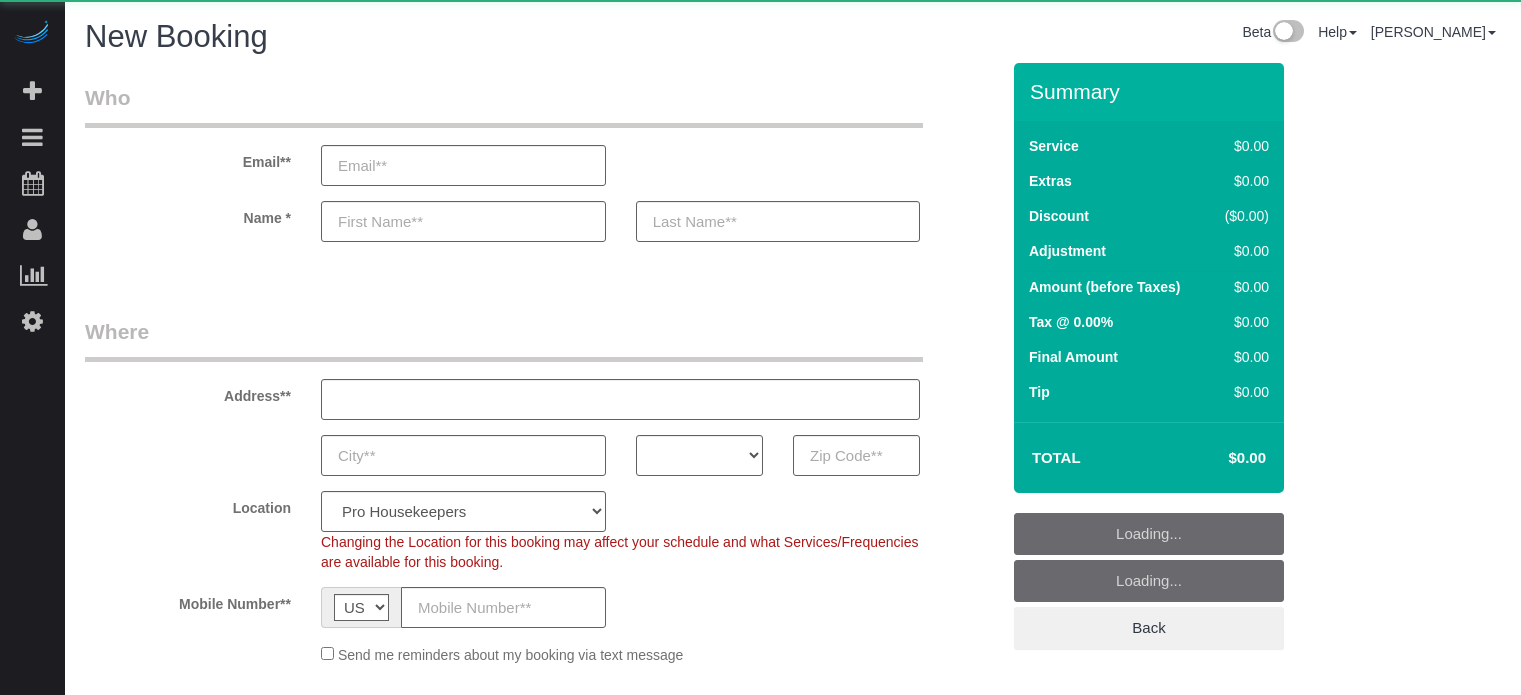 select on "number:9" 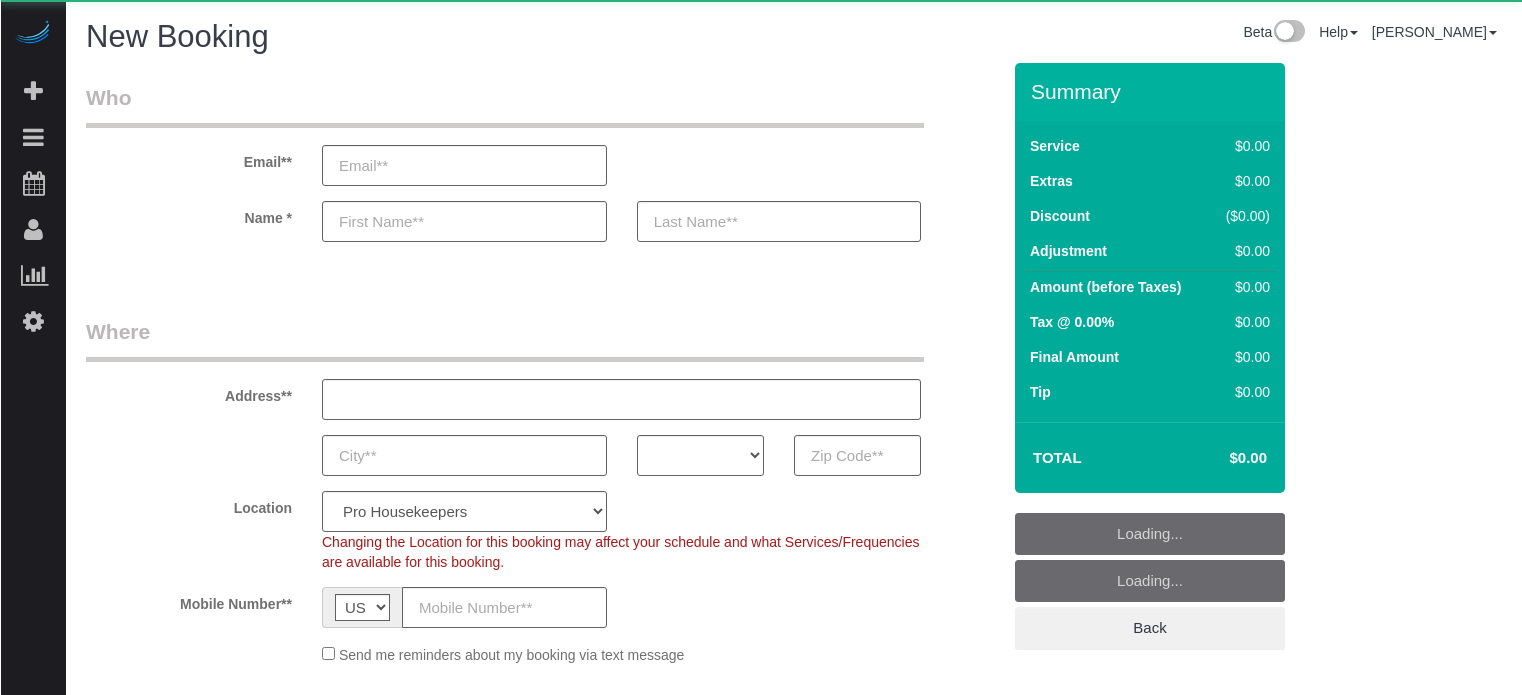scroll, scrollTop: 0, scrollLeft: 0, axis: both 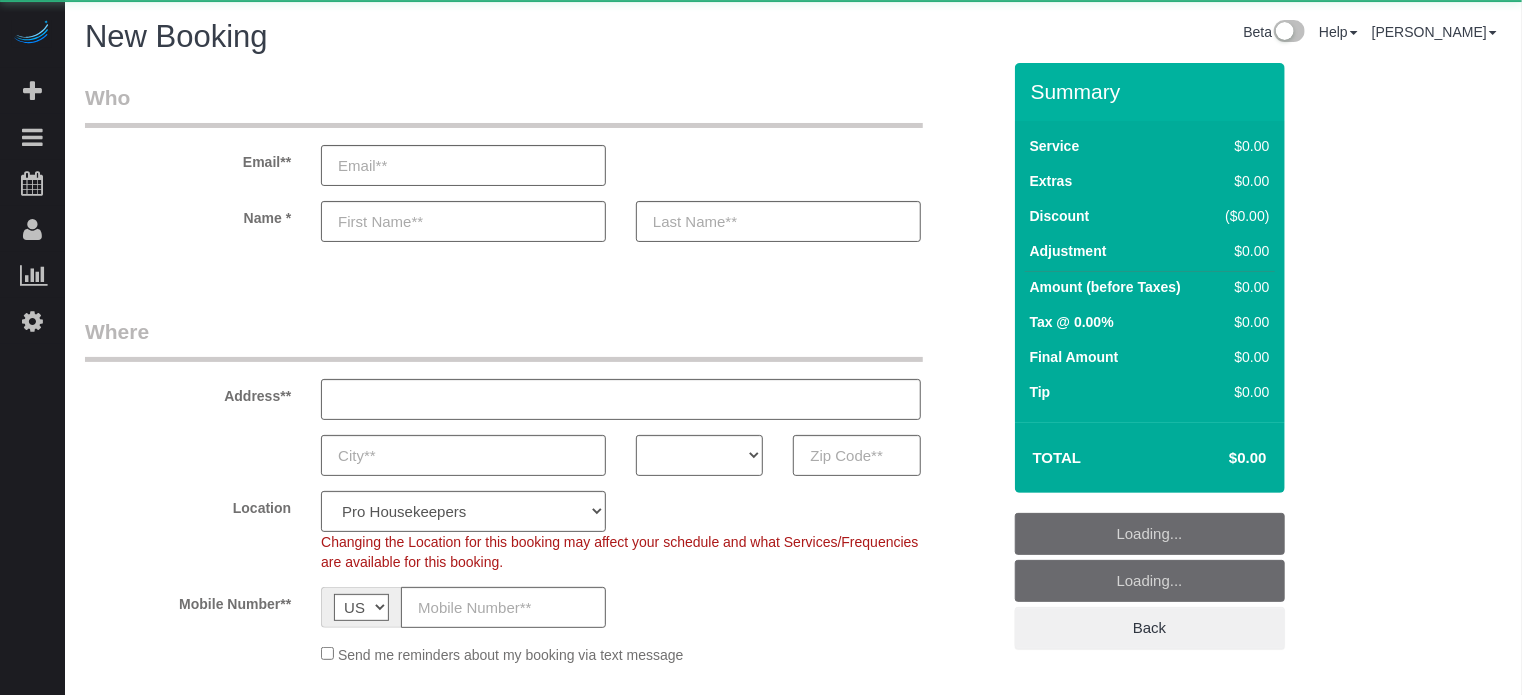 select on "4" 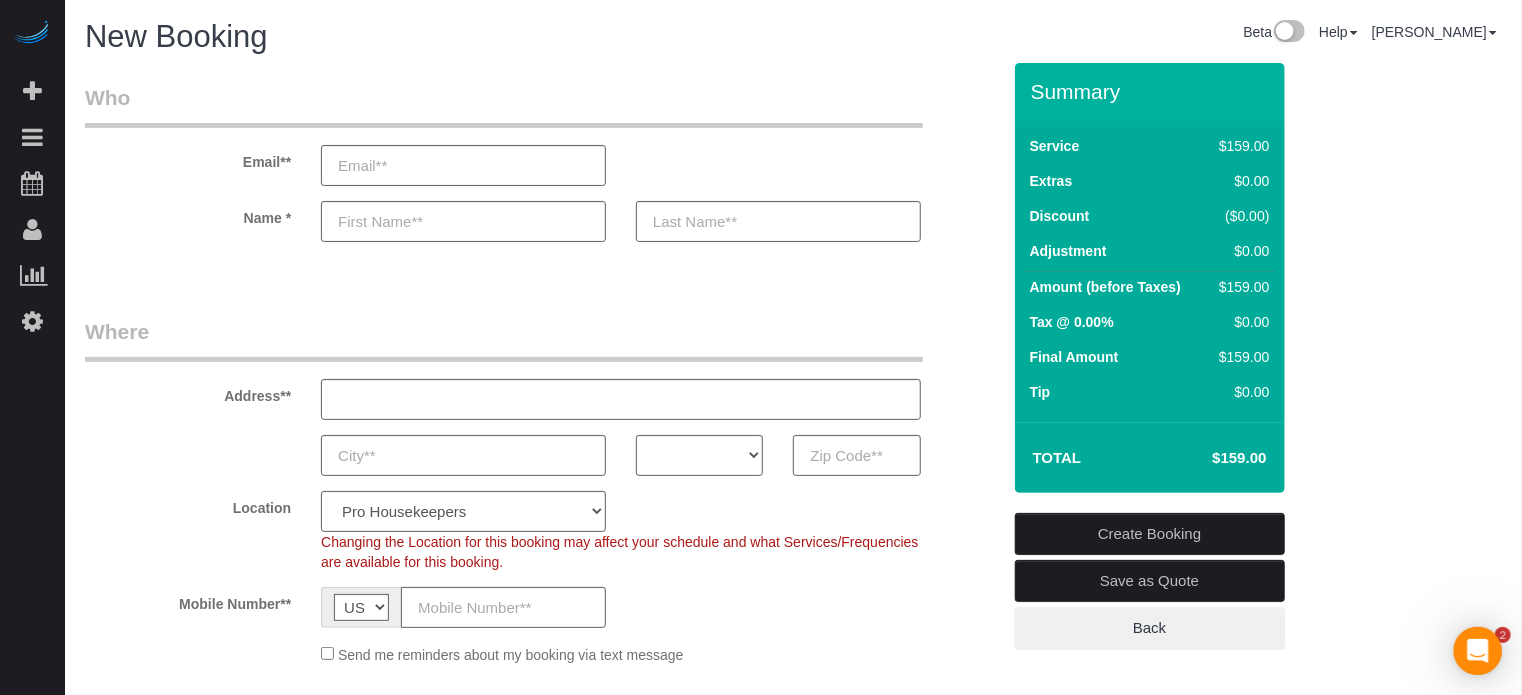 scroll, scrollTop: 0, scrollLeft: 0, axis: both 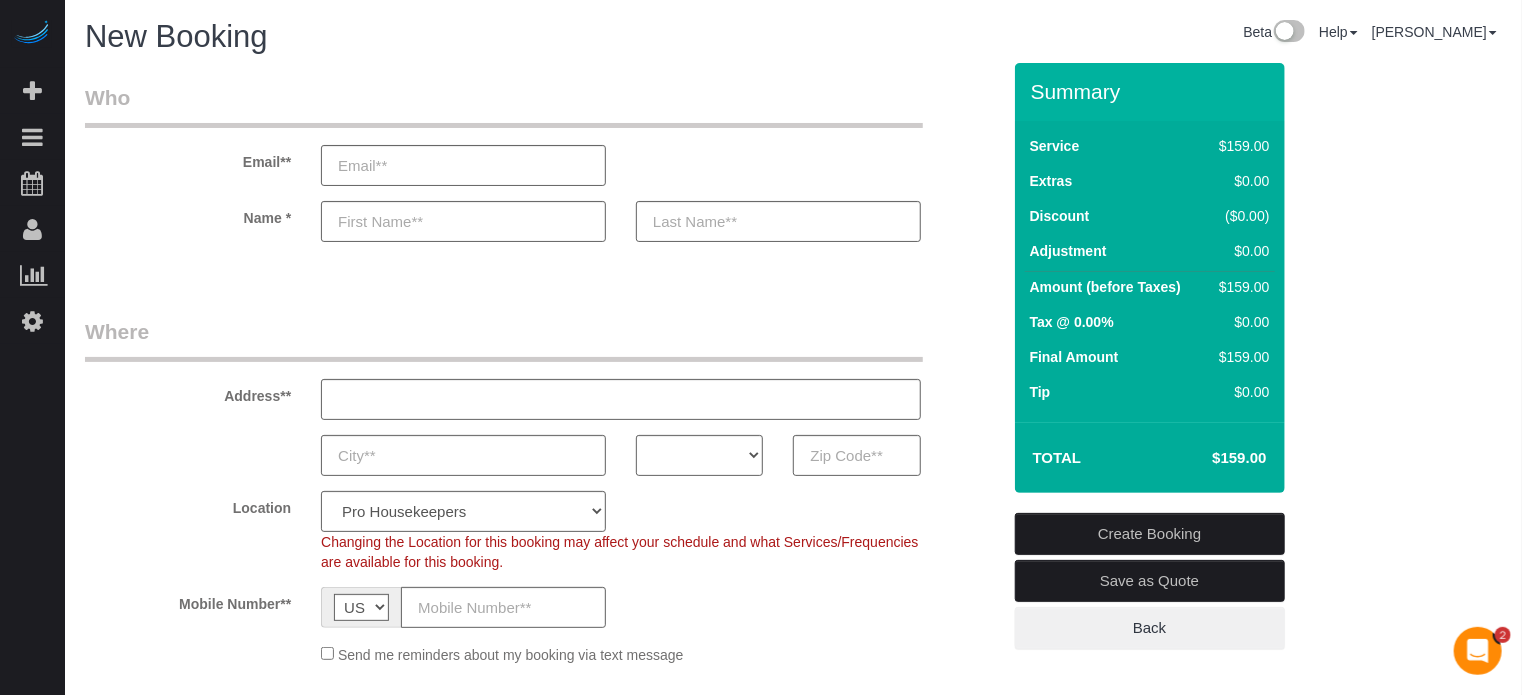 drag, startPoint x: 1460, startPoint y: 379, endPoint x: 1448, endPoint y: 382, distance: 12.369317 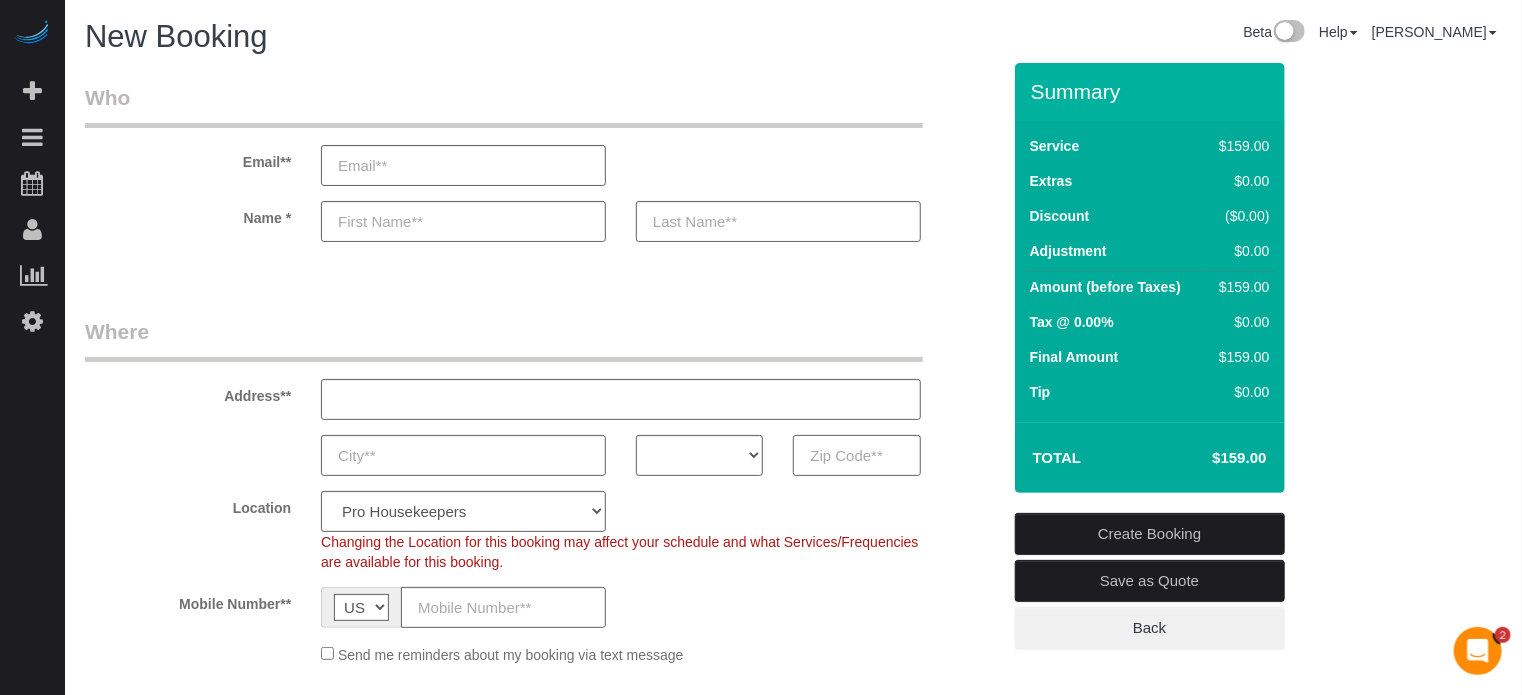 click at bounding box center [856, 455] 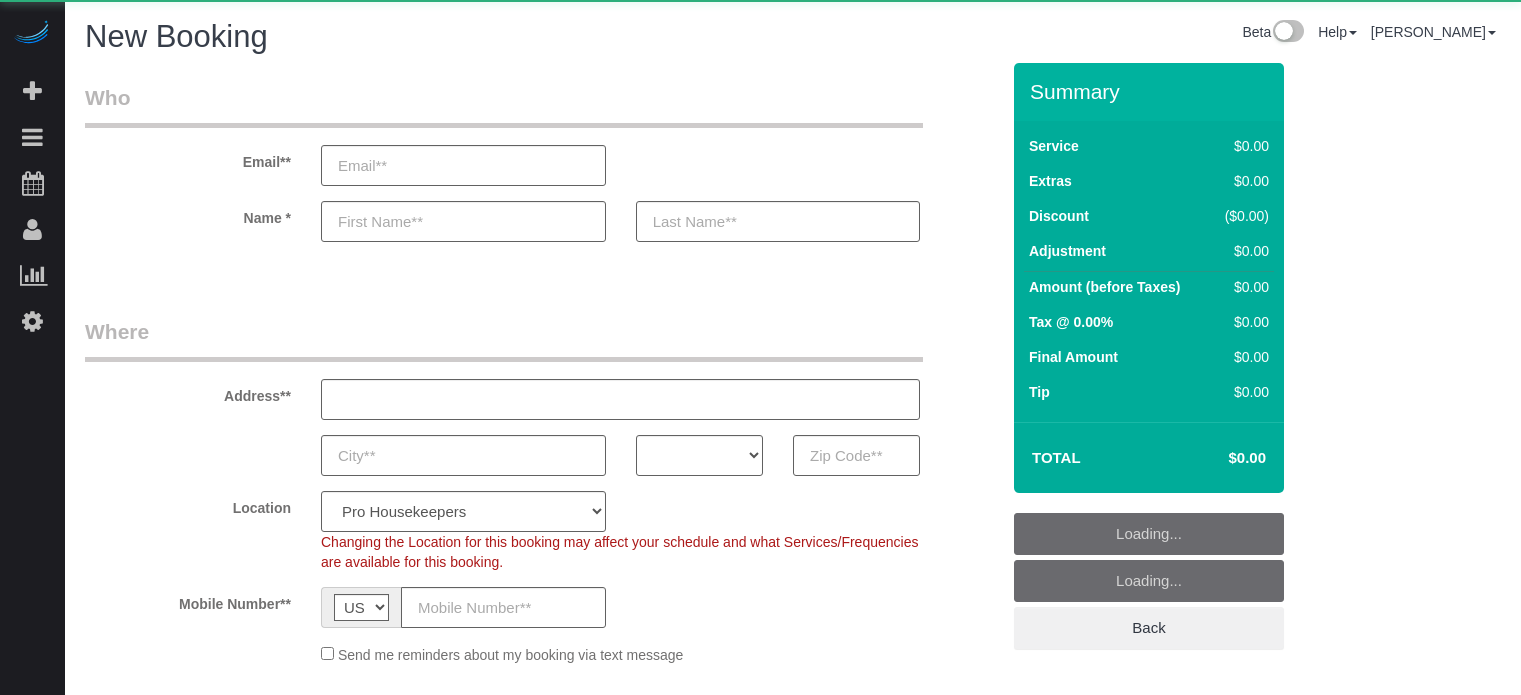 select on "number:9" 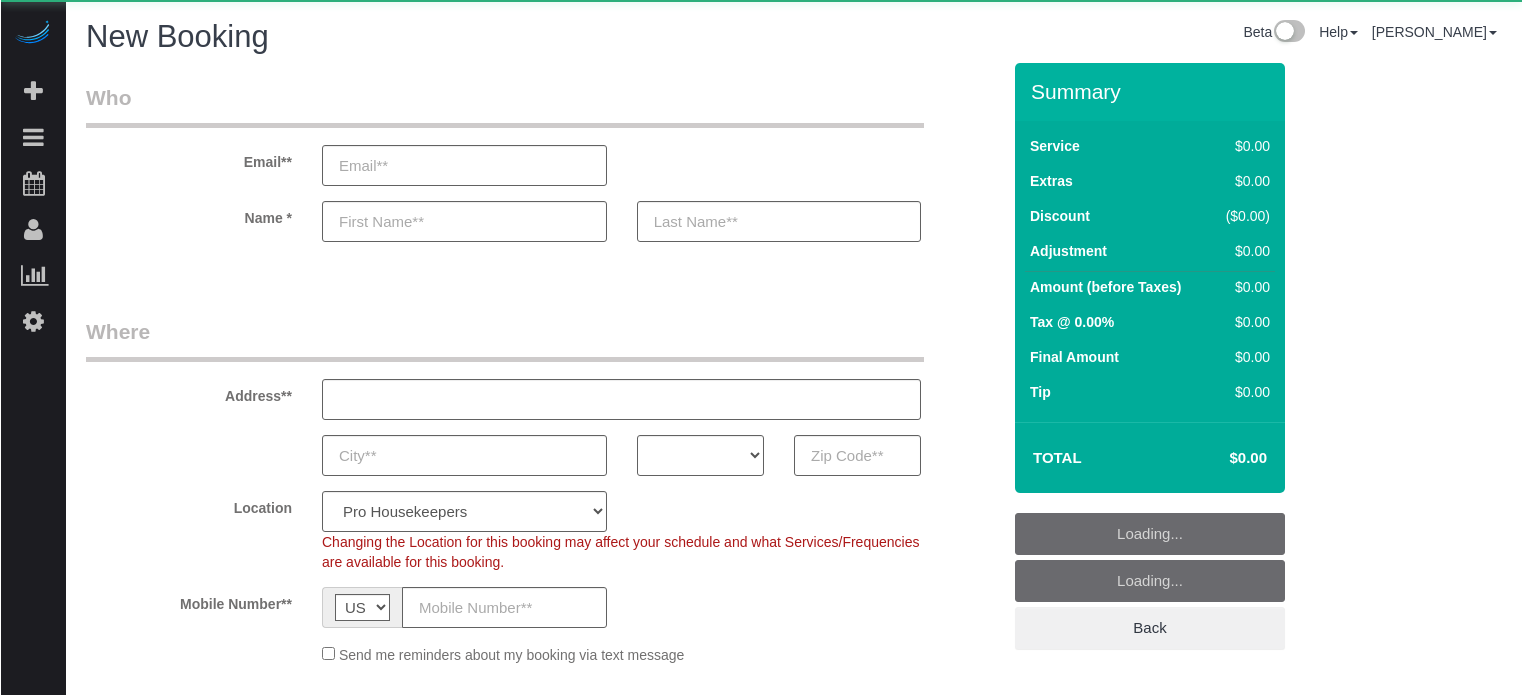 scroll, scrollTop: 0, scrollLeft: 0, axis: both 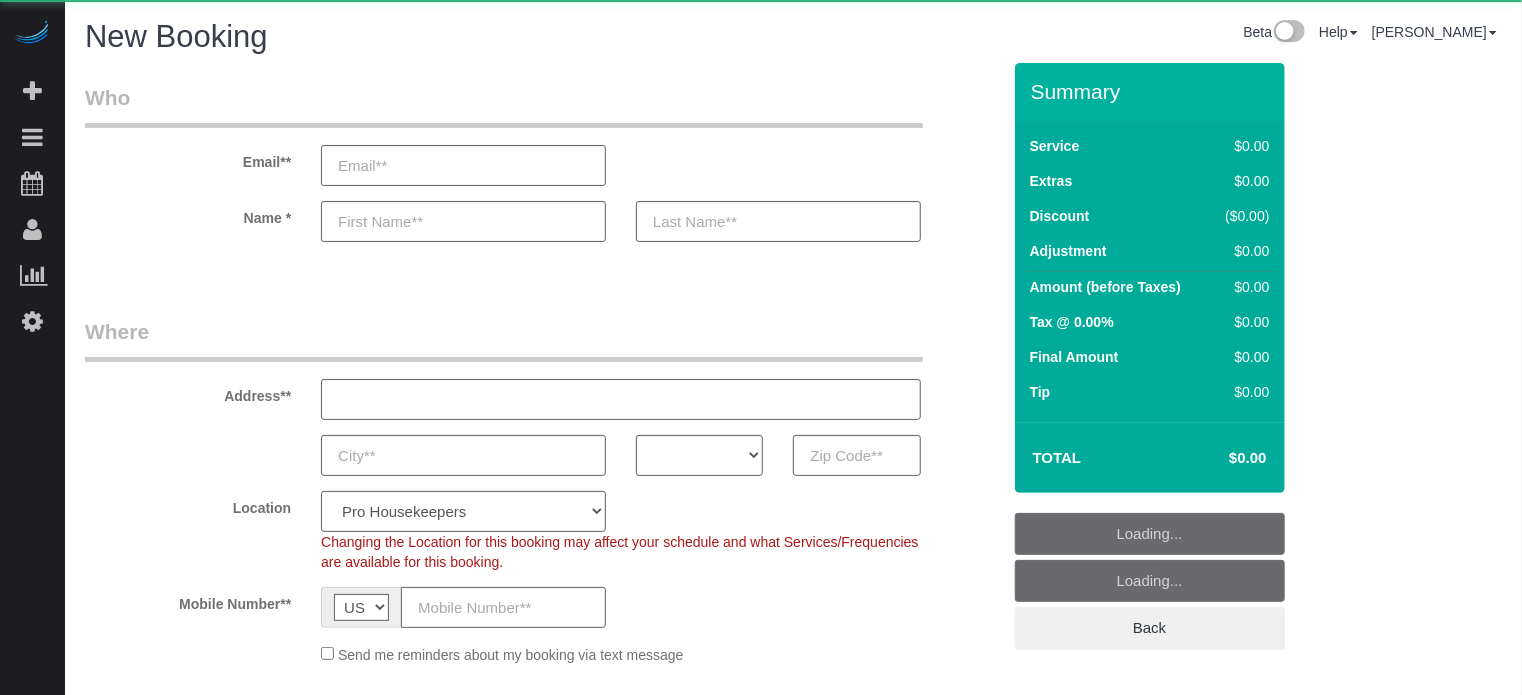 select on "4" 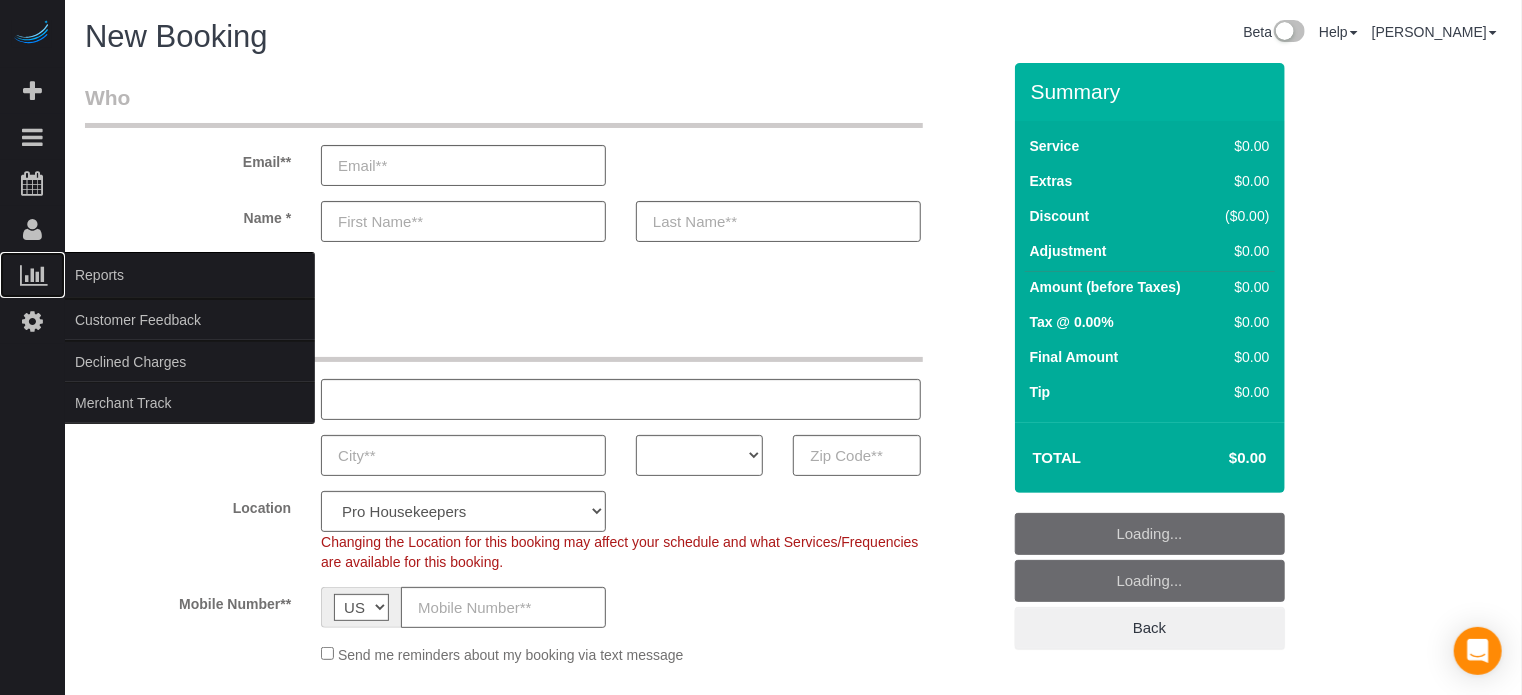 click on "Reports" at bounding box center (190, 275) 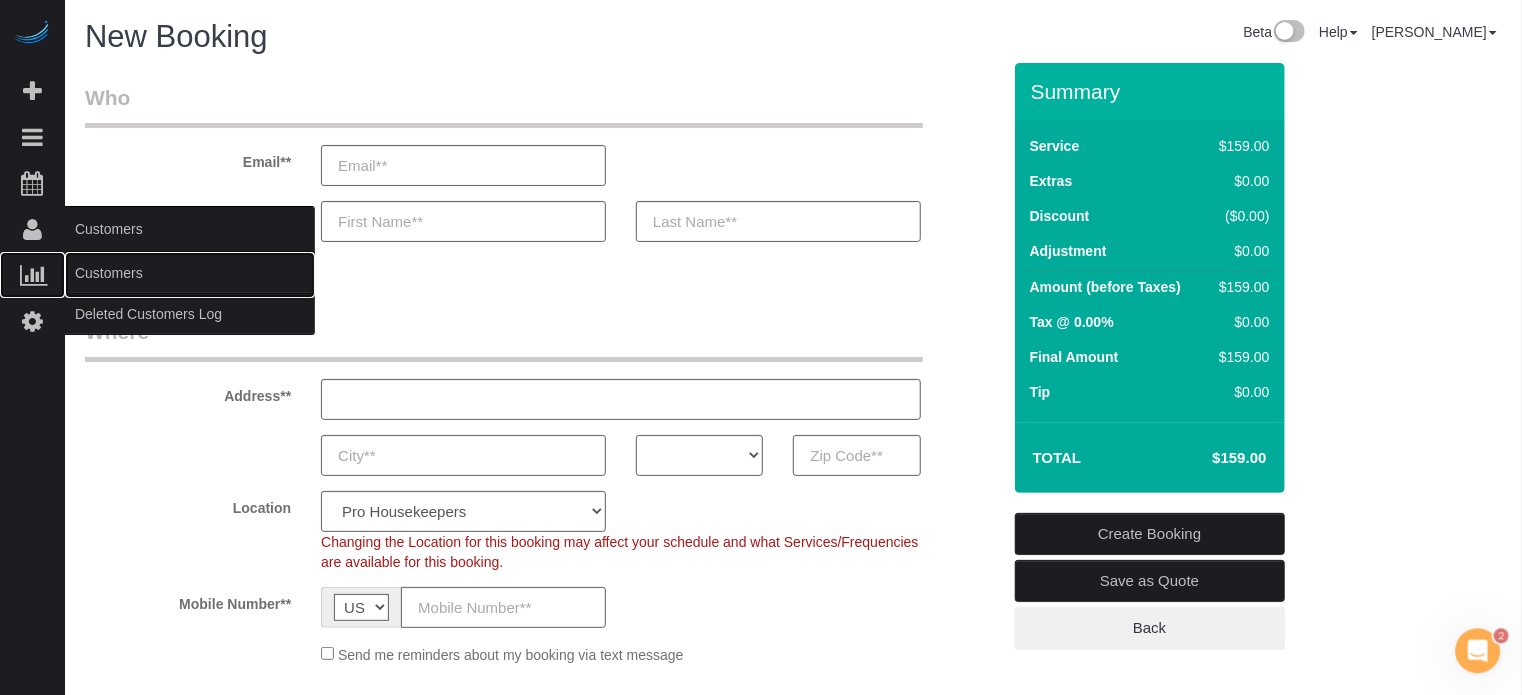 scroll, scrollTop: 0, scrollLeft: 0, axis: both 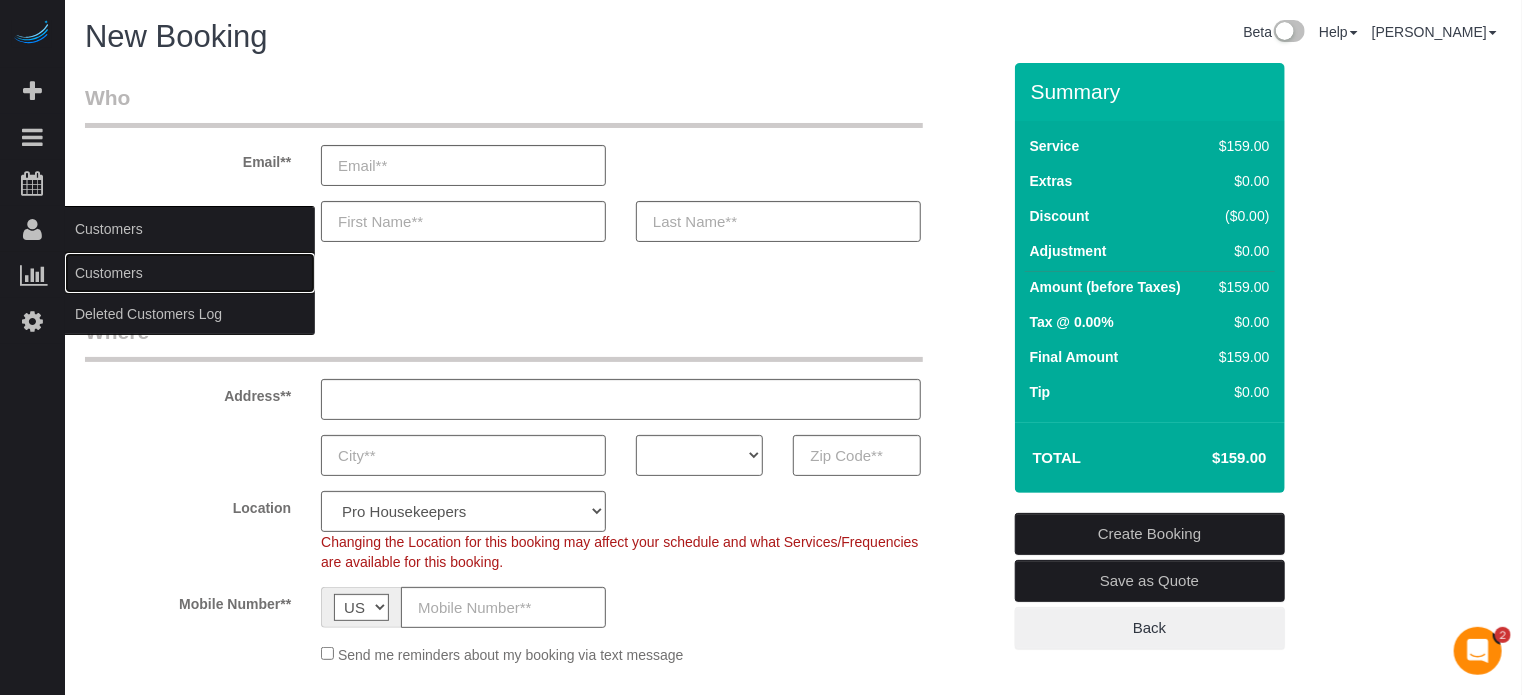 click on "Customers" at bounding box center [190, 273] 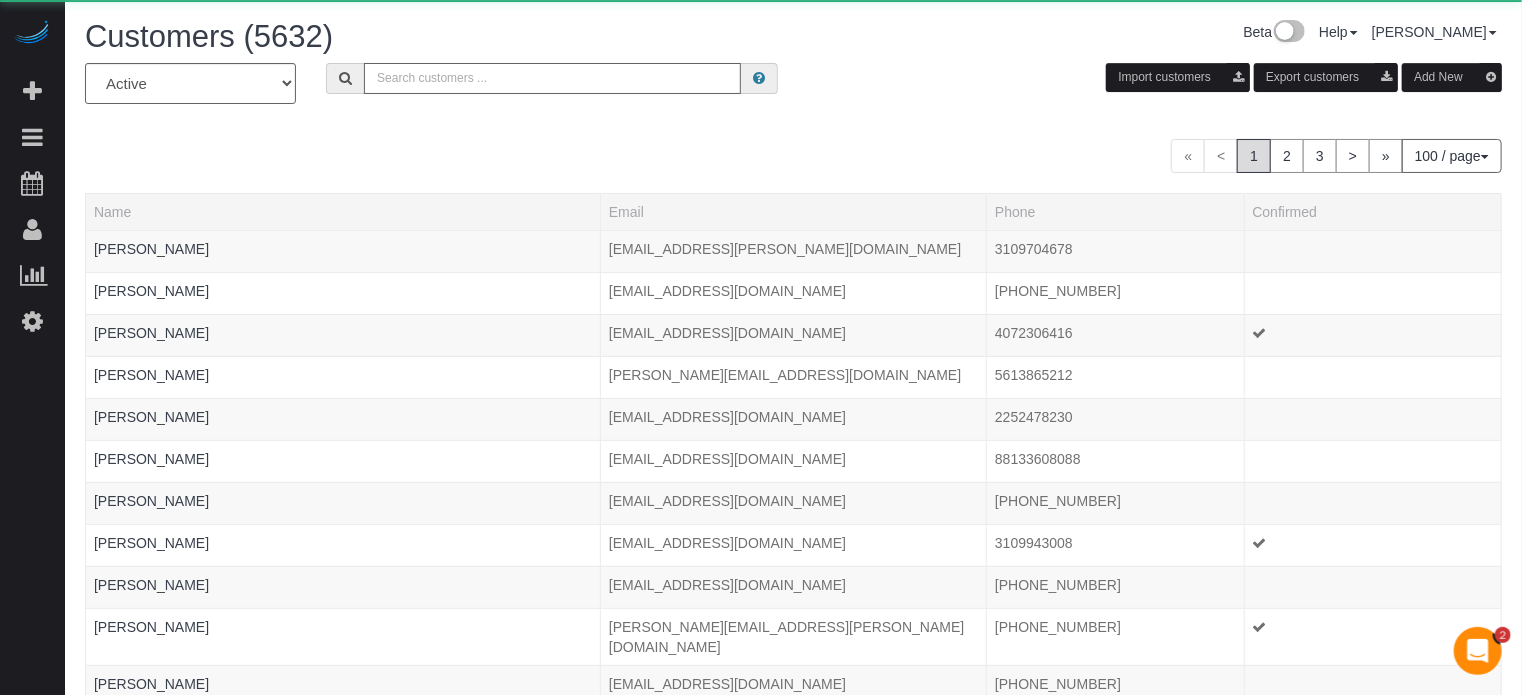 click at bounding box center (552, 78) 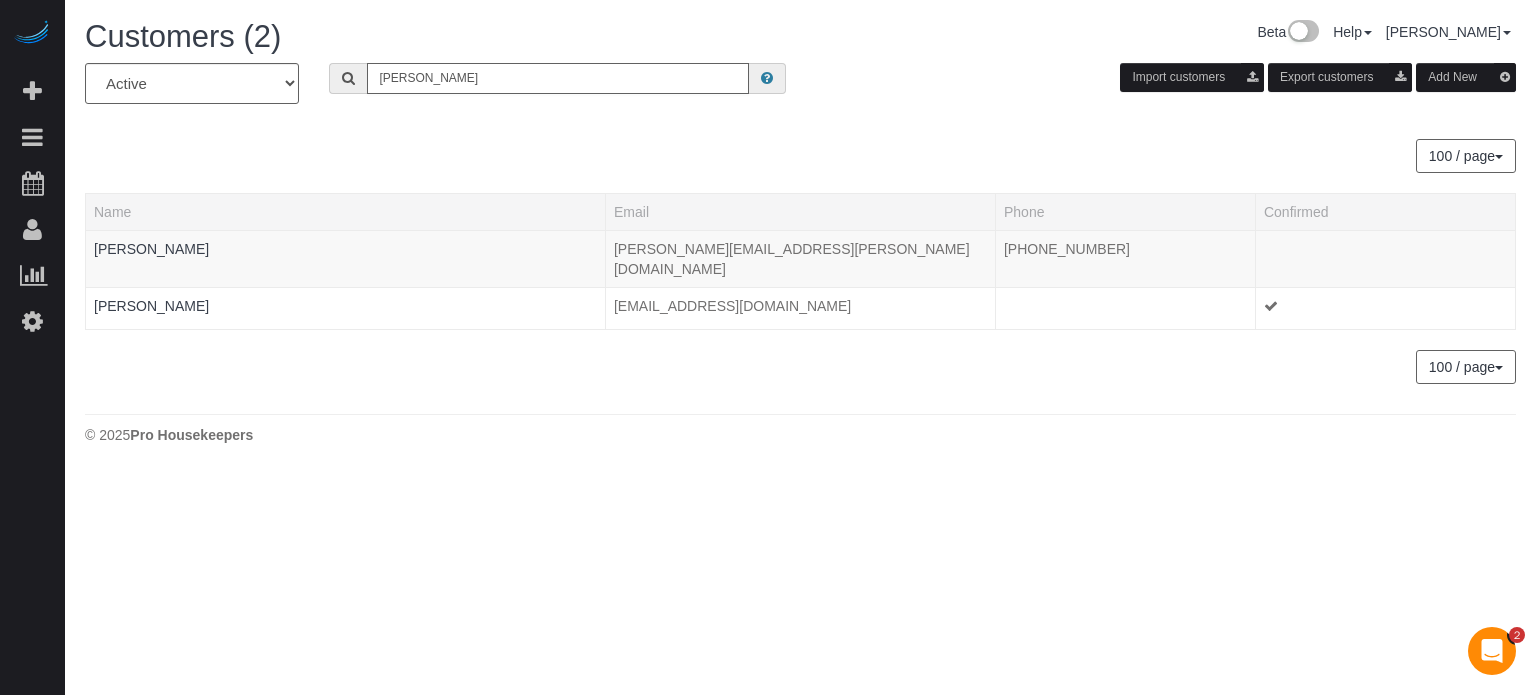 click on "thomas m" at bounding box center [558, 78] 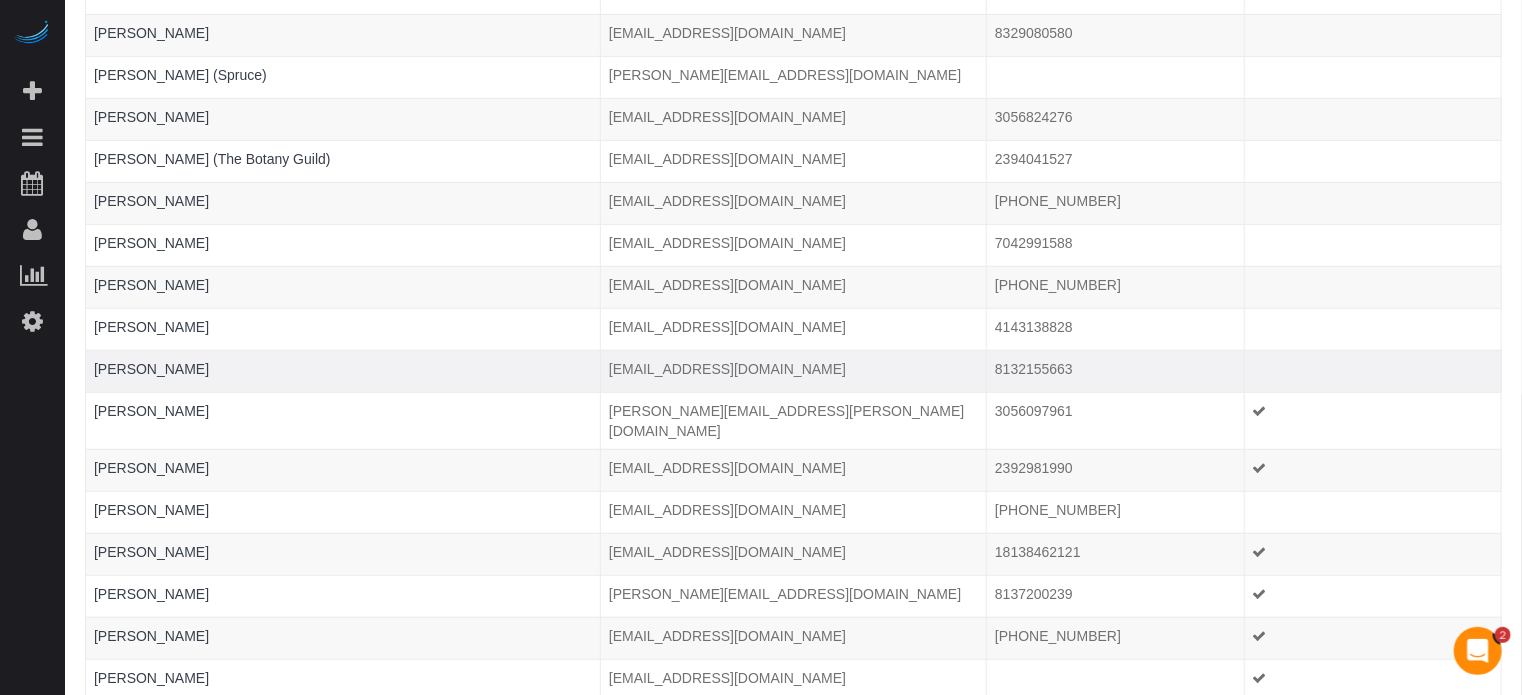scroll, scrollTop: 0, scrollLeft: 0, axis: both 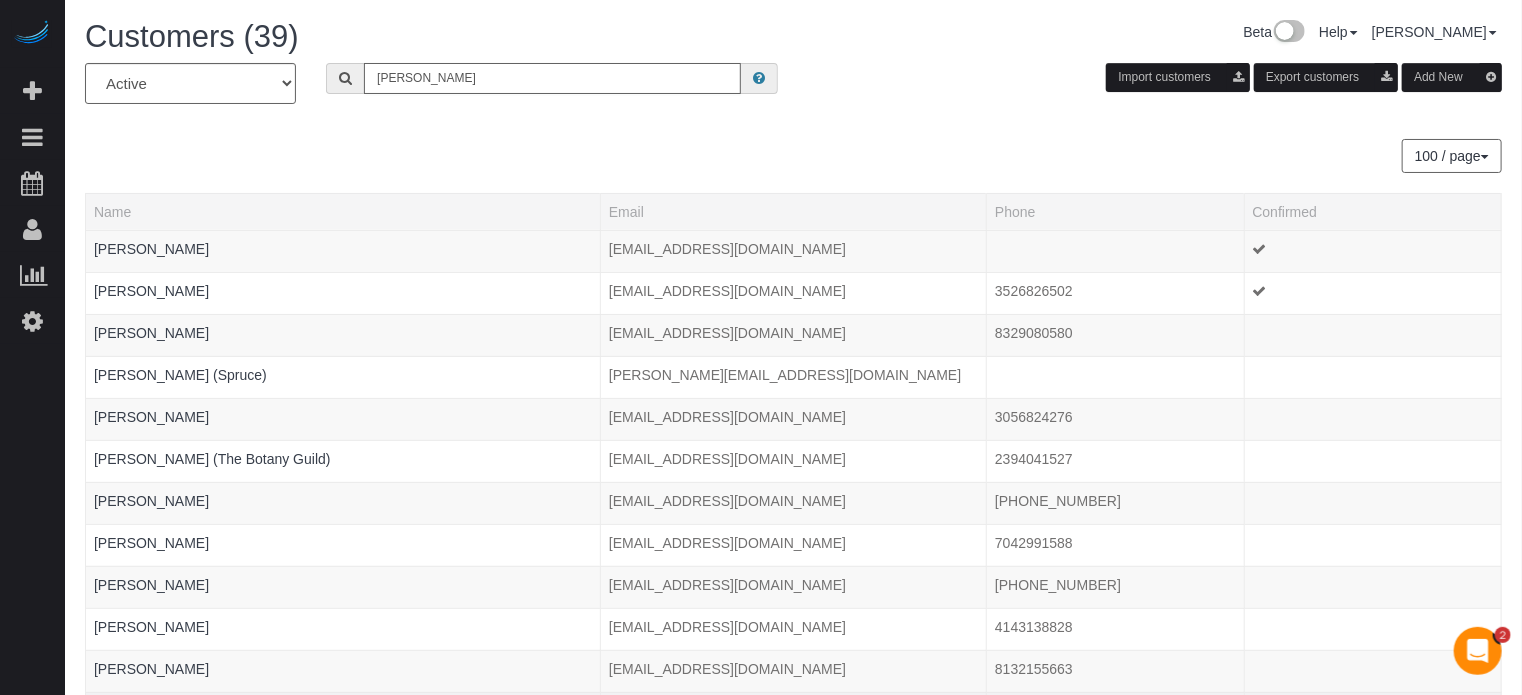 type on "thomas" 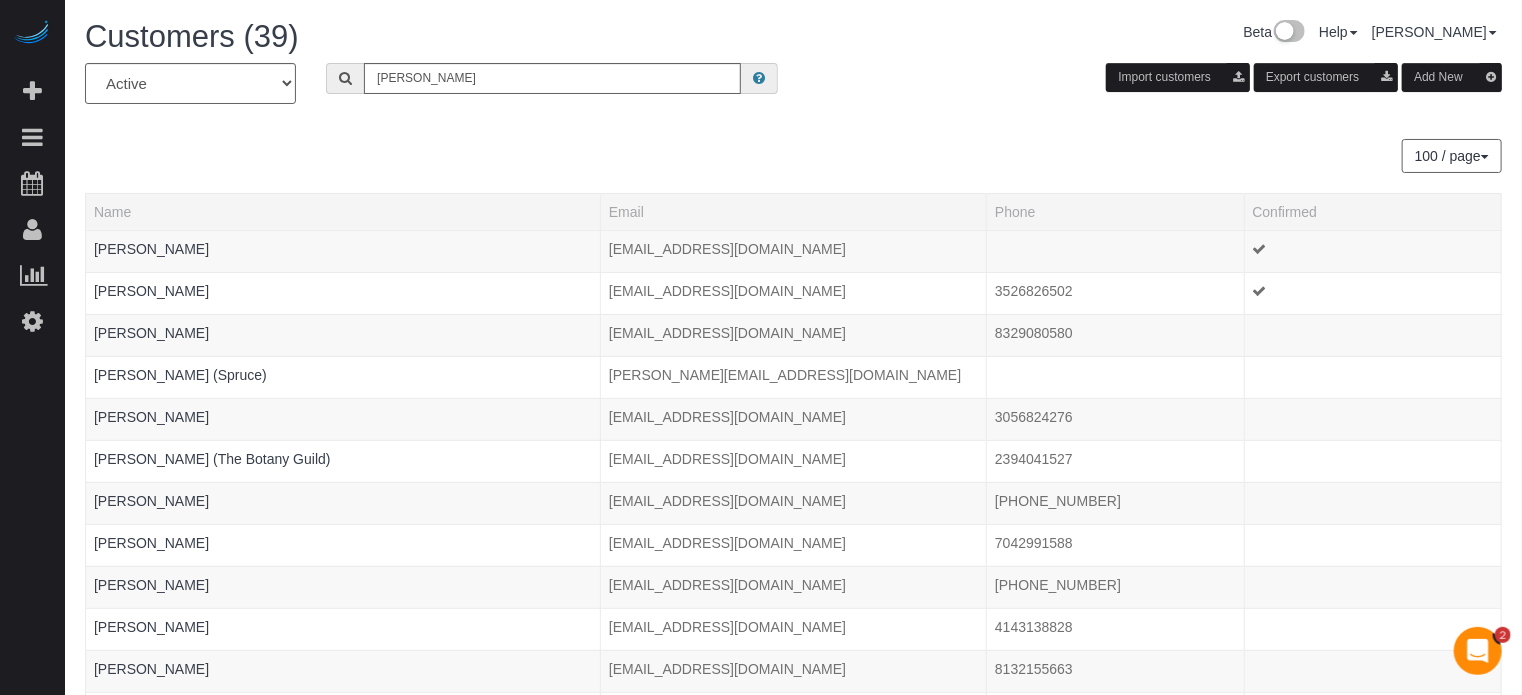 click on "Beta
Add Booking
Bookings
Active Bookings
Cancelled Bookings
Quote Inquiries
Download CSV
Scheduler
Customers
Customers
Deleted Customers Log
Payments
Charge Customers
Pay Teams
Payments Report" at bounding box center (32, 347) 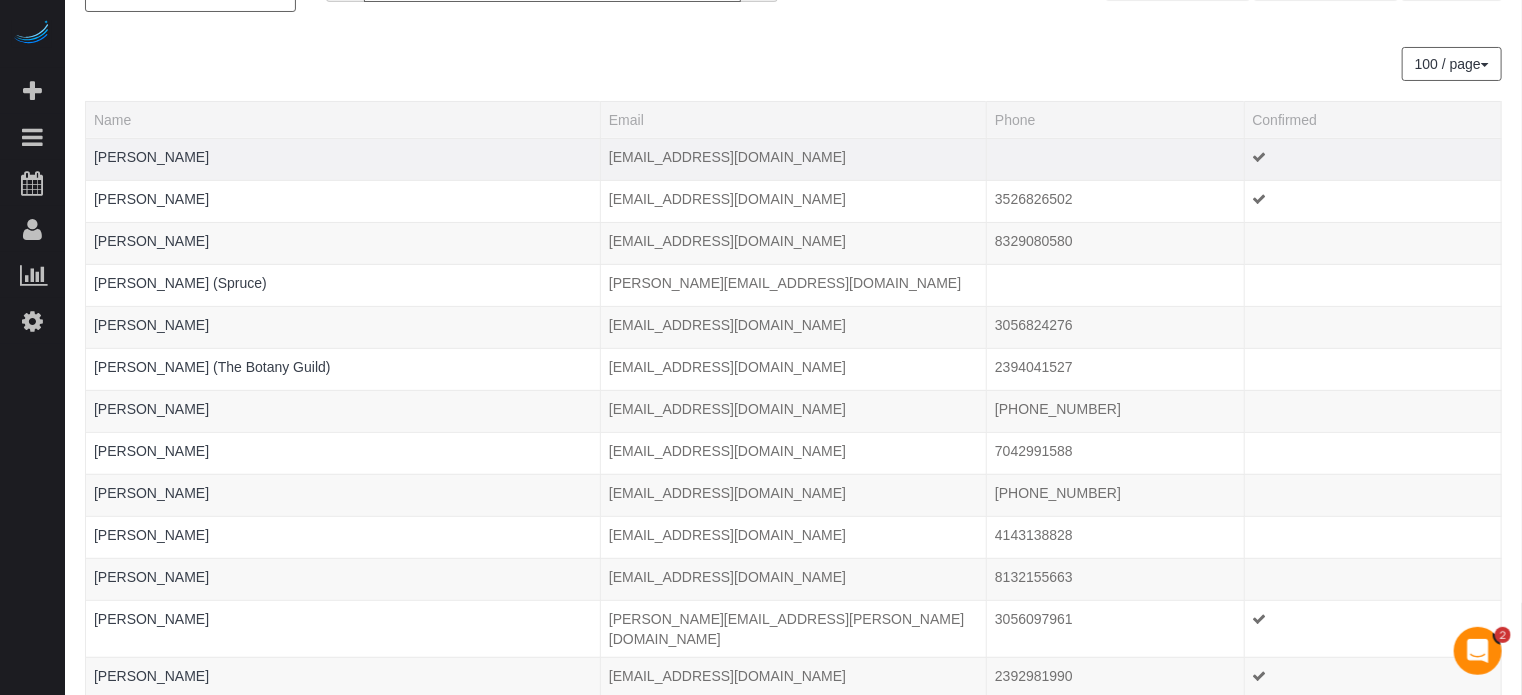 scroll, scrollTop: 0, scrollLeft: 0, axis: both 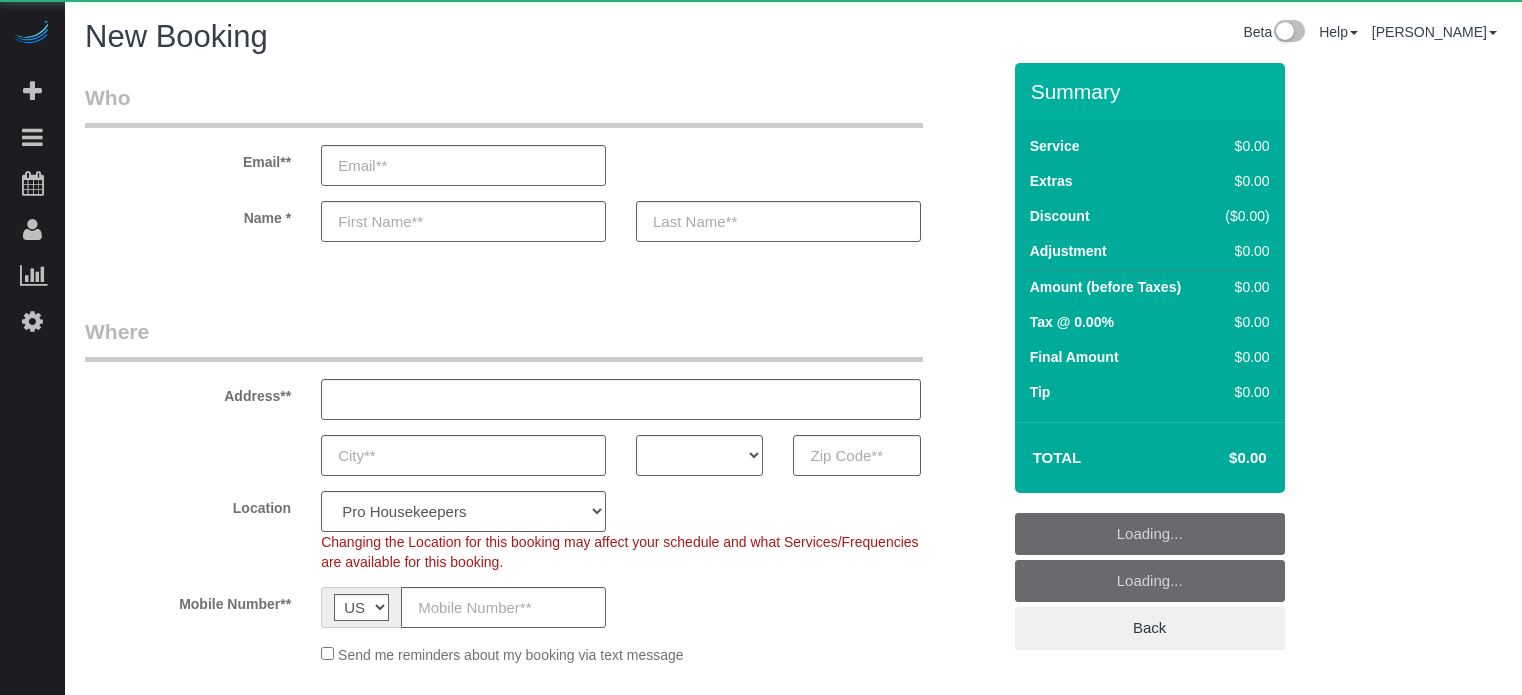 select on "number:9" 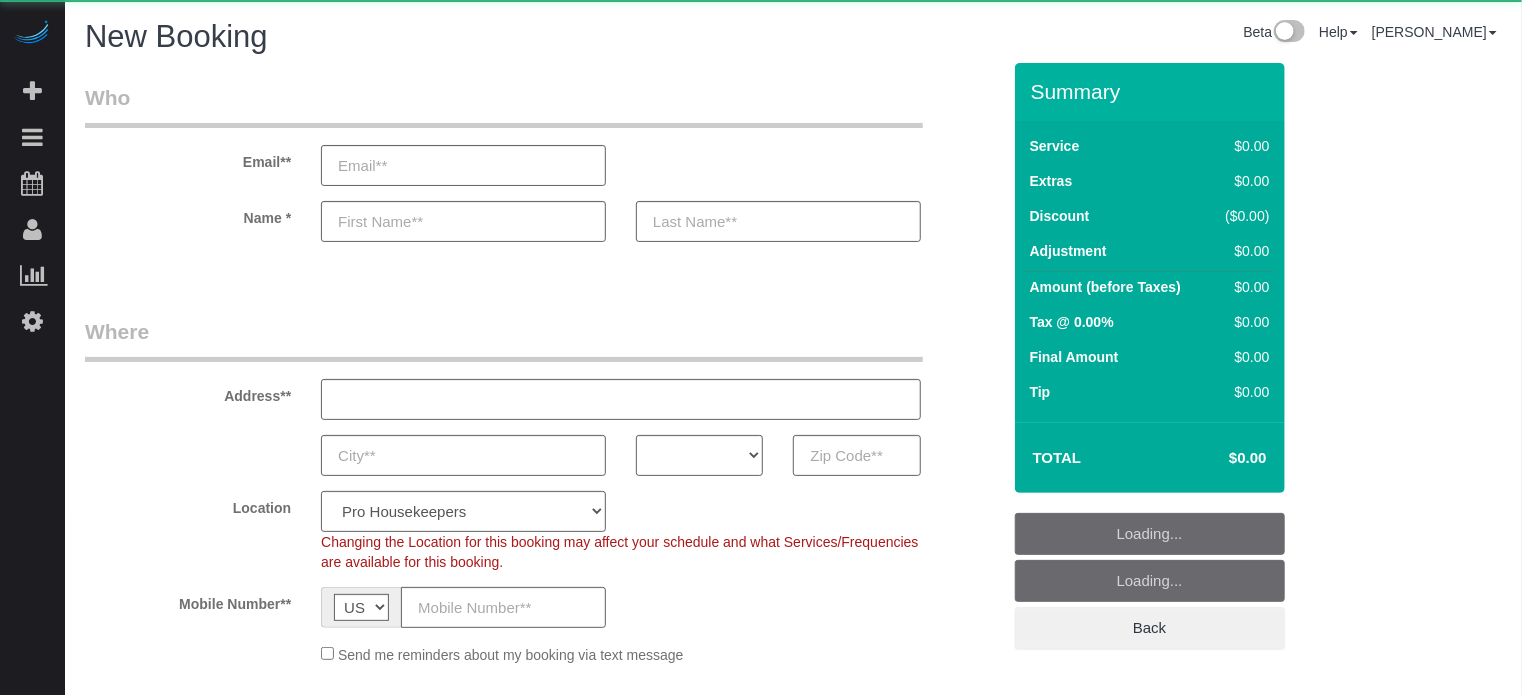 select on "object:1166" 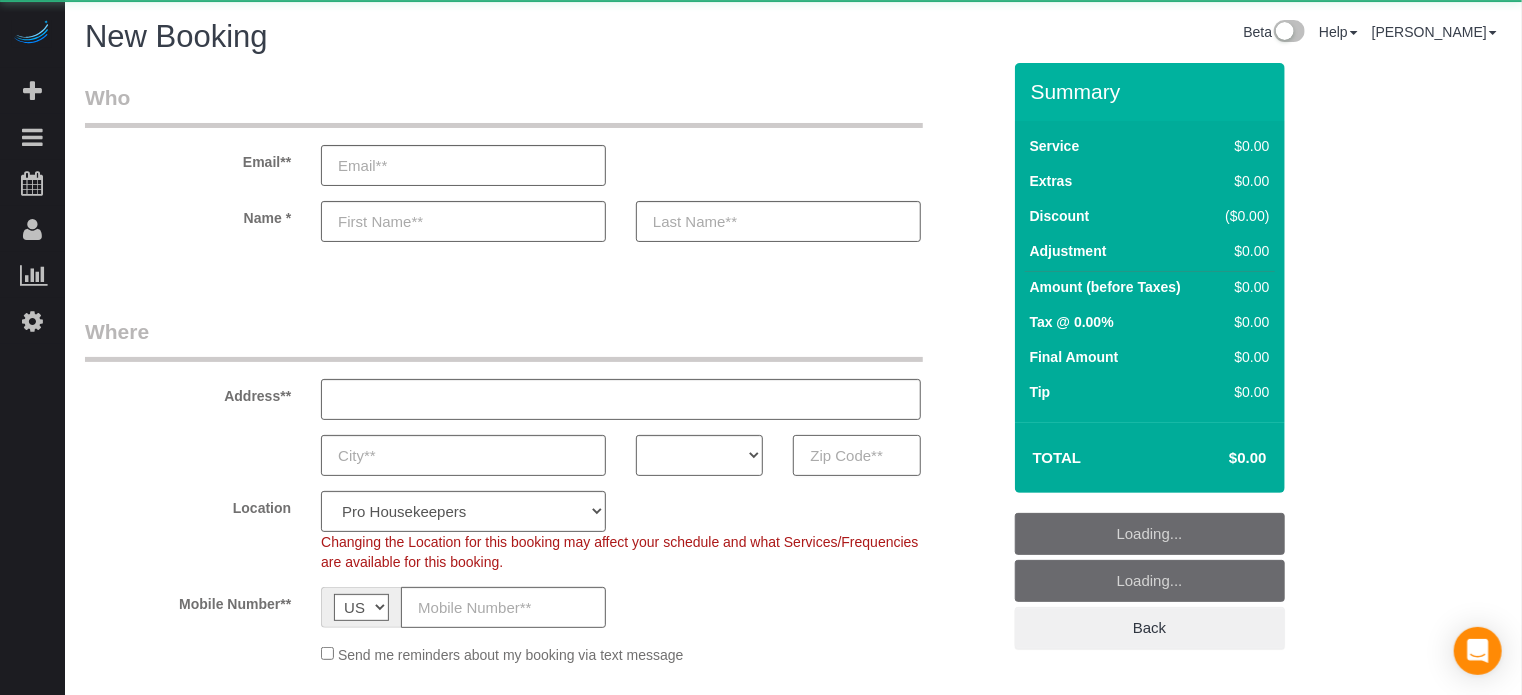 click at bounding box center [856, 455] 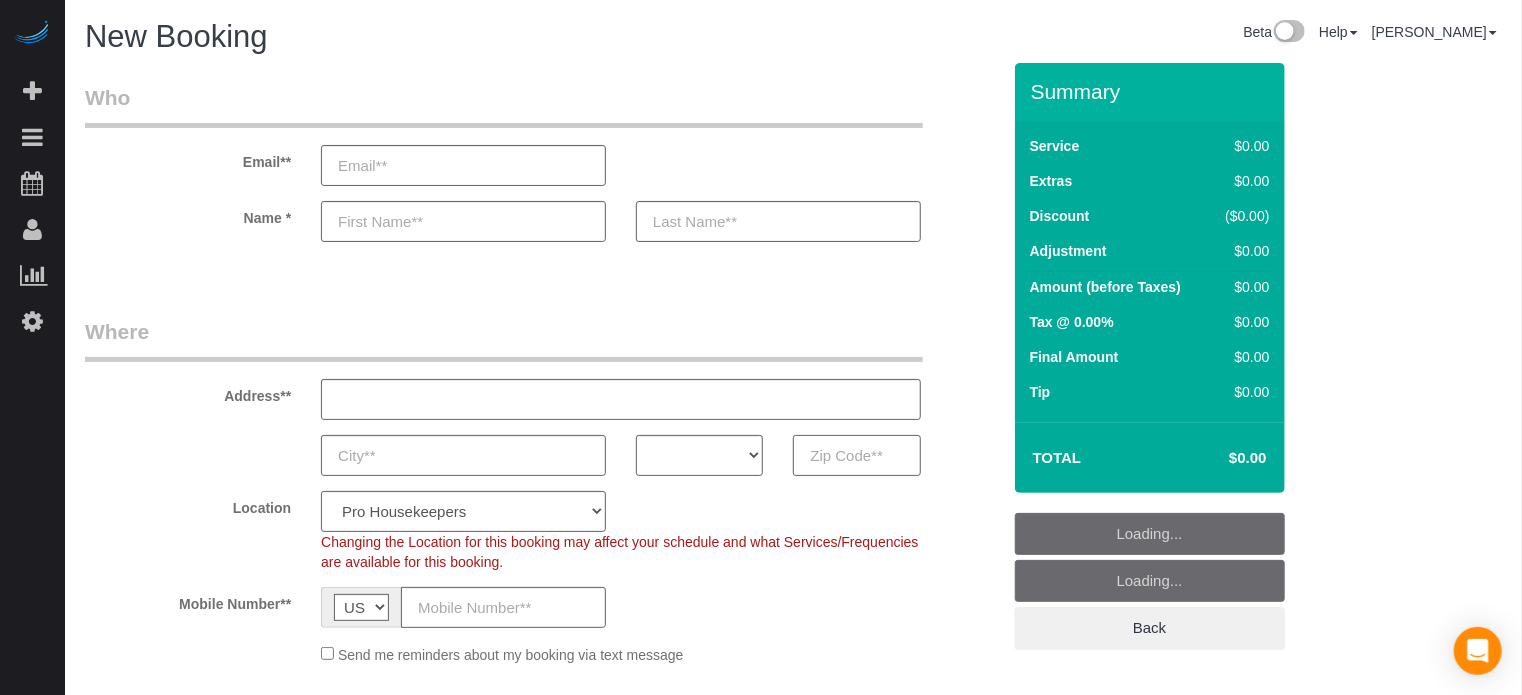 paste on "32087" 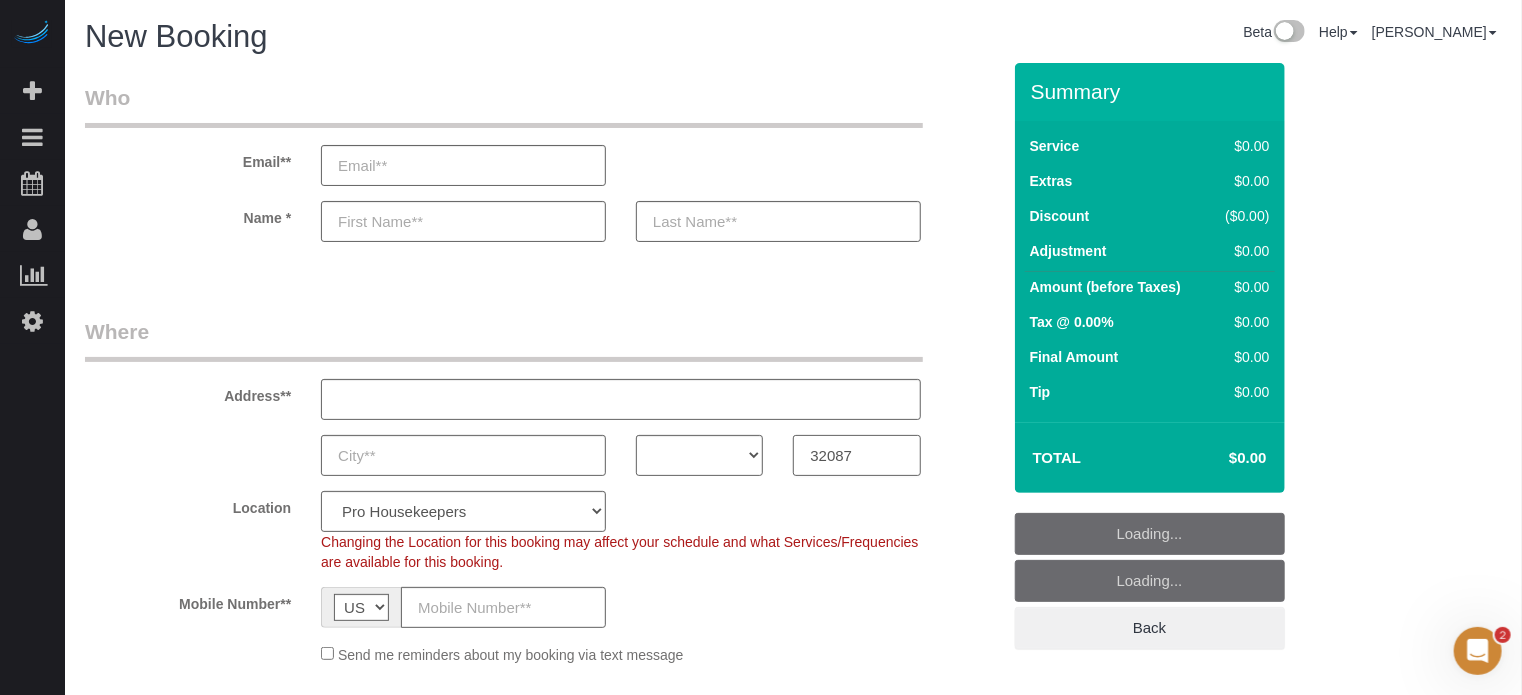 scroll, scrollTop: 0, scrollLeft: 0, axis: both 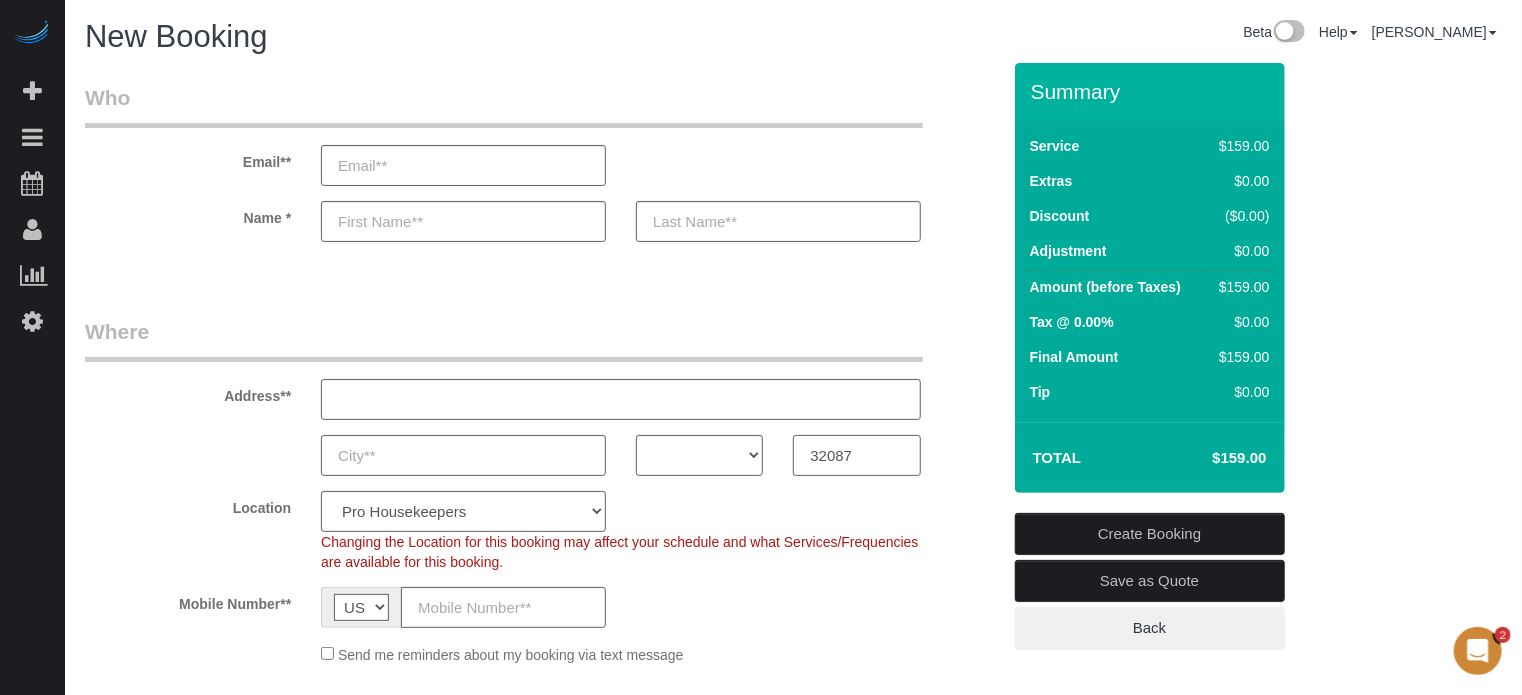 type on "32087" 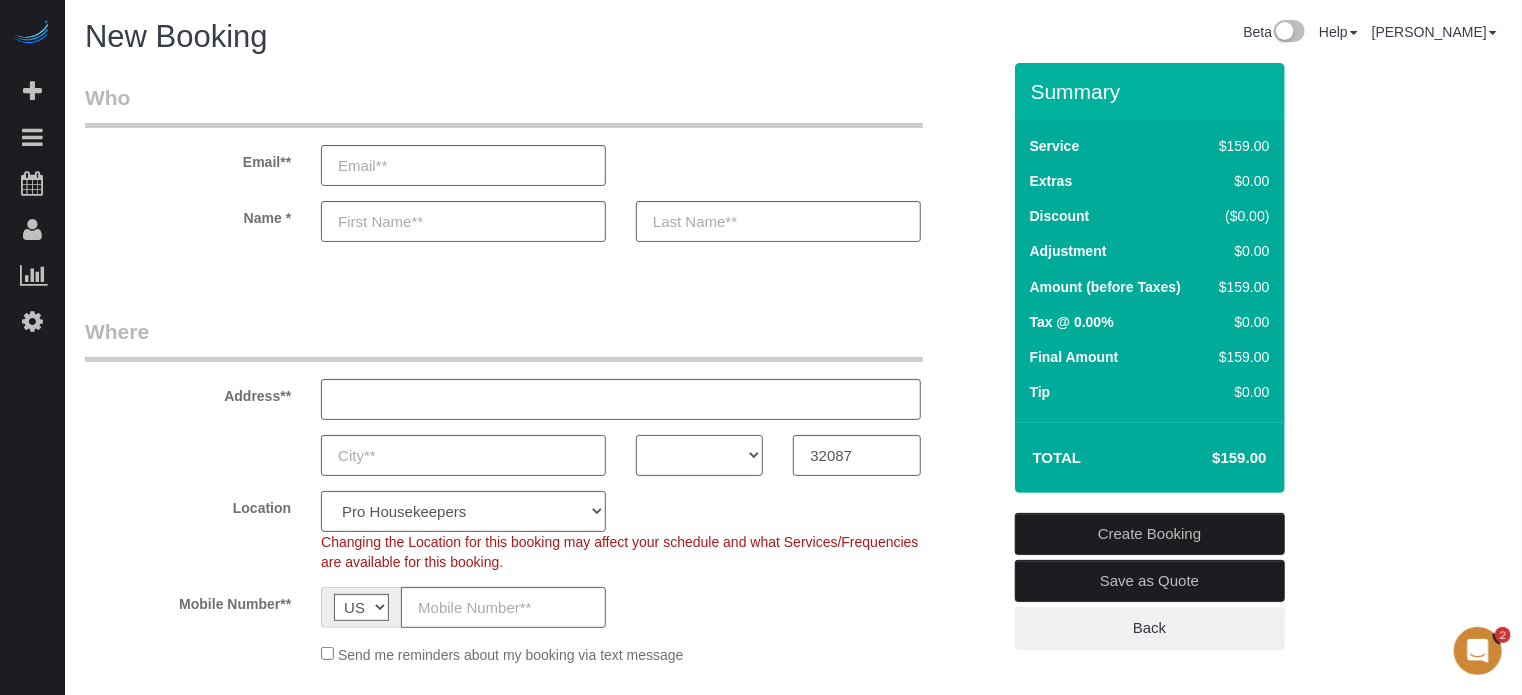 click on "AK
AL
AR
AZ
CA
CO
CT
DC
DE
[GEOGRAPHIC_DATA]
[GEOGRAPHIC_DATA]
HI
IA
ID
IL
IN
KS
[GEOGRAPHIC_DATA]
LA
MA
MD
ME
MI
[GEOGRAPHIC_DATA]
[GEOGRAPHIC_DATA]
MS
MT
[GEOGRAPHIC_DATA]
ND
NE
NH
[GEOGRAPHIC_DATA]
NM
NV
[GEOGRAPHIC_DATA]
[GEOGRAPHIC_DATA]
OK
OR
[GEOGRAPHIC_DATA]
[GEOGRAPHIC_DATA]
SC
SD
[GEOGRAPHIC_DATA]
[GEOGRAPHIC_DATA]
UT
VA
VT
[GEOGRAPHIC_DATA]
WI
WV
WY" at bounding box center (699, 455) 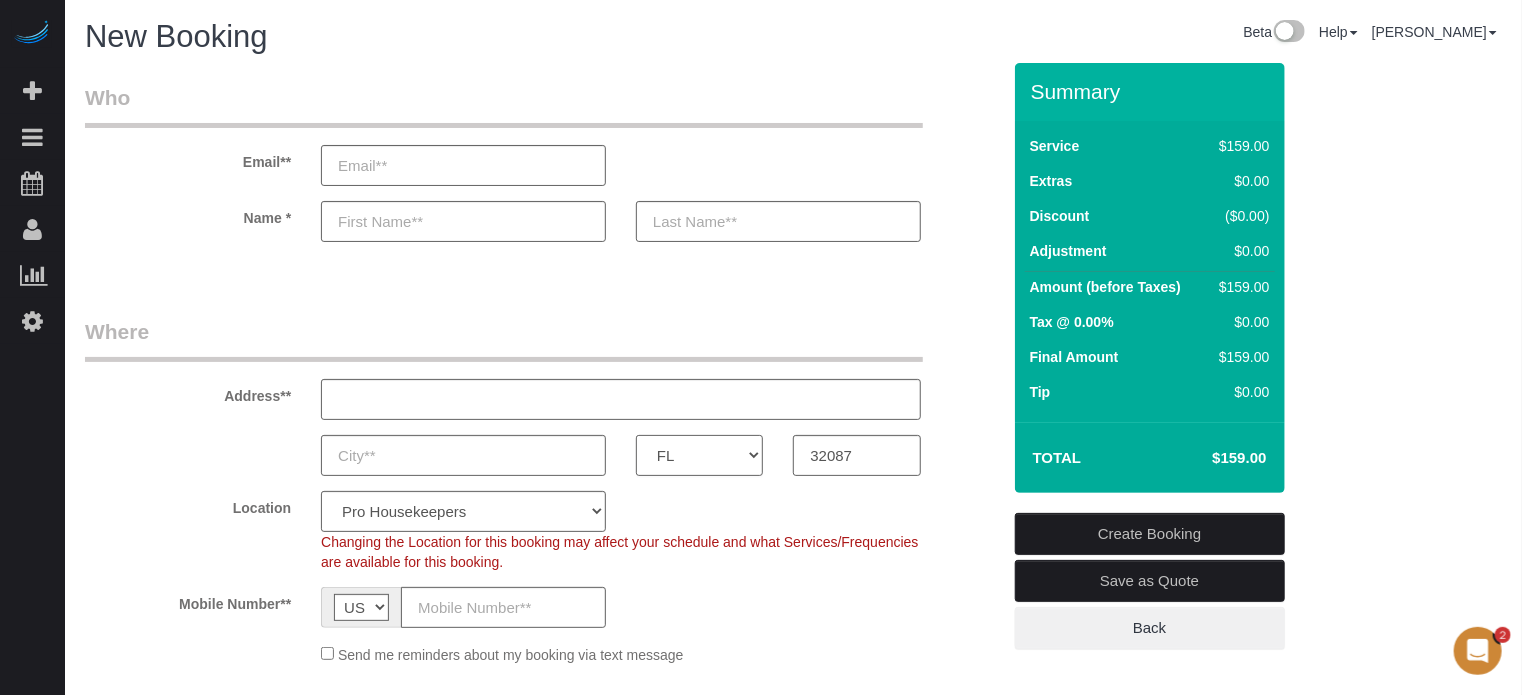 click on "AK
AL
AR
AZ
CA
CO
CT
DC
DE
[GEOGRAPHIC_DATA]
[GEOGRAPHIC_DATA]
HI
IA
ID
IL
IN
KS
[GEOGRAPHIC_DATA]
LA
MA
MD
ME
MI
[GEOGRAPHIC_DATA]
[GEOGRAPHIC_DATA]
MS
MT
[GEOGRAPHIC_DATA]
ND
NE
NH
[GEOGRAPHIC_DATA]
NM
NV
[GEOGRAPHIC_DATA]
[GEOGRAPHIC_DATA]
OK
OR
[GEOGRAPHIC_DATA]
[GEOGRAPHIC_DATA]
SC
SD
[GEOGRAPHIC_DATA]
[GEOGRAPHIC_DATA]
UT
VA
VT
[GEOGRAPHIC_DATA]
WI
WV
WY" at bounding box center (699, 455) 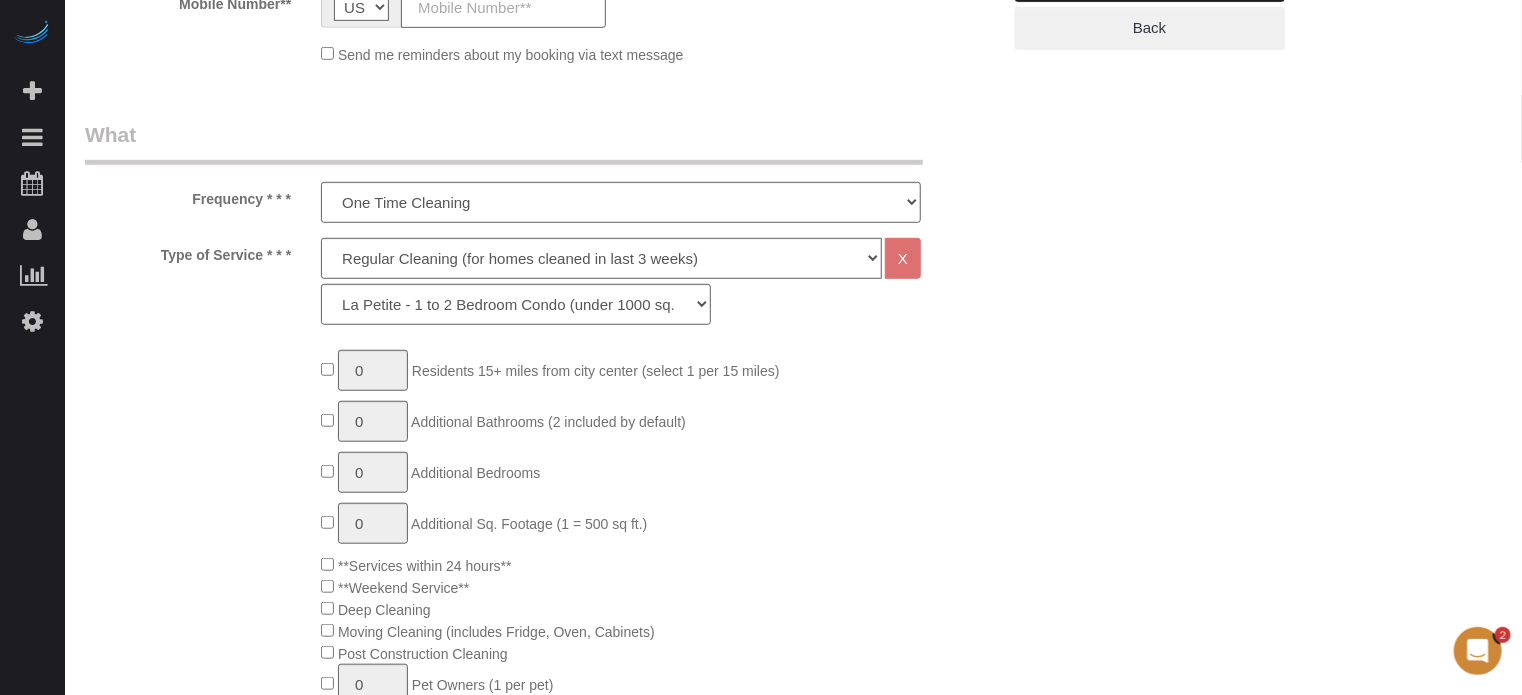 scroll, scrollTop: 500, scrollLeft: 0, axis: vertical 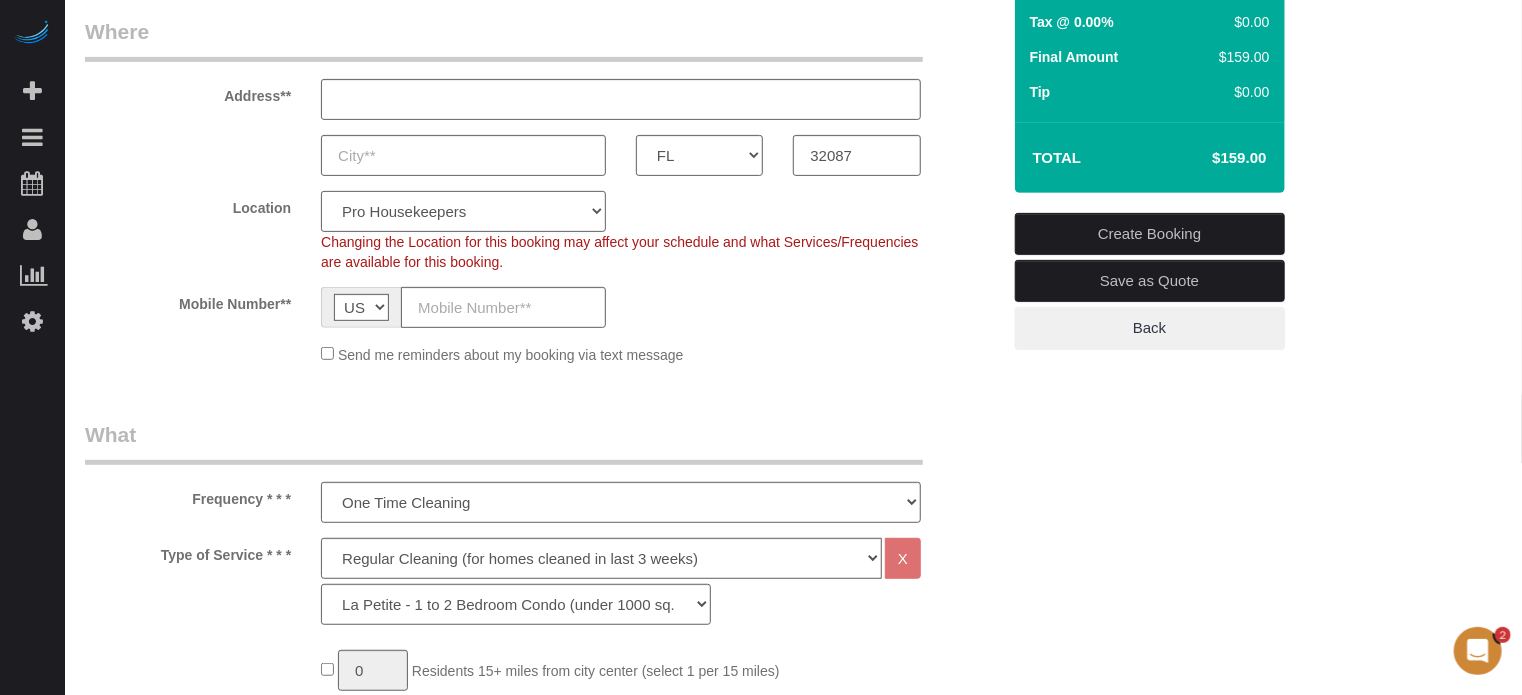 click on "Pro Housekeepers [GEOGRAPHIC_DATA] [GEOGRAPHIC_DATA] [GEOGRAPHIC_DATA] [GEOGRAPHIC_DATA] [GEOGRAPHIC_DATA] [GEOGRAPHIC_DATA] [GEOGRAPHIC_DATA] [GEOGRAPHIC_DATA] [GEOGRAPHIC_DATA] [GEOGRAPHIC_DATA] [GEOGRAPHIC_DATA] [US_STATE] [GEOGRAPHIC_DATA] [GEOGRAPHIC_DATA] Area [GEOGRAPHIC_DATA] Area [GEOGRAPHIC_DATA] [GEOGRAPHIC_DATA] Area [GEOGRAPHIC_DATA] [GEOGRAPHIC_DATA] [GEOGRAPHIC_DATA] [GEOGRAPHIC_DATA] Area [GEOGRAPHIC_DATA] [GEOGRAPHIC_DATA] [GEOGRAPHIC_DATA] Area [GEOGRAPHIC_DATA] [GEOGRAPHIC_DATA] [US_STATE] [GEOGRAPHIC_DATA]" 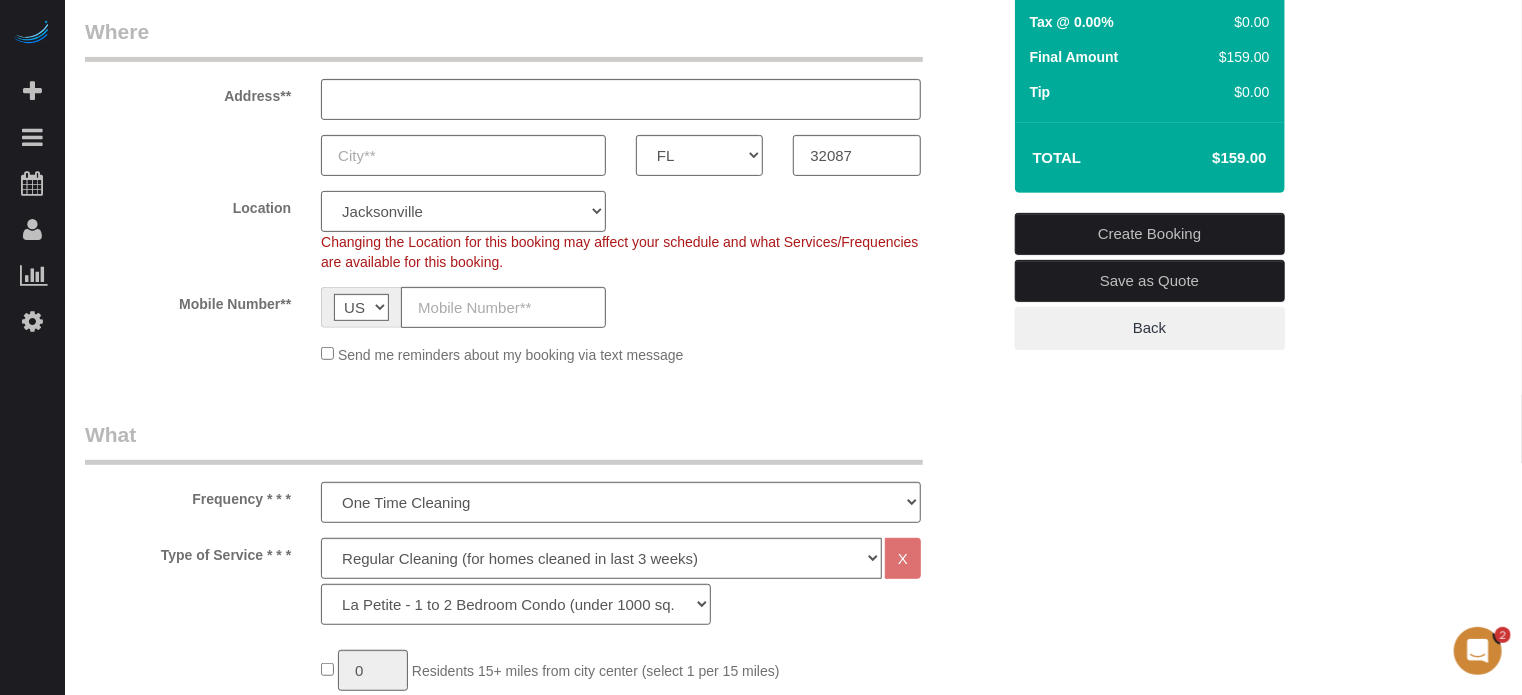 click on "Pro Housekeepers Atlanta Austin Boston Chicago Cincinnati Clearwater Denver Ft Lauderdale Houston Jacksonville Kansas Las Vegas Los Angeles Area Miami Area Naples NYC Area Orlando Palm Beach Phoenix Portland Area San Francisco Area Sarasota Seattle Area St Petersburg Tampa Washington DC" 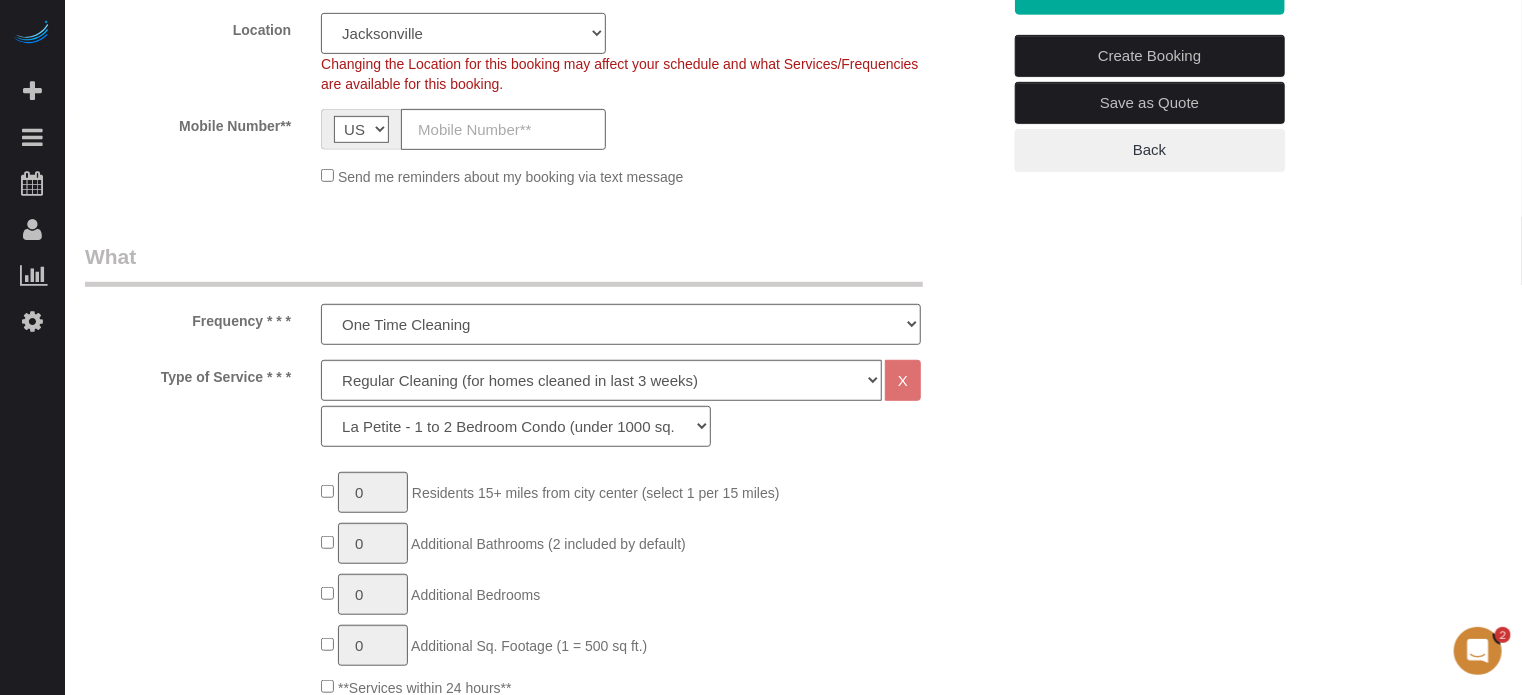 scroll, scrollTop: 600, scrollLeft: 0, axis: vertical 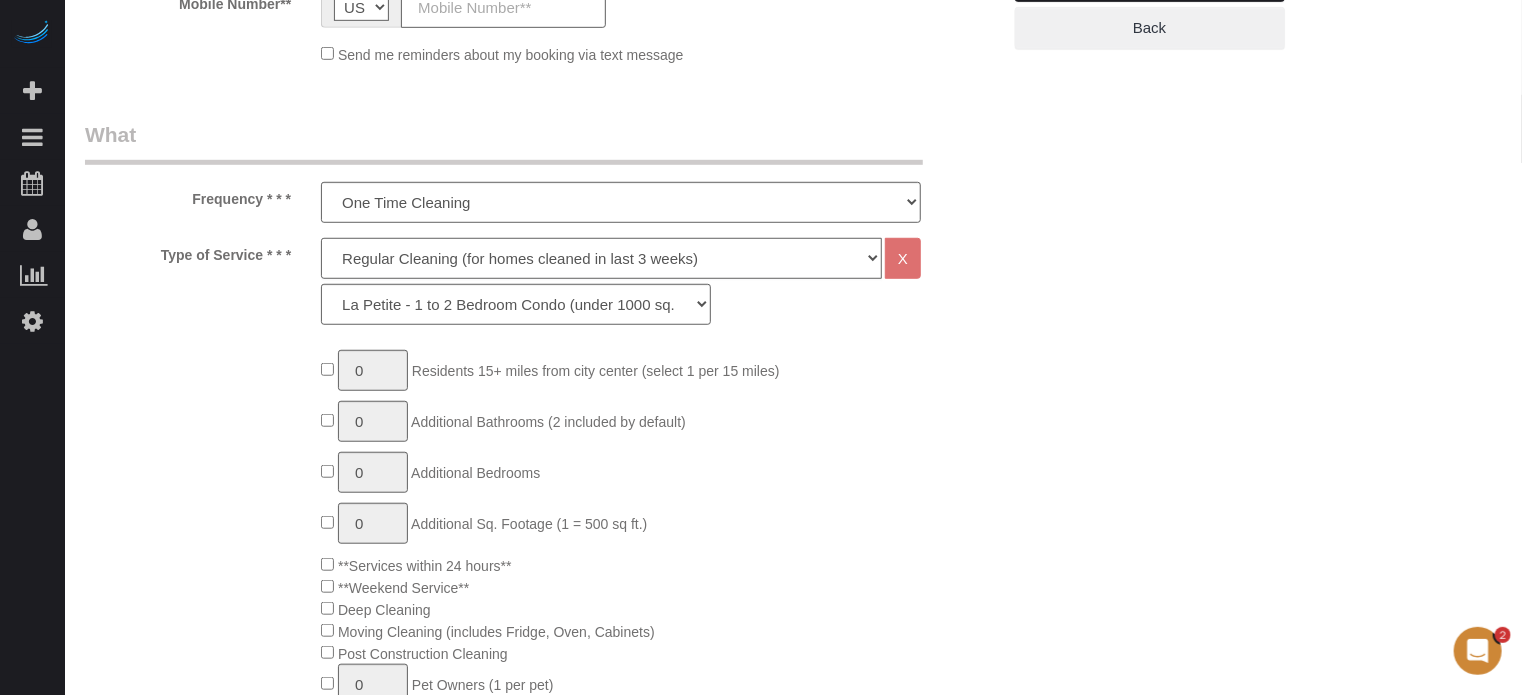 click on "Deep Cleaning (for homes that have not been cleaned in 3+ weeks) Spruce Regular Cleaning (for homes cleaned in last 3 weeks) Moving Cleanup (to clean home for new tenants) Post Construction Cleaning Vacation Rental Cleaning Hourly" 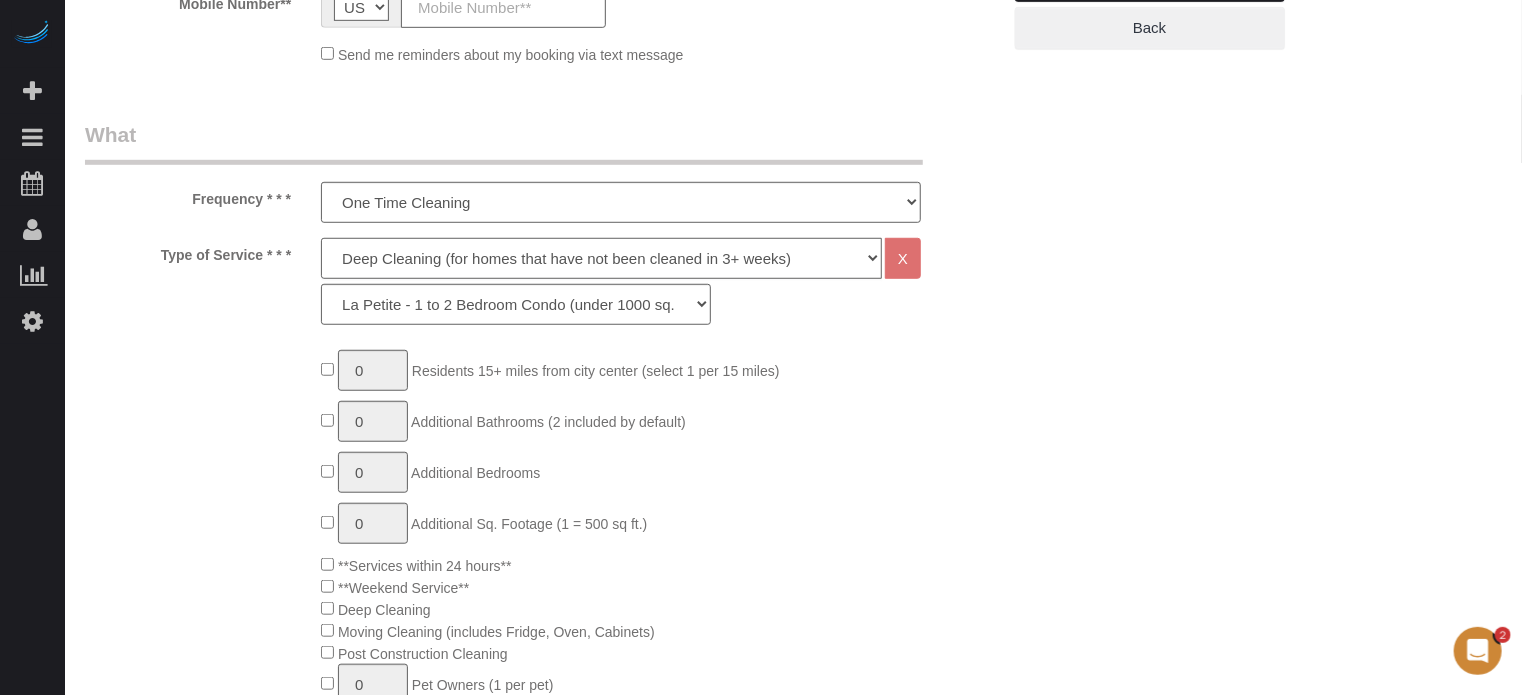 click on "Deep Cleaning (for homes that have not been cleaned in 3+ weeks) Spruce Regular Cleaning (for homes cleaned in last 3 weeks) Moving Cleanup (to clean home for new tenants) Post Construction Cleaning Vacation Rental Cleaning Hourly" 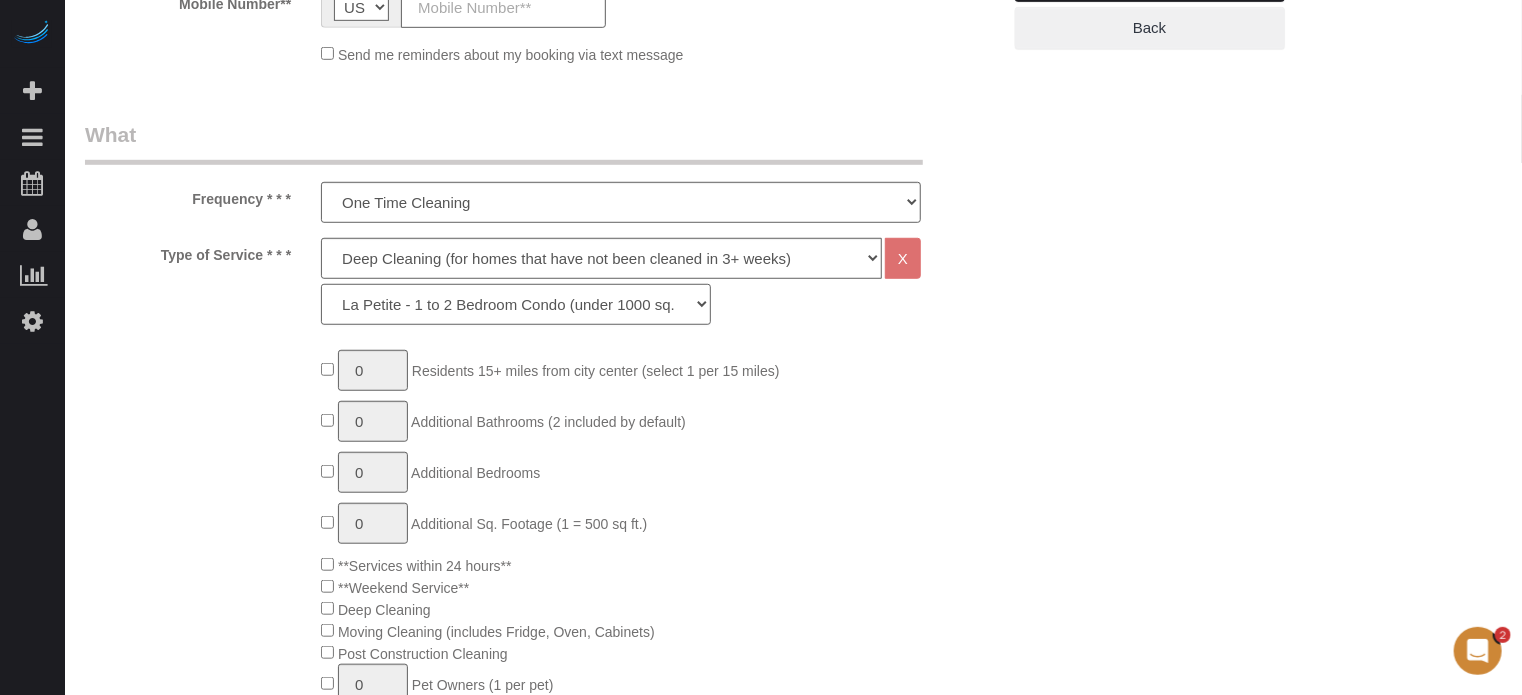click on "La Petite - 1 to 2 Bedroom Condo (under 1000 sq. ft.) La Petite II - 2 Bedroom 2 Bath Home/Condo (1001-1500 sq. ft.) Le Milieu - 3 Bedroom 2 Bath Home (under 1800 sq. ft.) Le Milieu - 4 Bedroom 2 Bath Home (under 1800 sq. ft.) Grand - 5 Bedroom 2 Bath Home (under 2250 sq. ft.) Très Grand - 6 Bedroom 2 Bath Home (under 3000 sq. ft.)" 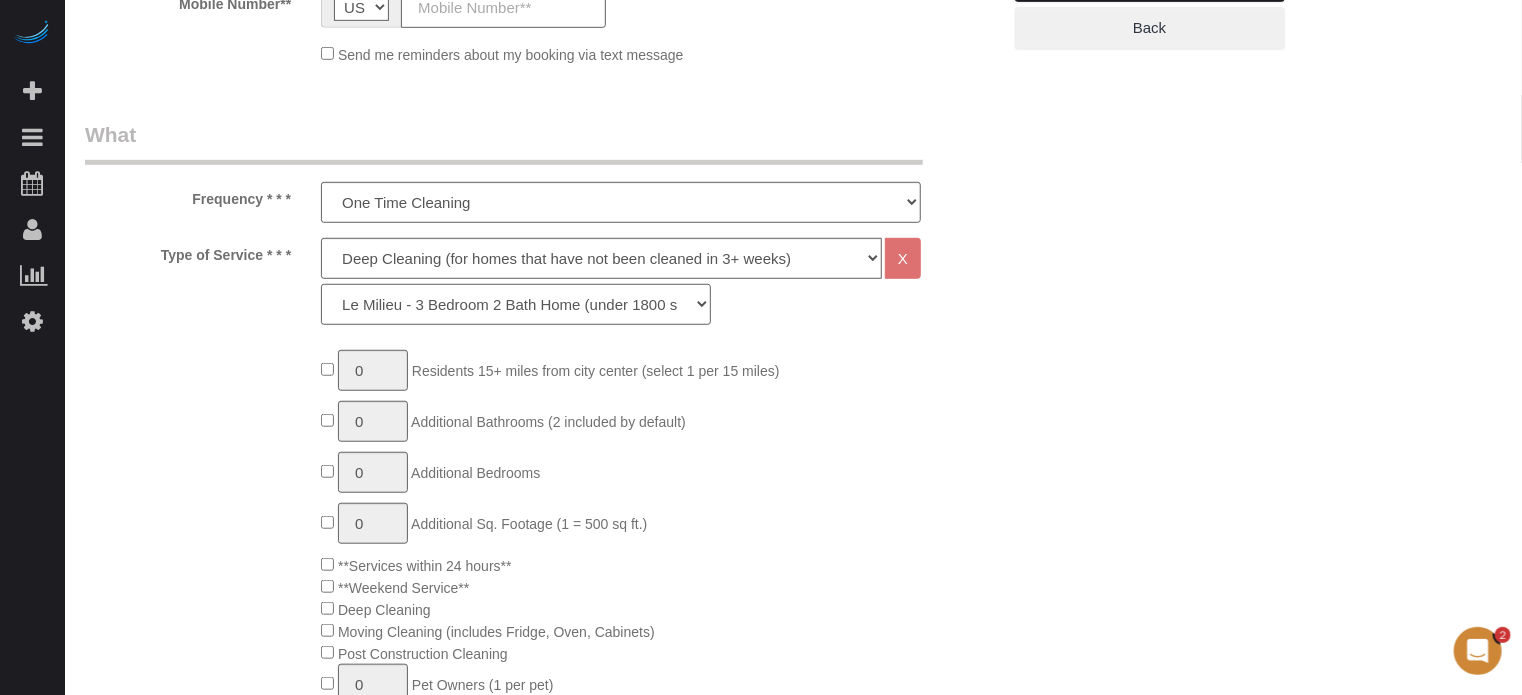 click on "La Petite - 1 to 2 Bedroom Condo (under 1000 sq. ft.) La Petite II - 2 Bedroom 2 Bath Home/Condo (1001-1500 sq. ft.) Le Milieu - 3 Bedroom 2 Bath Home (under 1800 sq. ft.) Le Milieu - 4 Bedroom 2 Bath Home (under 1800 sq. ft.) Grand - 5 Bedroom 2 Bath Home (under 2250 sq. ft.) Très Grand - 6 Bedroom 2 Bath Home (under 3000 sq. ft.)" 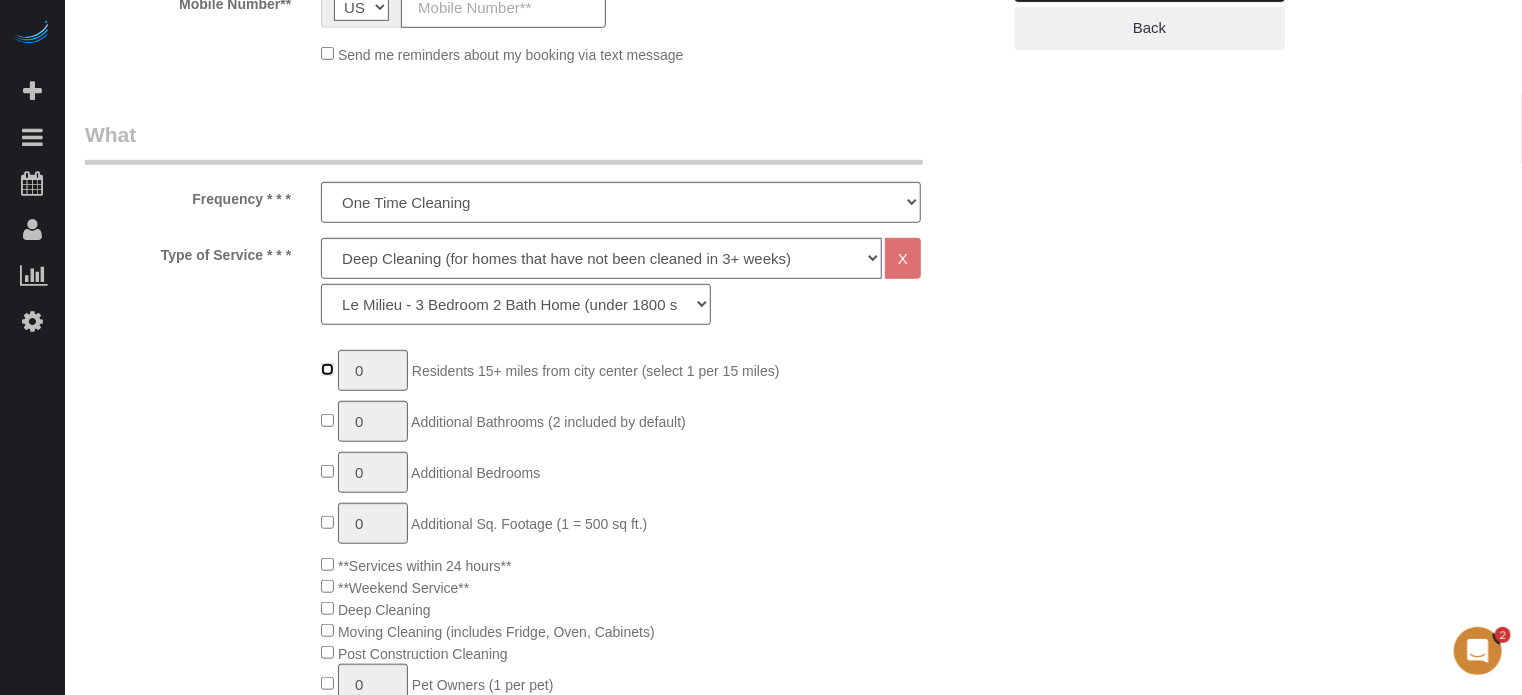 type on "1" 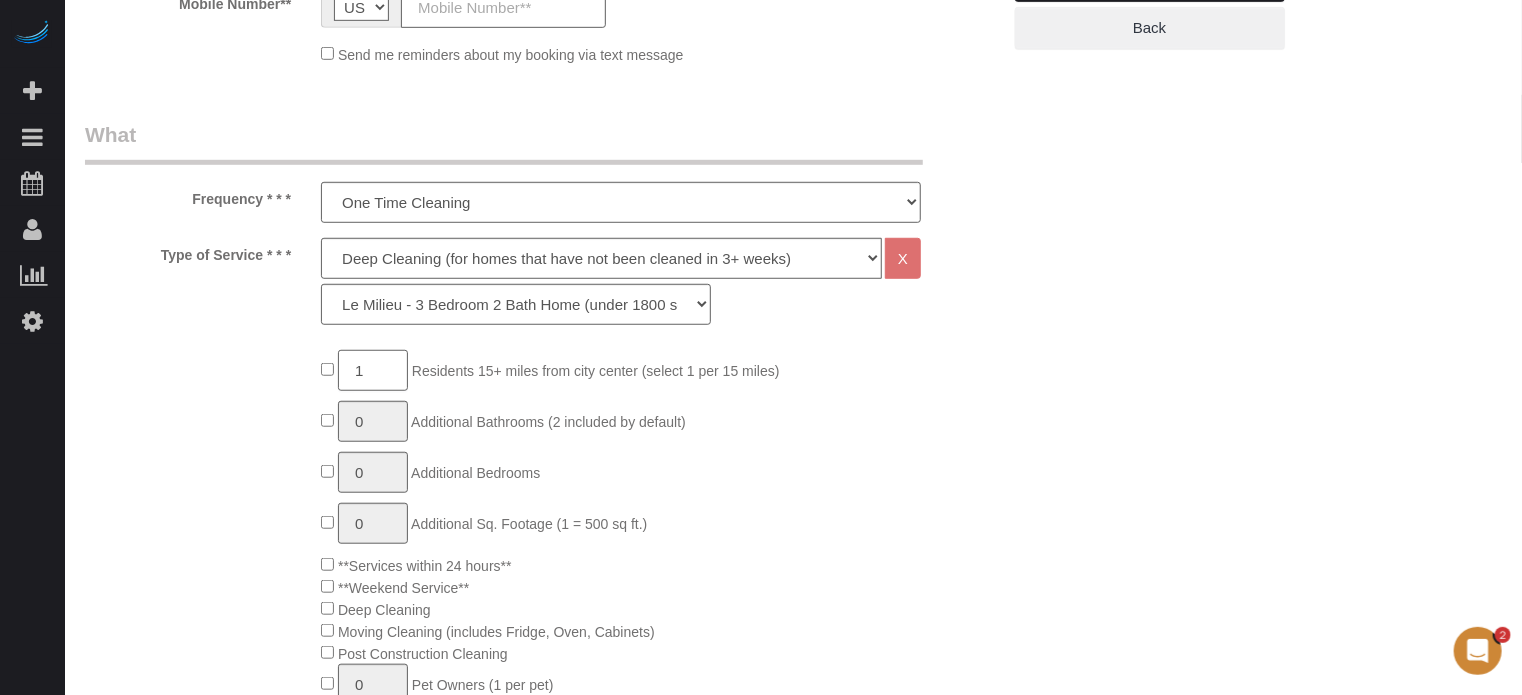 click on "1" 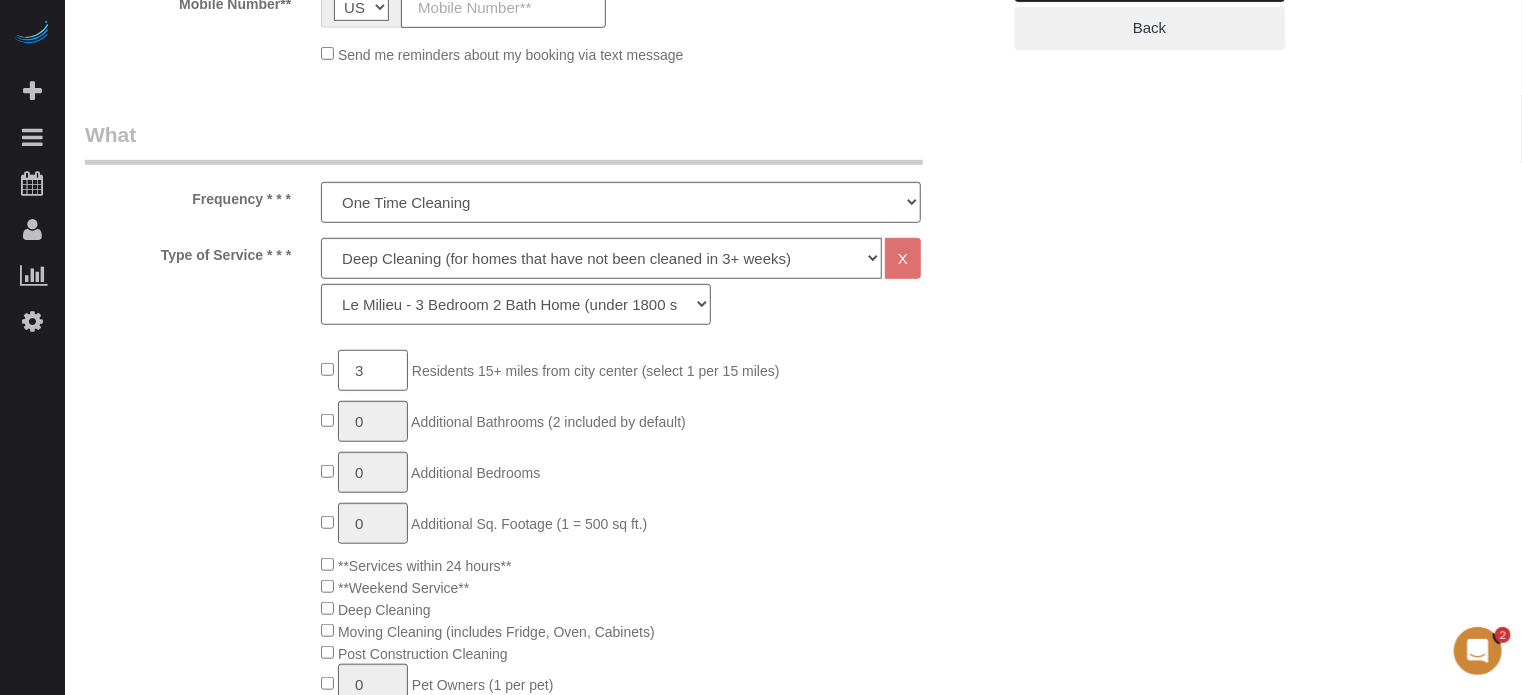type on "3" 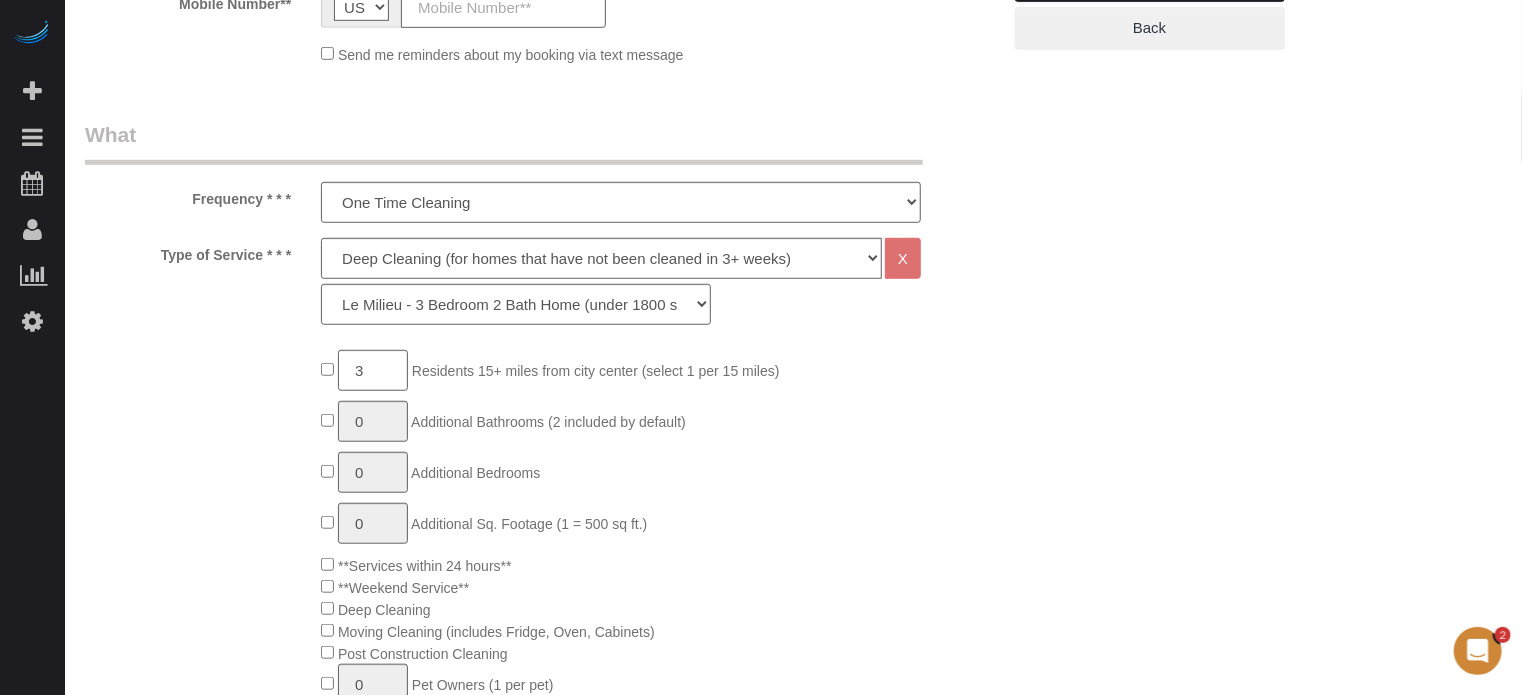 click on "3
Residents 15+ miles from city center (select 1 per 15 miles)
0
Additional Bathrooms (2 included by default)
0
Additional Bedrooms
0
Additional Sq. Footage (1 = 500 sq ft.)
**Services within 24 hours**
**Weekend Service**
Deep Cleaning
0" 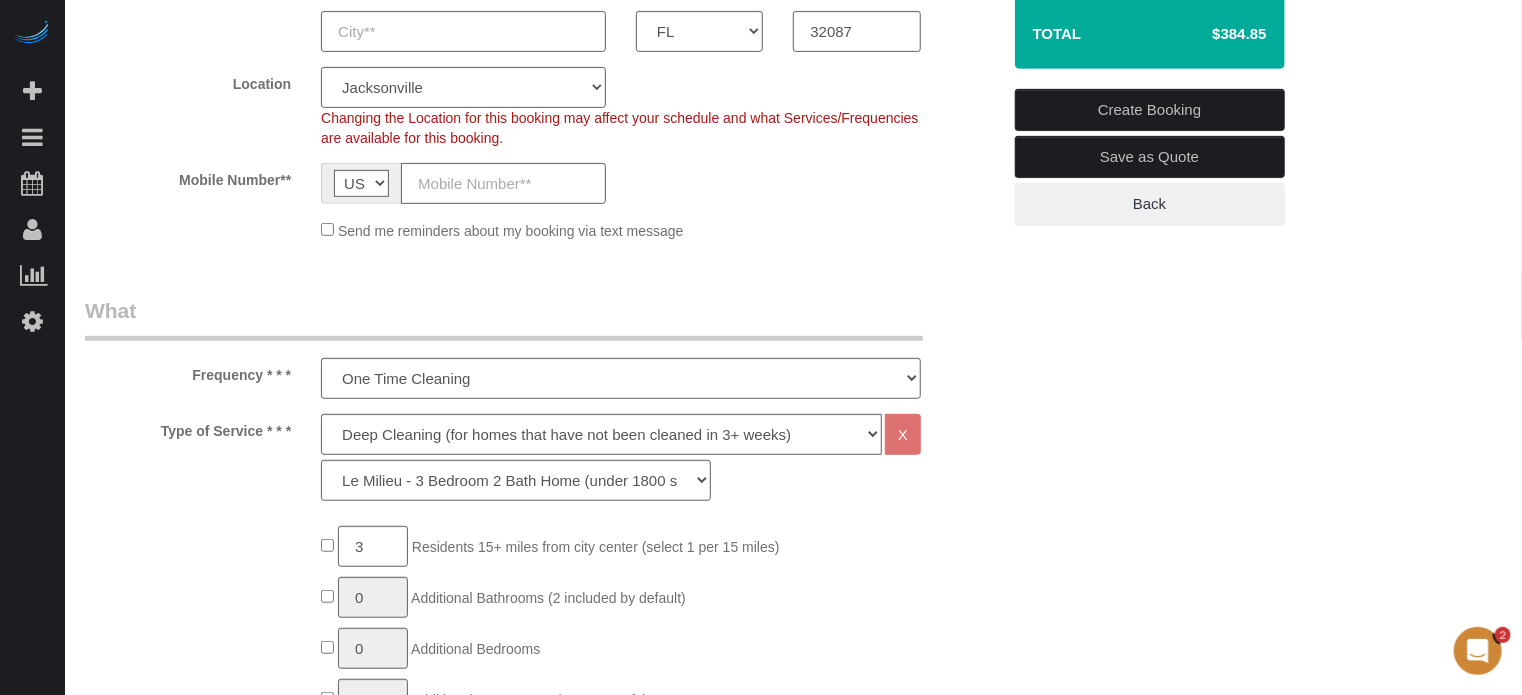 scroll, scrollTop: 300, scrollLeft: 0, axis: vertical 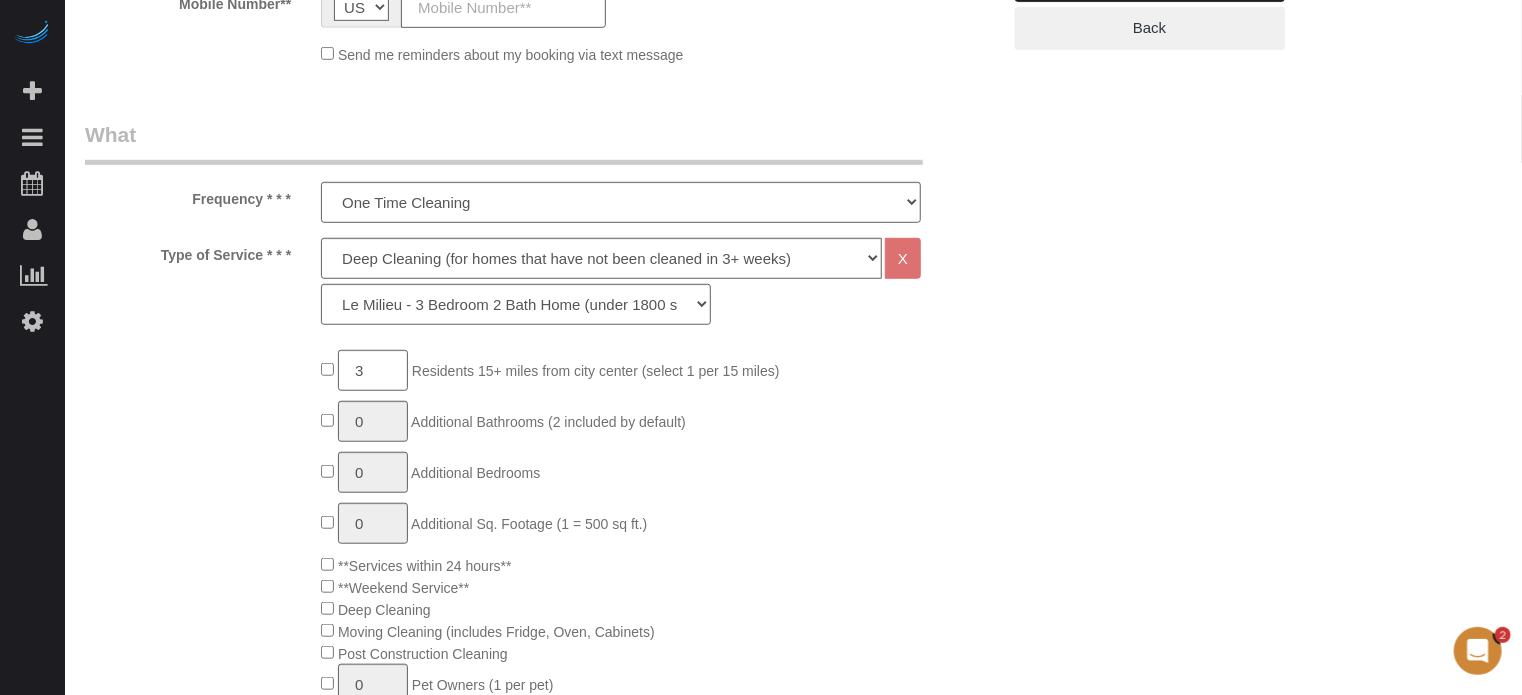drag, startPoint x: 192, startPoint y: 195, endPoint x: 291, endPoint y: 259, distance: 117.88554 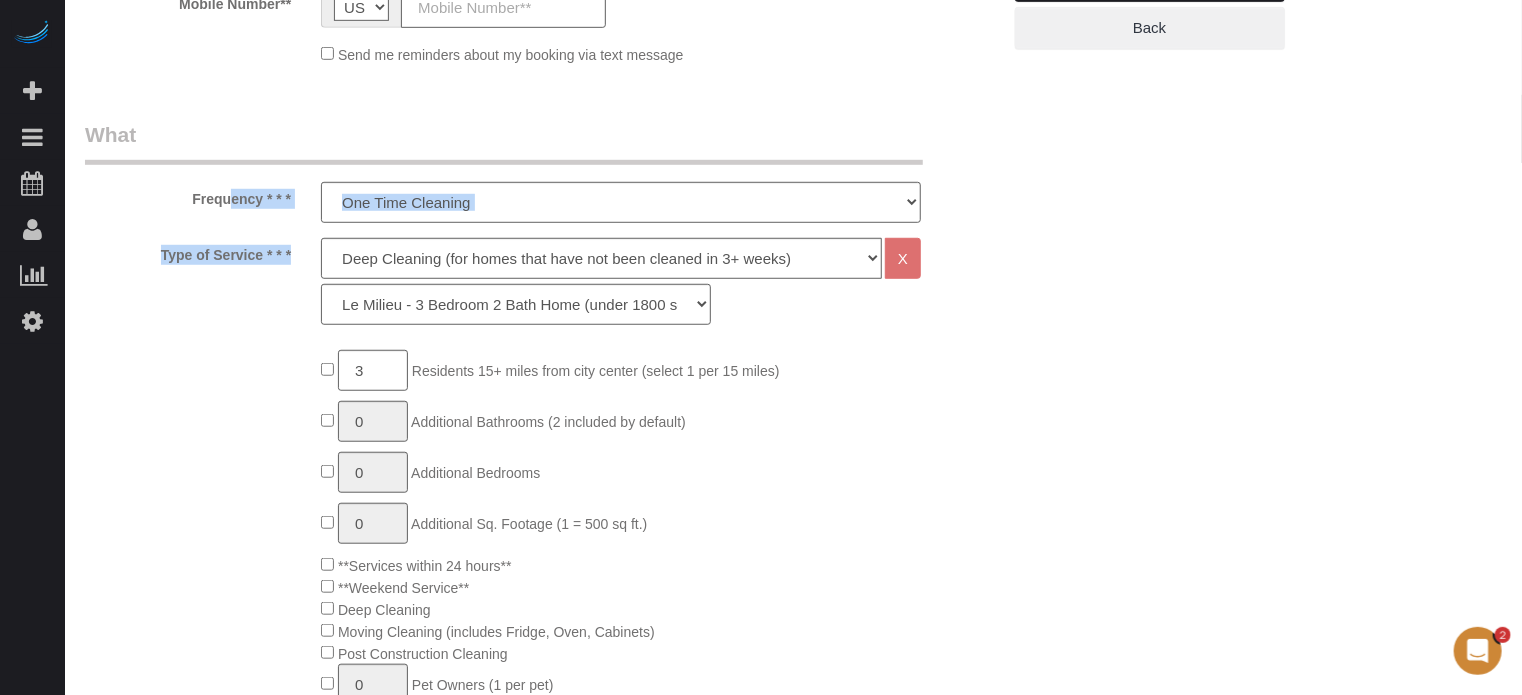 drag, startPoint x: 291, startPoint y: 259, endPoint x: 193, endPoint y: 200, distance: 114.38969 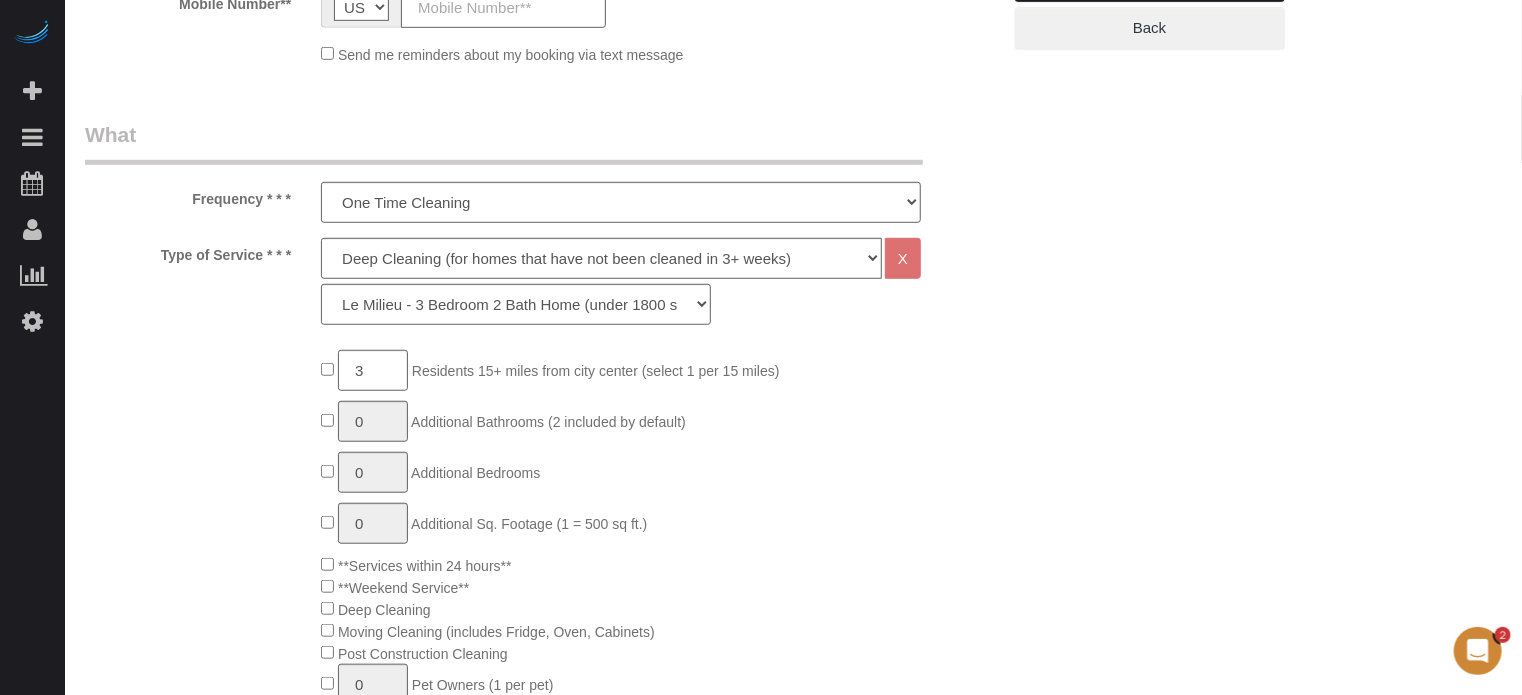 drag, startPoint x: 193, startPoint y: 200, endPoint x: 288, endPoint y: 251, distance: 107.82393 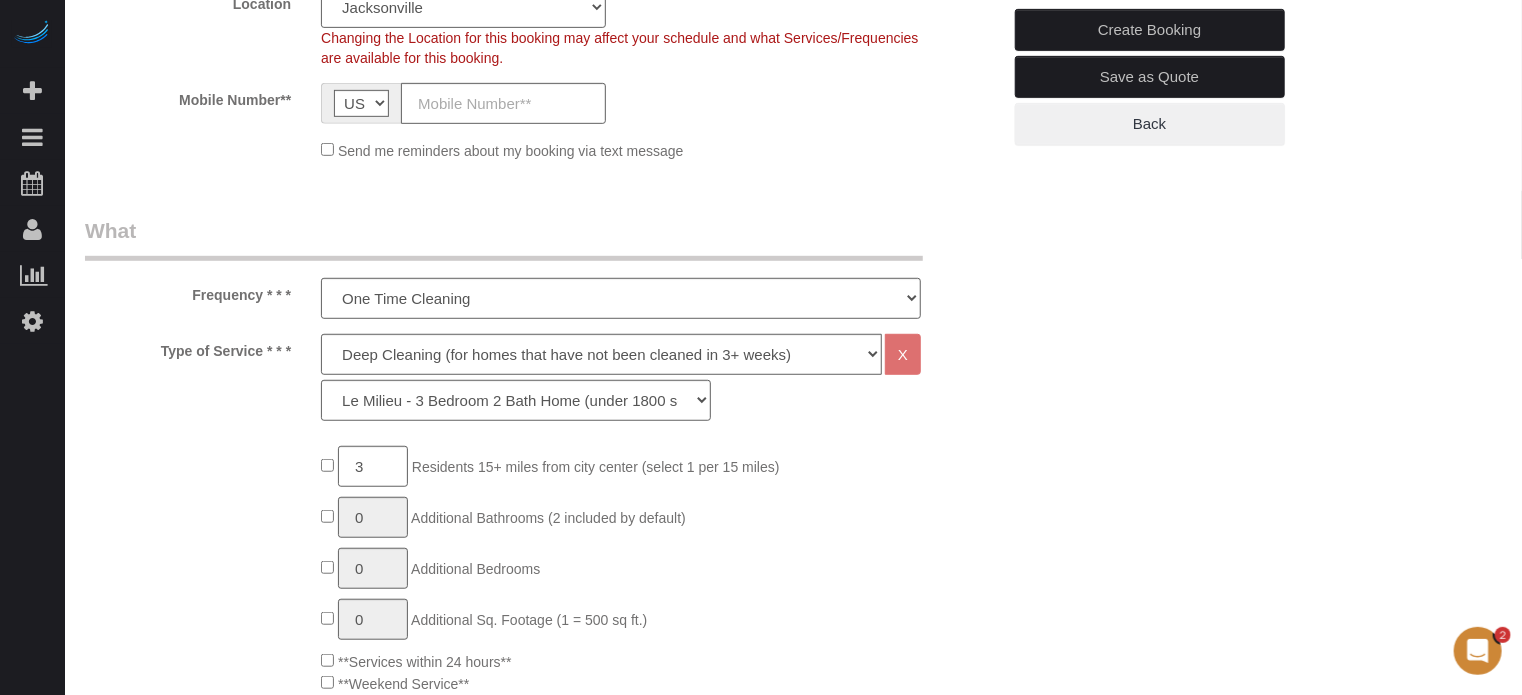 scroll, scrollTop: 500, scrollLeft: 0, axis: vertical 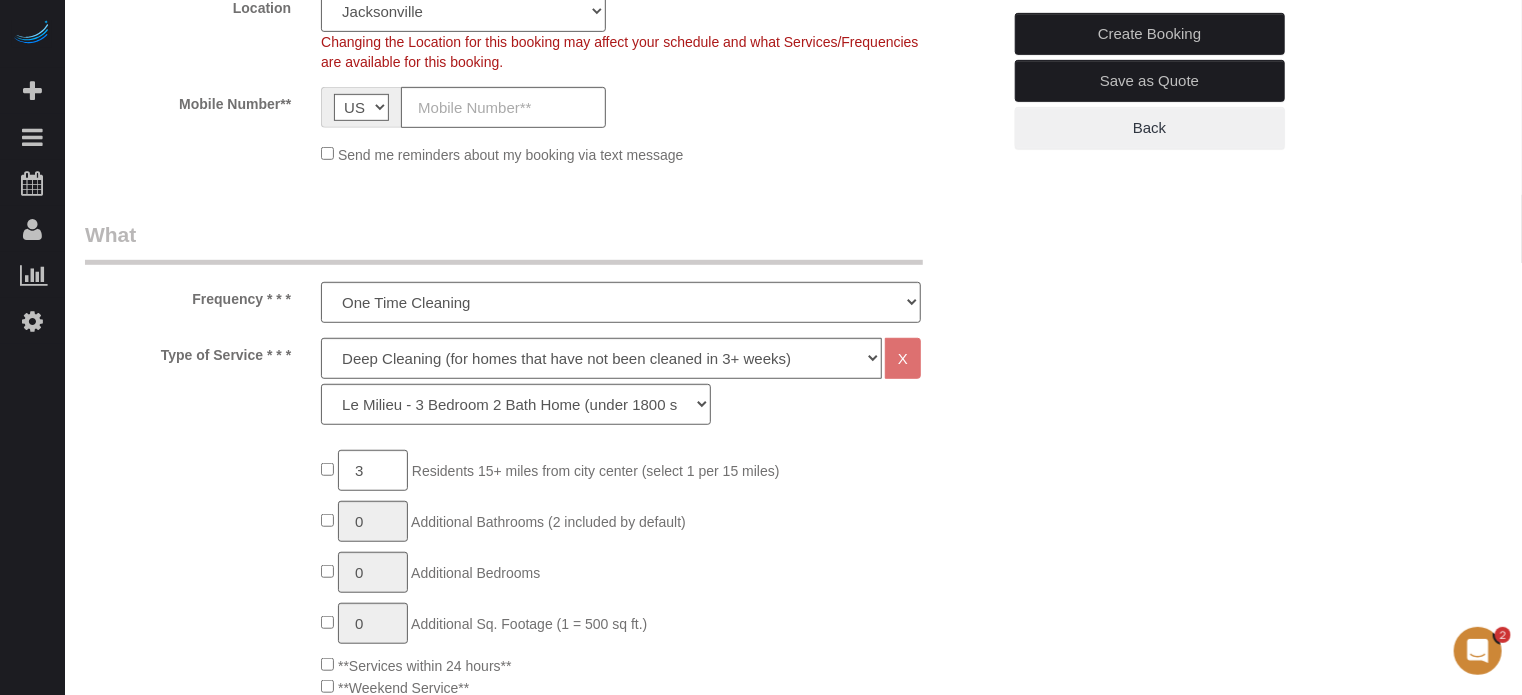 drag, startPoint x: 193, startPoint y: 298, endPoint x: 291, endPoint y: 355, distance: 113.37107 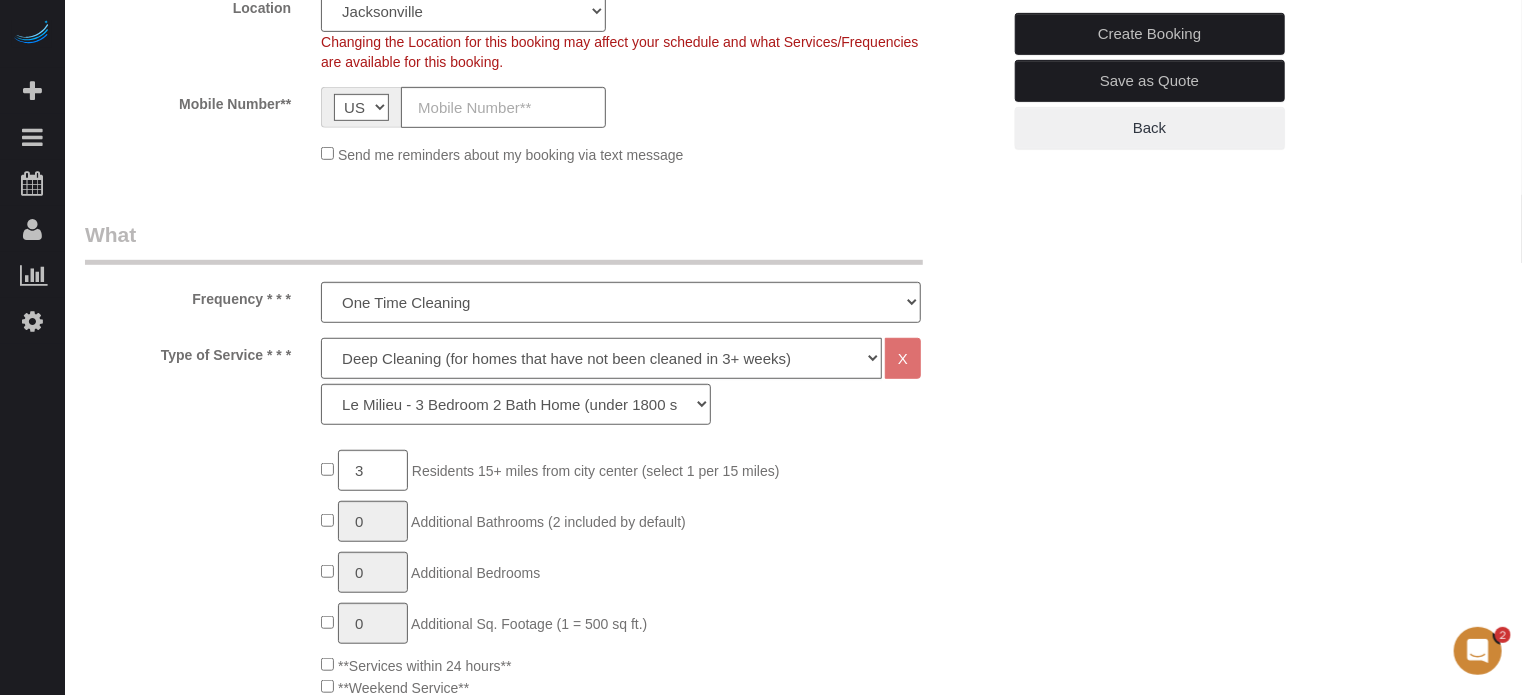 click on "Deep Cleaning (for homes that have not been cleaned in 3+ weeks) Spruce Regular Cleaning (for homes cleaned in last 3 weeks) Moving Cleanup (to clean home for new tenants) Post Construction Cleaning Vacation Rental Cleaning Hourly" 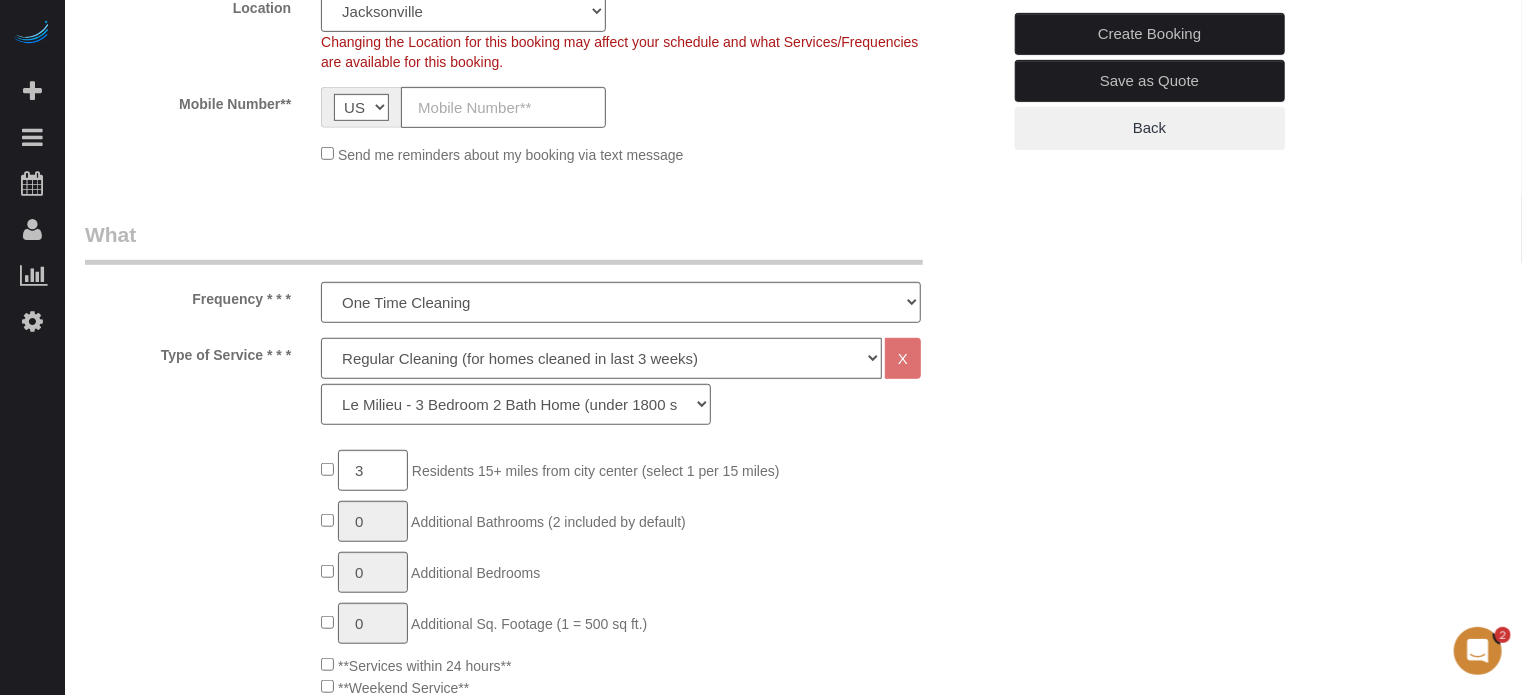 click on "Deep Cleaning (for homes that have not been cleaned in 3+ weeks) Spruce Regular Cleaning (for homes cleaned in last 3 weeks) Moving Cleanup (to clean home for new tenants) Post Construction Cleaning Vacation Rental Cleaning Hourly" 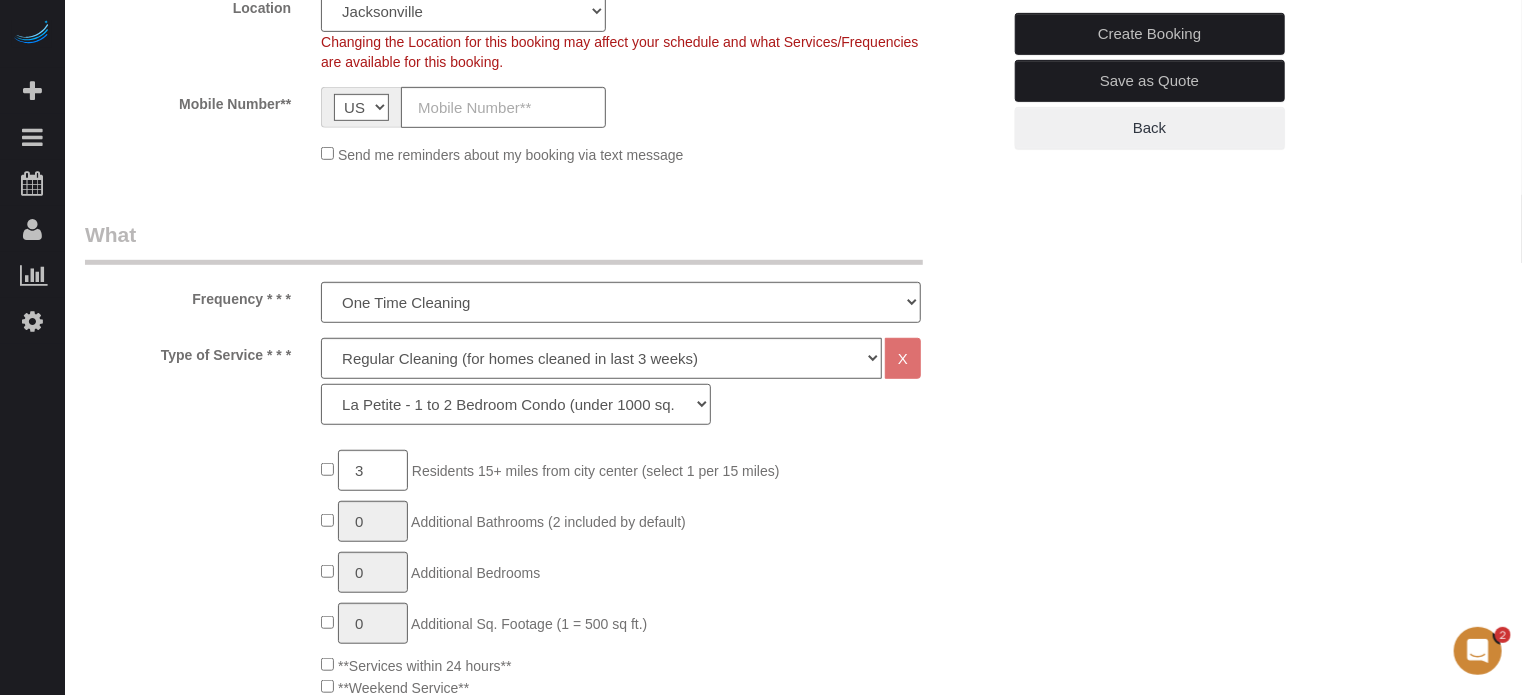 click on "La Petite - 1 to 2 Bedroom Condo (under 1000 sq. ft.) La Petite II - 2 Bedroom 2 Bath Home/Condo (1001-1500 sq. ft.) Le Milieu - 3 Bedroom 2 Bath Home (under 1800 sq. ft.) Le Milieu - 4 Bedroom 2 Bath Home (under 1800 sq. ft.) Grand - 5 Bedroom 2 Bath Home (under 2250 sq. ft.) Très Grand - 6 Bedroom 2 Bath Home (under 3000 sq. ft.)" 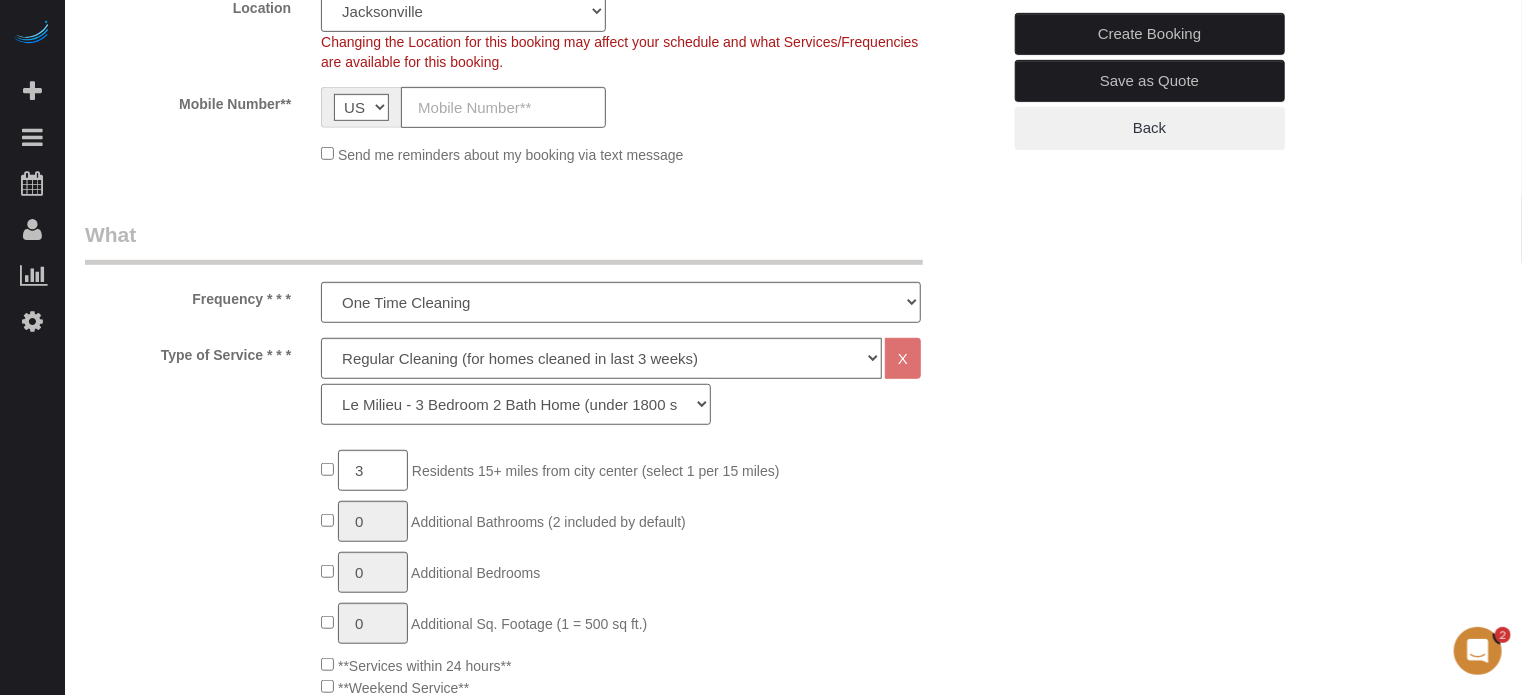 click on "La Petite - 1 to 2 Bedroom Condo (under 1000 sq. ft.) La Petite II - 2 Bedroom 2 Bath Home/Condo (1001-1500 sq. ft.) Le Milieu - 3 Bedroom 2 Bath Home (under 1800 sq. ft.) Le Milieu - 4 Bedroom 2 Bath Home (under 1800 sq. ft.) Grand - 5 Bedroom 2 Bath Home (under 2250 sq. ft.) Très Grand - 6 Bedroom 2 Bath Home (under 3000 sq. ft.)" 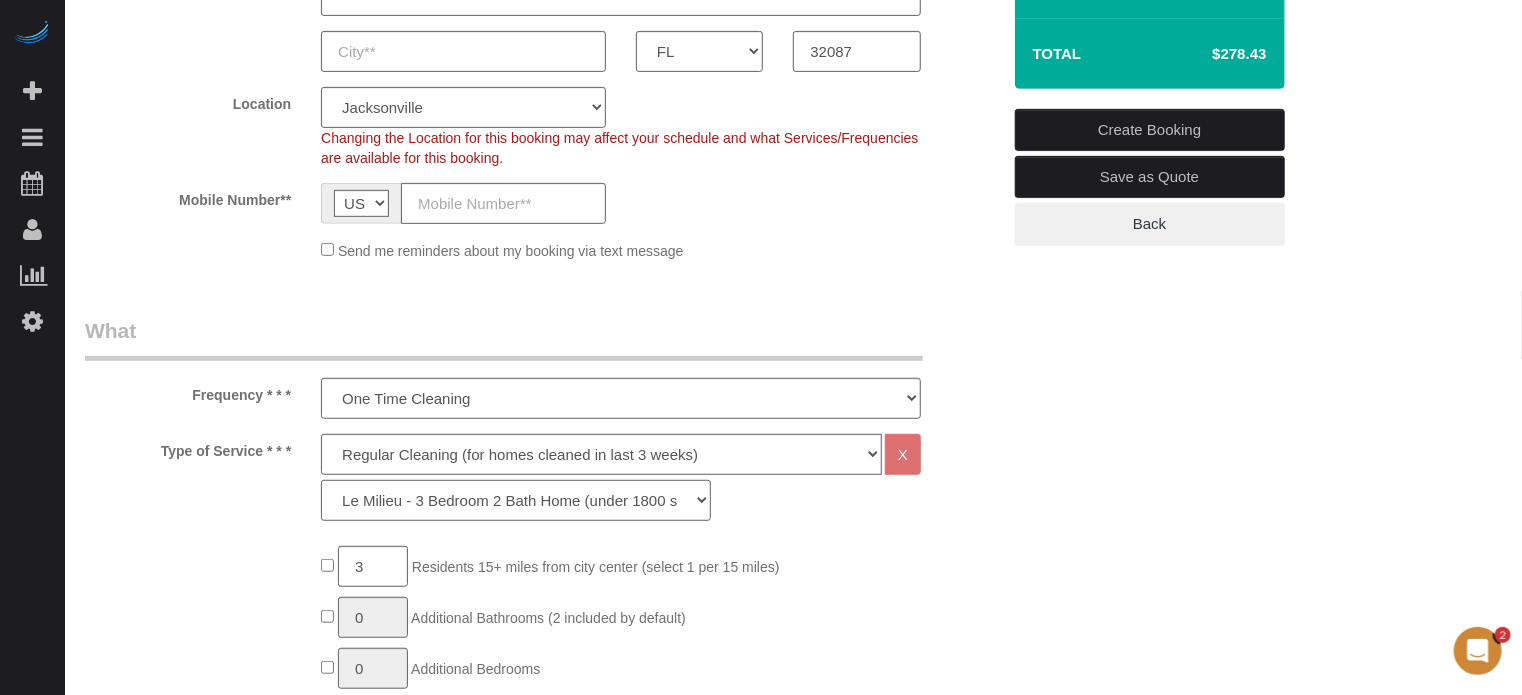 scroll, scrollTop: 500, scrollLeft: 0, axis: vertical 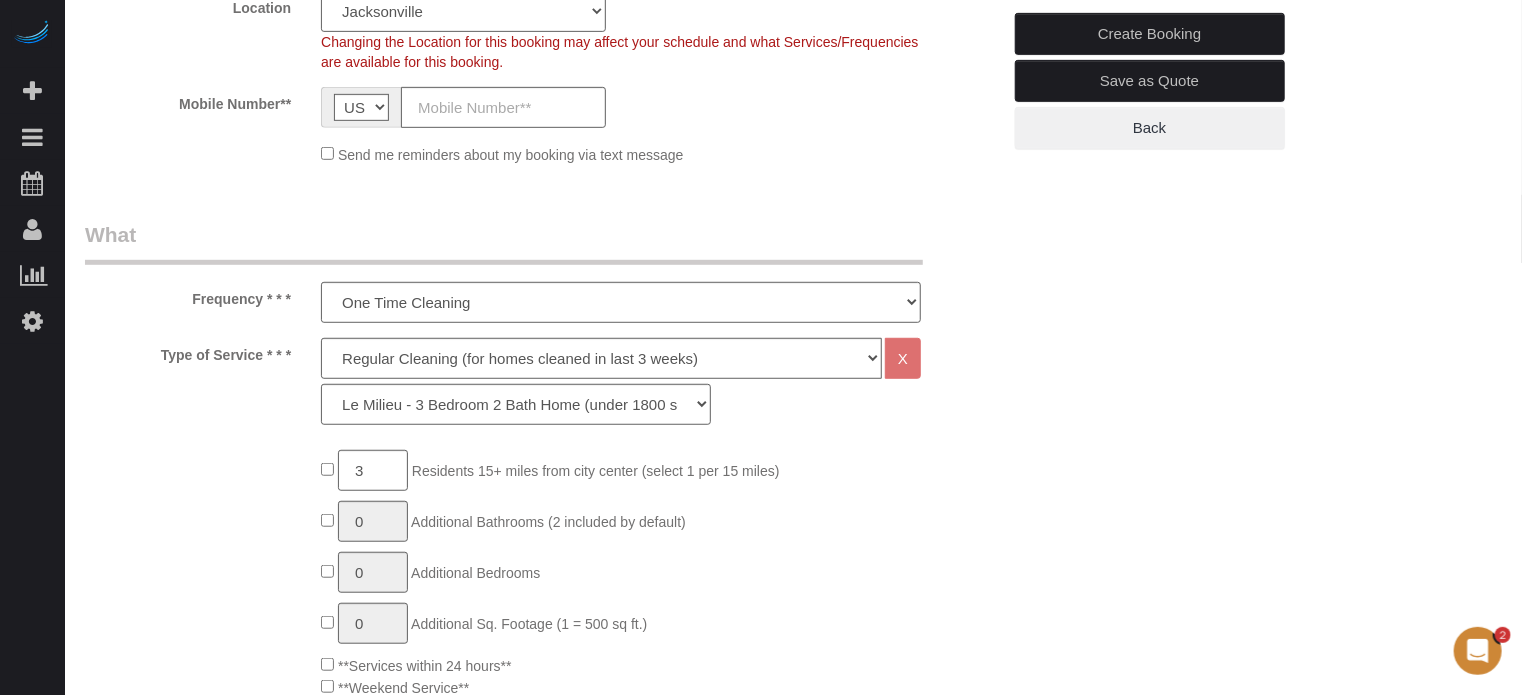 click on "3
Residents 15+ miles from city center (select 1 per 15 miles)
0
Additional Bathrooms (2 included by default)
0
Additional Bedrooms
0
Additional Sq. Footage (1 = 500 sq ft.)
**Services within 24 hours**
**Weekend Service**
Deep Cleaning
0 0" 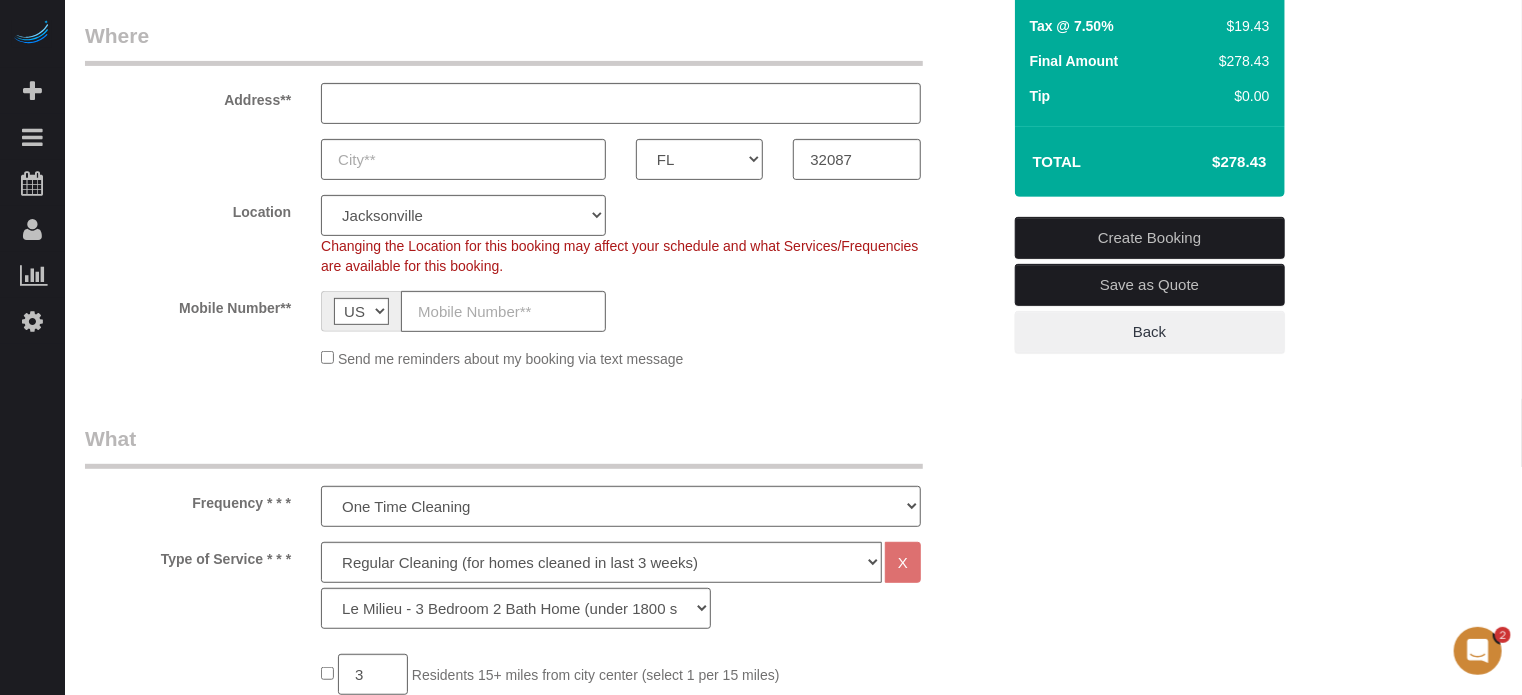 scroll, scrollTop: 200, scrollLeft: 0, axis: vertical 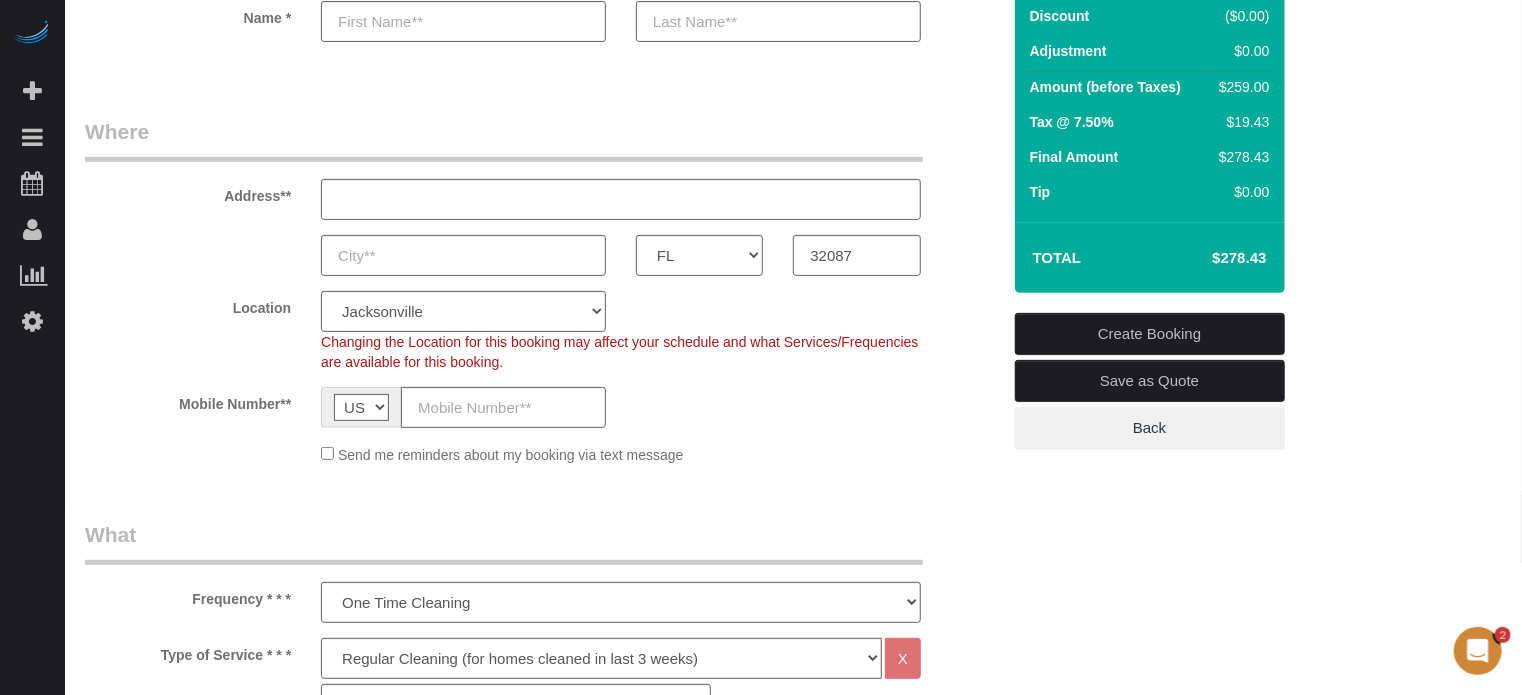 click on "Where
Address**
AK
AL
AR
AZ
CA
CO
CT
DC
DE
FL
GA
HI
IA
ID
IL
IN
KS
KY
LA
MA
MD
ME
MI
MN
MO
MS
MT
NC
ND
NE
NH
NJ
NM
NV
NY
OH
OK
OR
PA
RI
SC
SD
TN
TX
UT
VA" at bounding box center (542, 298) 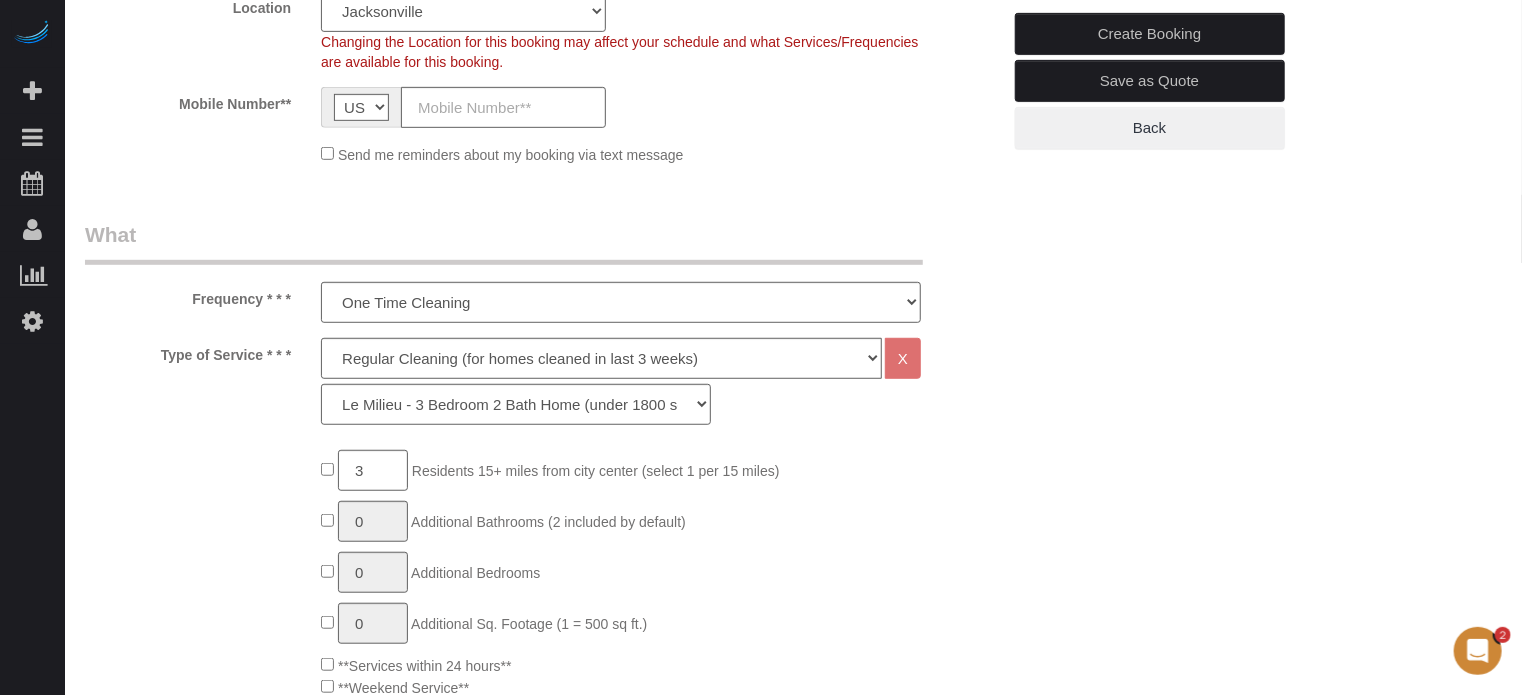 scroll, scrollTop: 200, scrollLeft: 0, axis: vertical 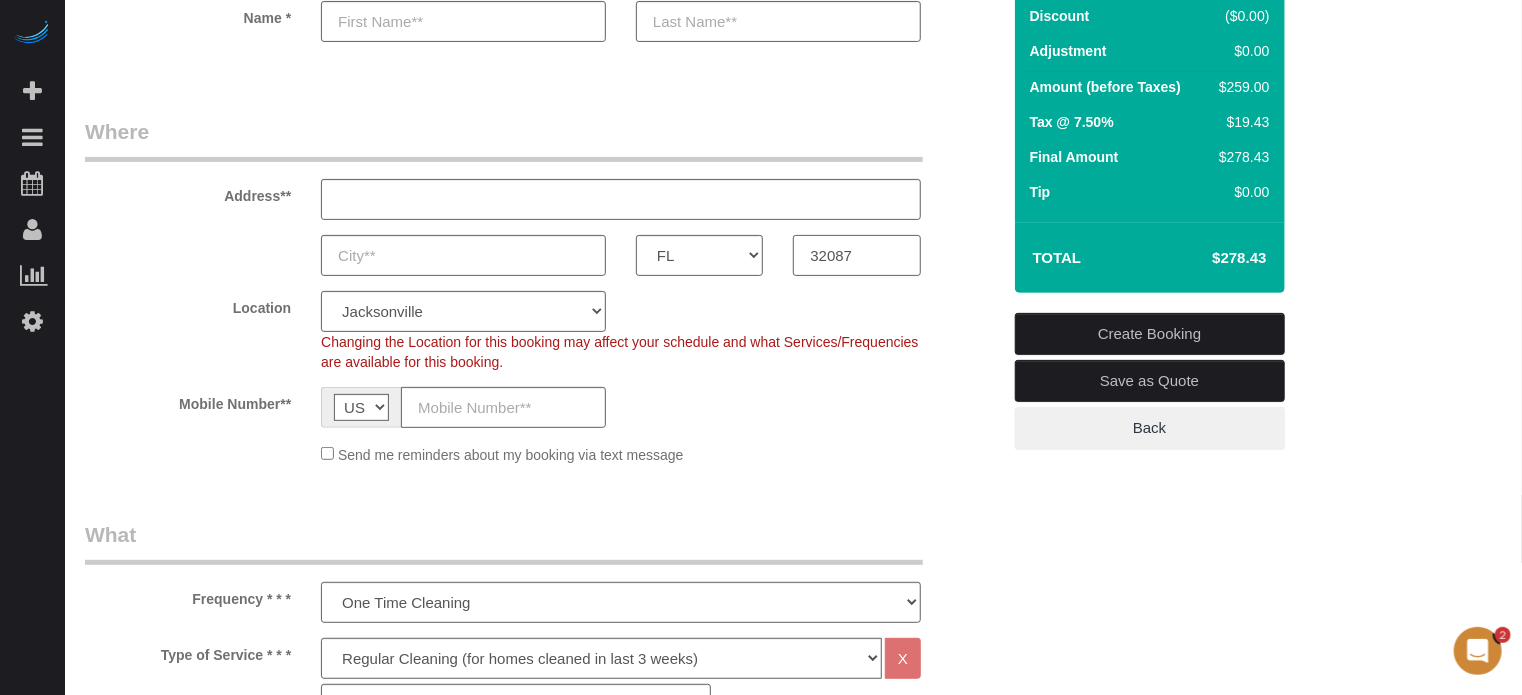 click on "Location
Pro Housekeepers Atlanta Austin Boston Chicago Cincinnati Clearwater Denver Ft Lauderdale Houston Jacksonville Kansas Las Vegas Los Angeles Area Miami Area Naples NYC Area Orlando Palm Beach Phoenix Portland Area San Francisco Area Sarasota Seattle Area St Petersburg Tampa Washington DC
Changing the Location for this booking may affect your schedule and what
Services/Frequencies are available for this booking.
Mobile Number**
AF AL DZ AD AO AI AQ AG AR AM AW AU AT AZ BS BH BD BB BY BE BZ BJ BM BT BO BA BW BR GB IO BN BG BF BI KH CM CA CV BQ KY CF TD CL CN CX CC CO KM CD CG CK CR HR CU CW CY CZ CI DK DJ DM DO TL EC EG SV GQ ER EE ET FK FO FJ FI FR GF PF TF GA GM GE DE GH GI GR GL GD GP GU GT GG GN GW GY HT HN HK HU IS IN ID IR IQ IE IM IL IT JM JP JE JO KZ KE KI KP KR KW KG LA LV LB LS LR LY LI LT LU MO MK MG MW MY MV ML MT MH MQ MR MU YT MX FM MD MC MN ME MS MA MZ MM NA NR NP NL NC NZ NI NE" 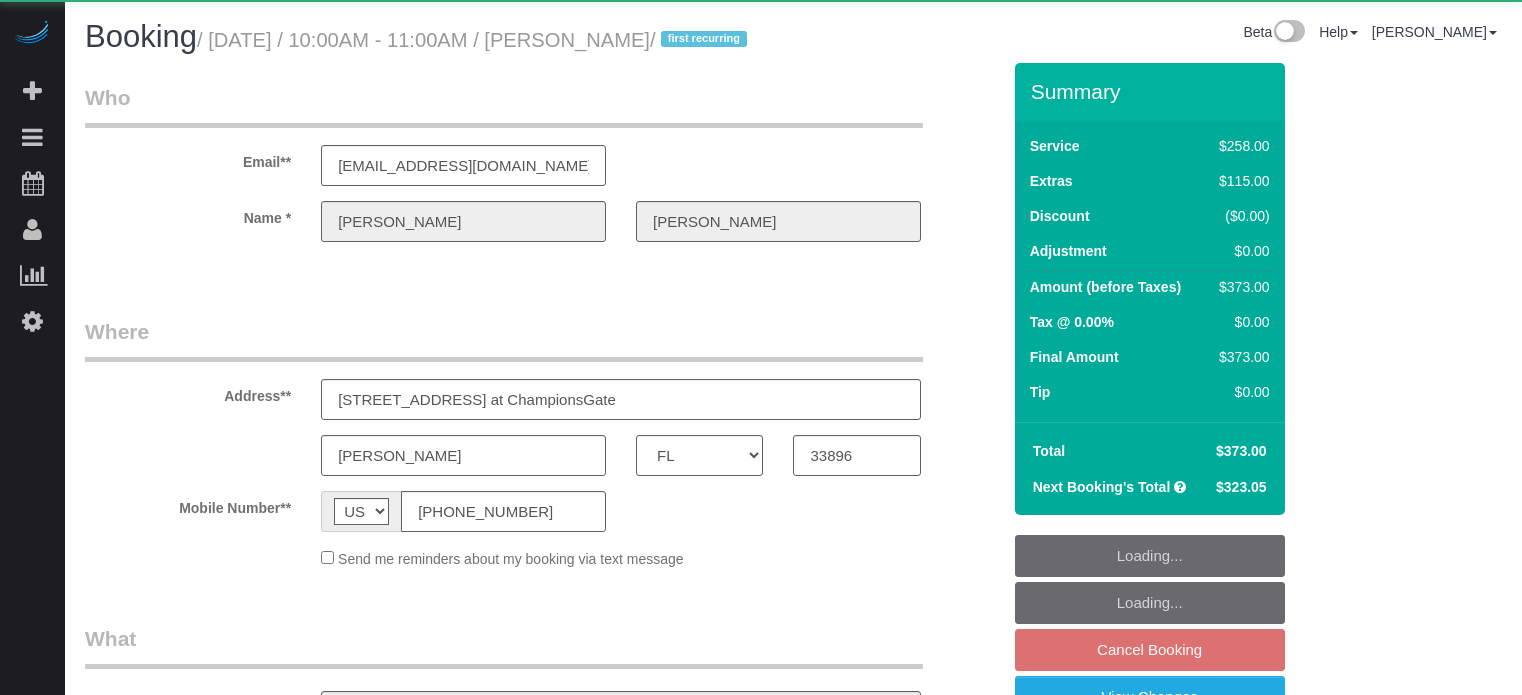 scroll, scrollTop: 0, scrollLeft: 0, axis: both 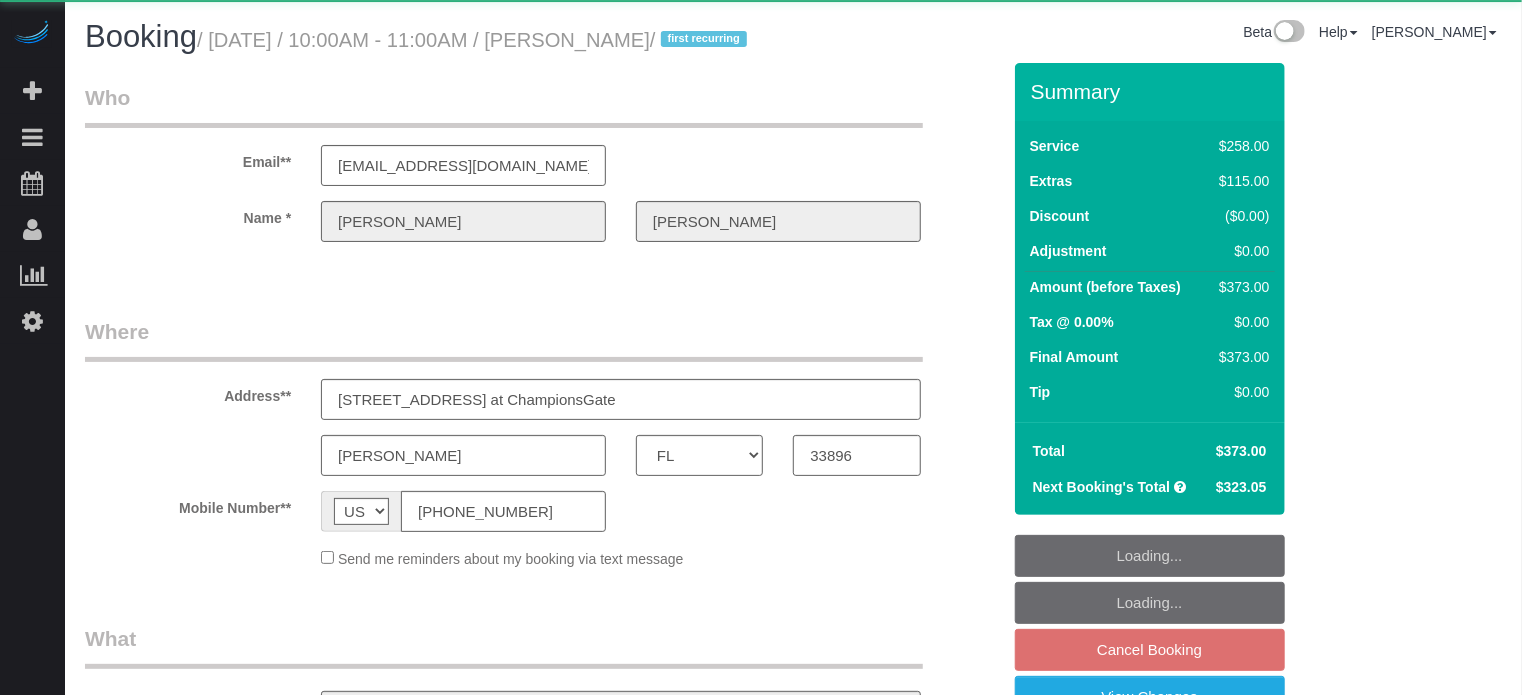 select on "object:1223" 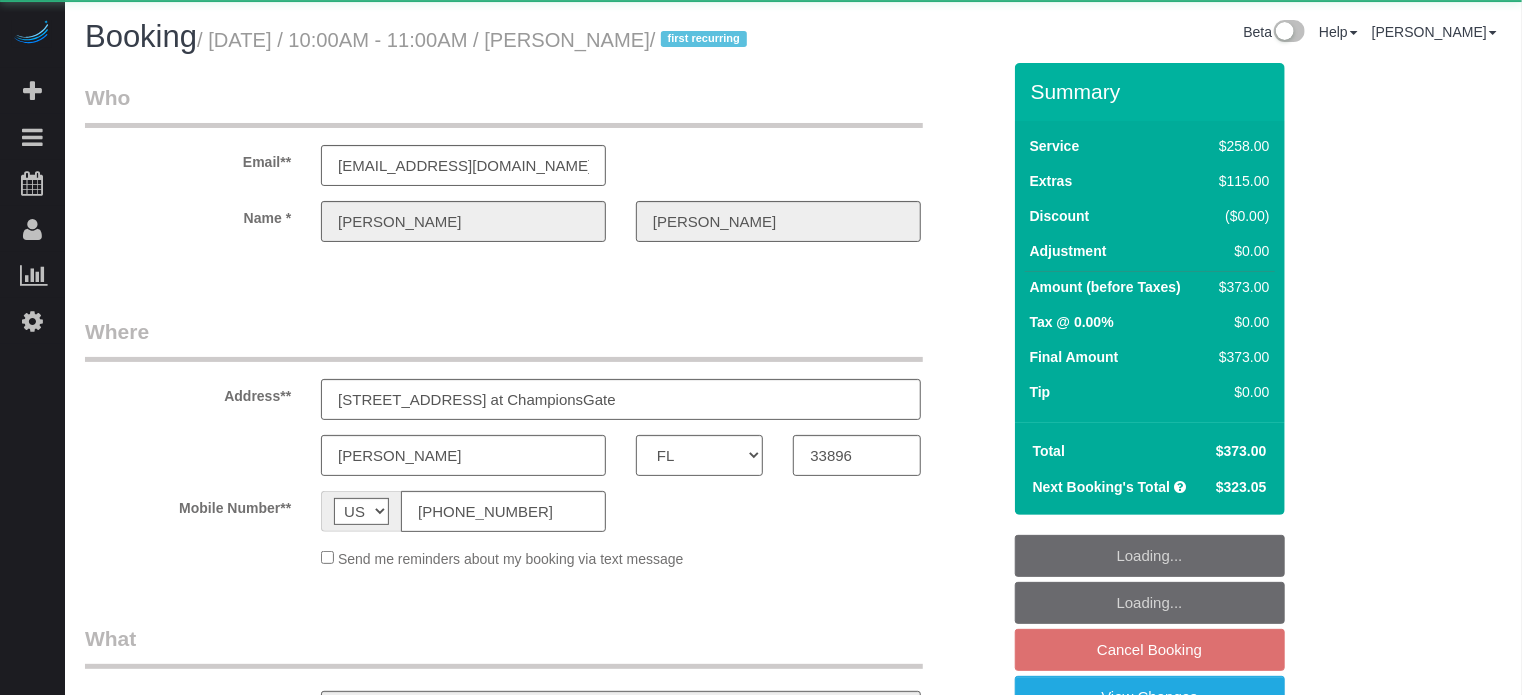 select on "string:fspay-afea1c4f-2bc7-4d50-8fc9-0921bab4ab1e" 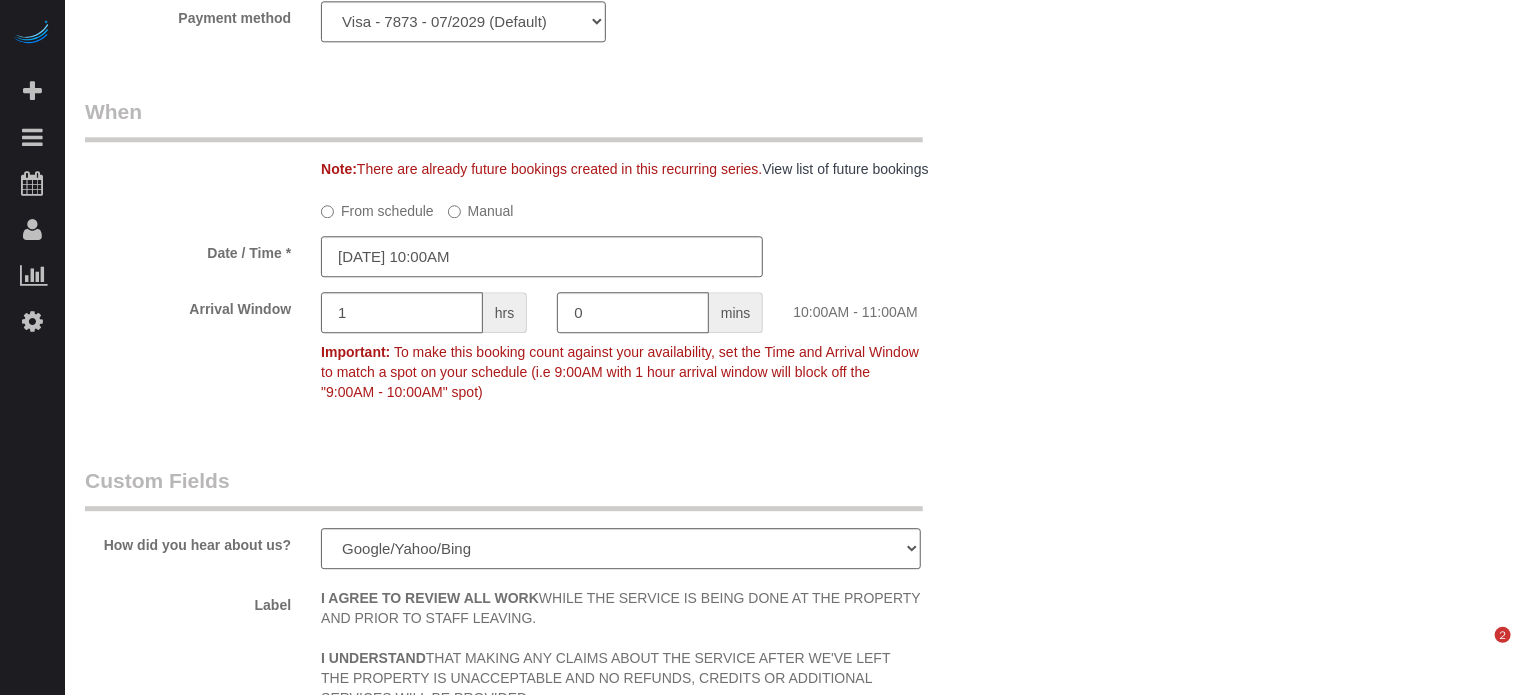 scroll, scrollTop: 2587, scrollLeft: 0, axis: vertical 